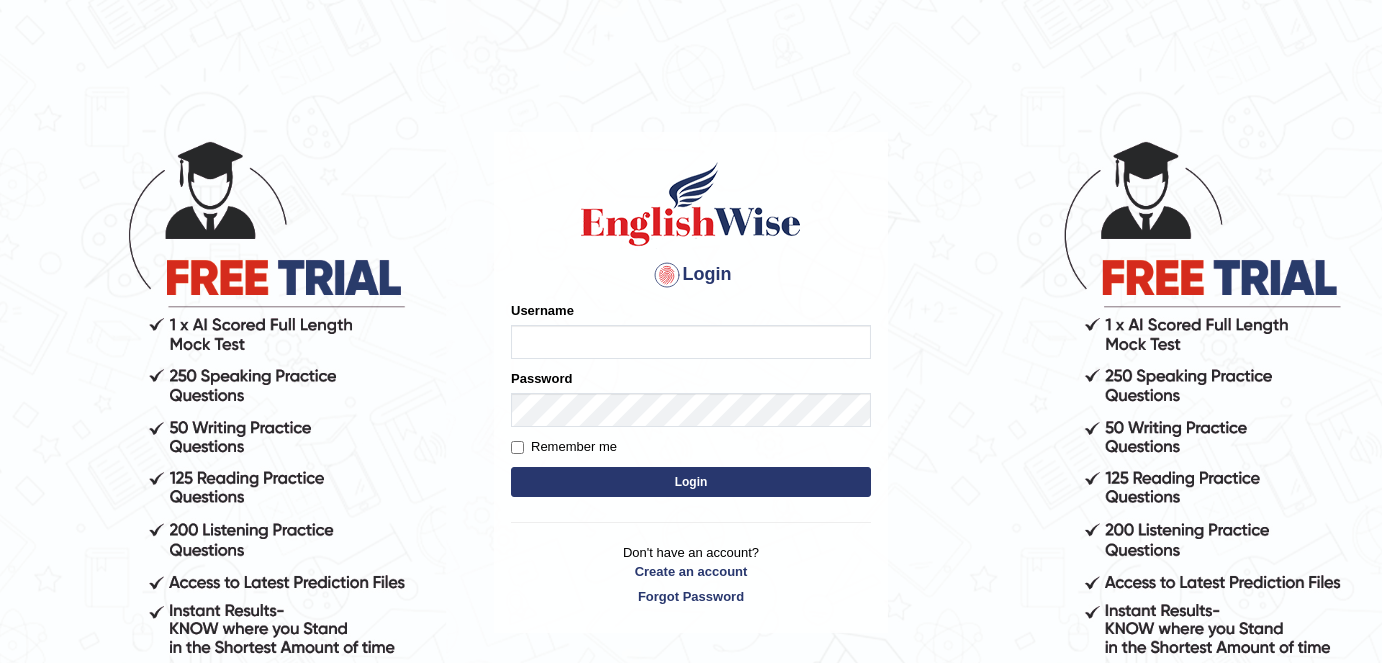 scroll, scrollTop: 0, scrollLeft: 0, axis: both 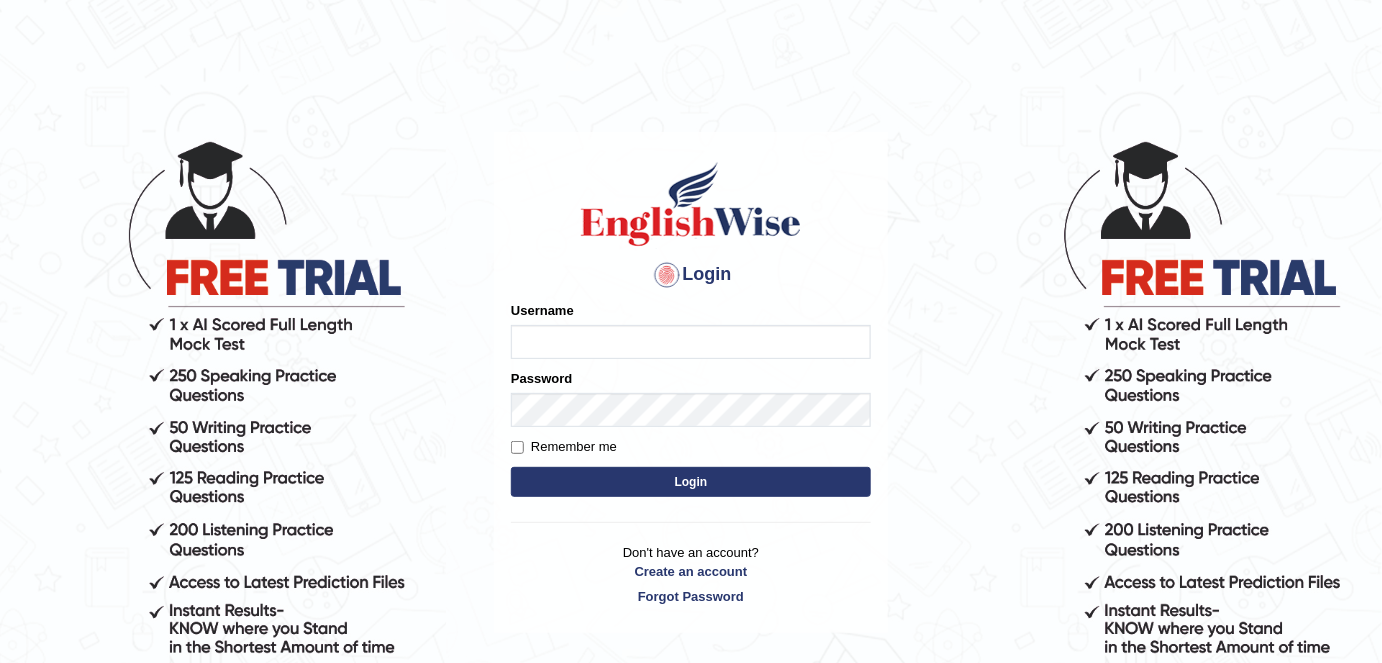 type on "alexa_" 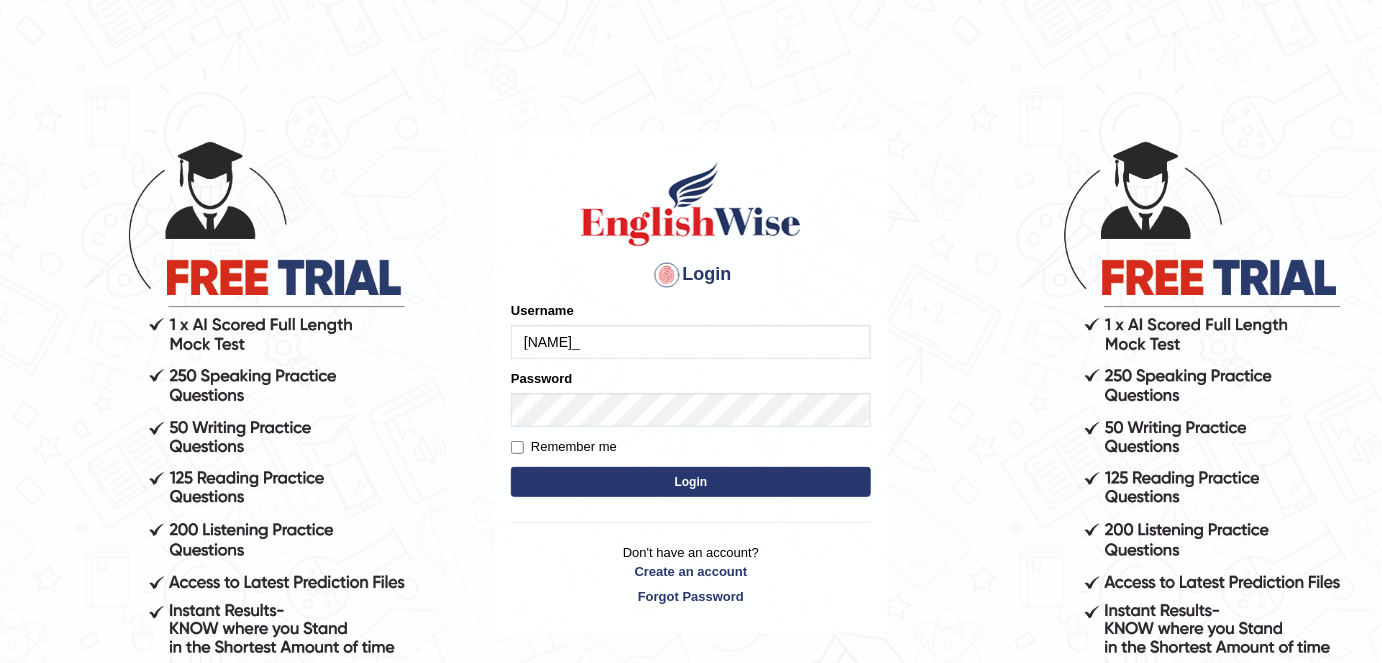click on "Login" at bounding box center [691, 482] 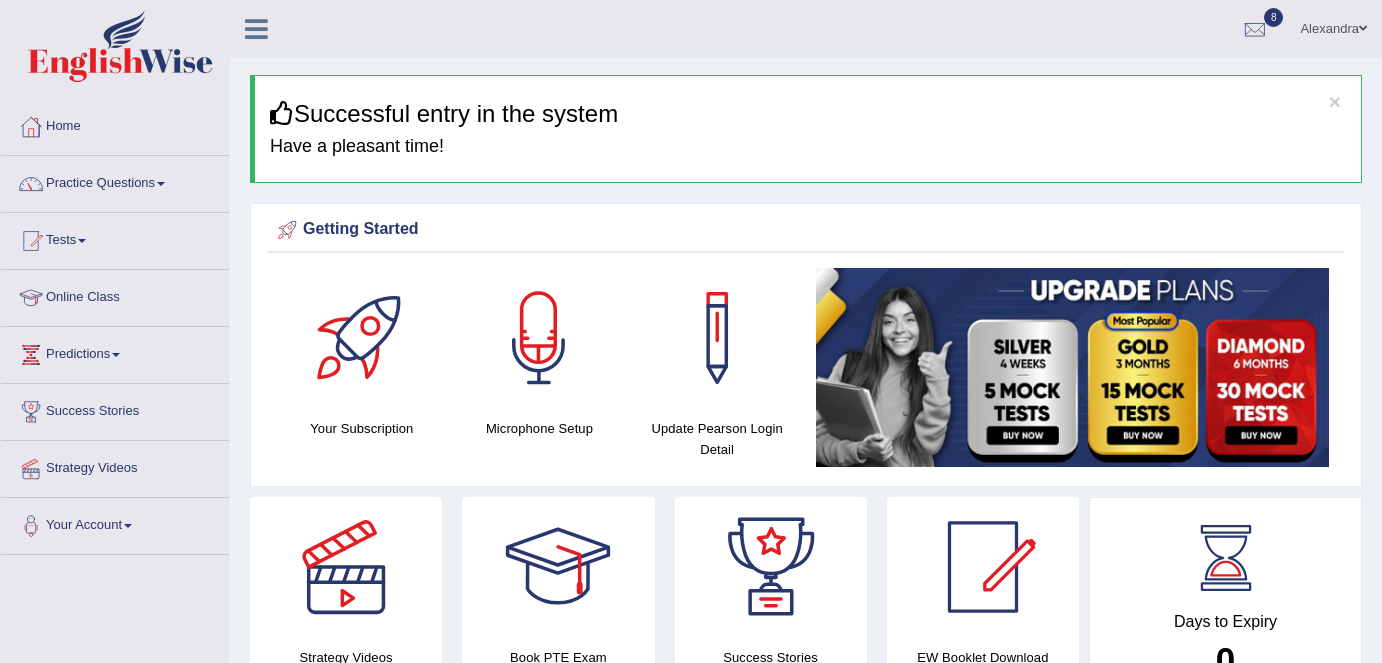 scroll, scrollTop: 0, scrollLeft: 0, axis: both 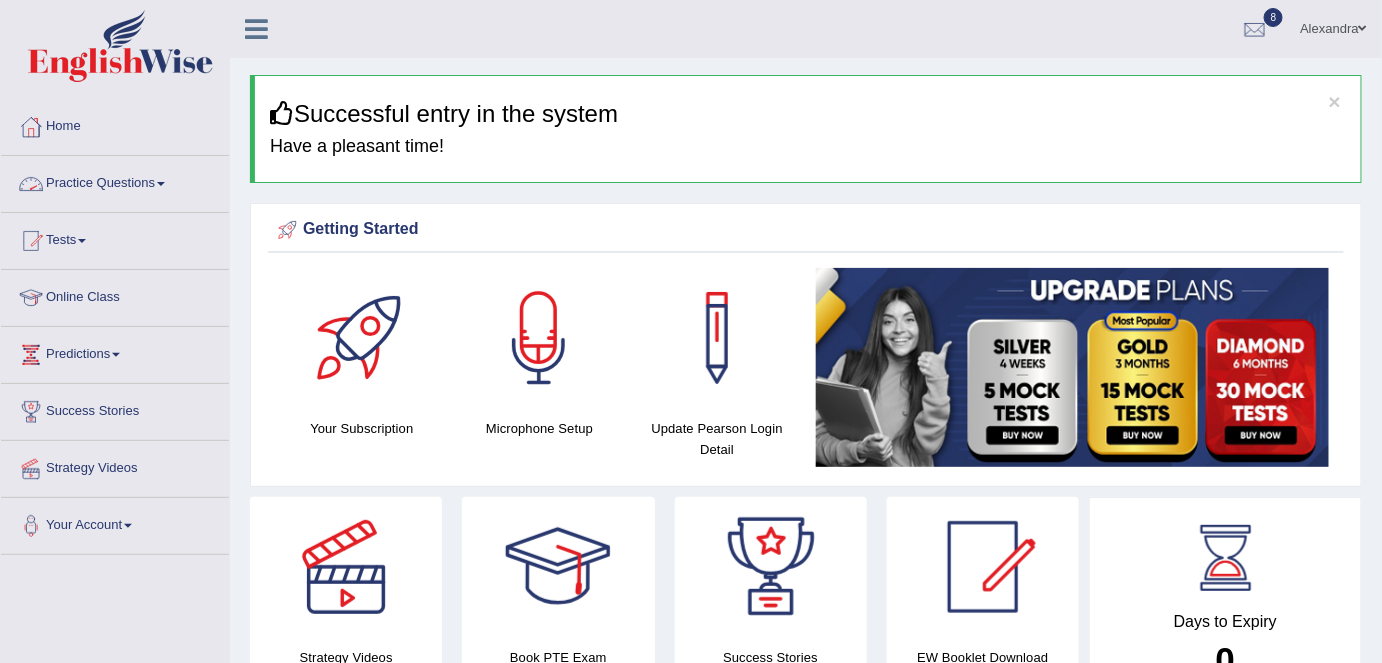 click on "Practice Questions" at bounding box center [115, 181] 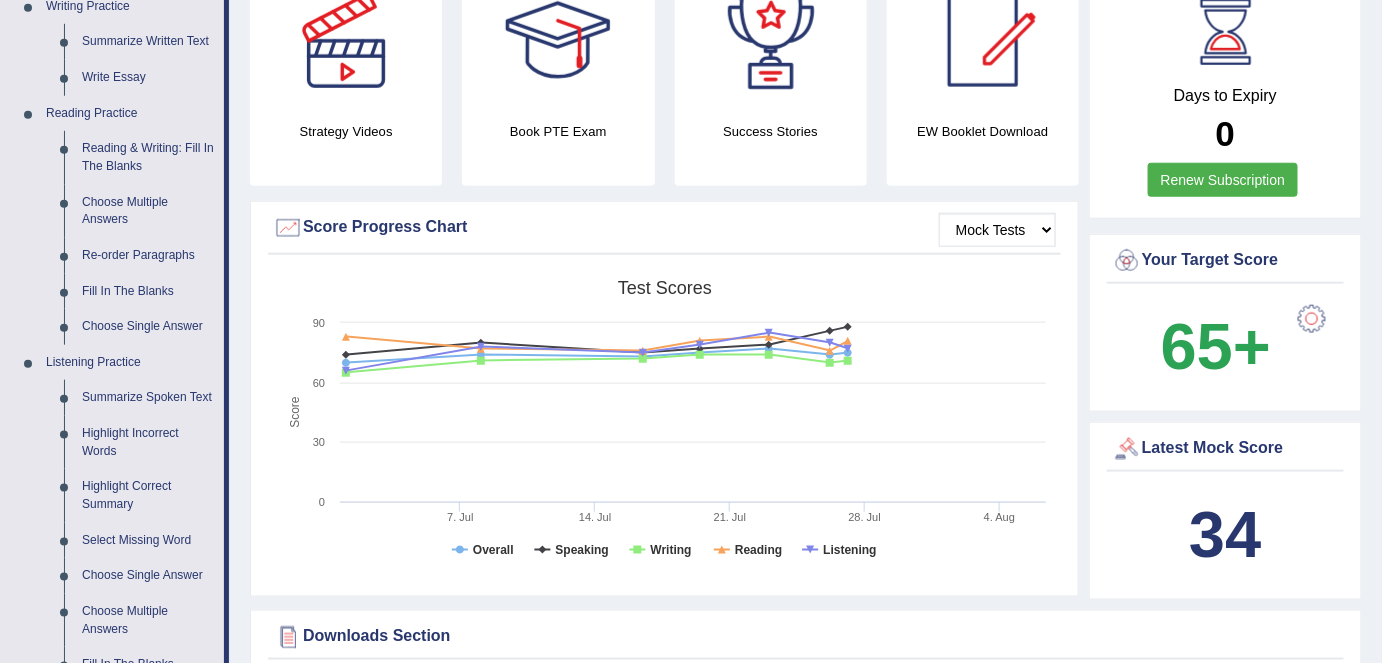 scroll, scrollTop: 513, scrollLeft: 0, axis: vertical 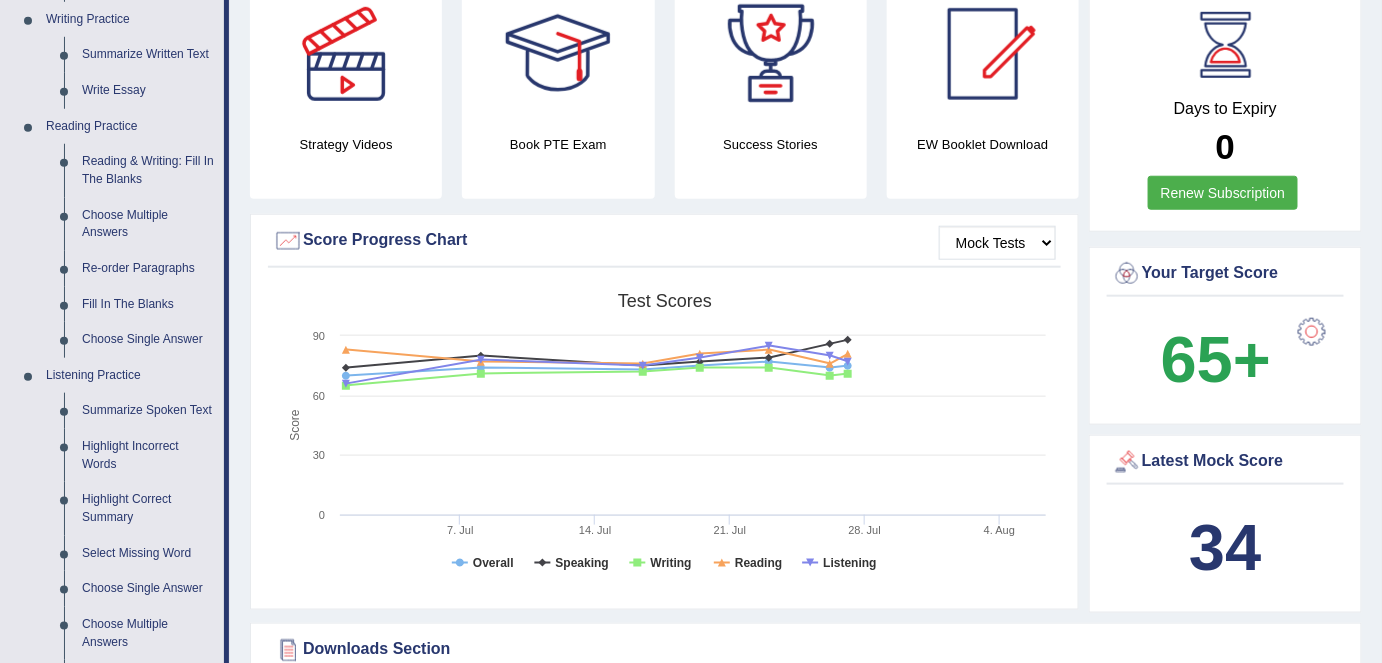 click on "Reading & Writing: Fill In The Blanks" at bounding box center [148, 170] 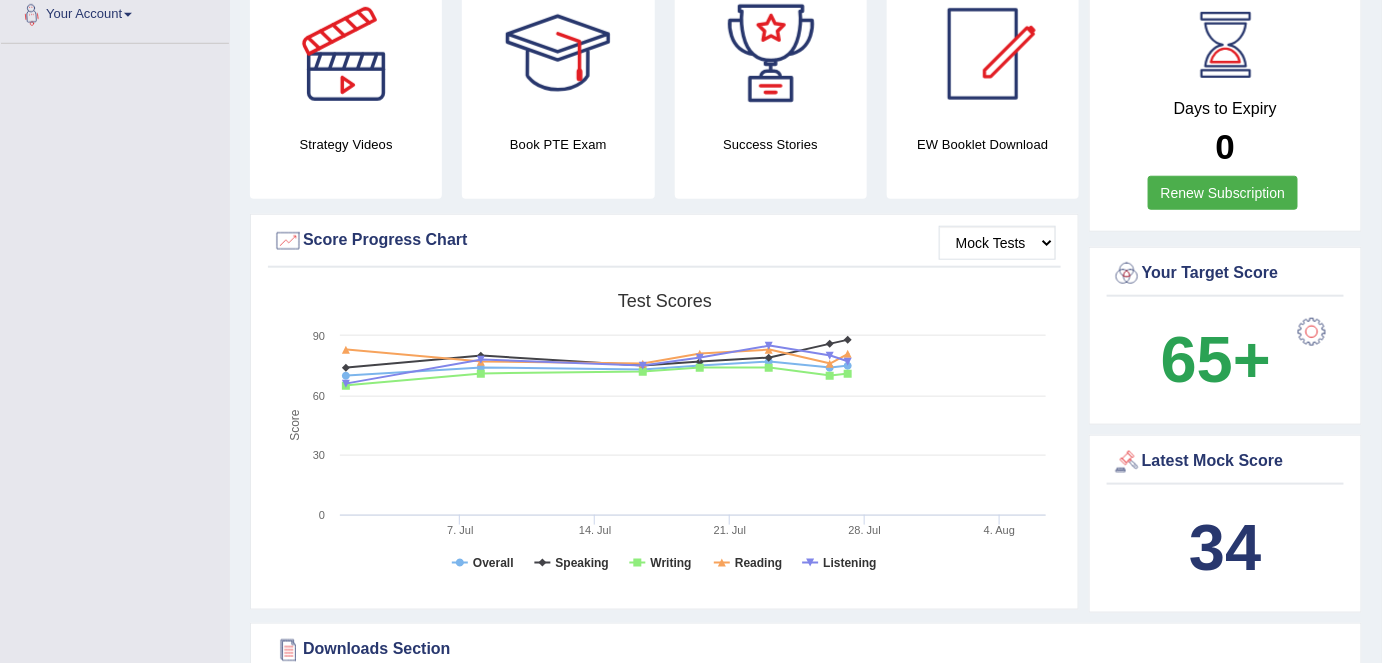 scroll, scrollTop: 605, scrollLeft: 0, axis: vertical 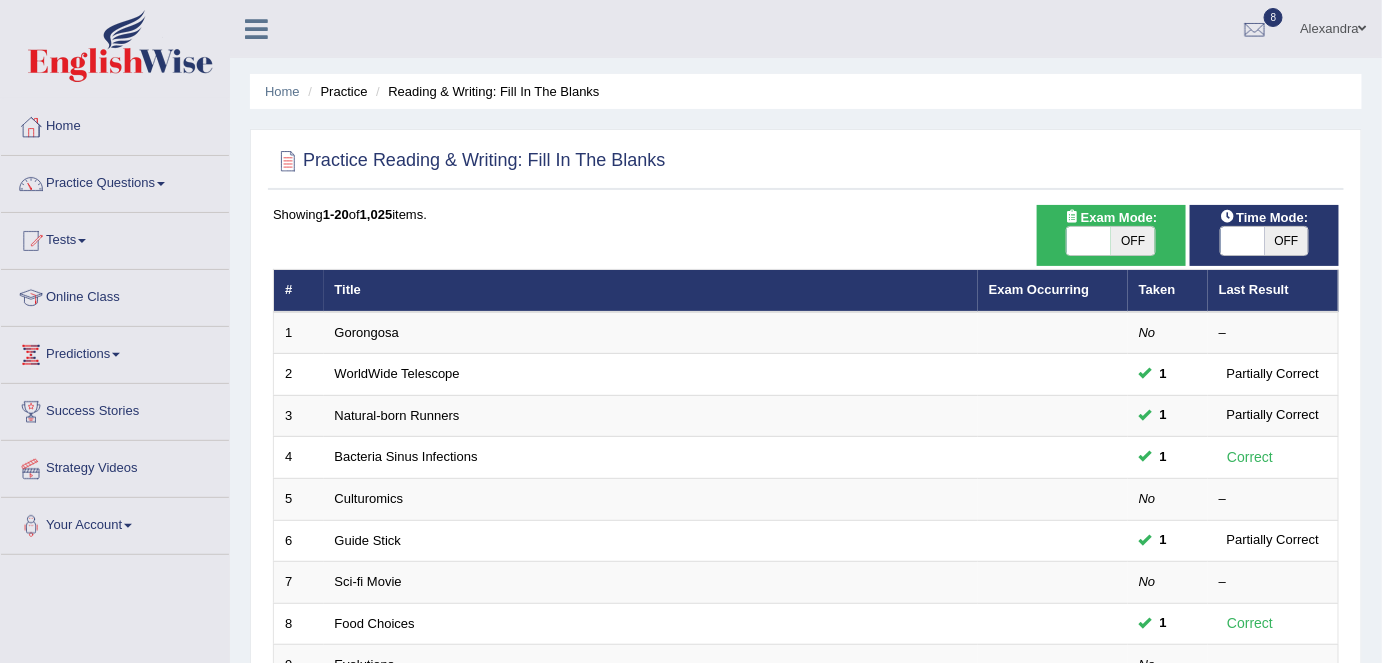 click on "Exam Mode:" at bounding box center (1111, 217) 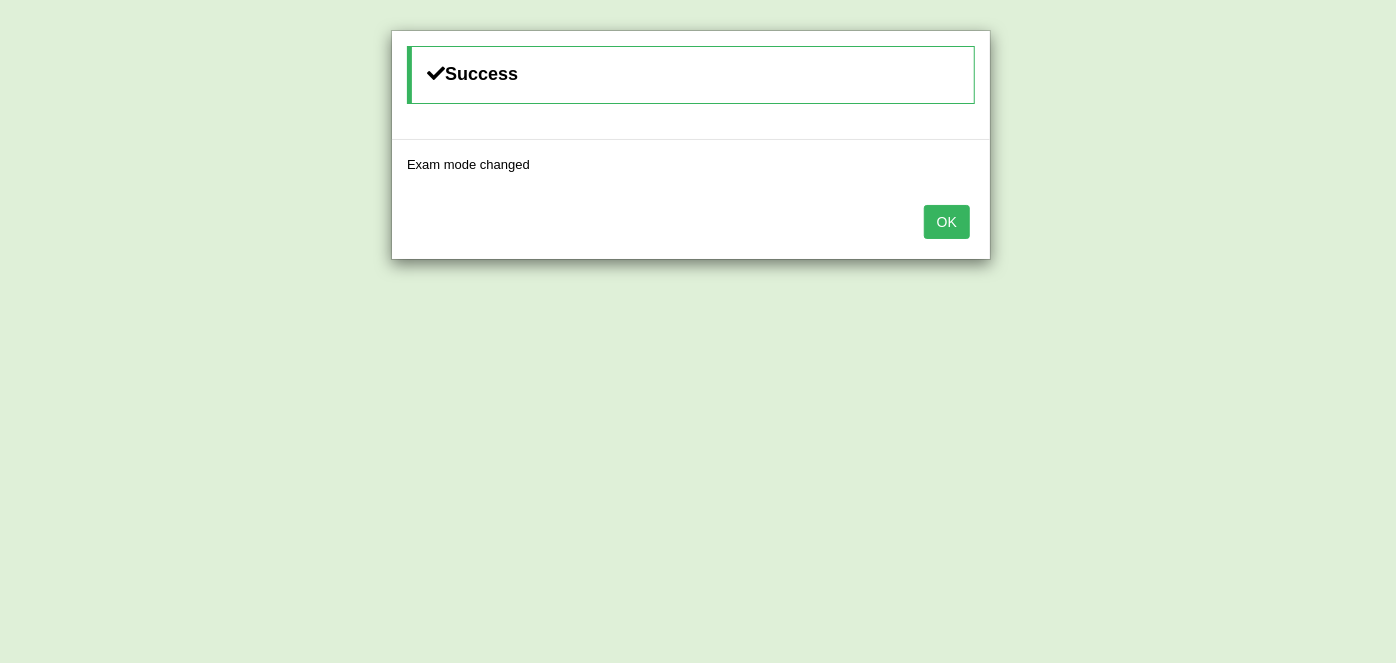 click on "OK" at bounding box center (947, 222) 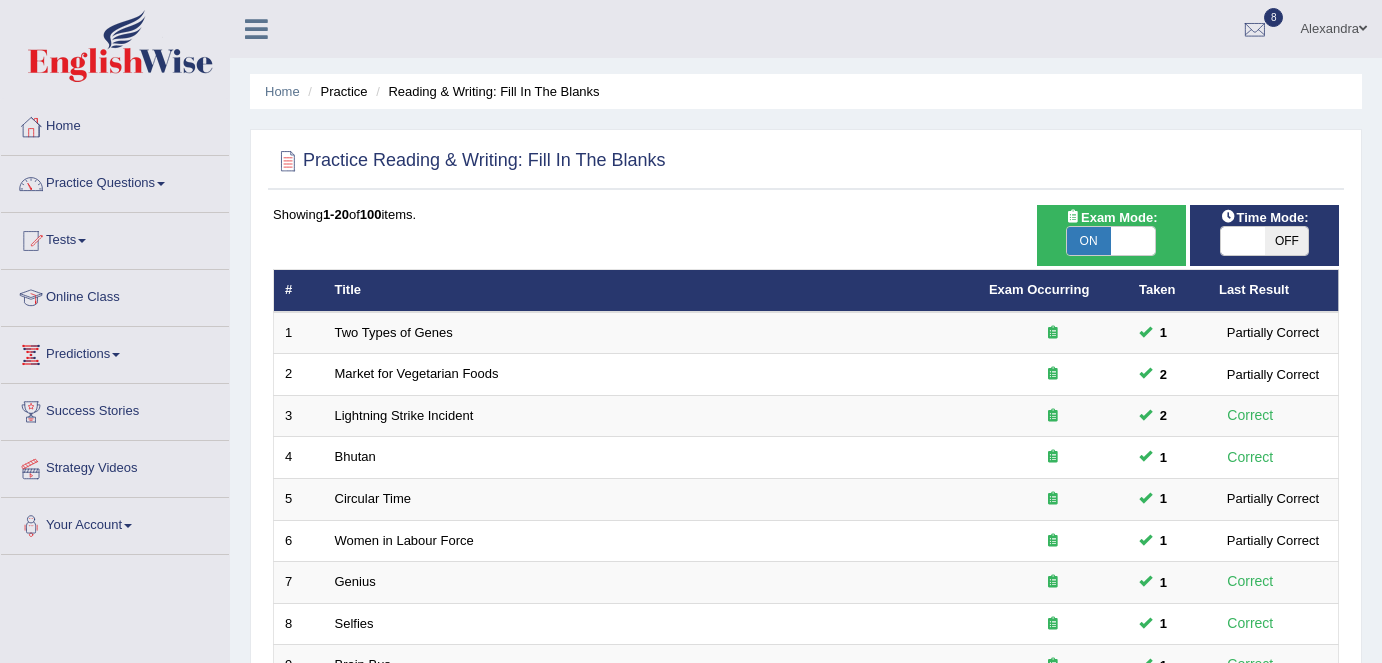 scroll, scrollTop: 0, scrollLeft: 0, axis: both 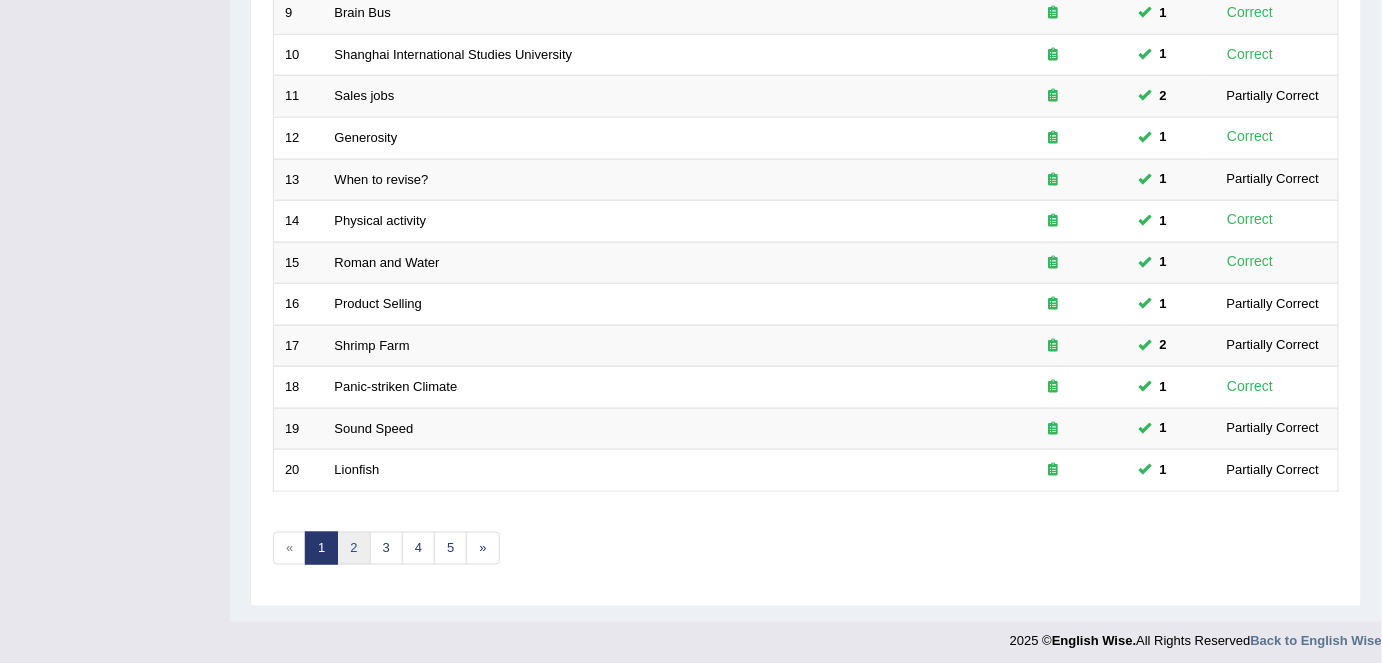 click on "2" at bounding box center (353, 548) 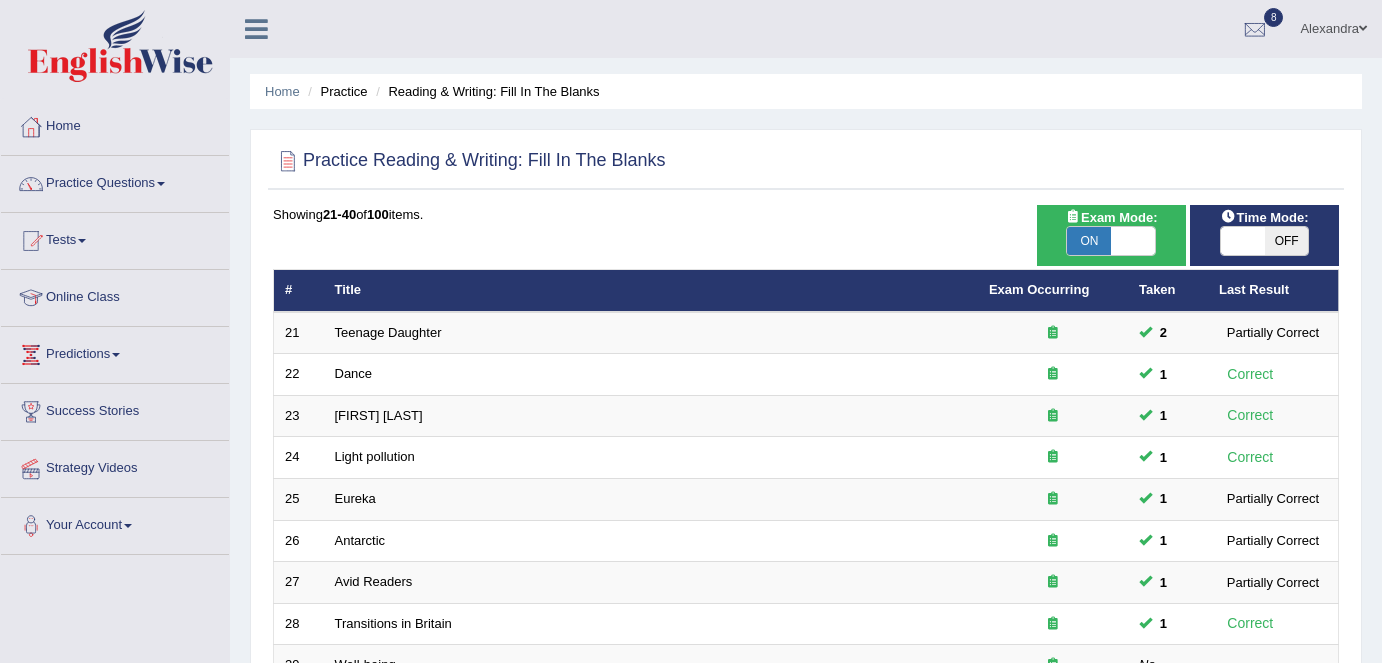 scroll, scrollTop: 0, scrollLeft: 0, axis: both 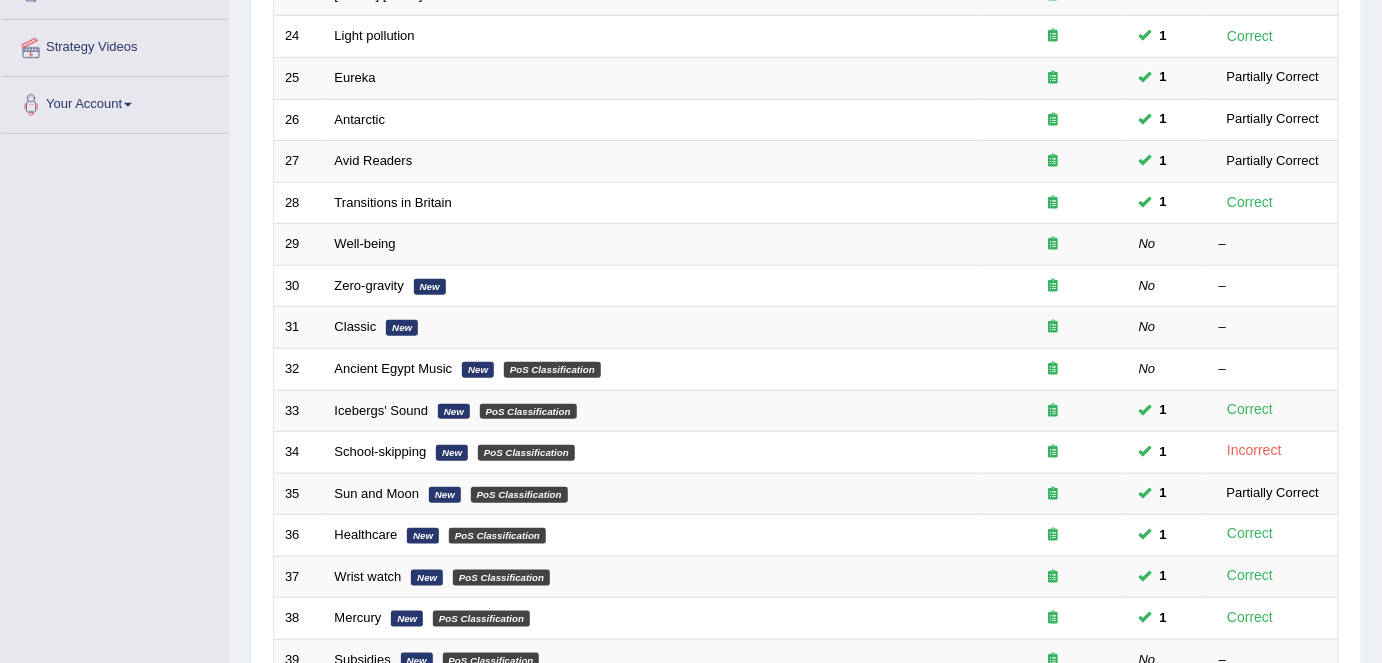 click on "Well-being" at bounding box center [365, 243] 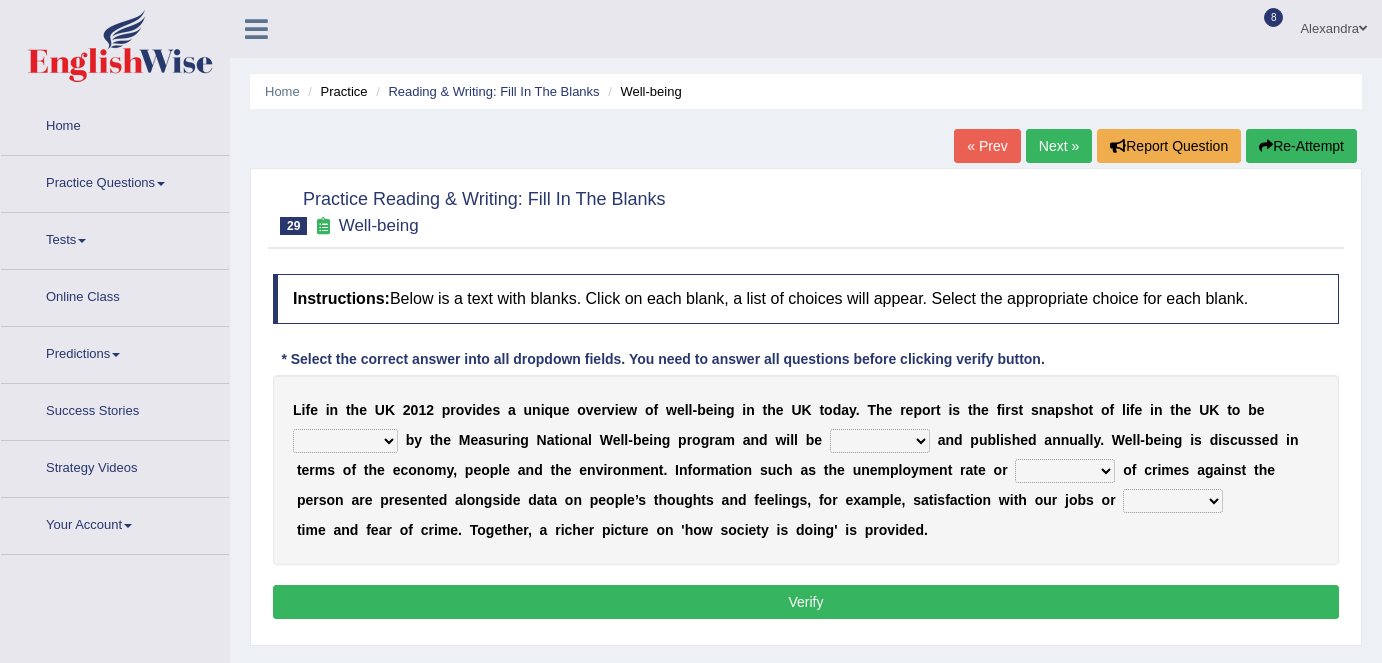scroll, scrollTop: 0, scrollLeft: 0, axis: both 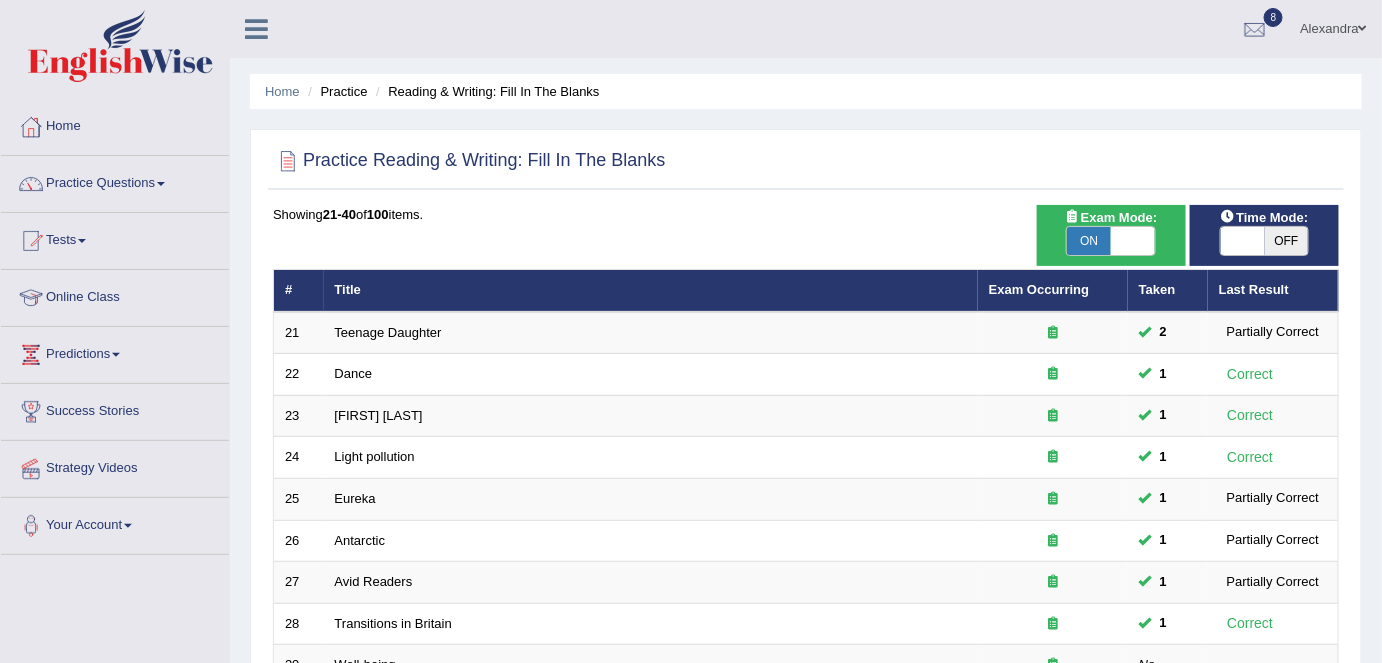 click on "OFF" at bounding box center [1287, 241] 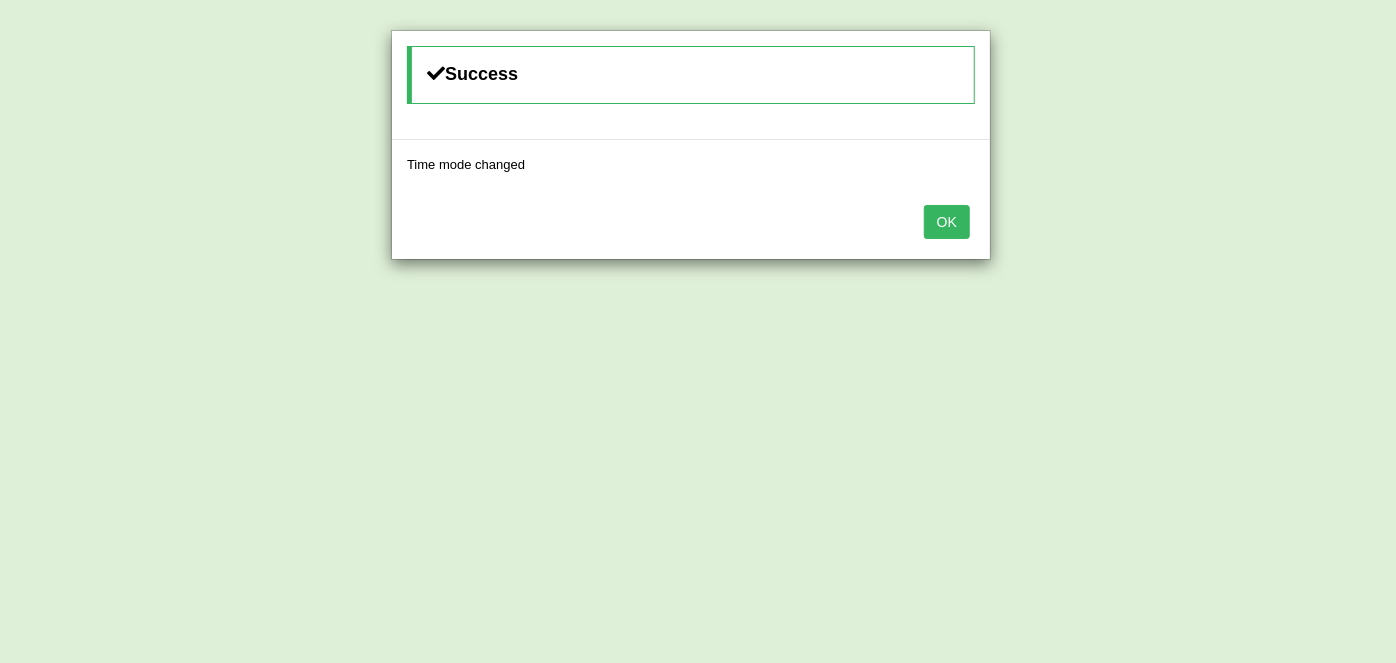click on "OK" at bounding box center (947, 222) 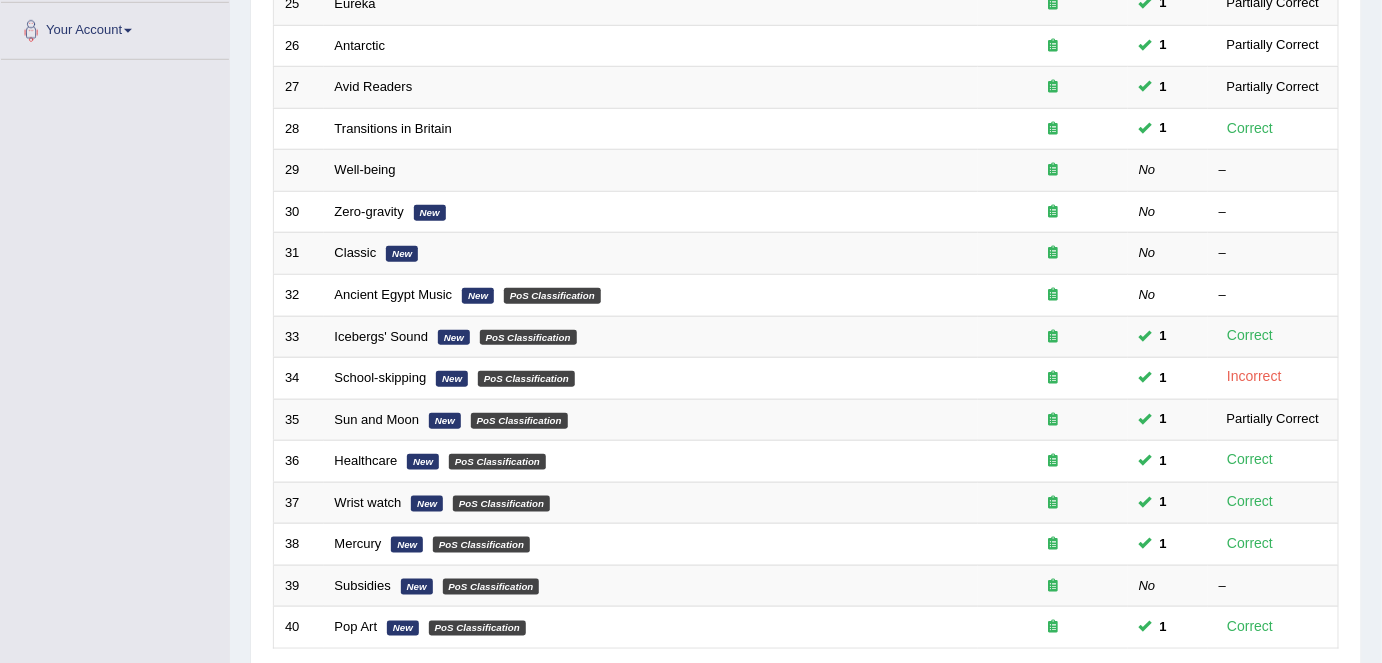 scroll, scrollTop: 458, scrollLeft: 0, axis: vertical 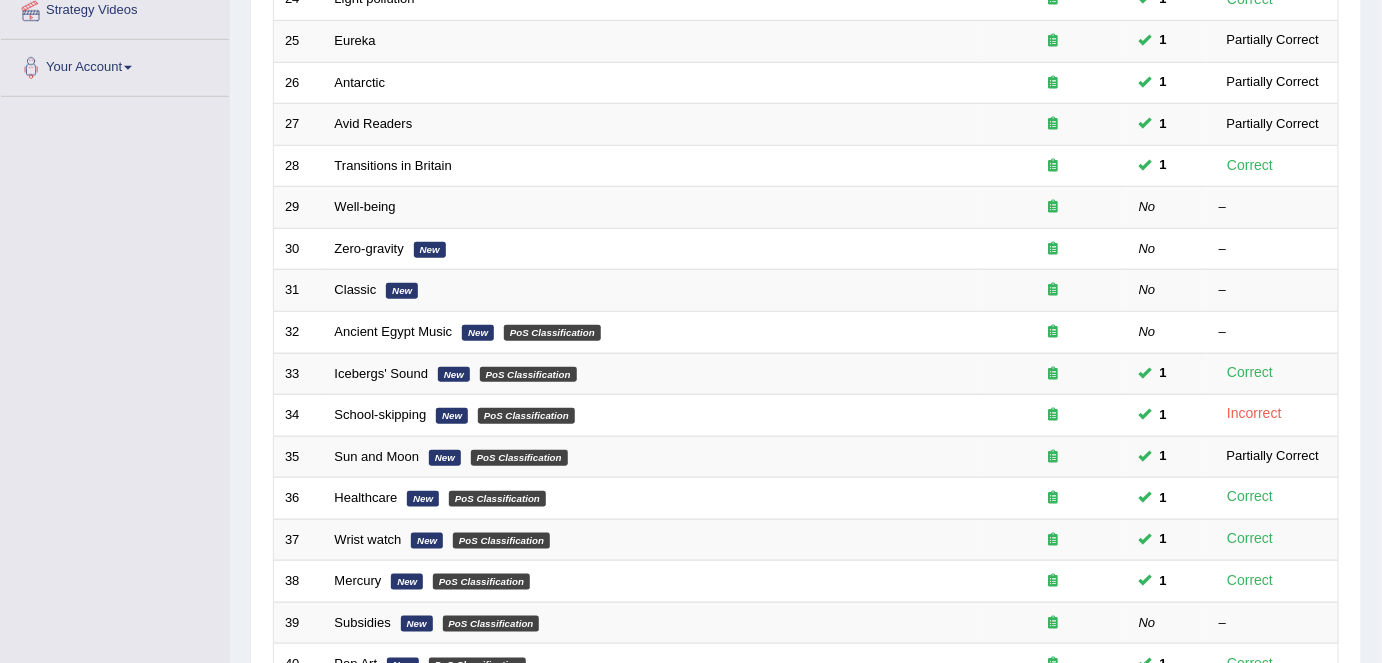 click on "Well-being" at bounding box center [365, 206] 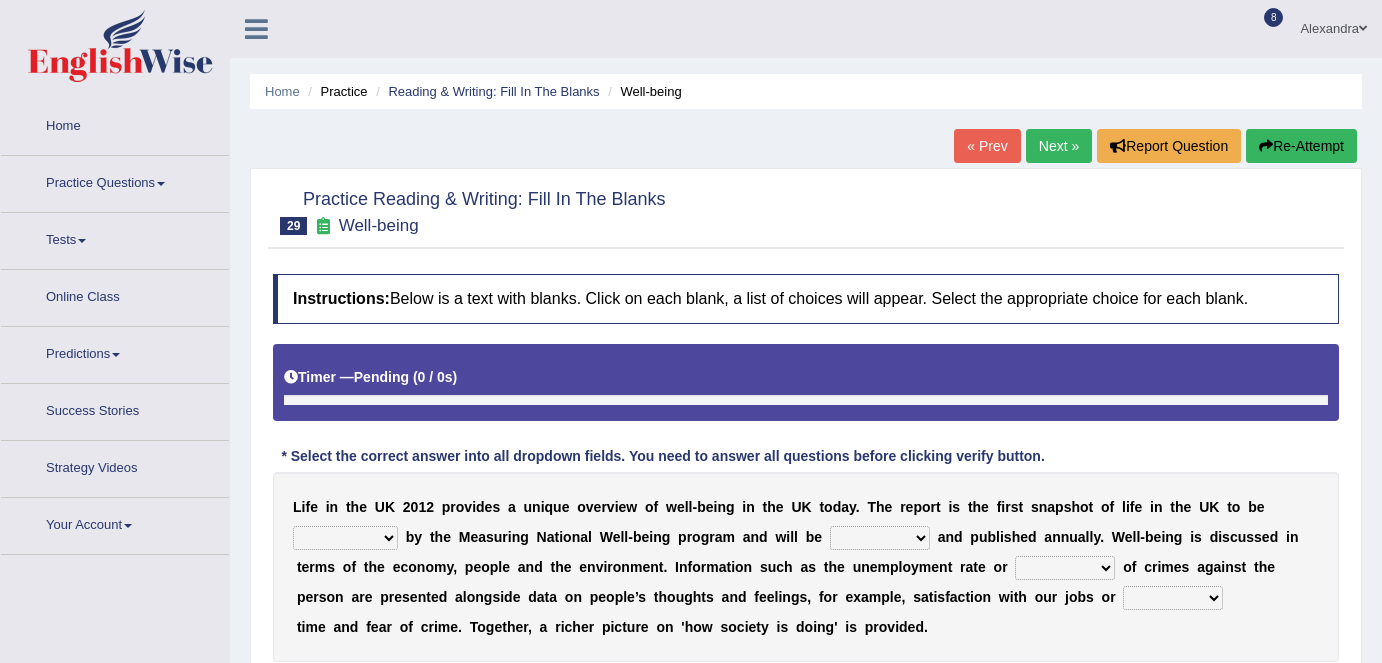 scroll, scrollTop: 0, scrollLeft: 0, axis: both 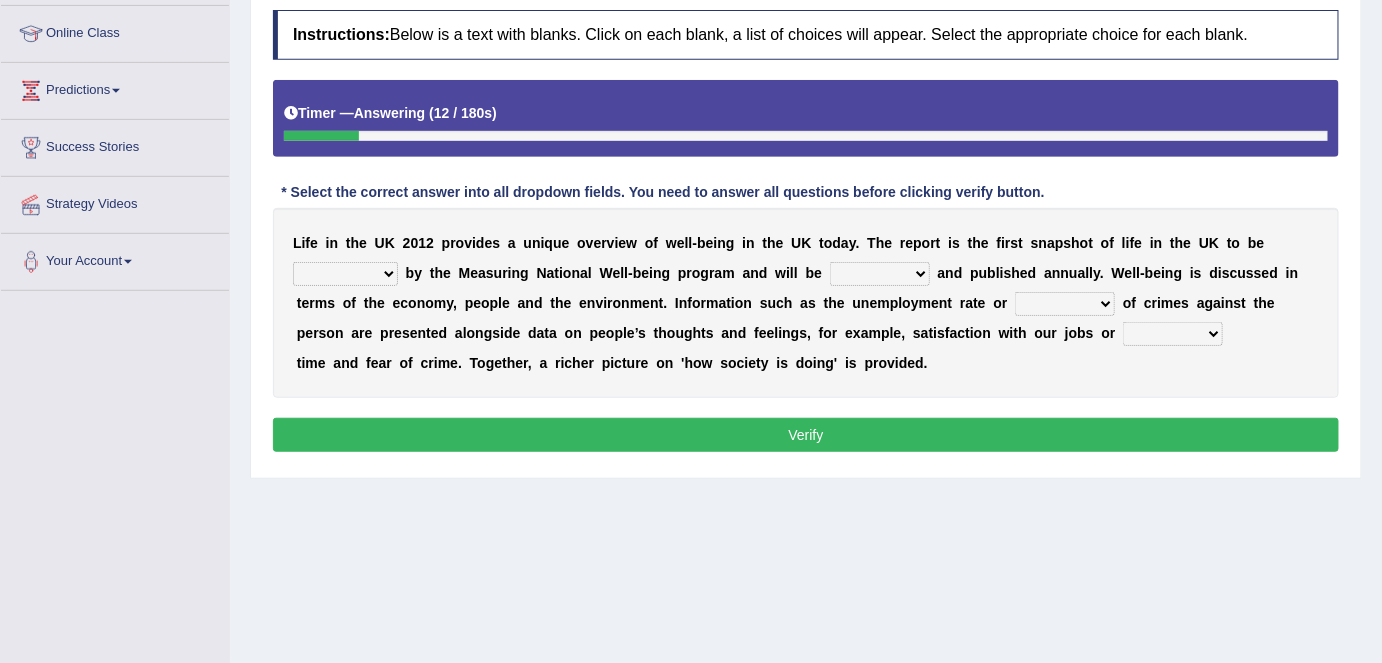 click on "delivered protected demanded overviewed" at bounding box center (345, 274) 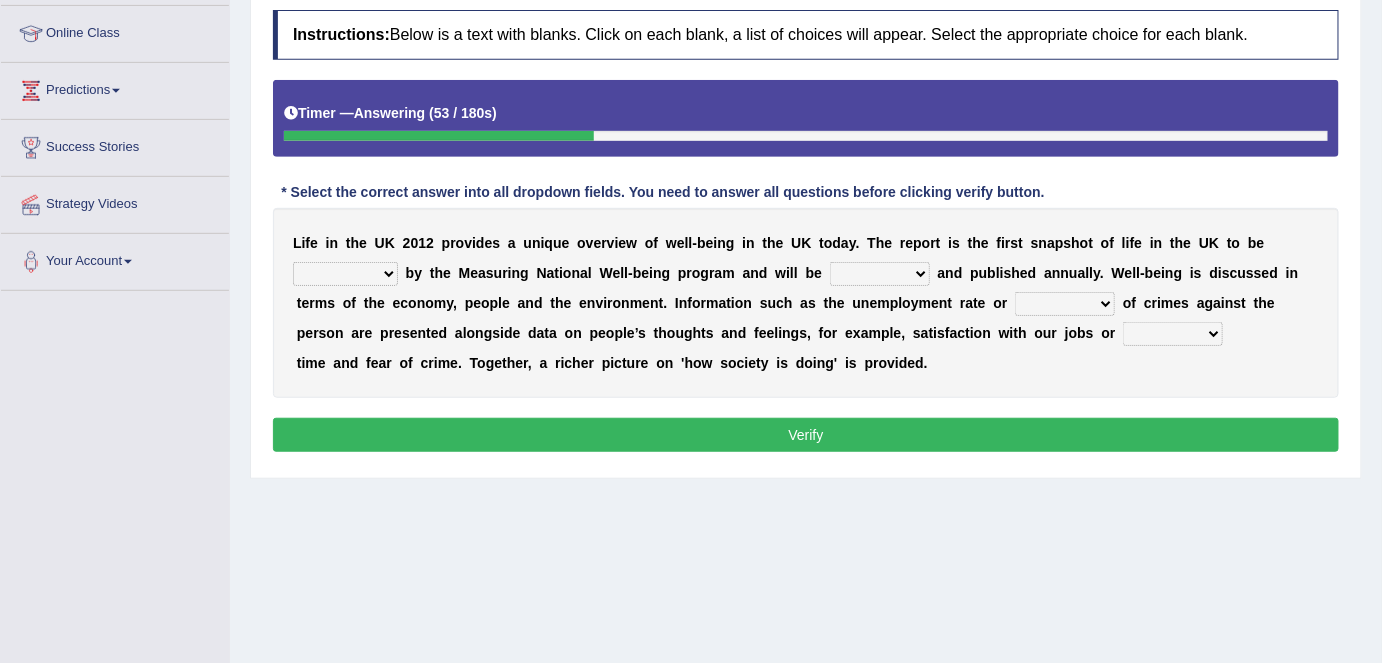 select on "overviewed" 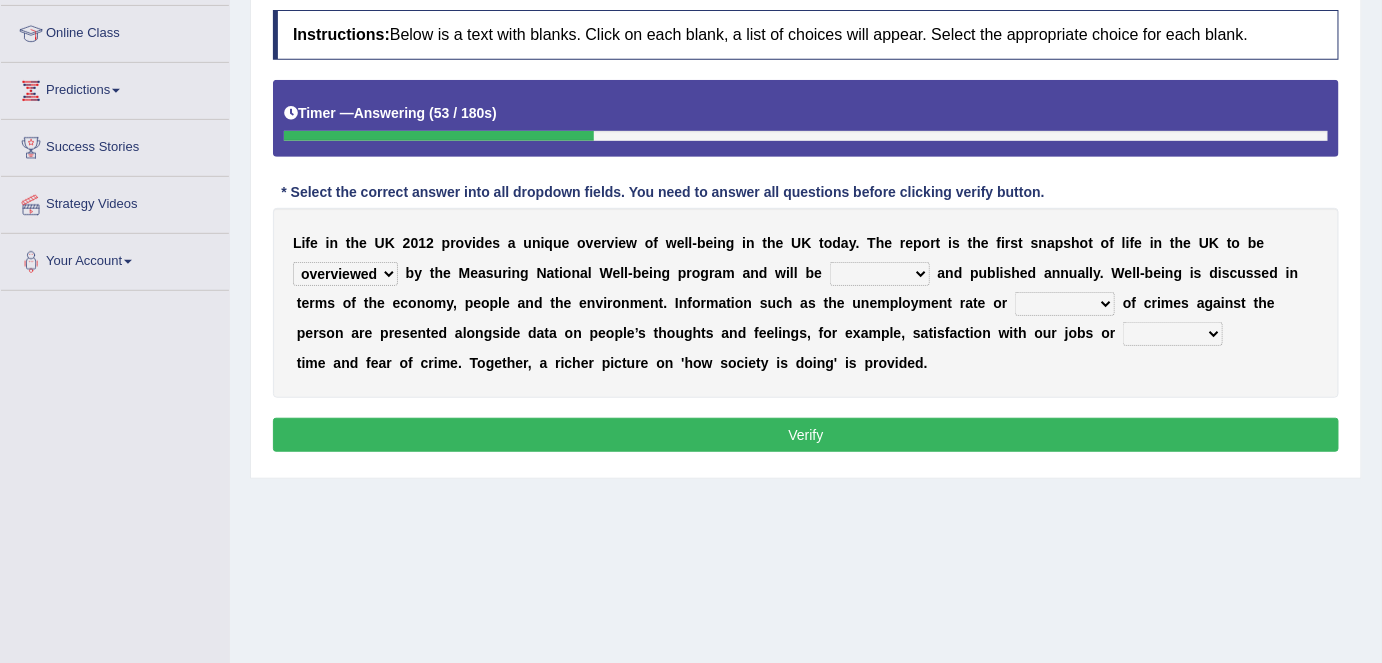 click on "delivered protected demanded overviewed" at bounding box center [345, 274] 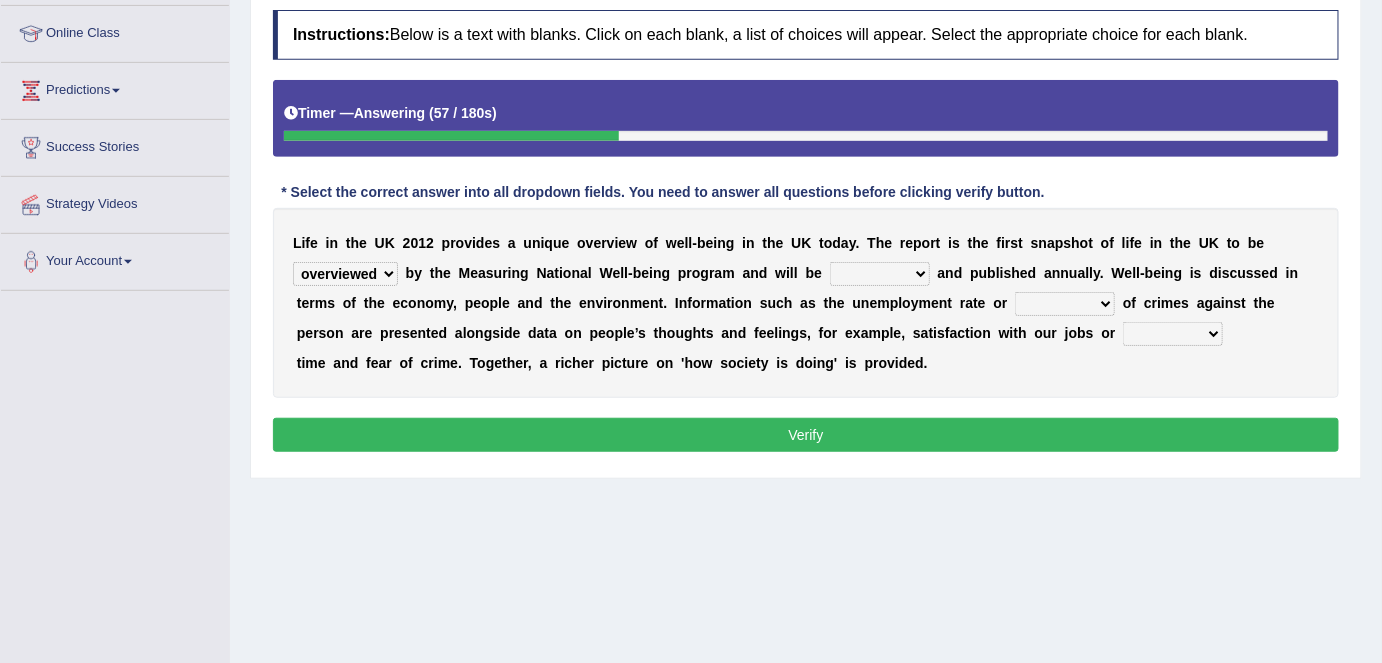 click on "distorted charted updated arranged" at bounding box center [880, 274] 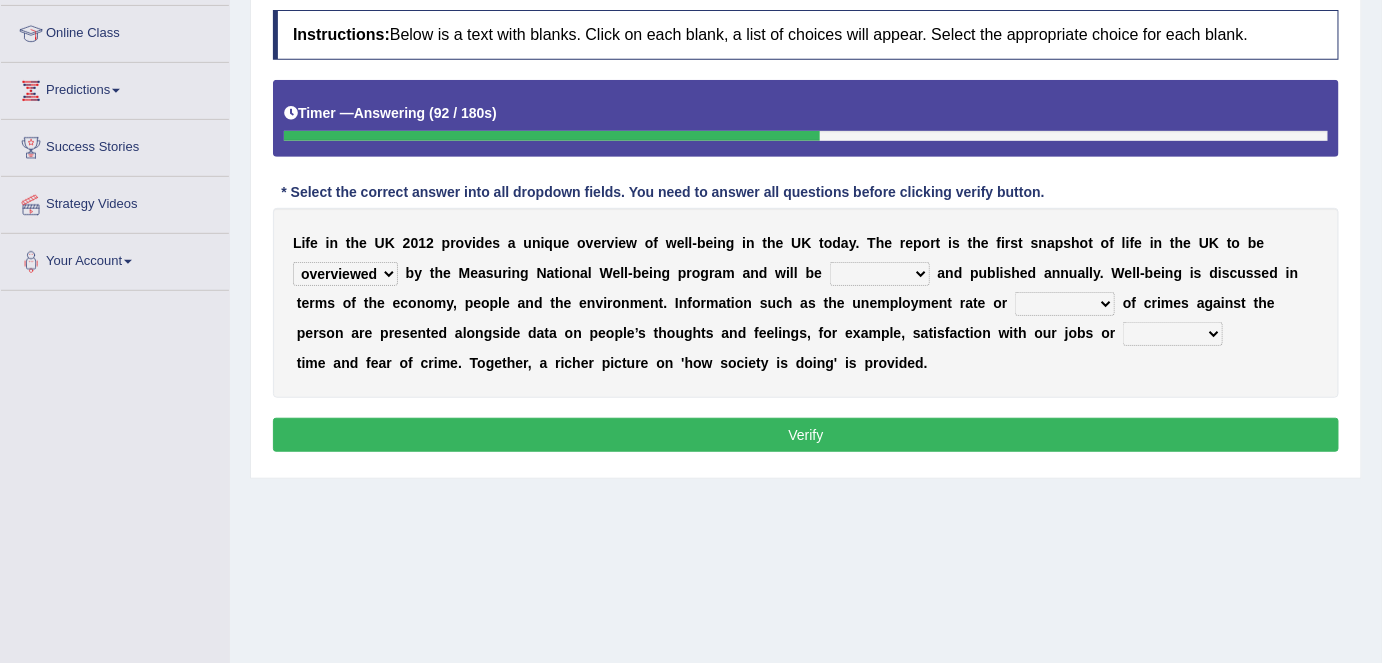 select on "updated" 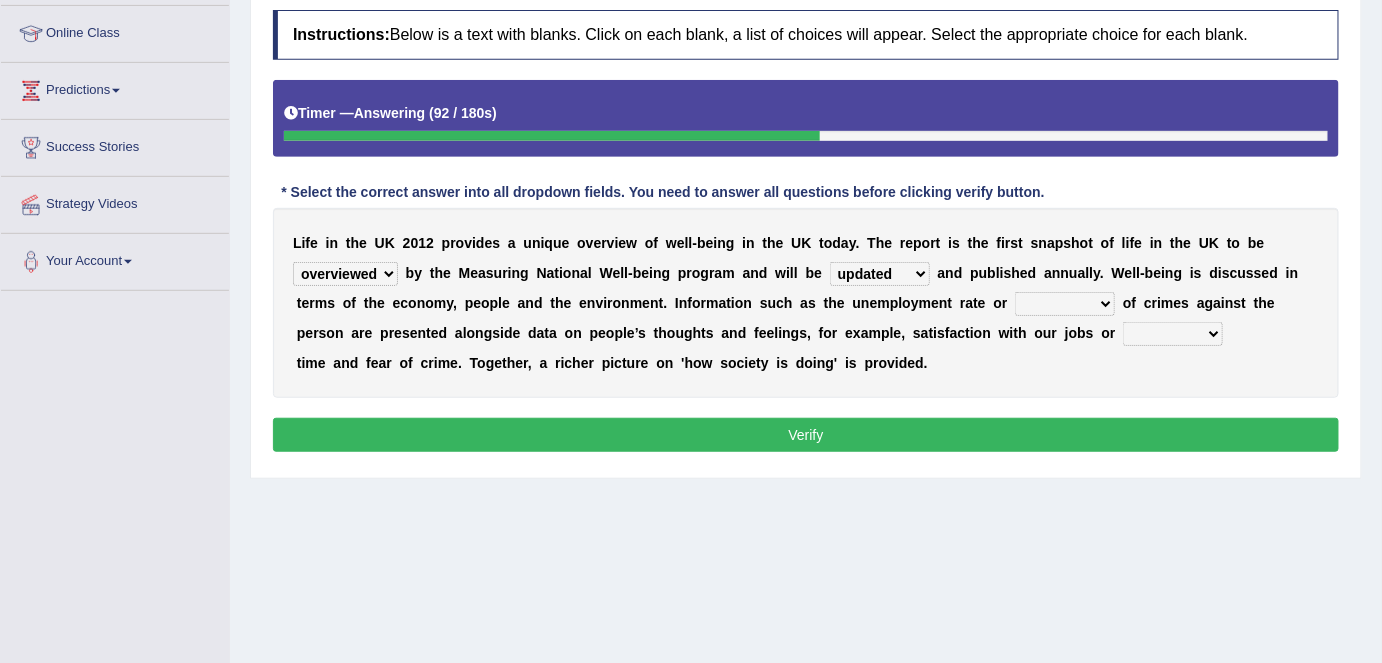 click on "distorted charted updated arranged" at bounding box center [880, 274] 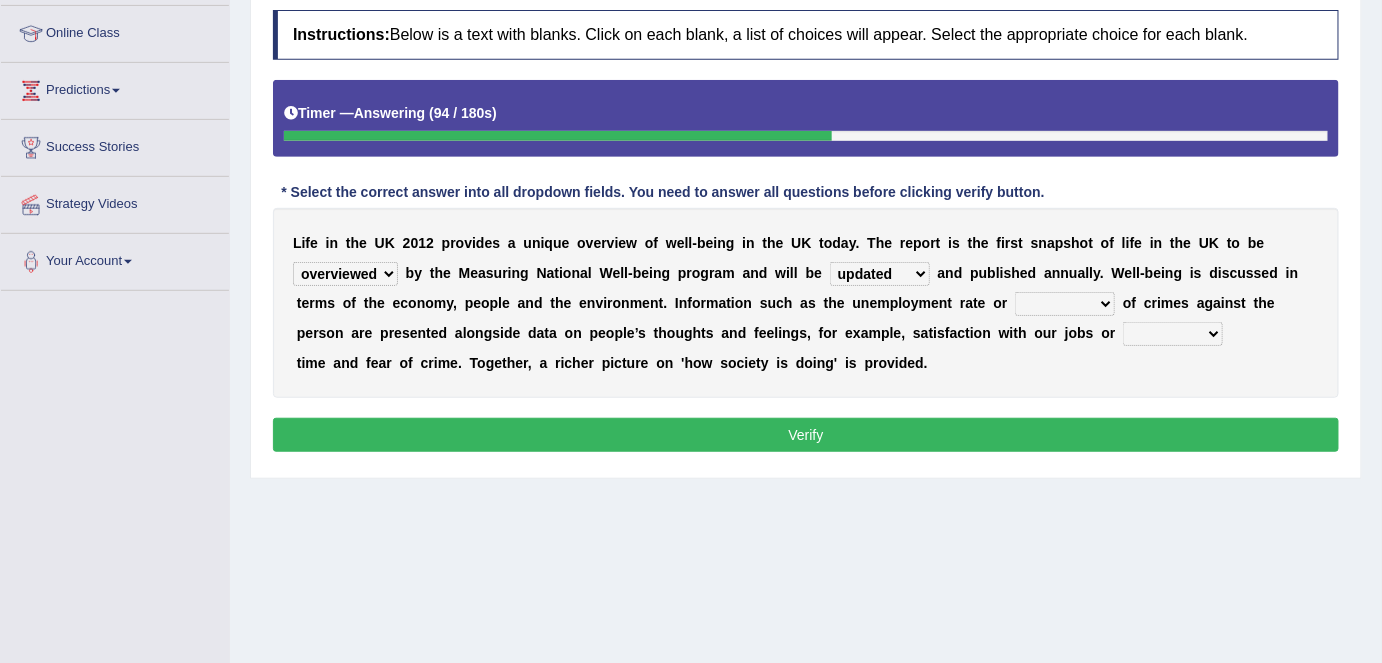 click on "delivered protected demanded overviewed" at bounding box center (345, 274) 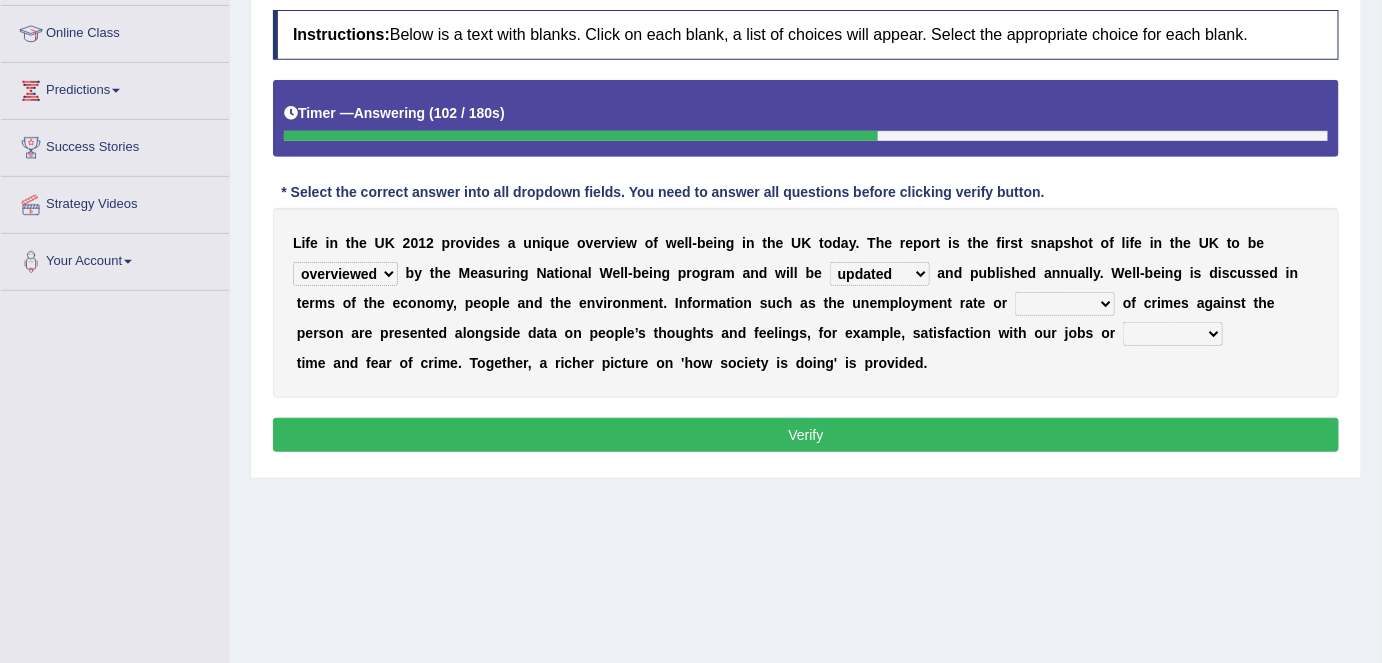 select on "delivered" 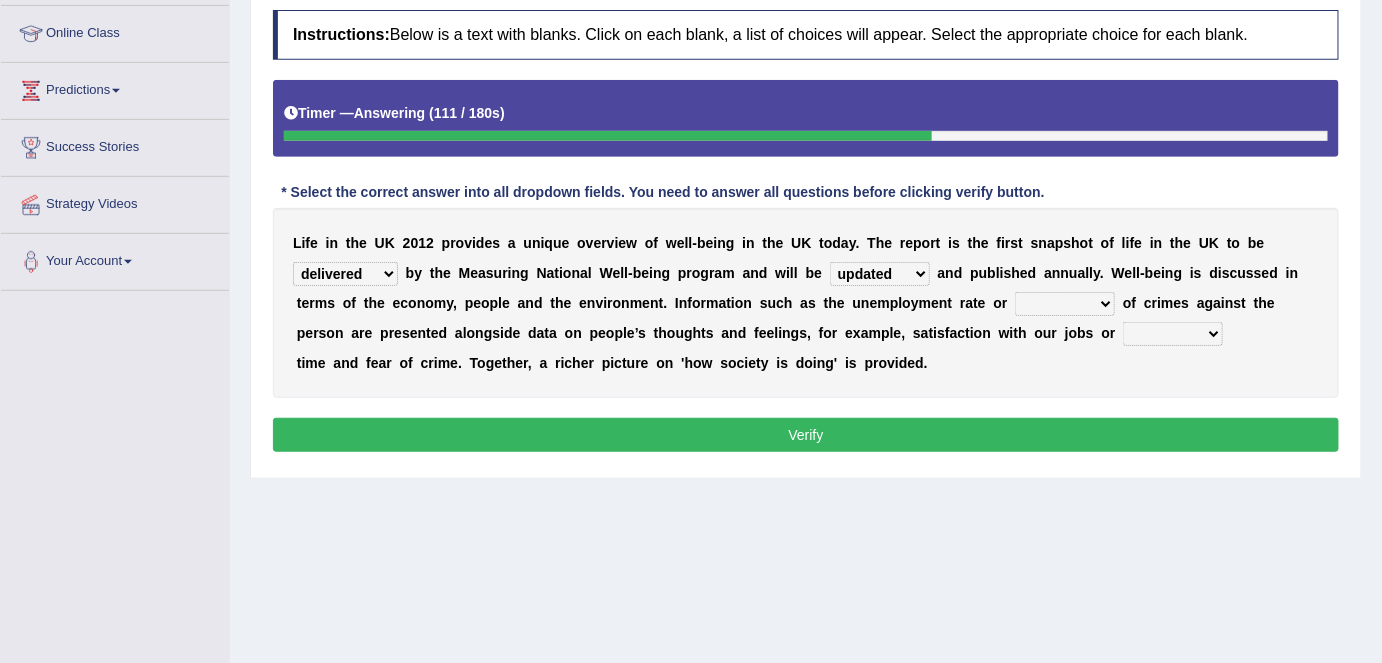 click on "velocity weight span number" at bounding box center [1065, 304] 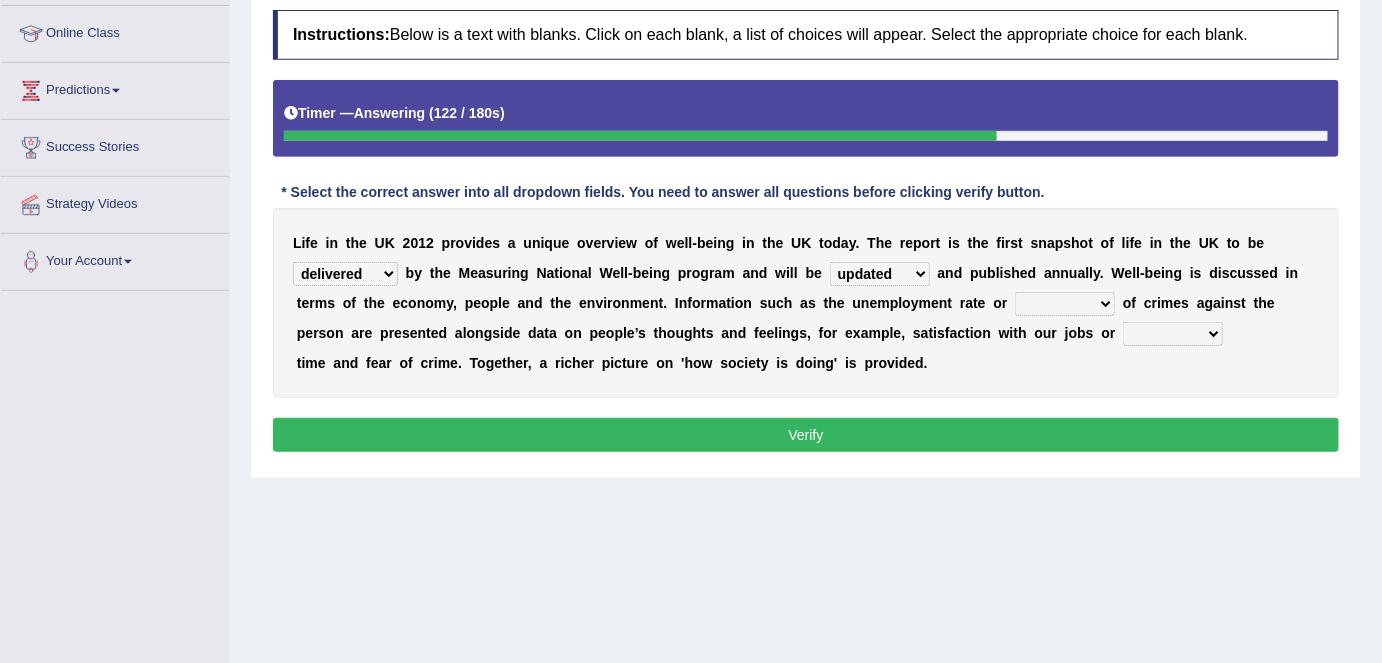 select on "number" 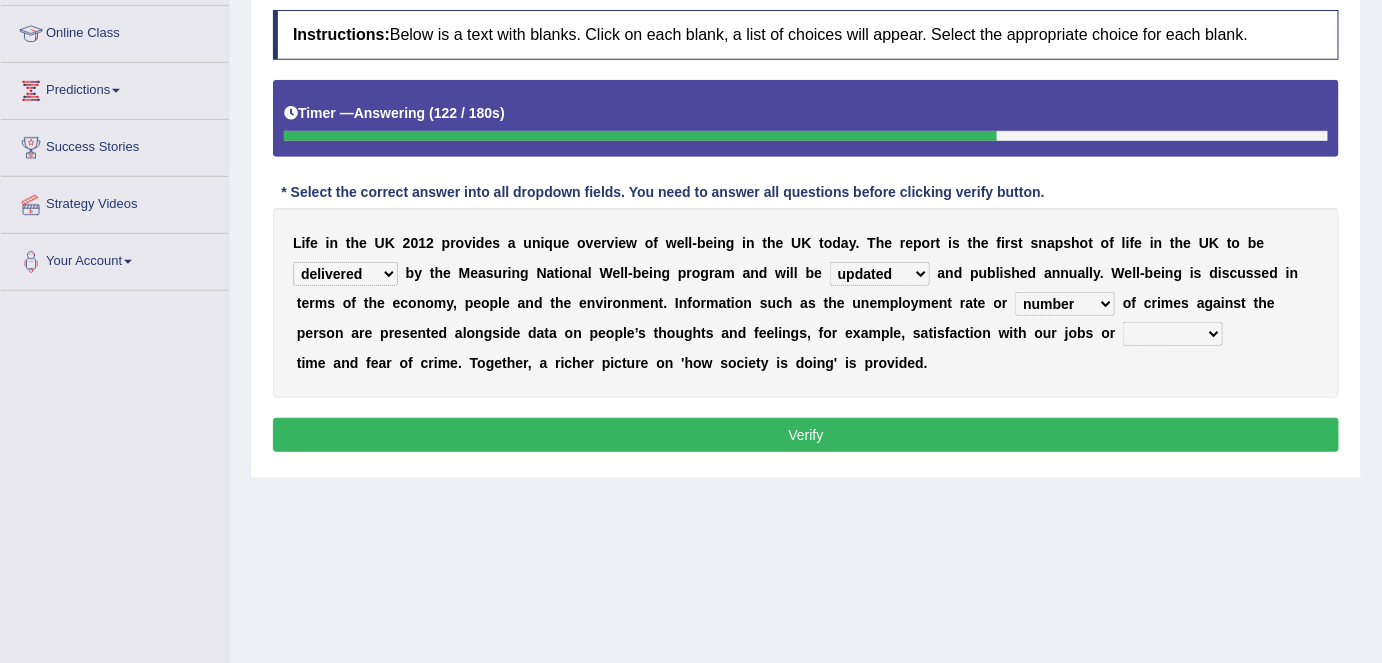 click on "velocity weight span number" at bounding box center (1065, 304) 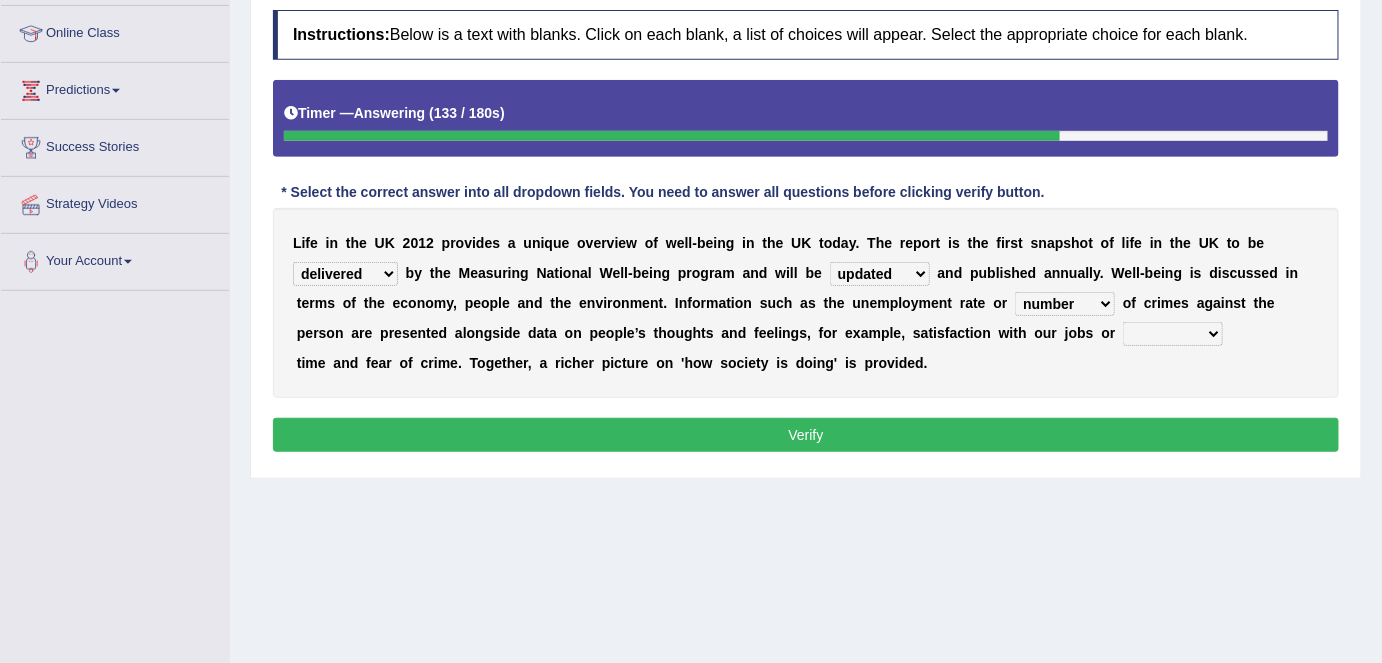 click on "pressure plea fancy leisure" at bounding box center (1173, 334) 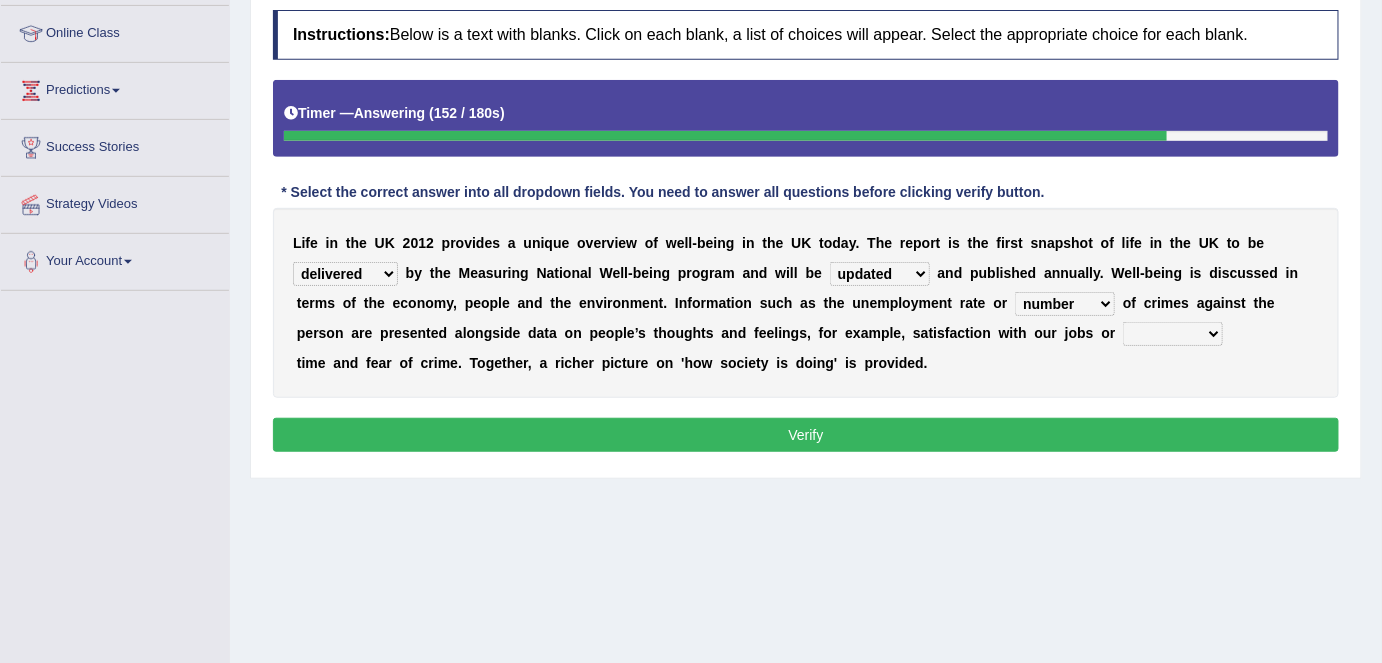 select on "leisure" 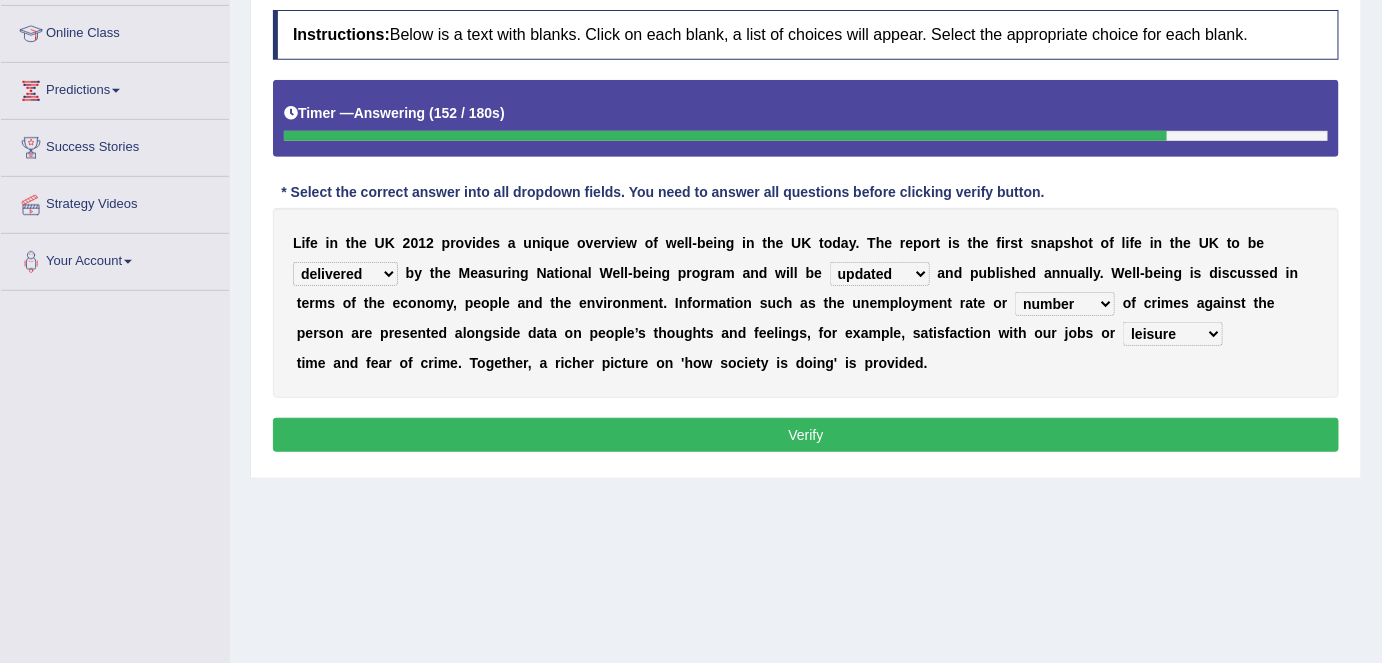 click on "pressure plea fancy leisure" at bounding box center (1173, 334) 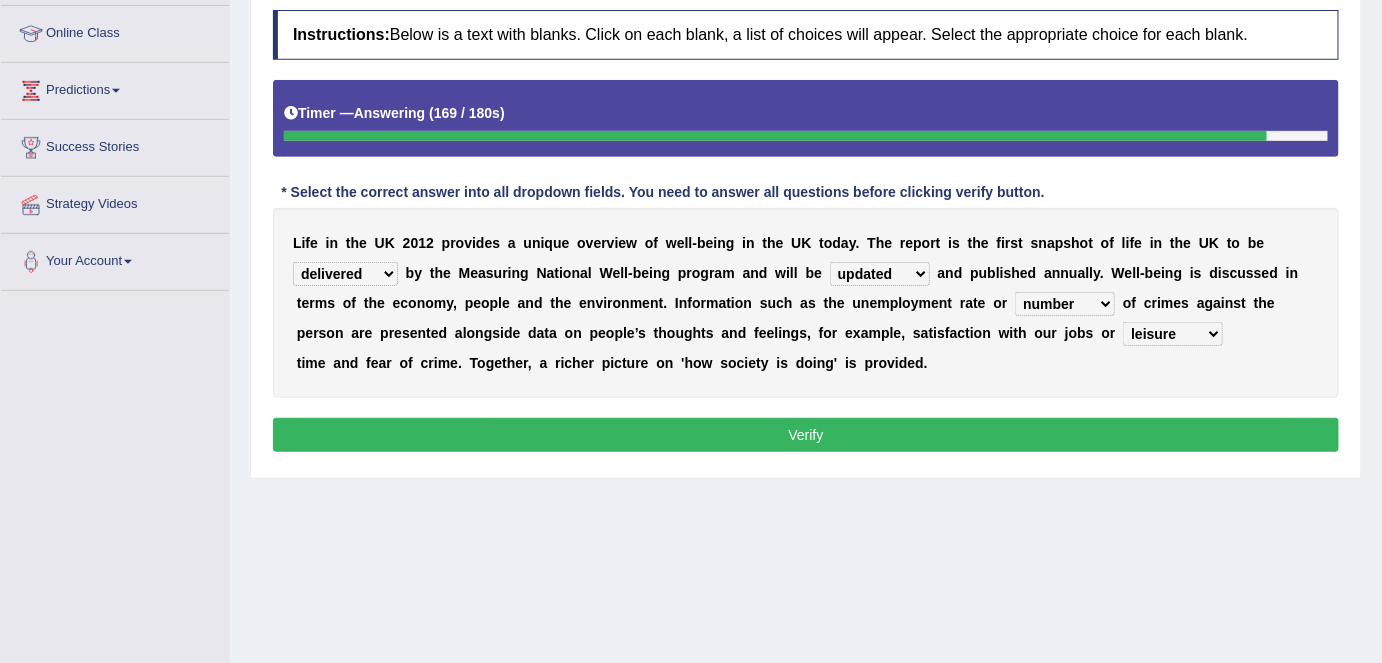 click on "pressure plea fancy leisure" at bounding box center (1173, 334) 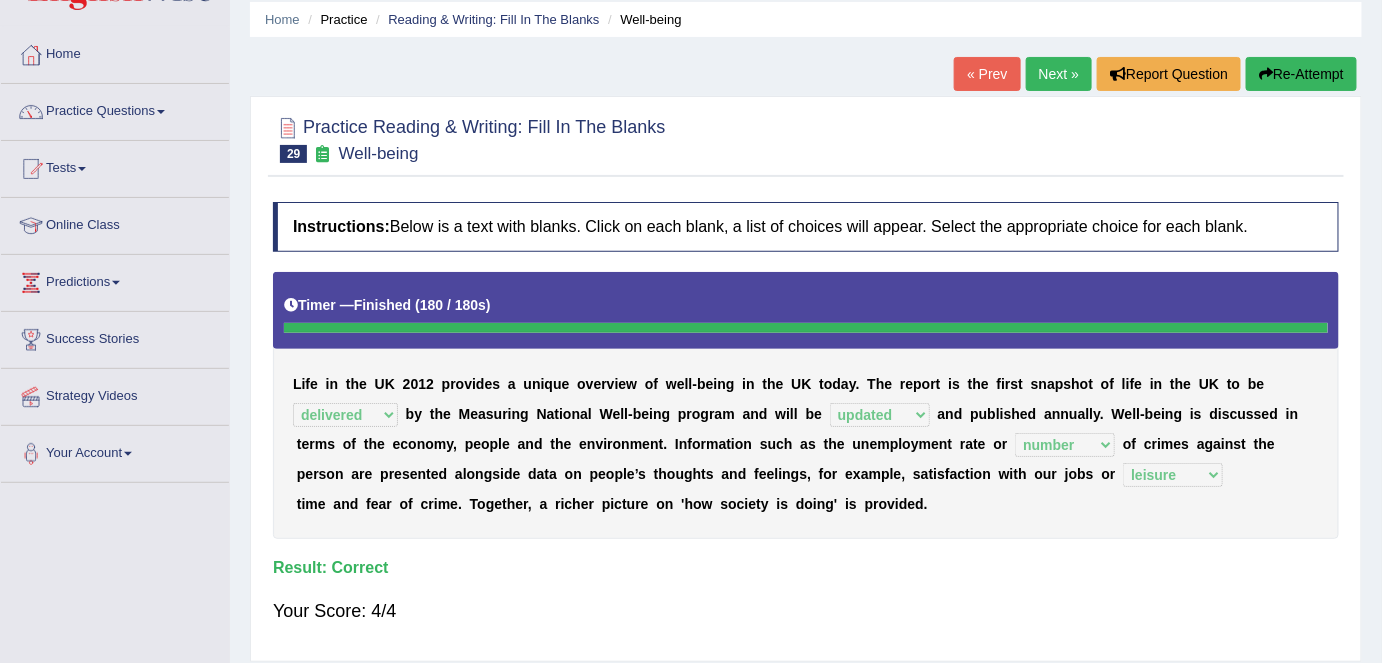 scroll, scrollTop: 64, scrollLeft: 0, axis: vertical 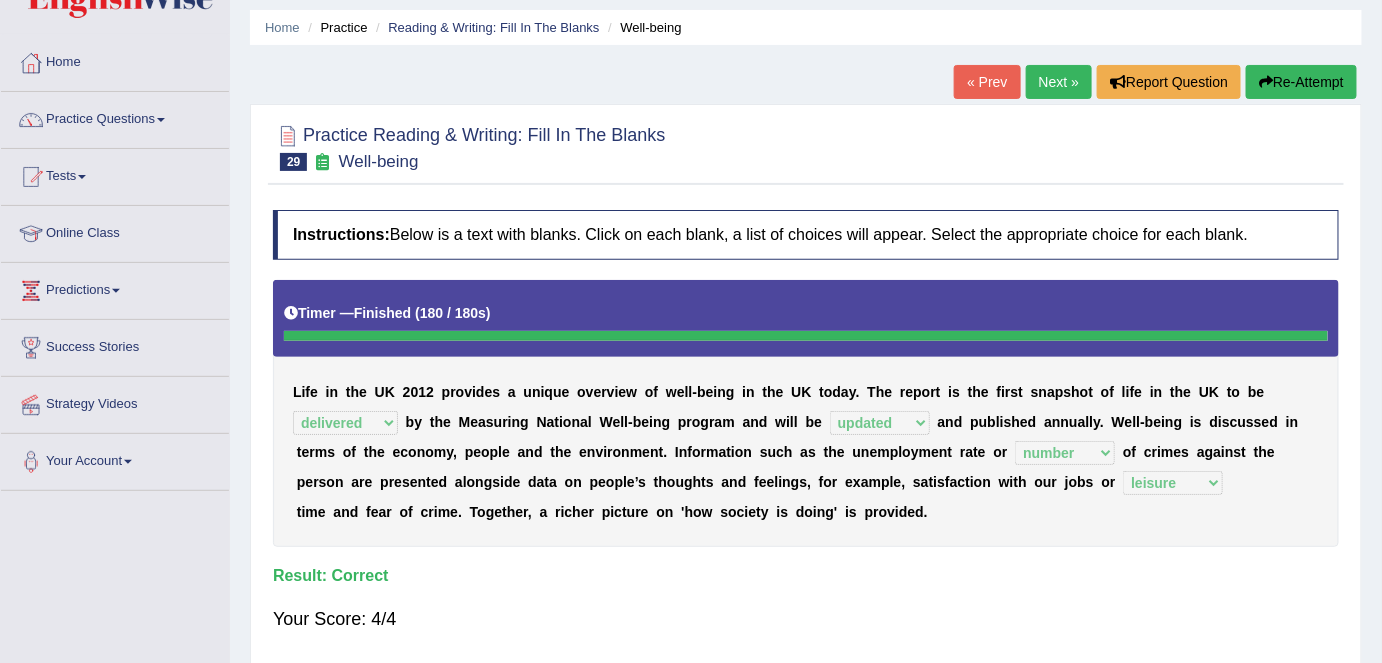 click on "Next »" at bounding box center [1059, 82] 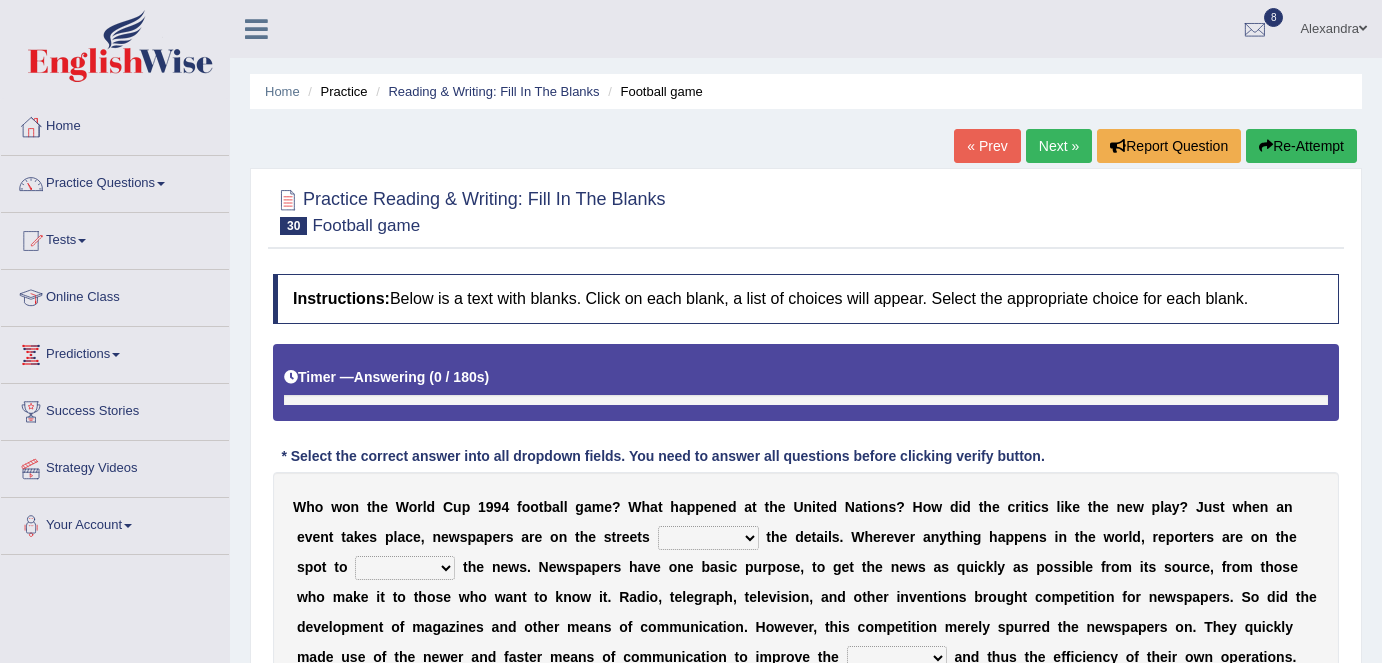 scroll, scrollTop: 0, scrollLeft: 0, axis: both 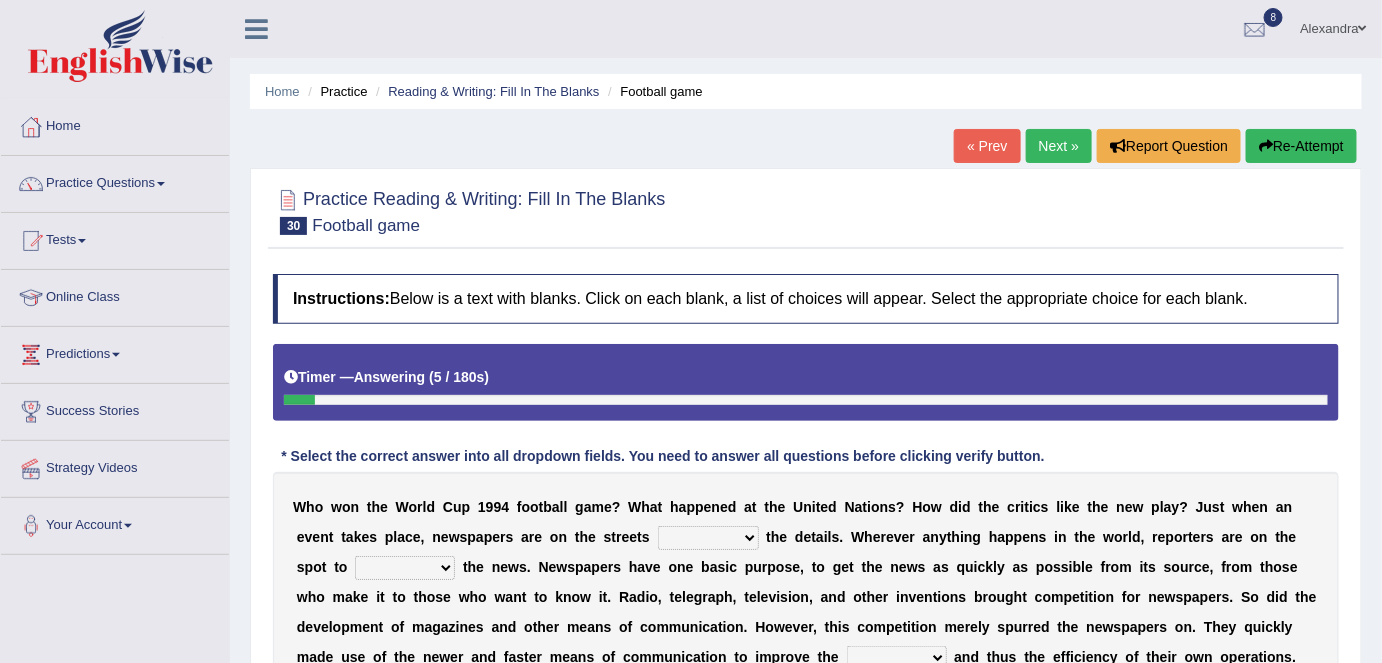 click on "Home
Practice
Reading & Writing: Fill In The Blanks
Football game
« Prev Next »  Report Question  Re-Attempt
Practice Reading & Writing: Fill In The Blanks
30
Football game
Instructions:  Below is a text with blanks. Click on each blank, a list of choices will appear. Select the appropriate choice for each blank.
Timer —  Answering   ( 5 / 180s ) Skip * Select the correct answer into all dropdown fields. You need to answer all questions before clicking verify button. W h o    w o n    t h e    W o r l d    C u p    [YEAR]    f o o t b a l l    g a m e ?    W h a t    h a p p e n e d    a t    t h e    United Nations ?    H o w    d i d    t h e    c r i t i c s    l i k e    t h e    n e w    p l a y ?    J u s t    w h e n    a n    e v e n t    t a k e s    p l a c e , n" at bounding box center [806, 514] 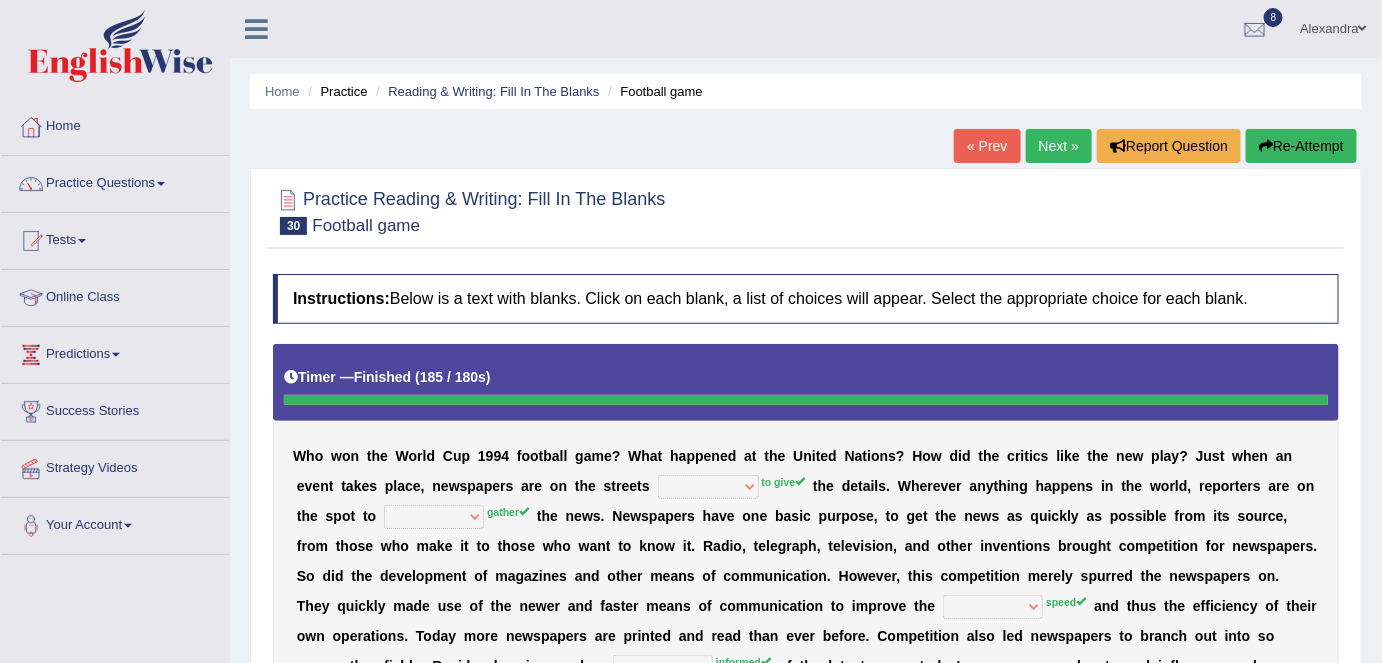 click on "Re-Attempt" at bounding box center [1301, 146] 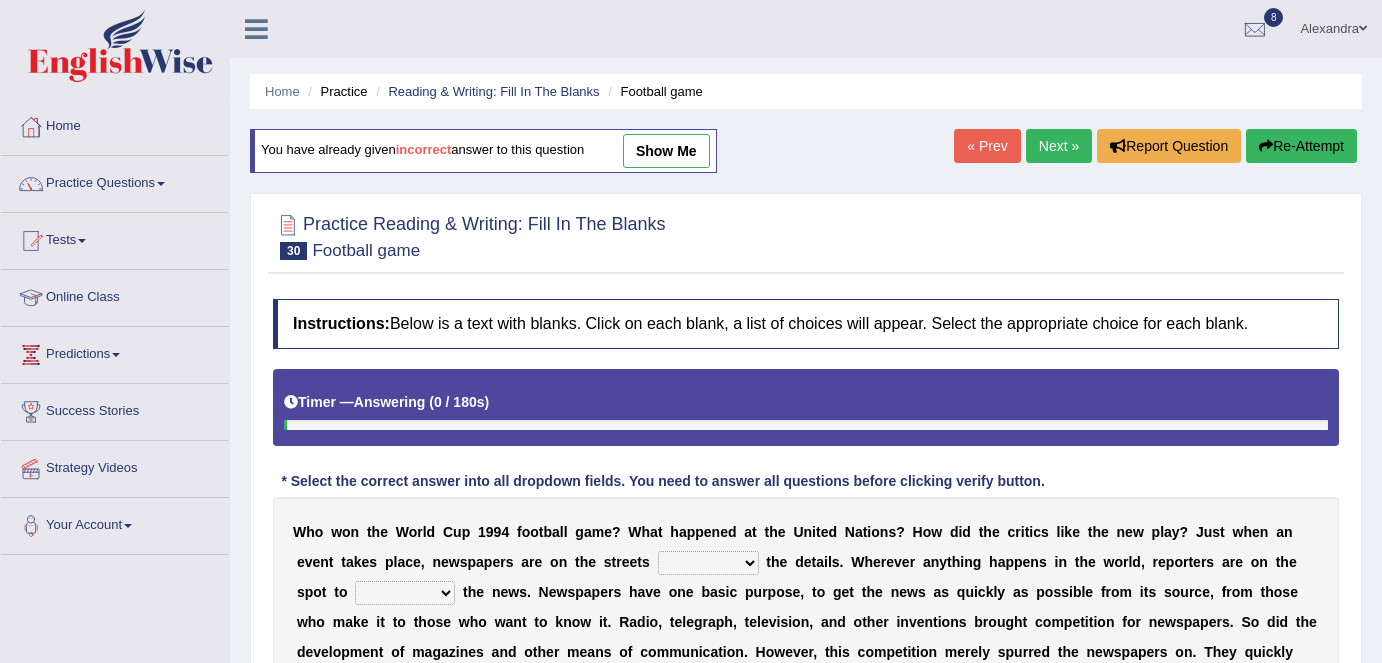 scroll, scrollTop: 0, scrollLeft: 0, axis: both 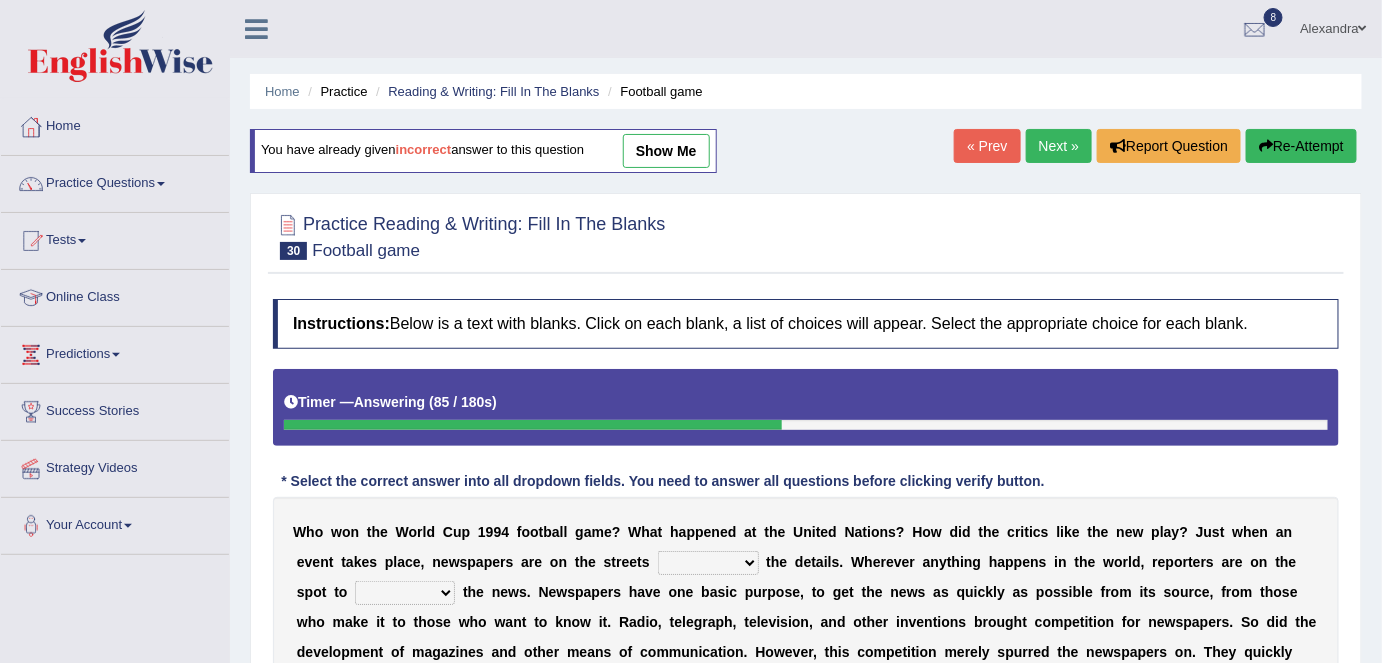 click on "Re-Attempt" at bounding box center (1301, 146) 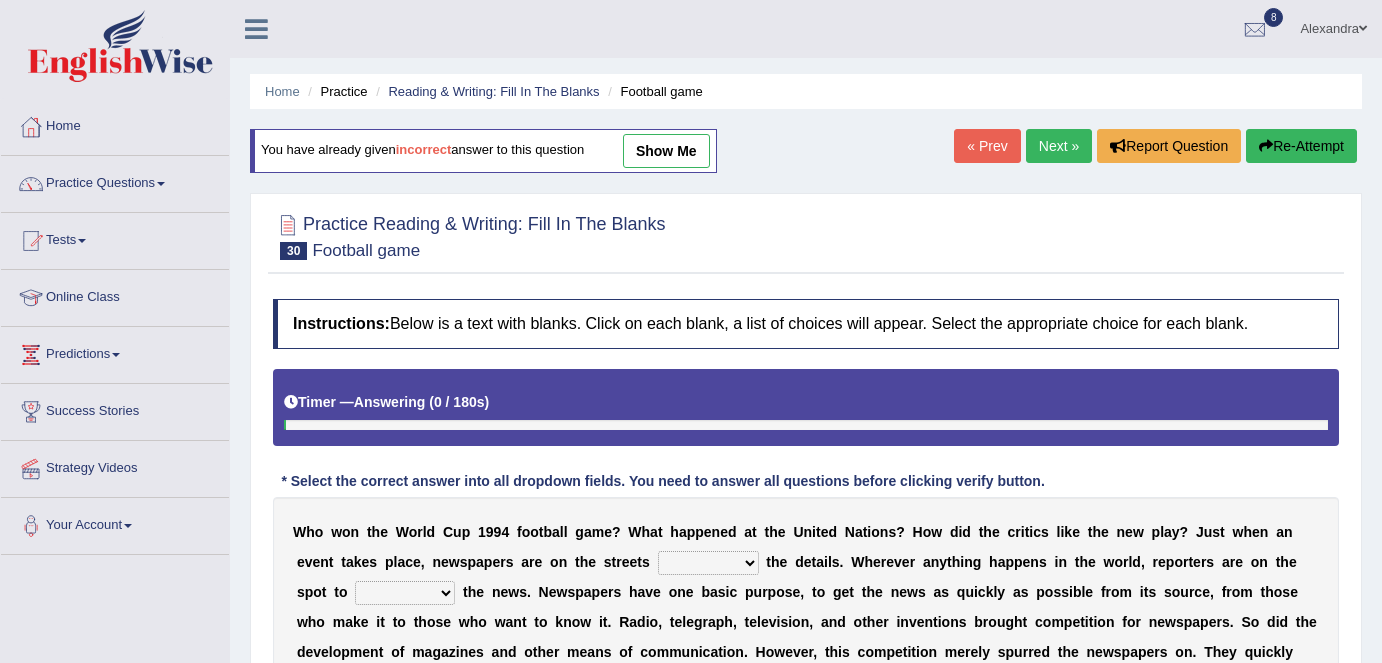 scroll, scrollTop: 0, scrollLeft: 0, axis: both 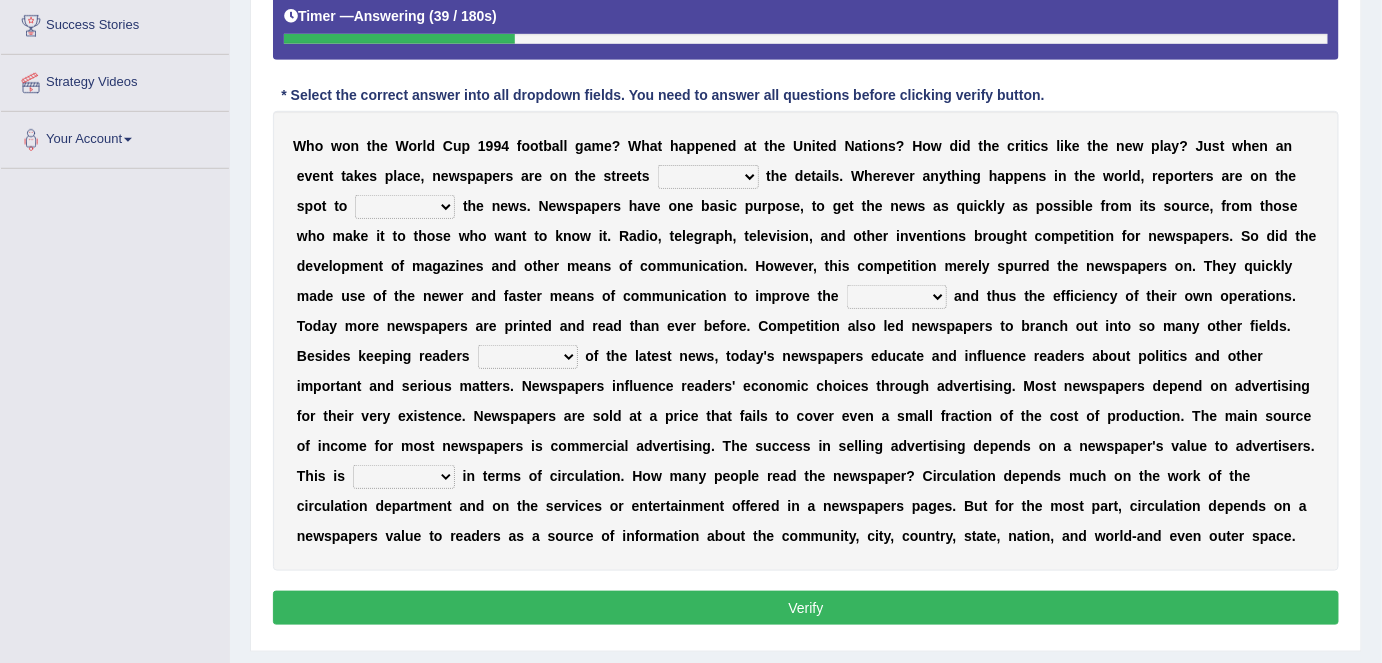 click on "be giving to give have given given" at bounding box center [708, 177] 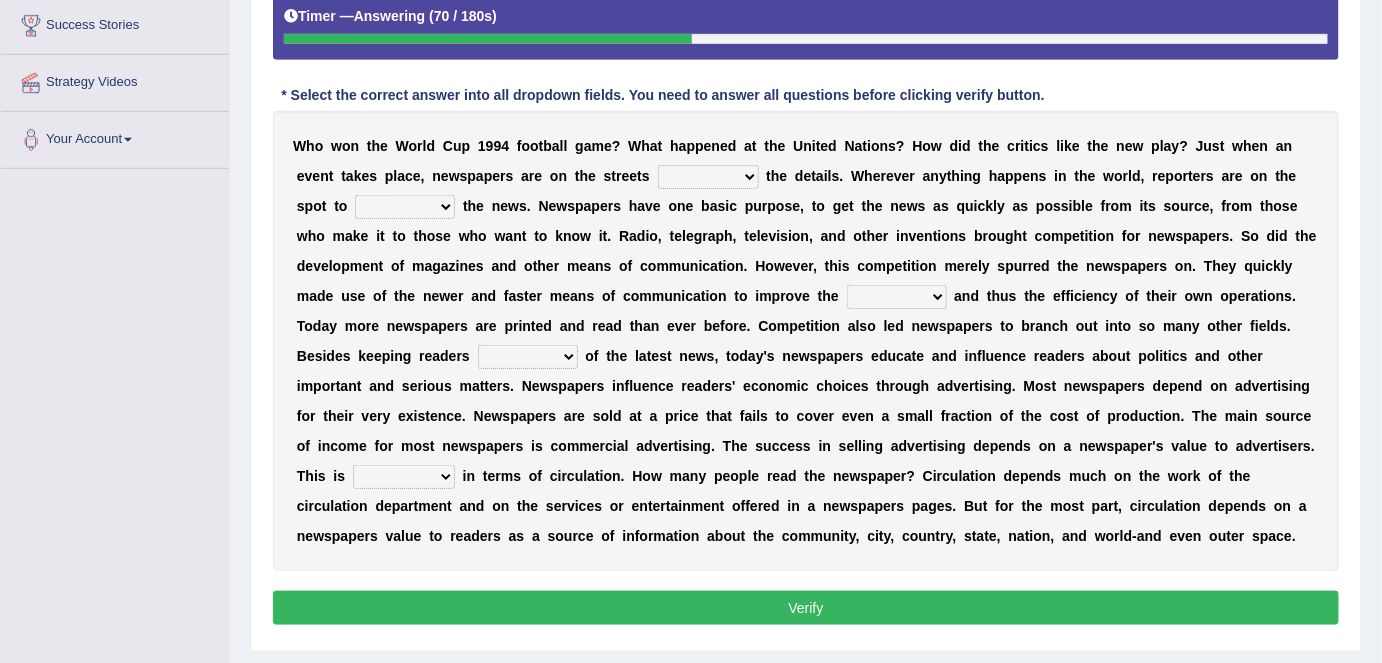 select on "to give" 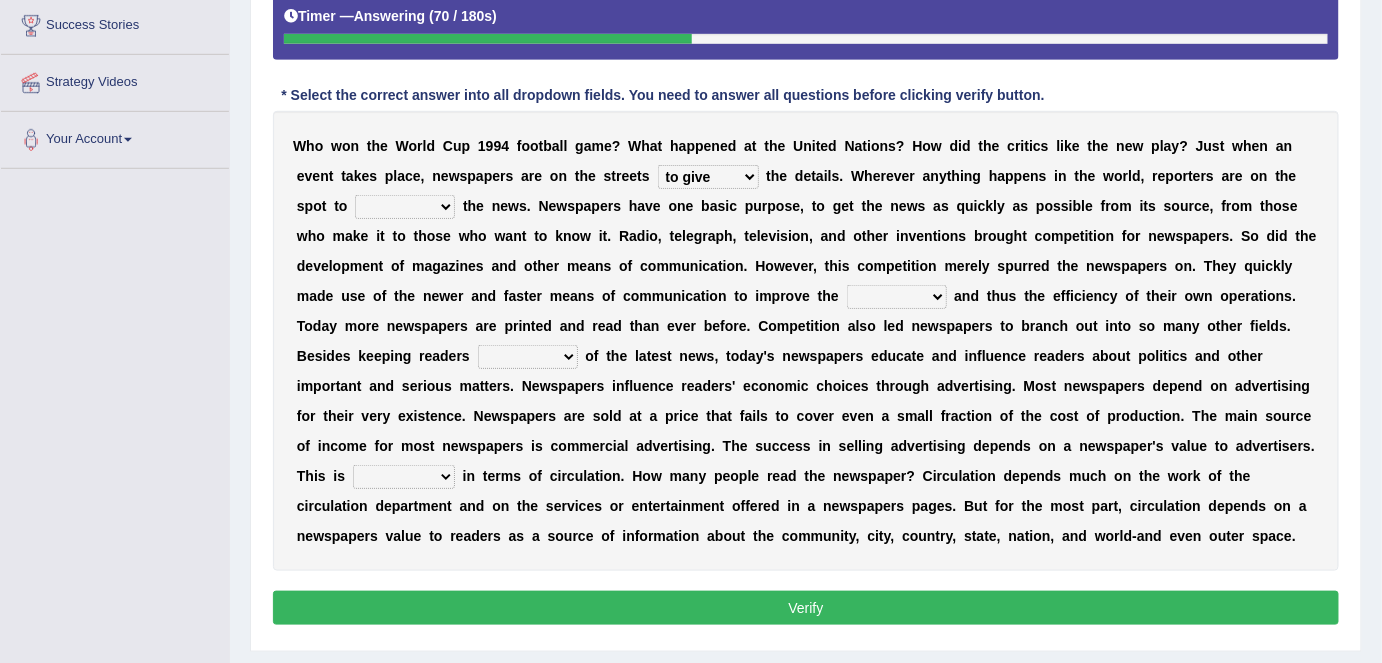 click on "be giving to give have given given" at bounding box center (708, 177) 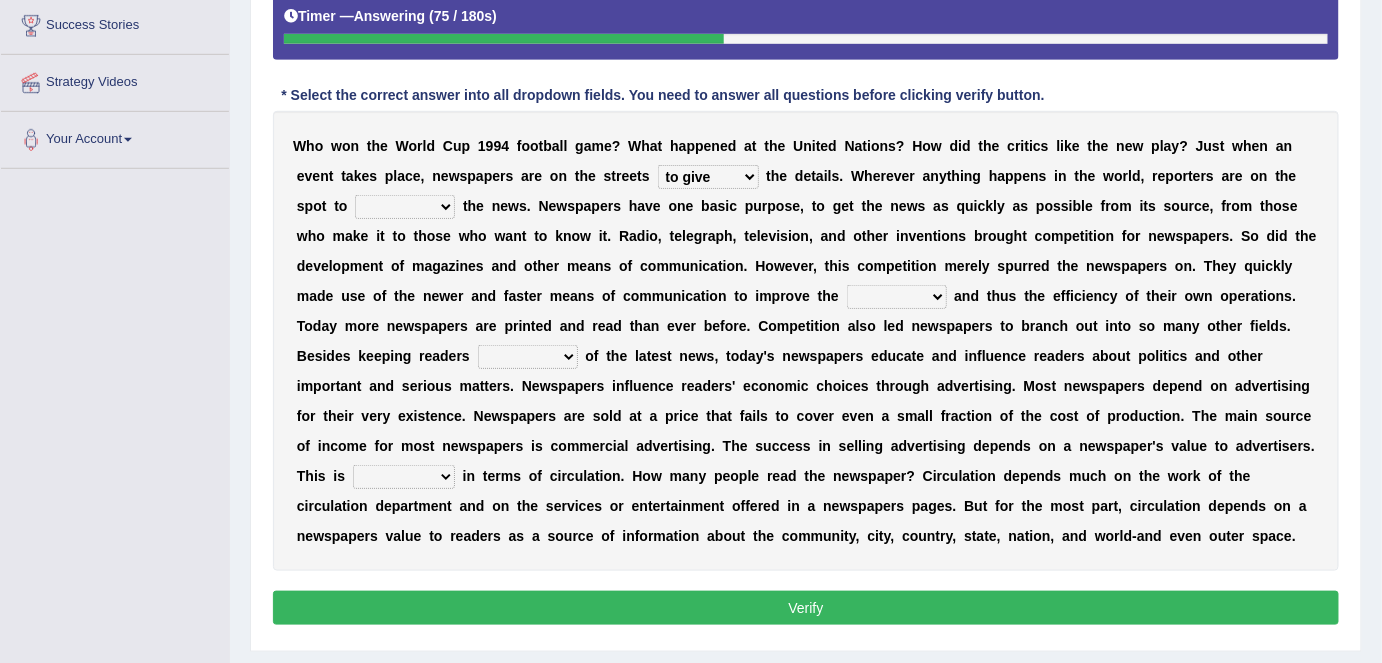 click on "given subscribe gather invent" at bounding box center [405, 207] 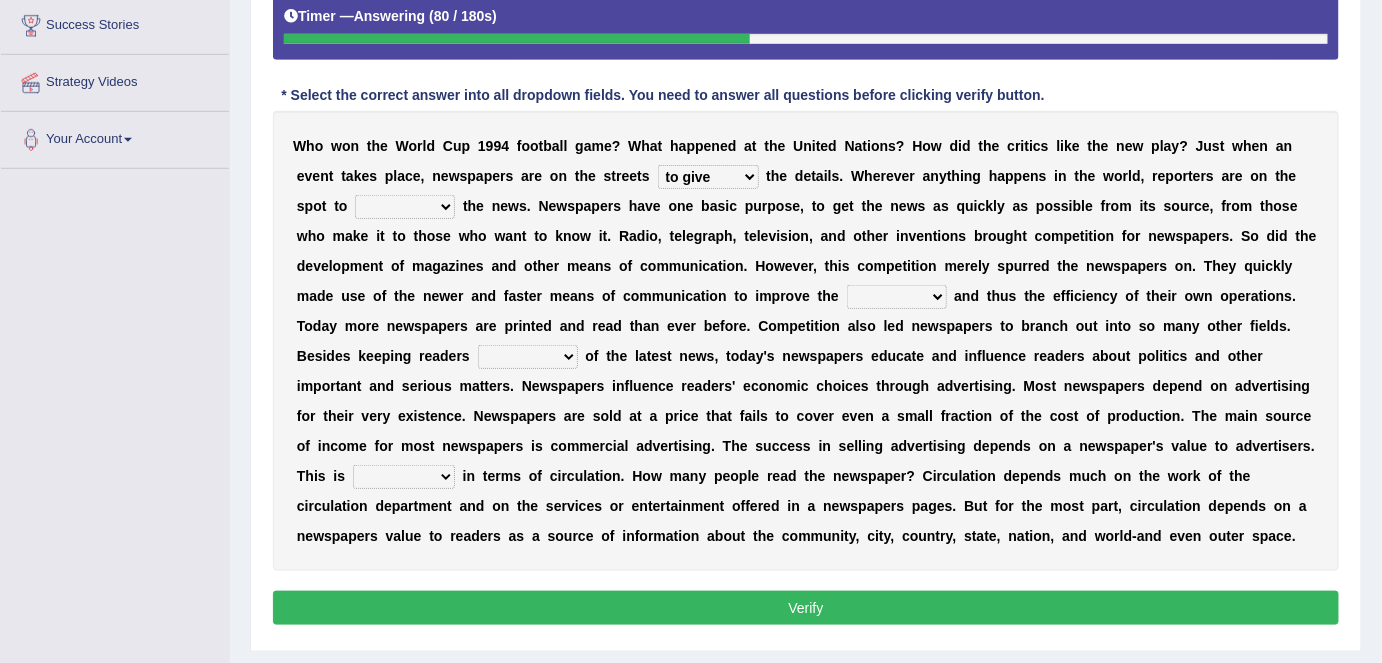 select on "gather" 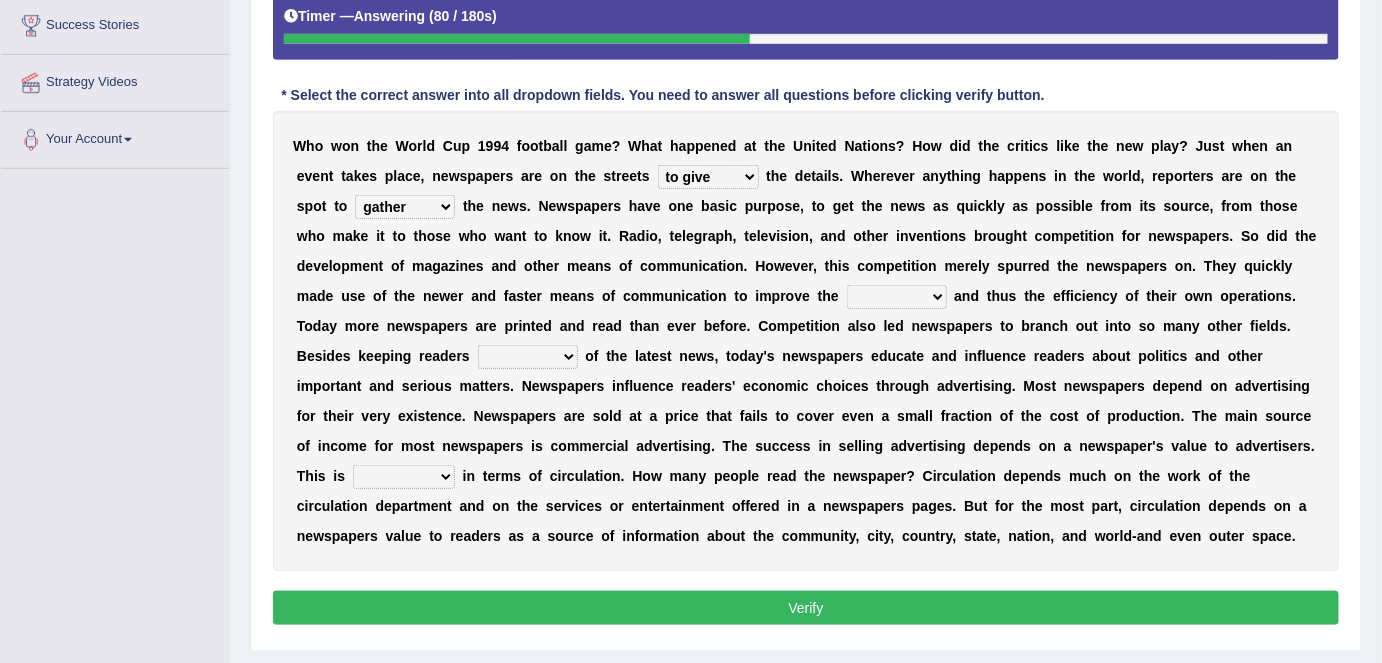 click on "given subscribe gather invent" at bounding box center (405, 207) 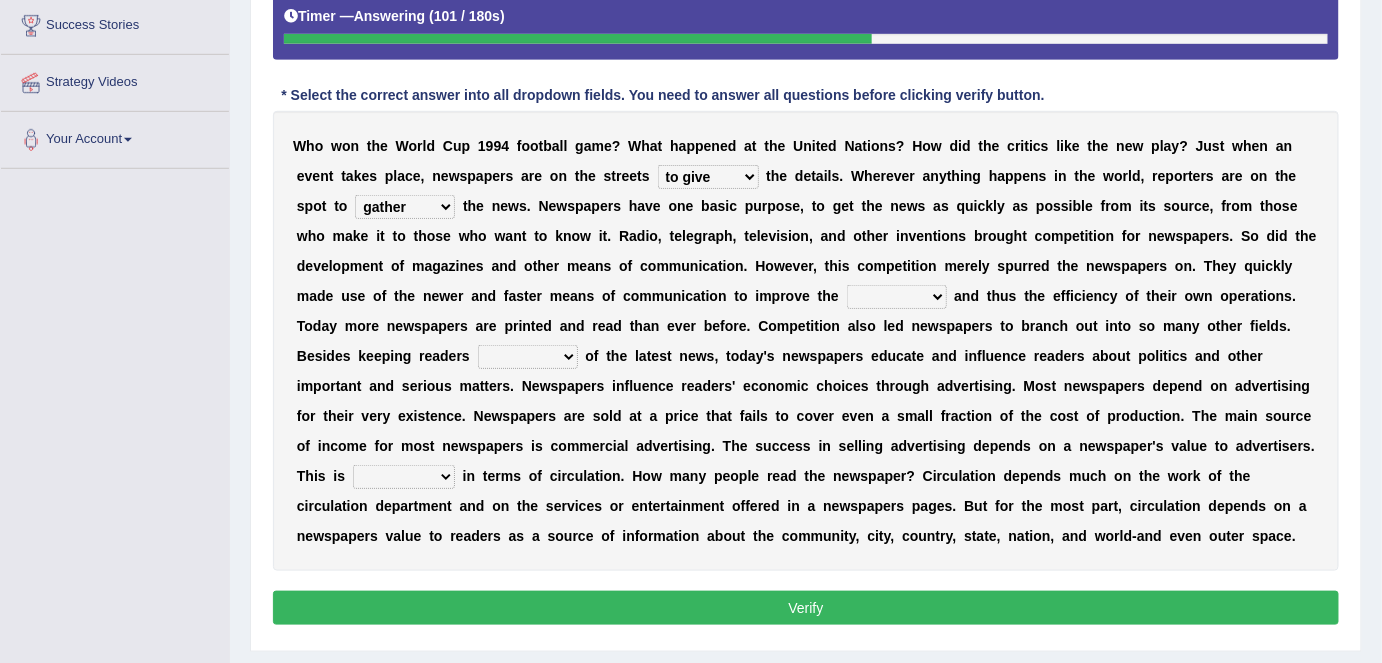 click on "speed column rating volume" at bounding box center (897, 297) 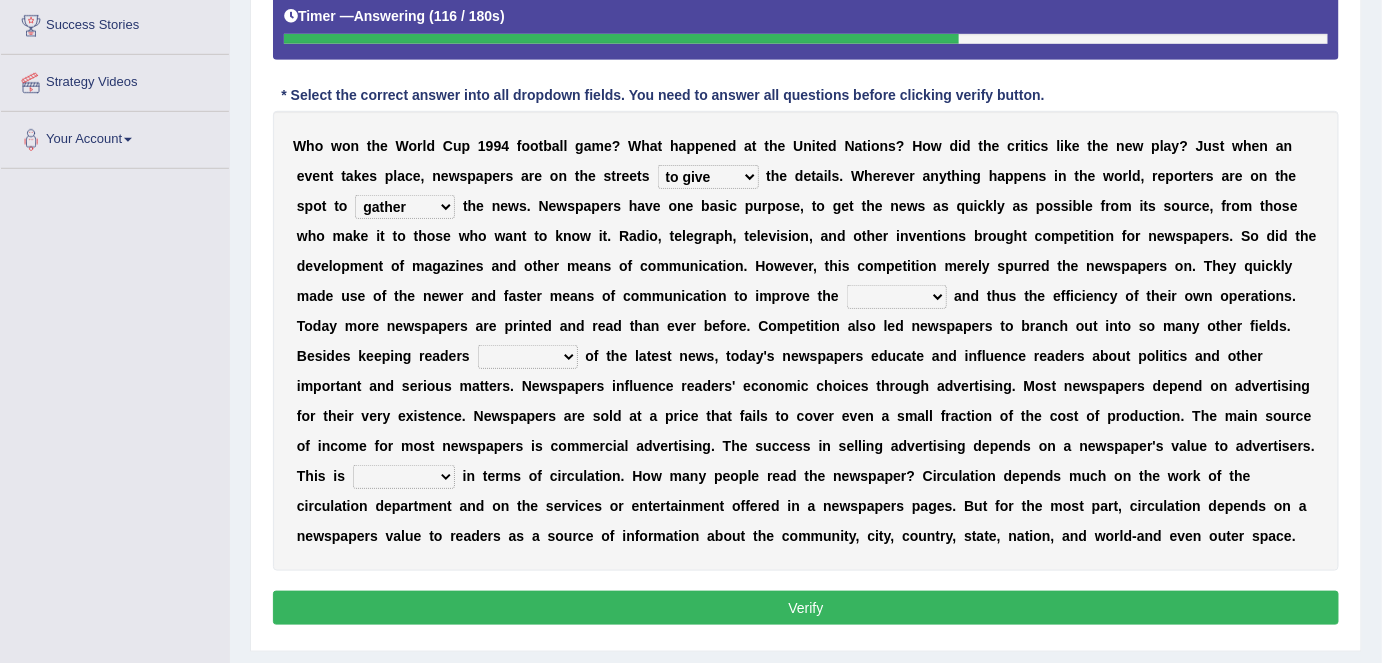 select on "speed" 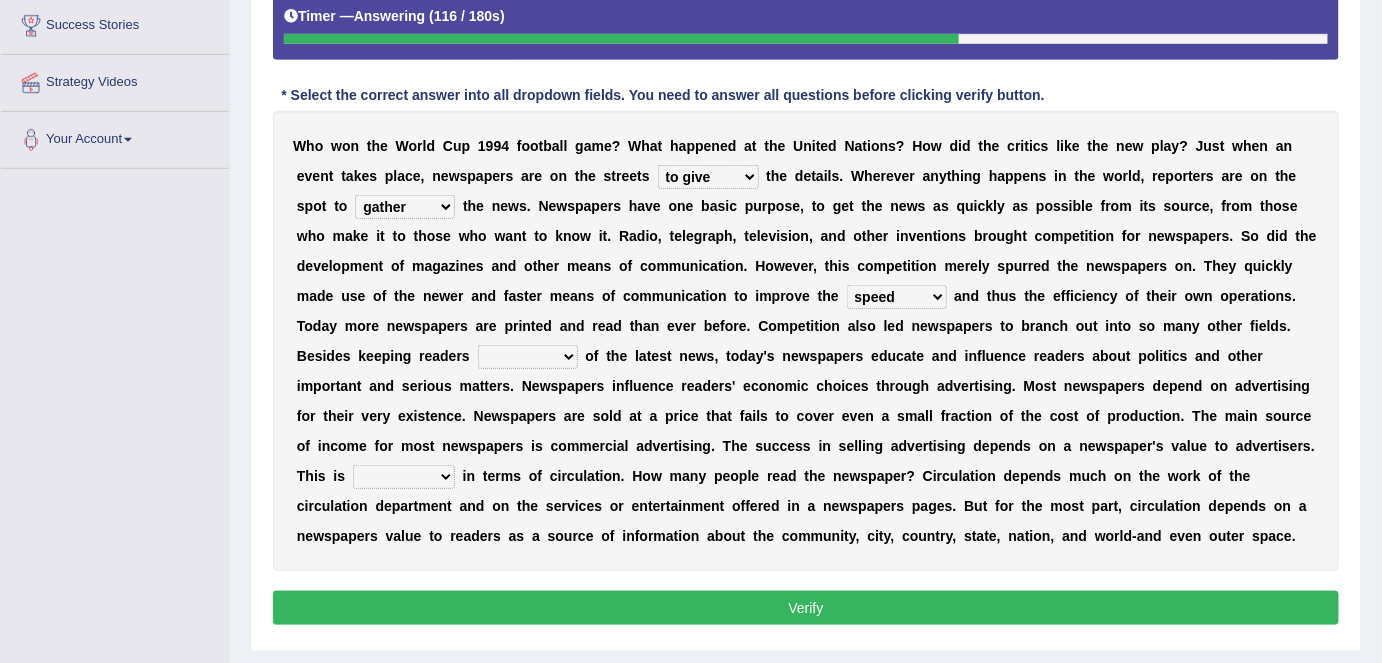 click on "speed column rating volume" at bounding box center [897, 297] 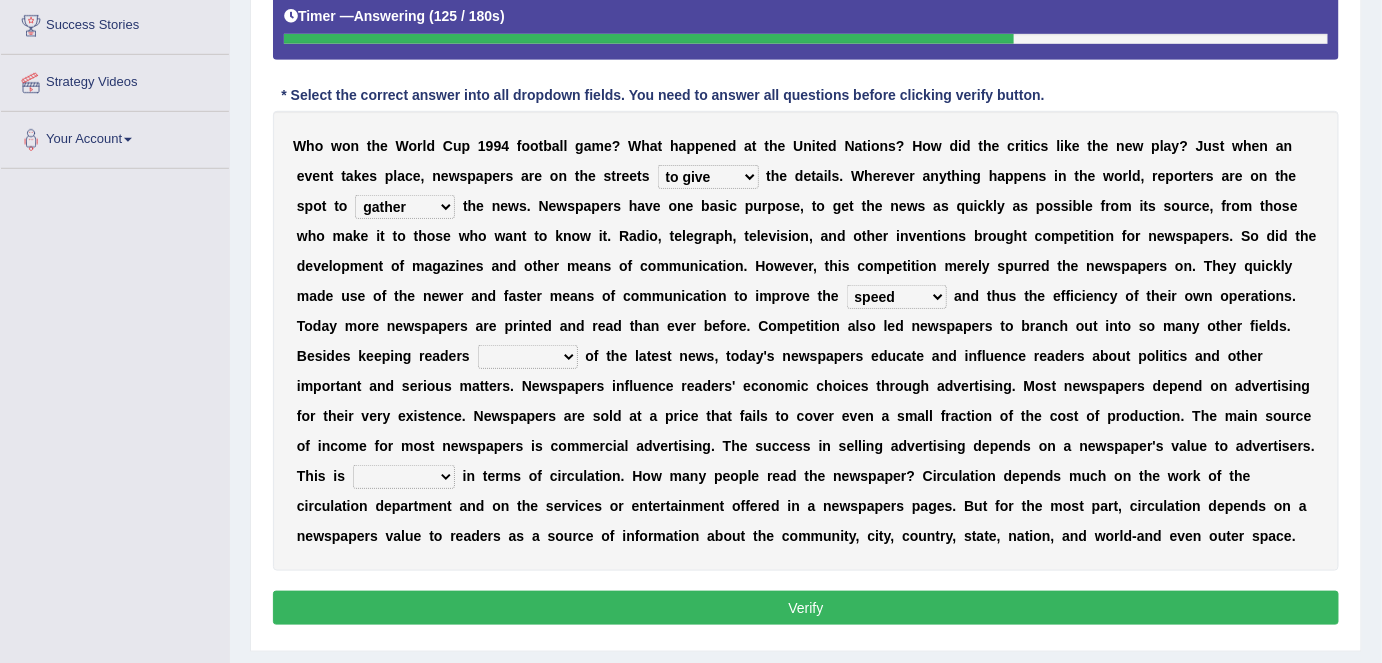 click on "besieged fed confirmed informed" at bounding box center [528, 357] 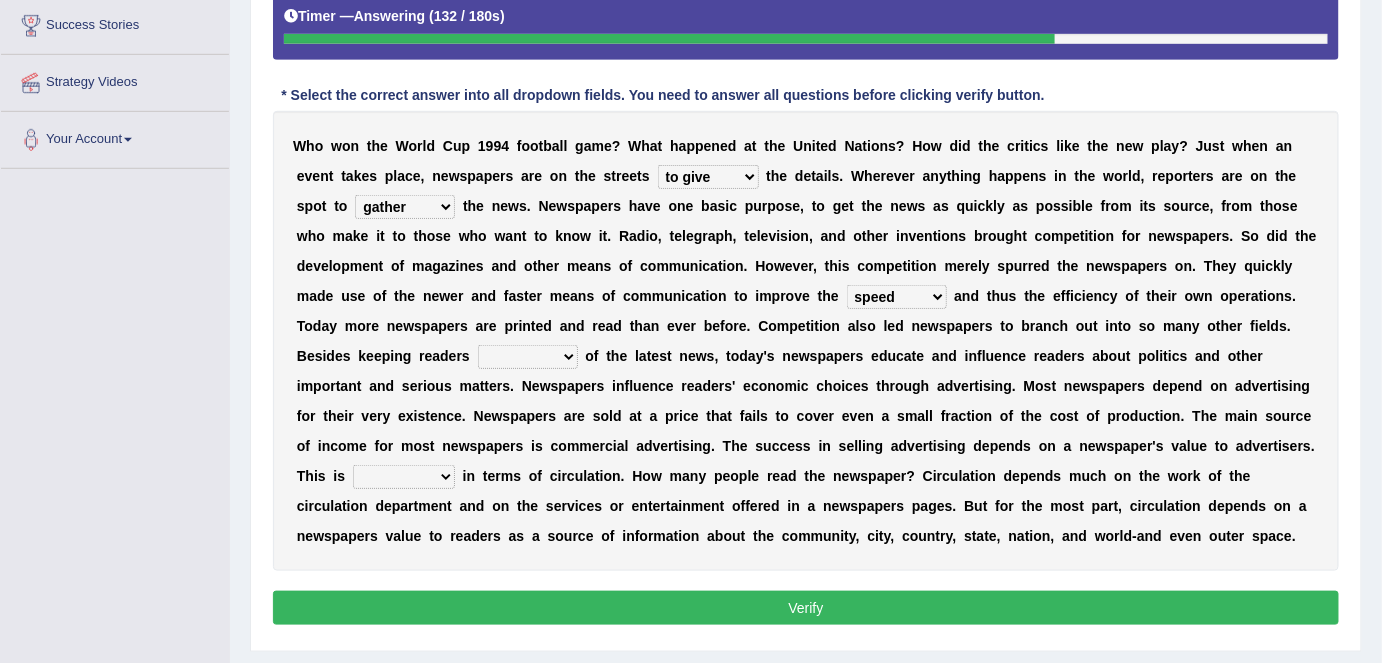 select on "informed" 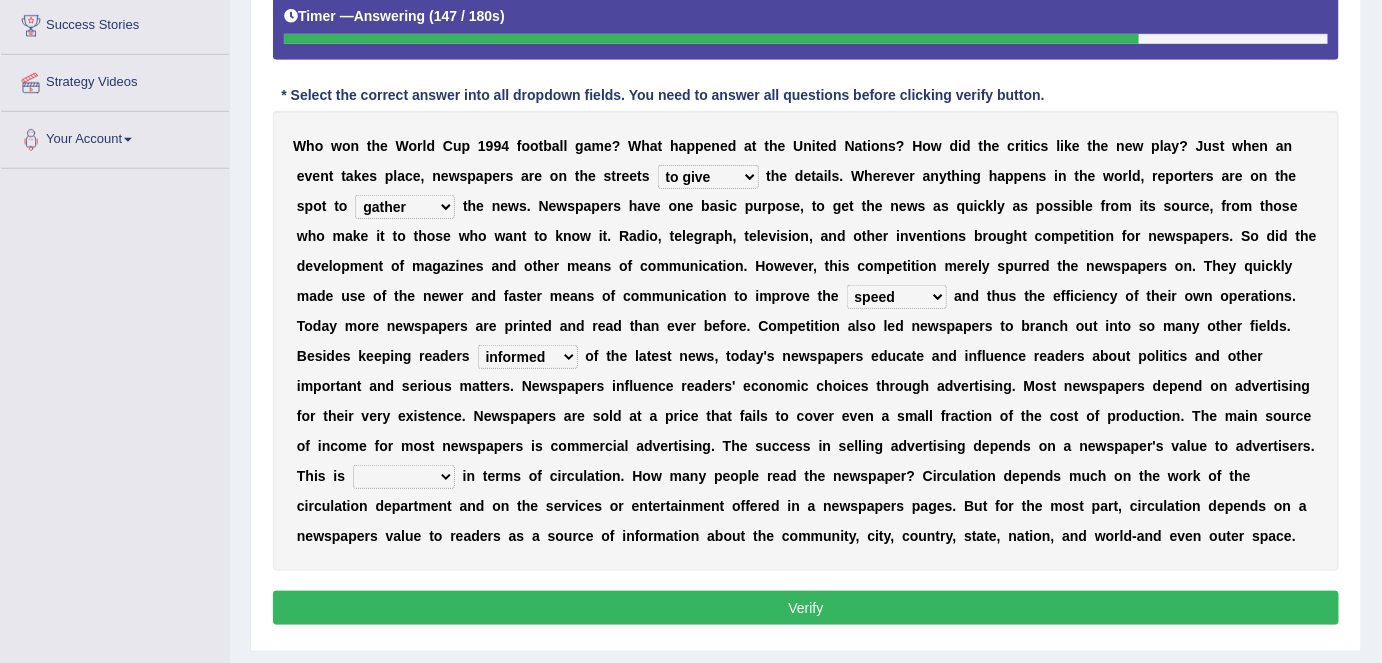 click on "measured envisioned entailed engaged" at bounding box center (404, 477) 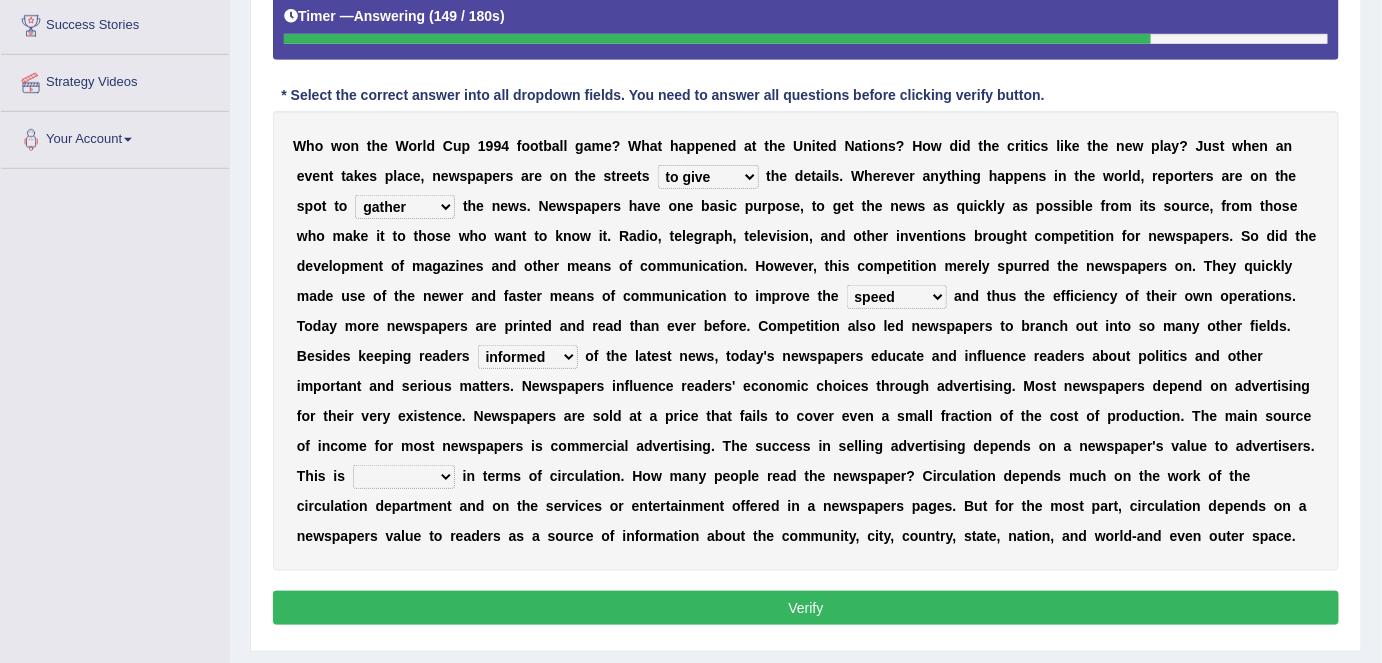 select on "measured" 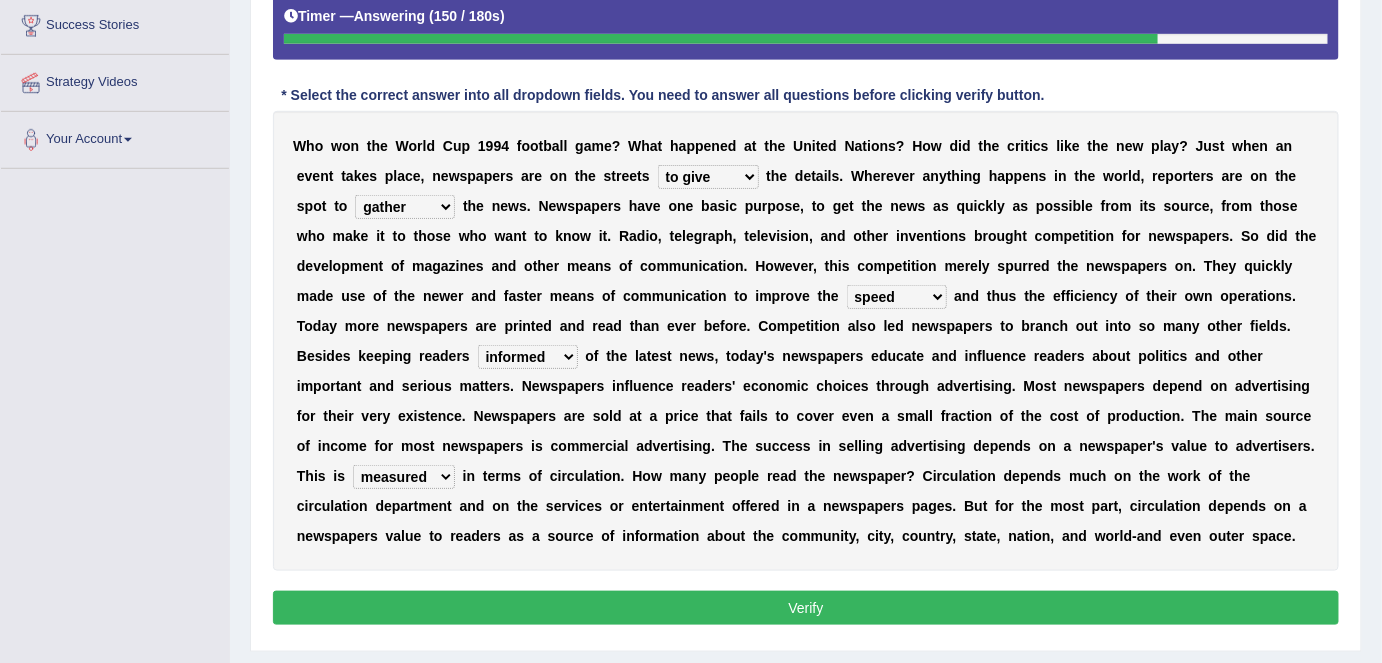 click on "Verify" at bounding box center [806, 608] 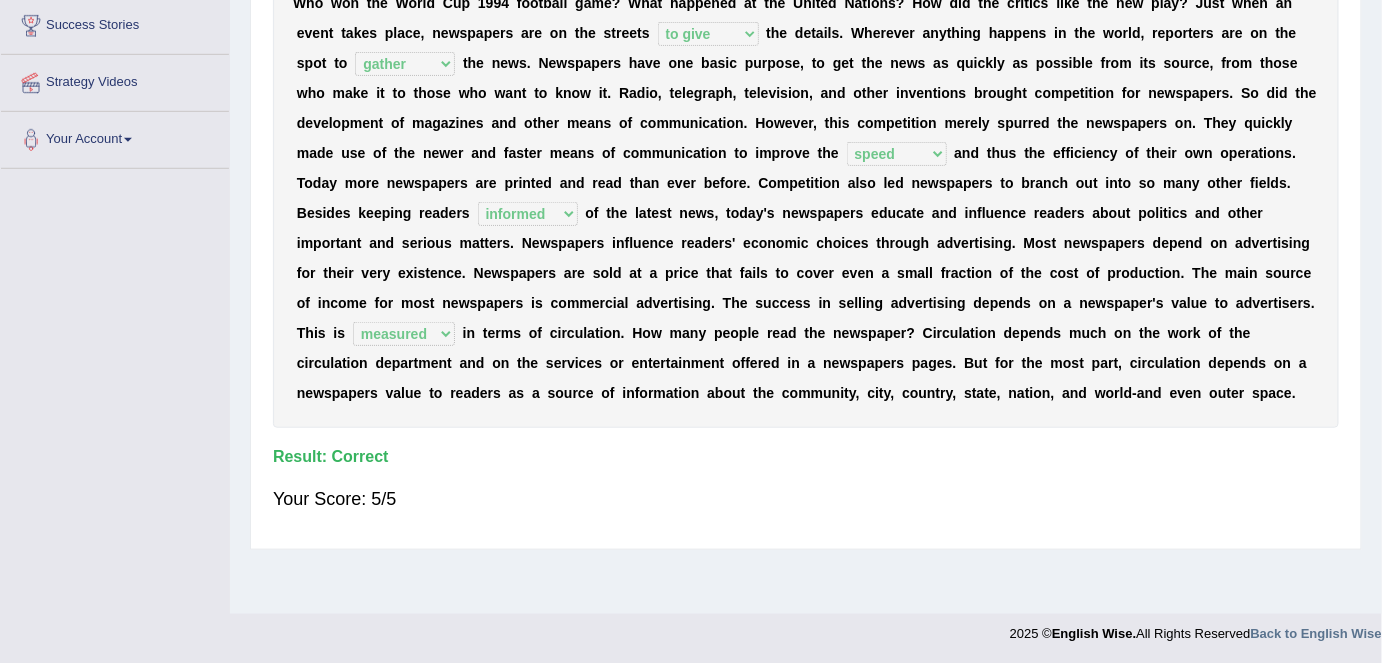 scroll, scrollTop: 0, scrollLeft: 0, axis: both 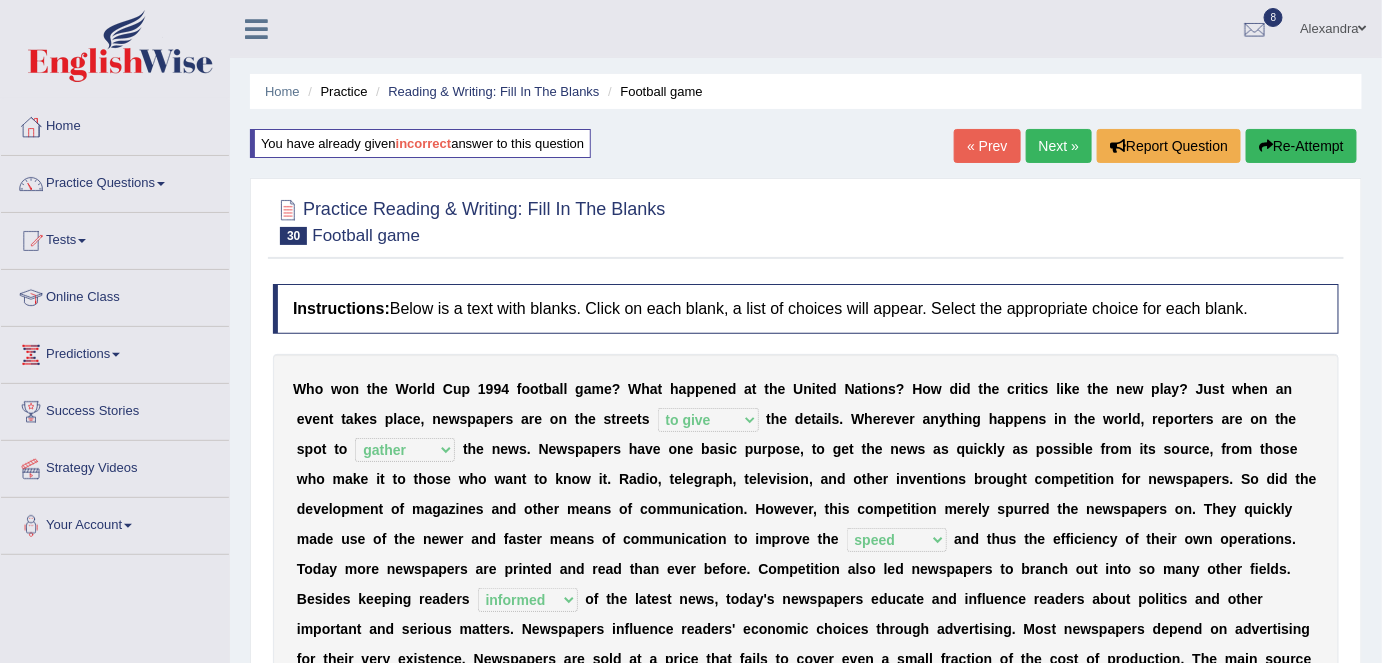 click on "Next »" at bounding box center (1059, 146) 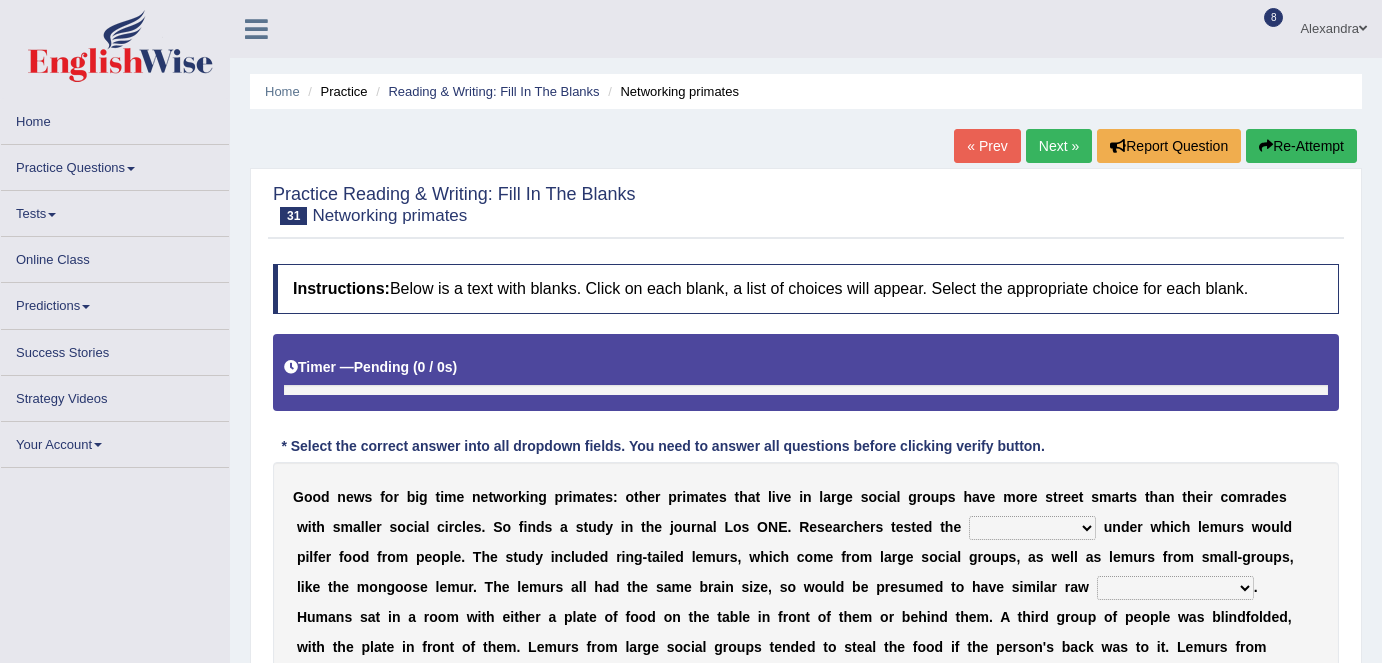 scroll, scrollTop: 0, scrollLeft: 0, axis: both 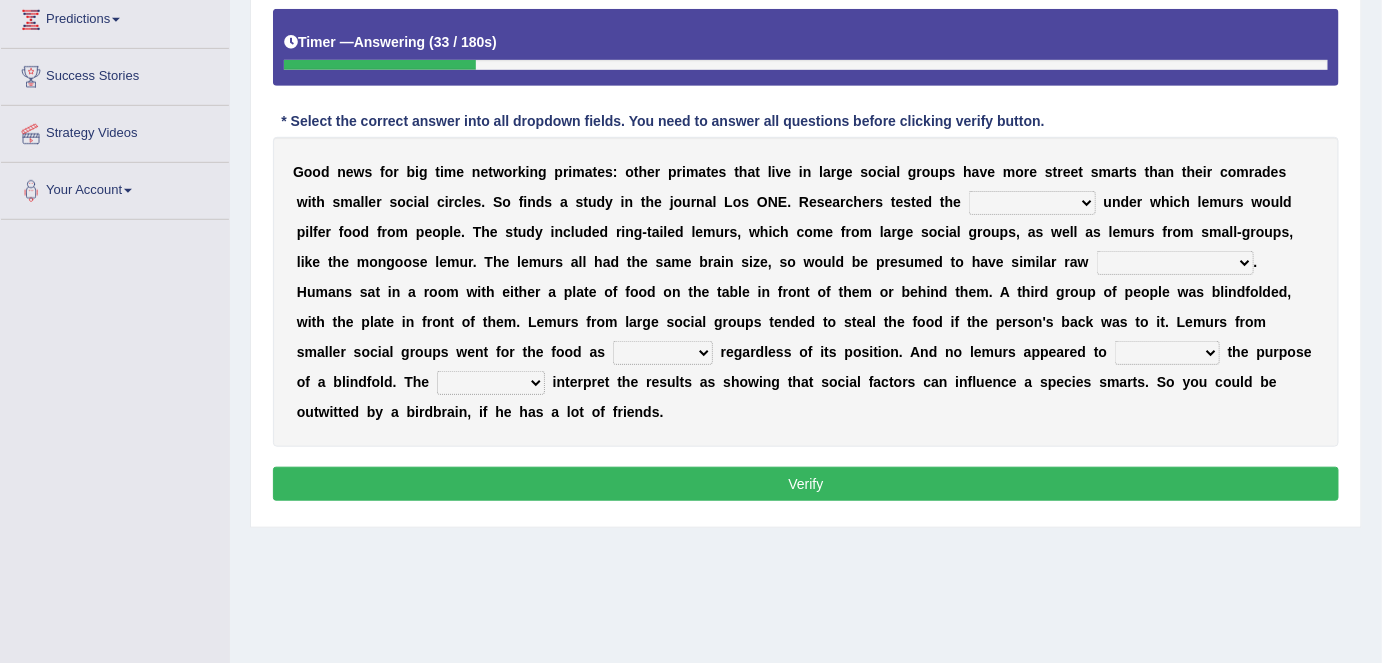 click on "scanners circumstances granules fascists" at bounding box center (1032, 203) 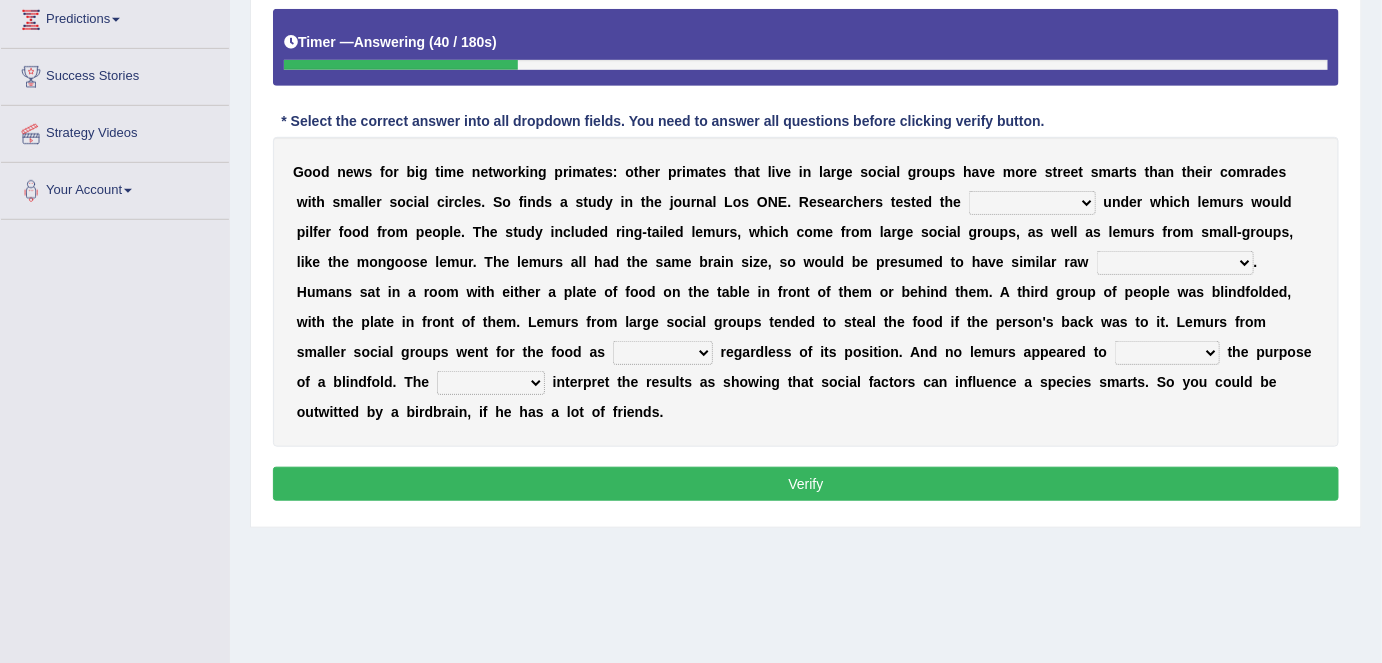 select on "circumstances" 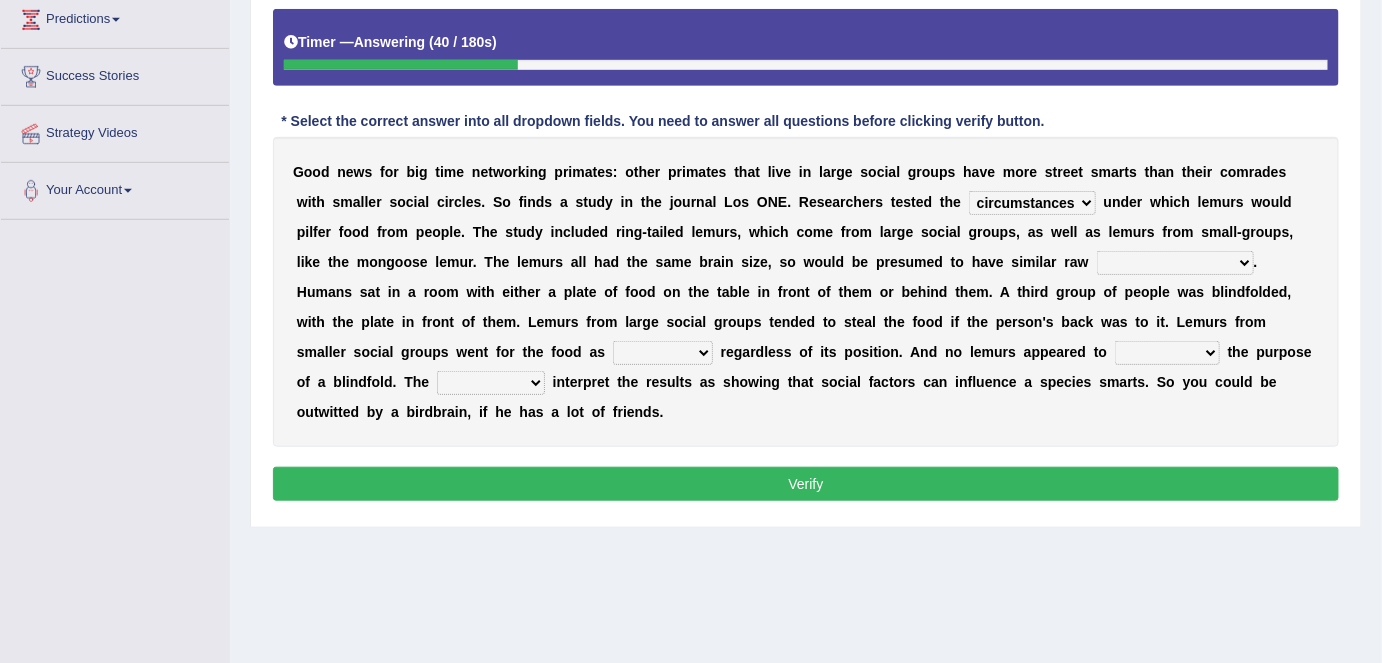 click on "scanners circumstances granules fascists" at bounding box center (1032, 203) 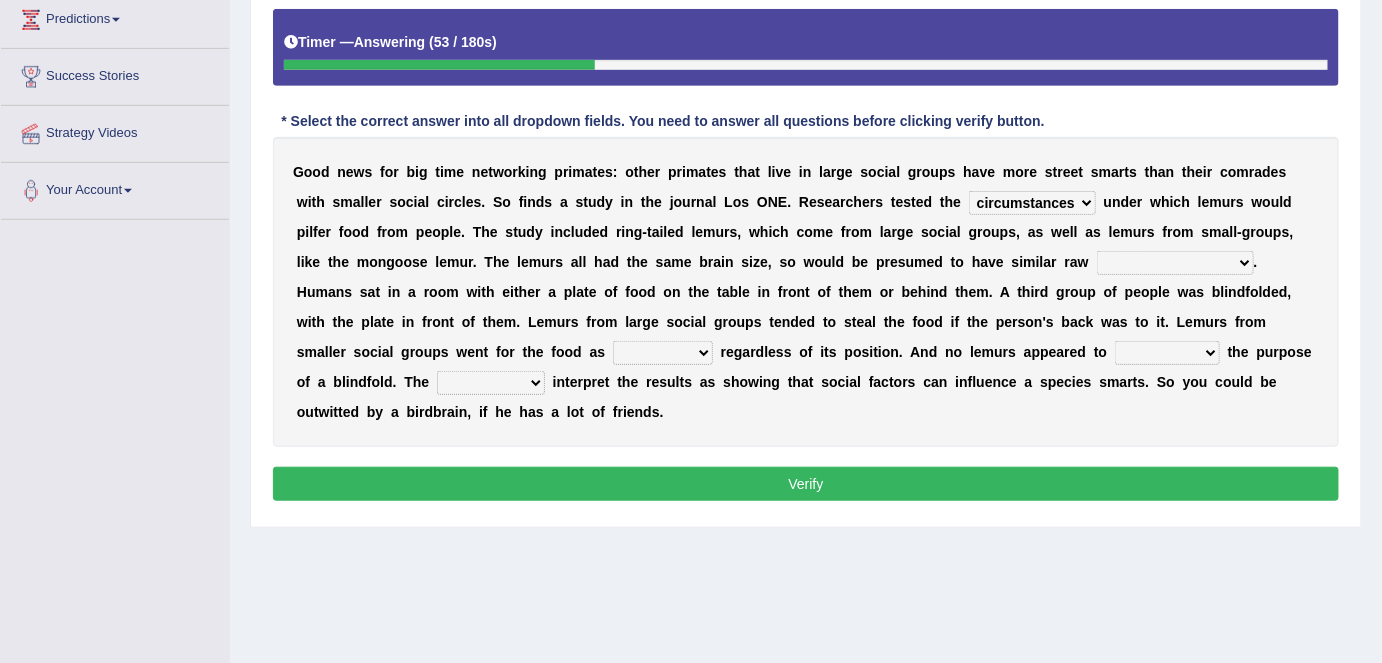 click on "intelligence messages protectorates contemptuousness" at bounding box center [1175, 263] 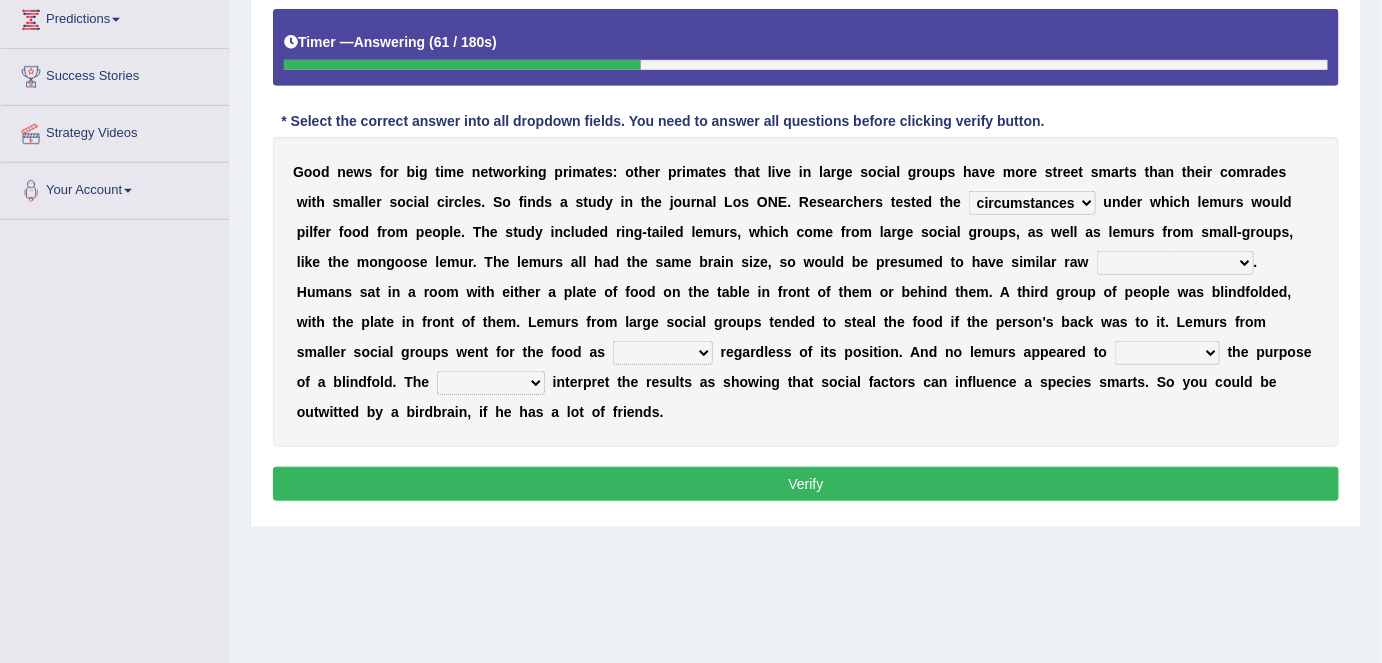 select on "intelligence" 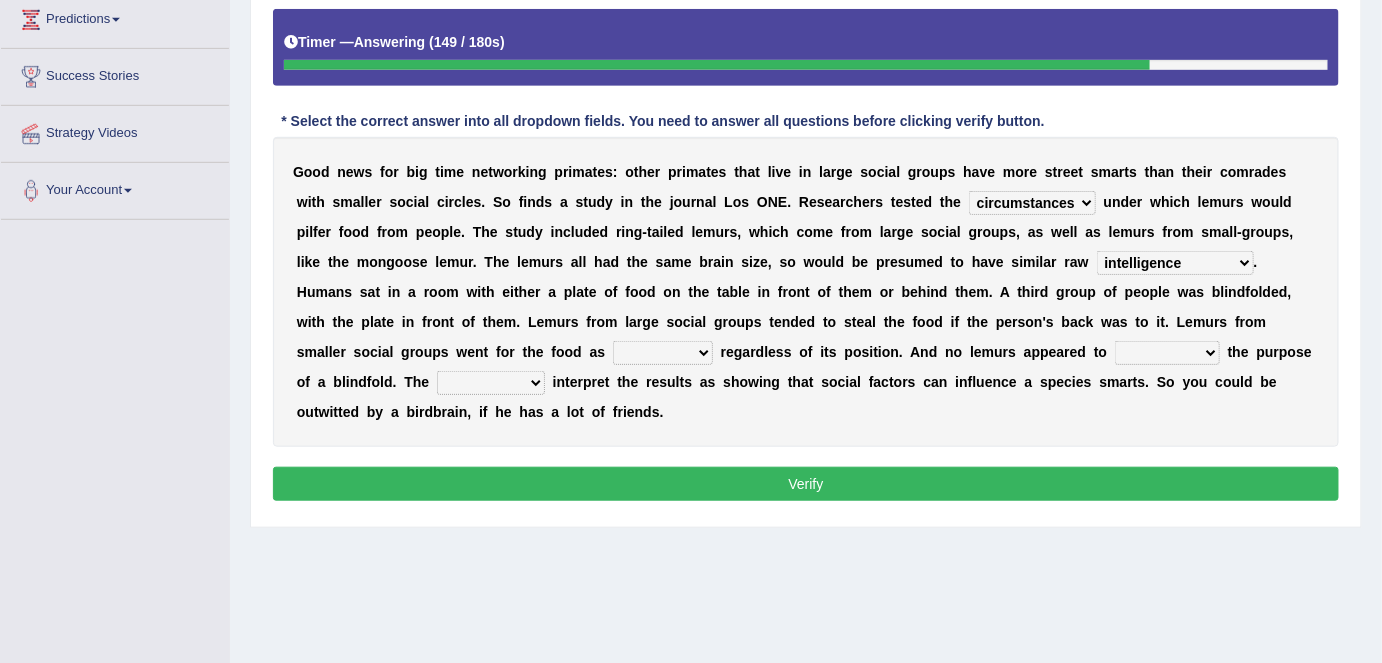 click on "frequently fealty benignity uneasily" at bounding box center [663, 353] 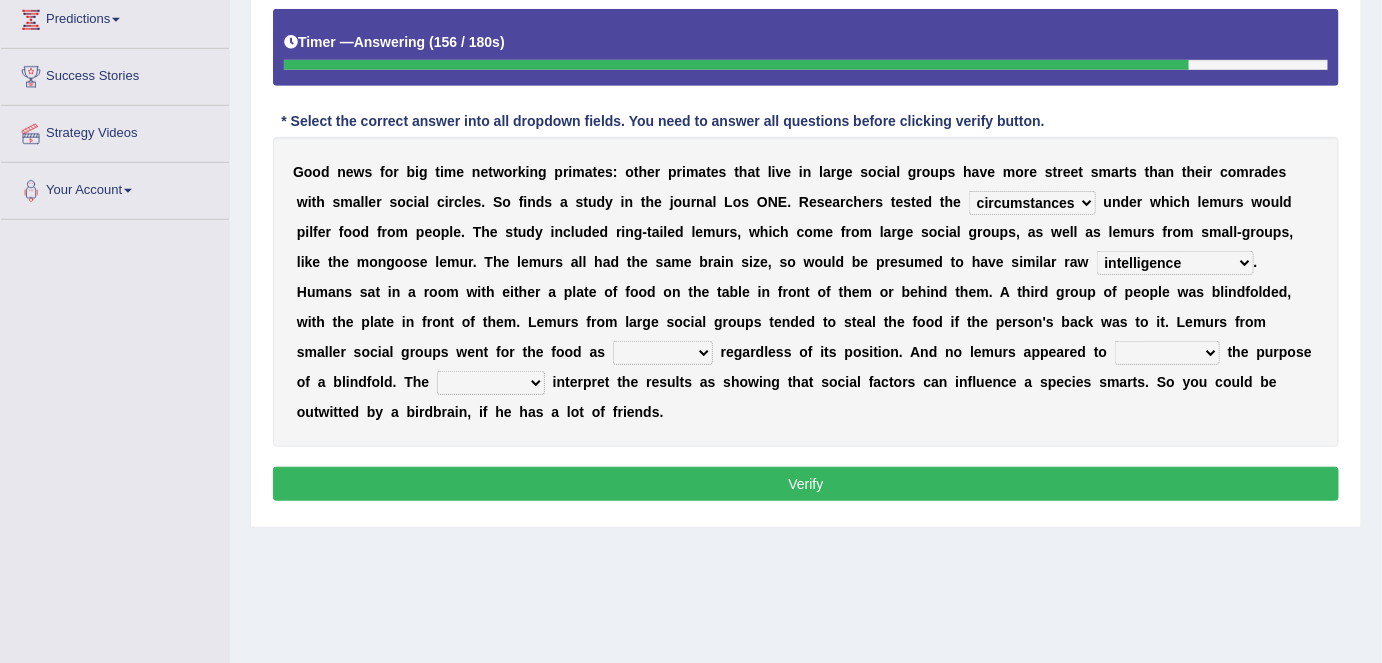 select on "frequently" 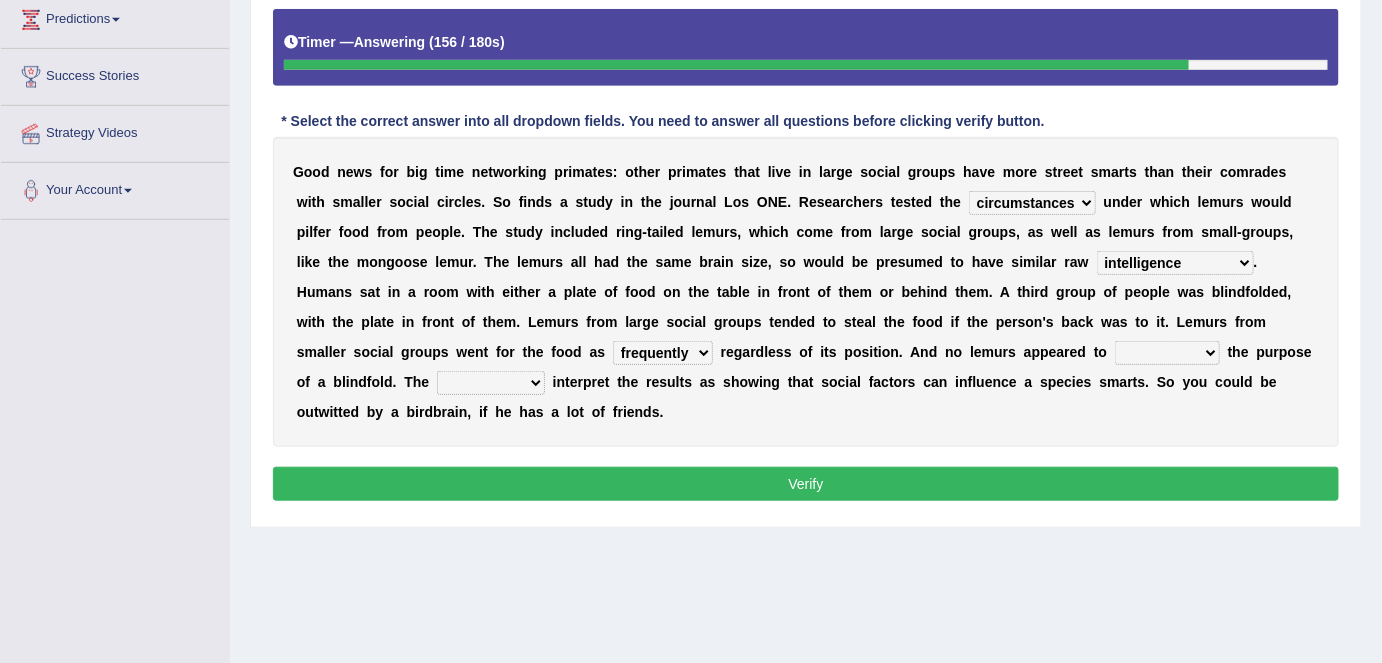 click on "frequently fealty benignity uneasily" at bounding box center (663, 353) 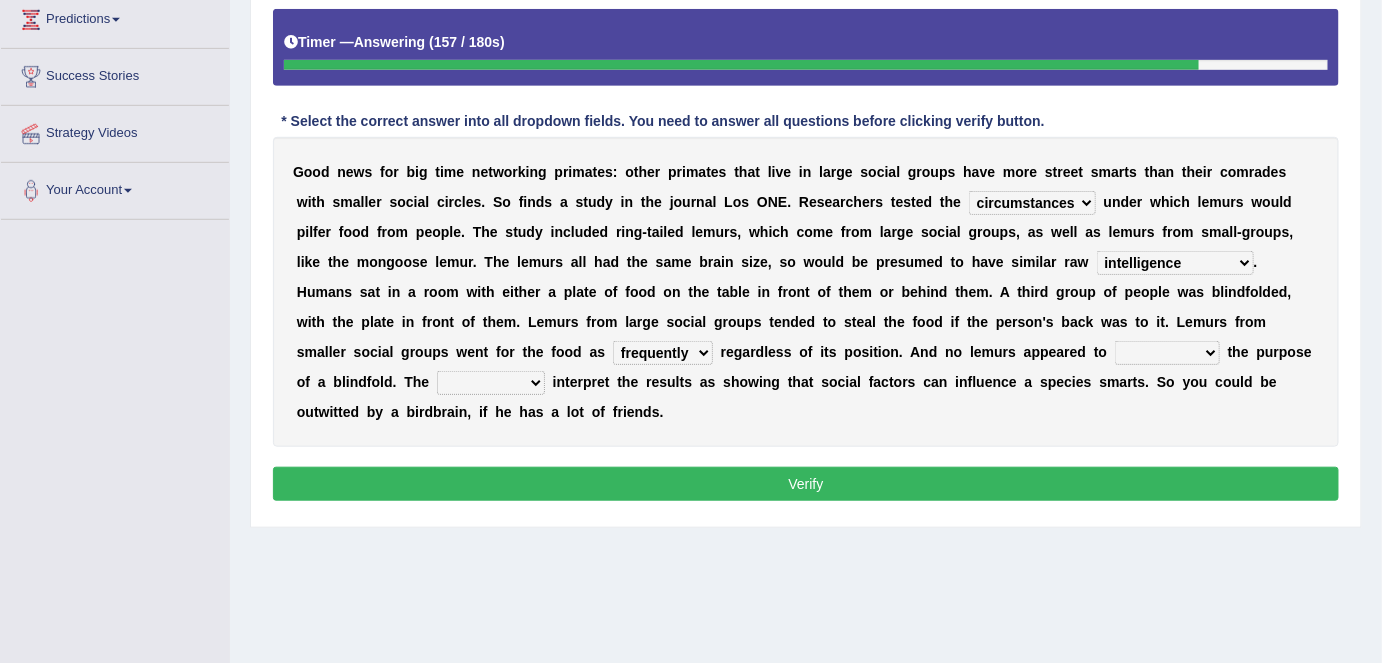 click on "brunt understand hard sap" at bounding box center [1167, 353] 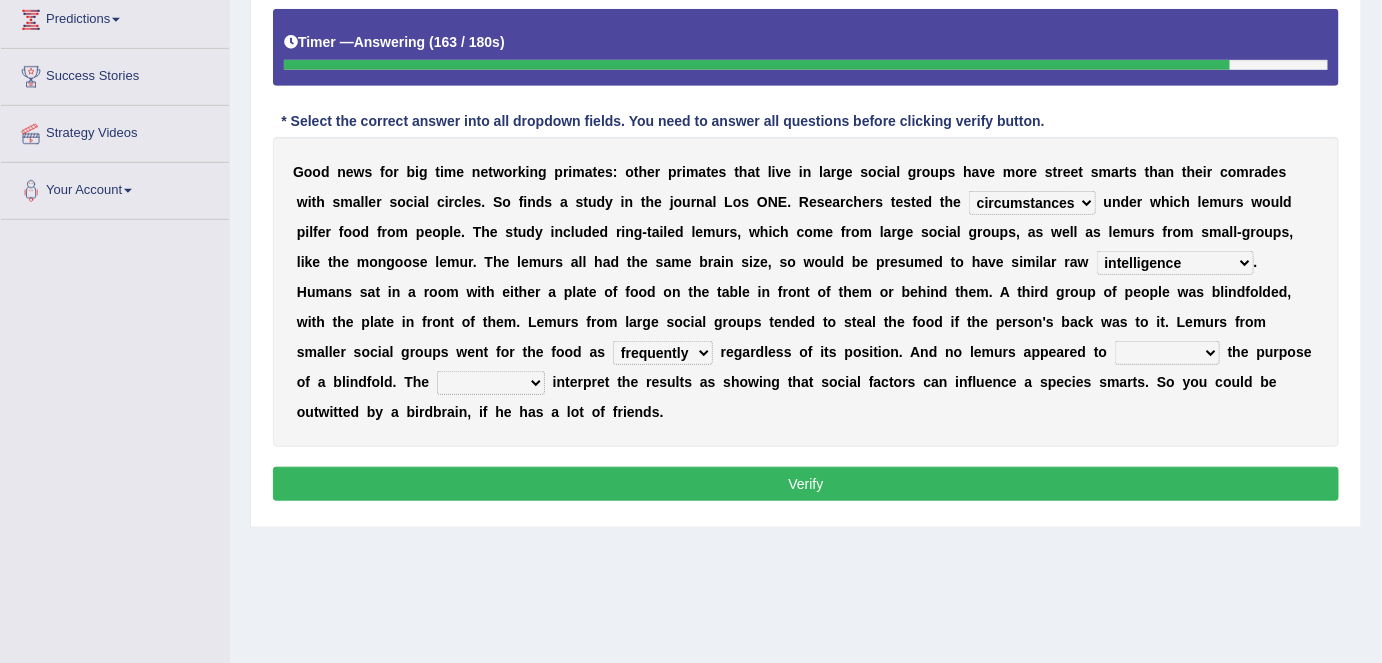 select on "understand" 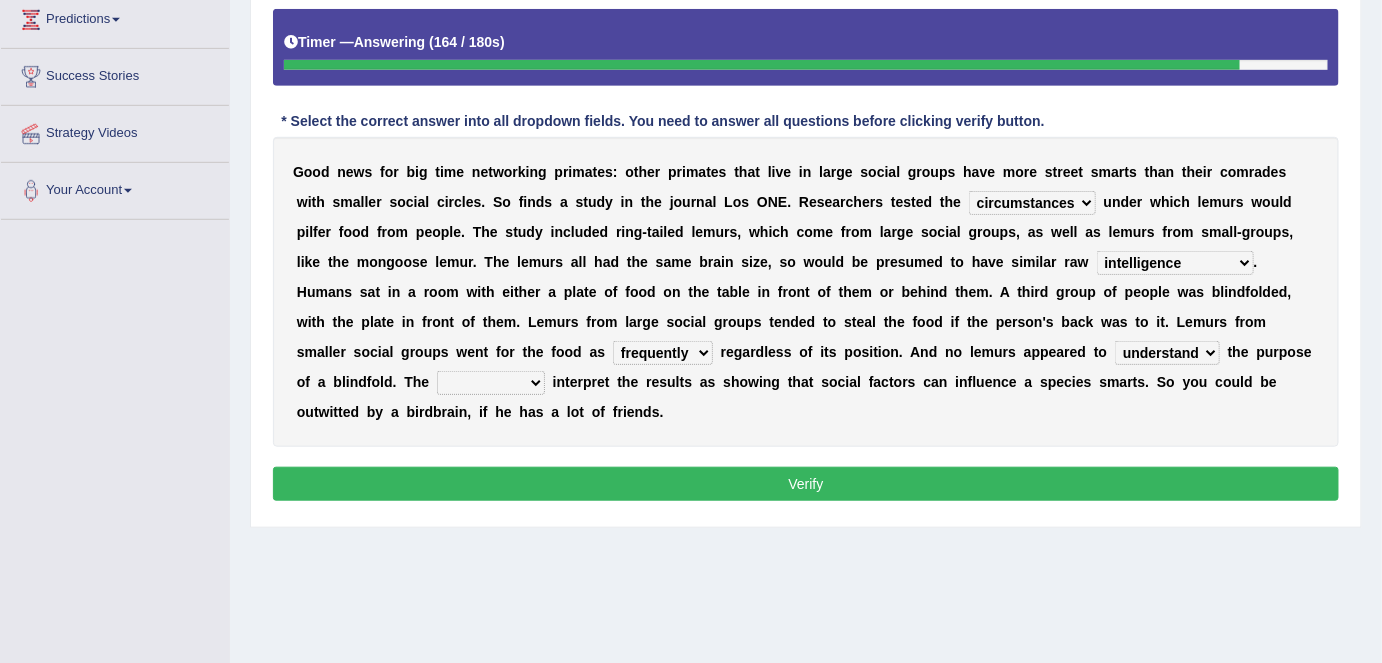 click on "cleavages inveiglers researchers priestesses" at bounding box center [491, 383] 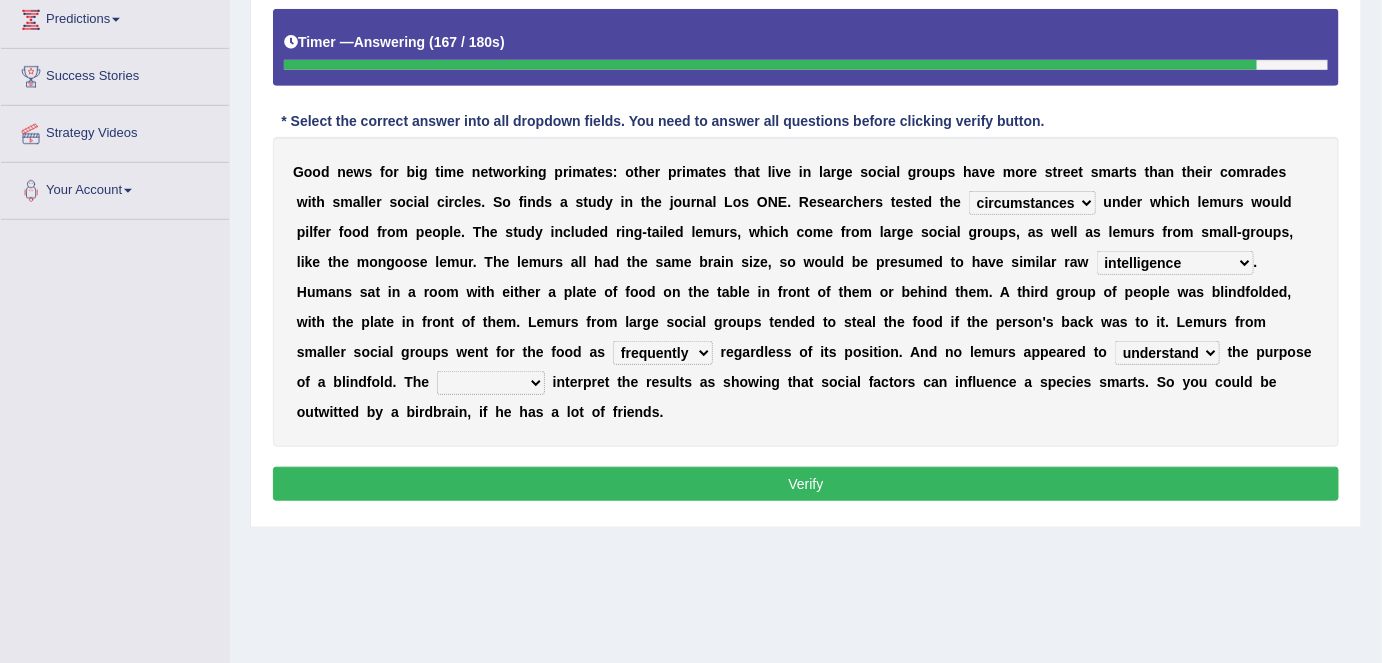 select on "researchers" 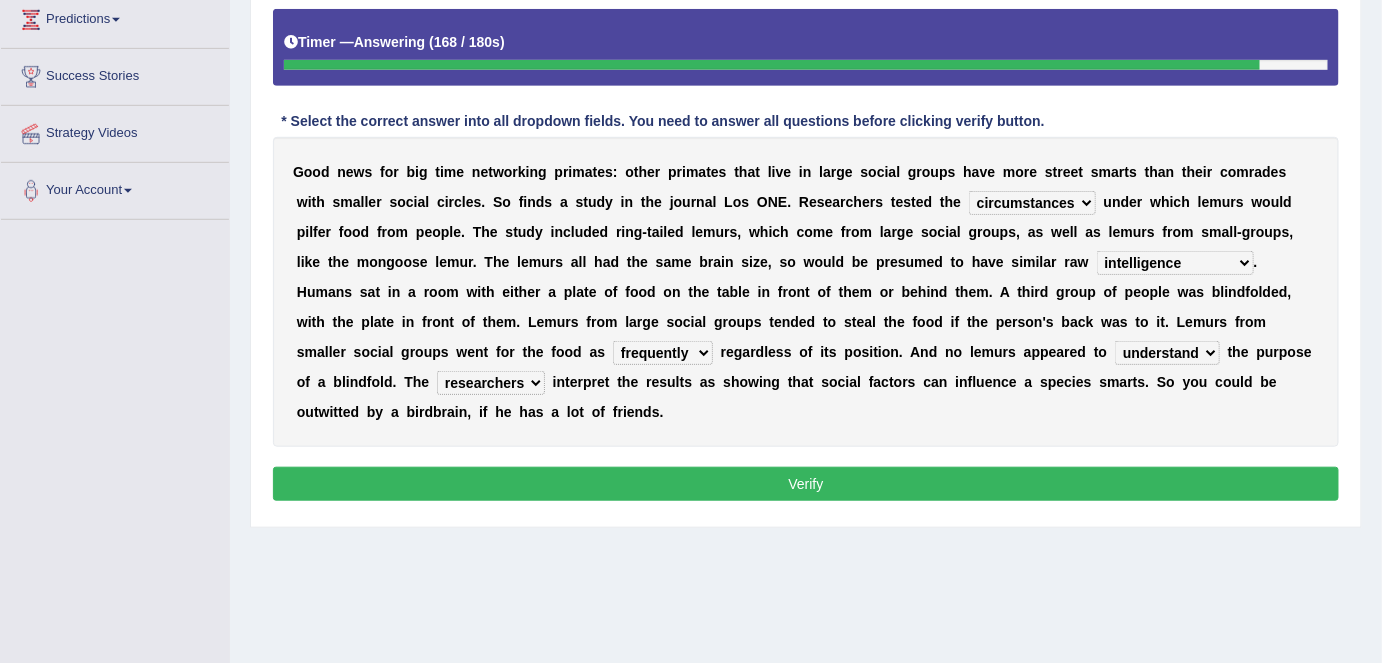 click on "Verify" at bounding box center (806, 484) 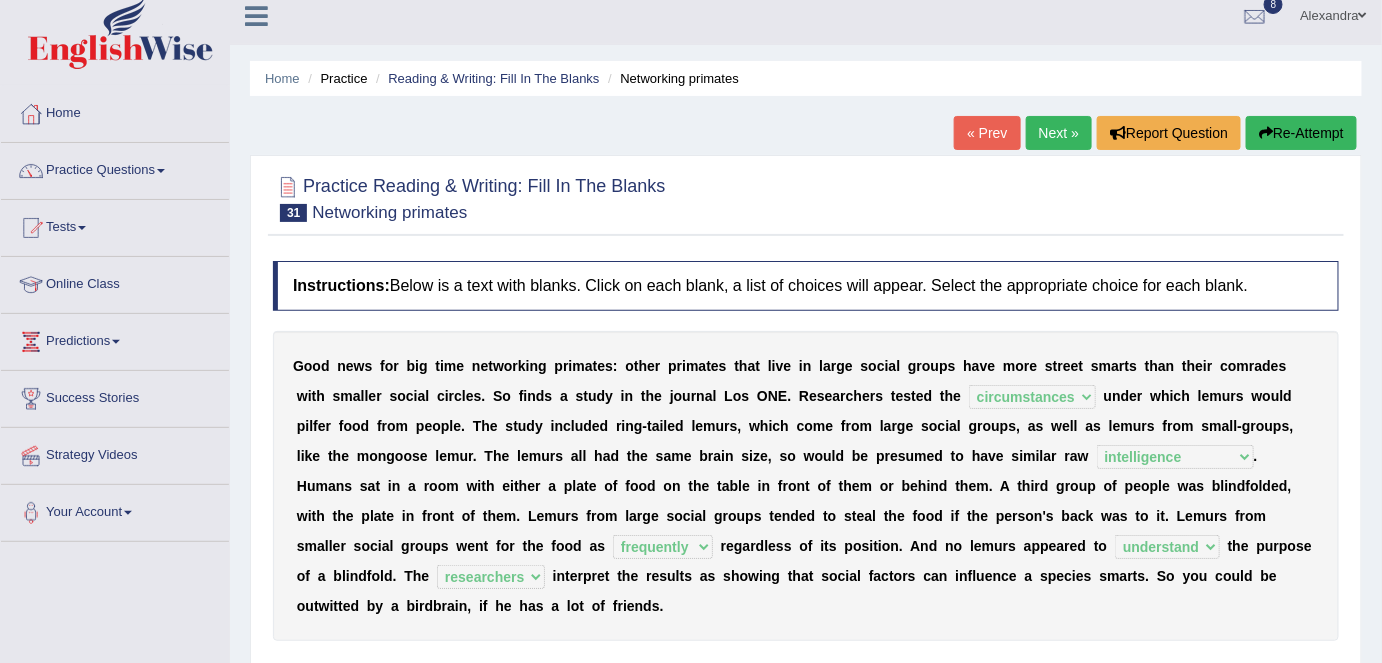 scroll, scrollTop: 7, scrollLeft: 0, axis: vertical 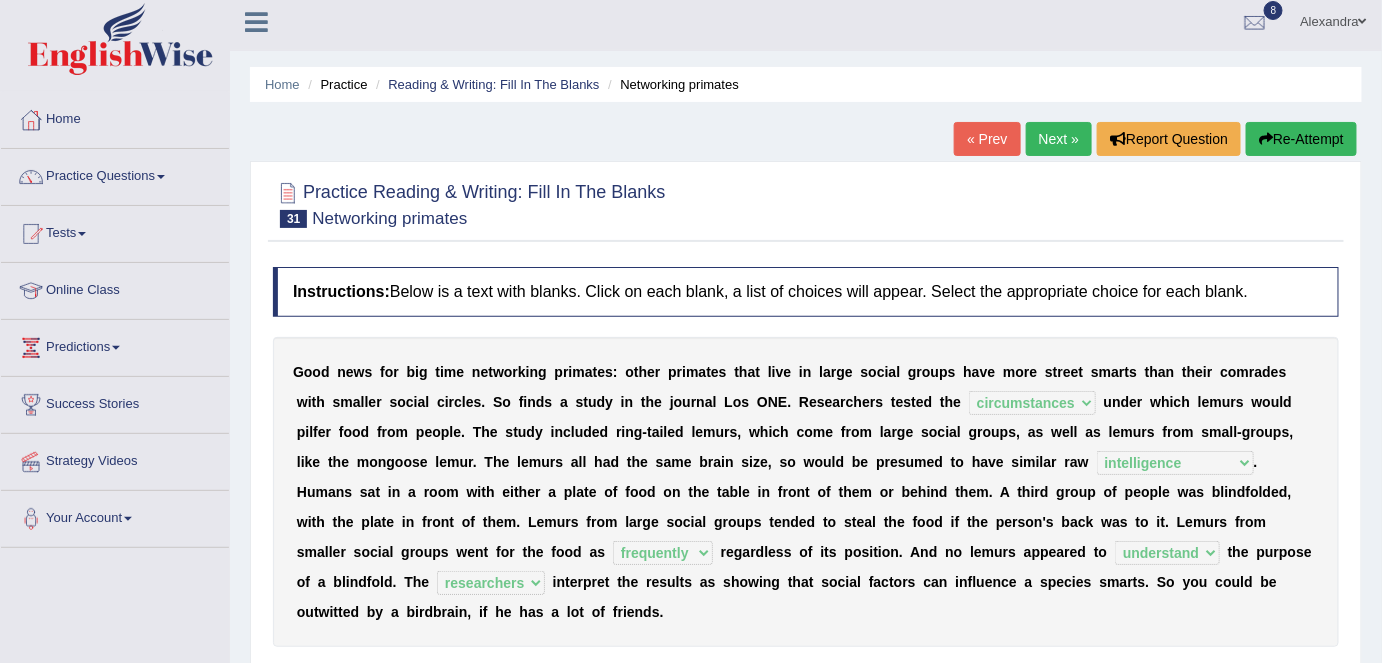 click on "Next »" at bounding box center (1059, 139) 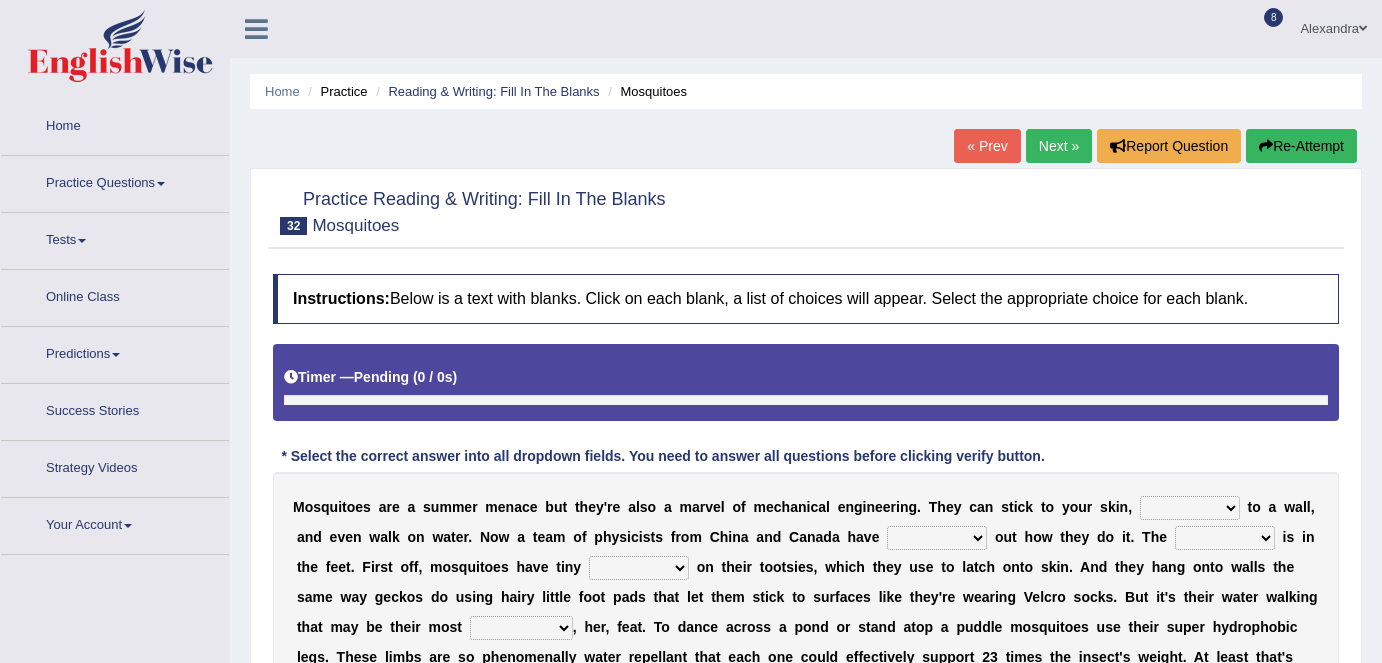 scroll, scrollTop: 0, scrollLeft: 0, axis: both 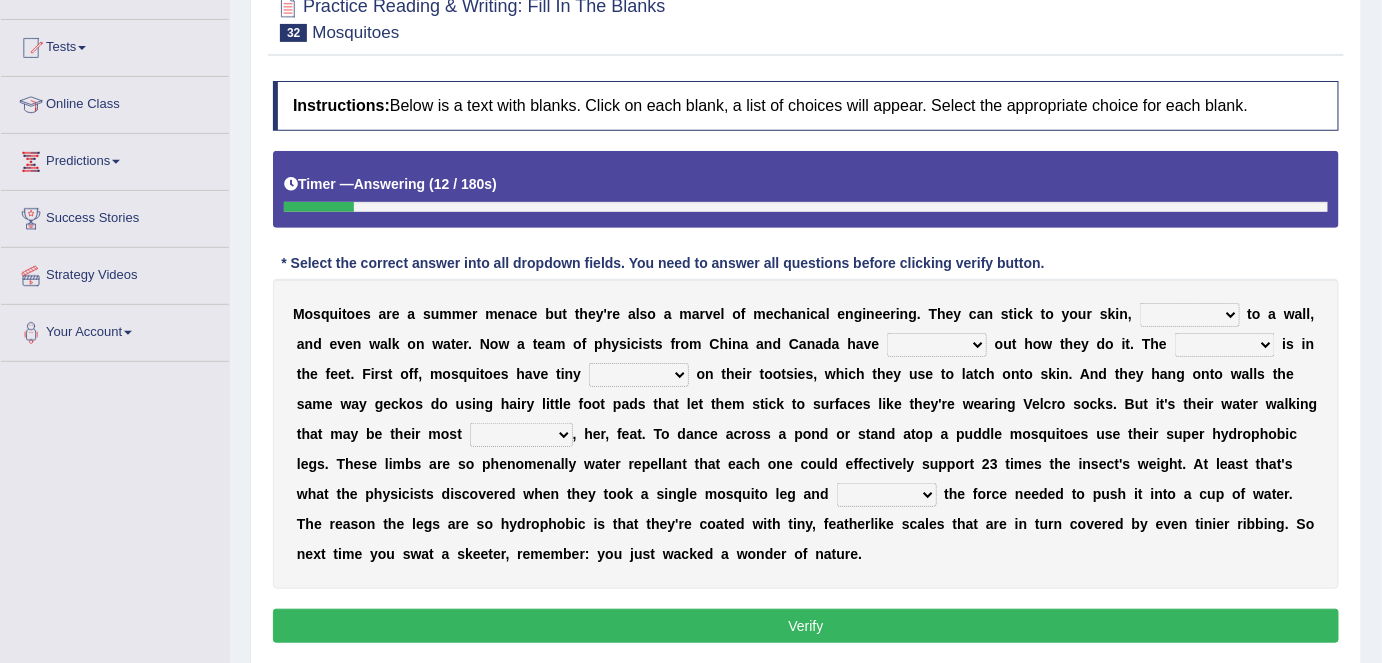 click on "fly cling hang hover" at bounding box center (1190, 315) 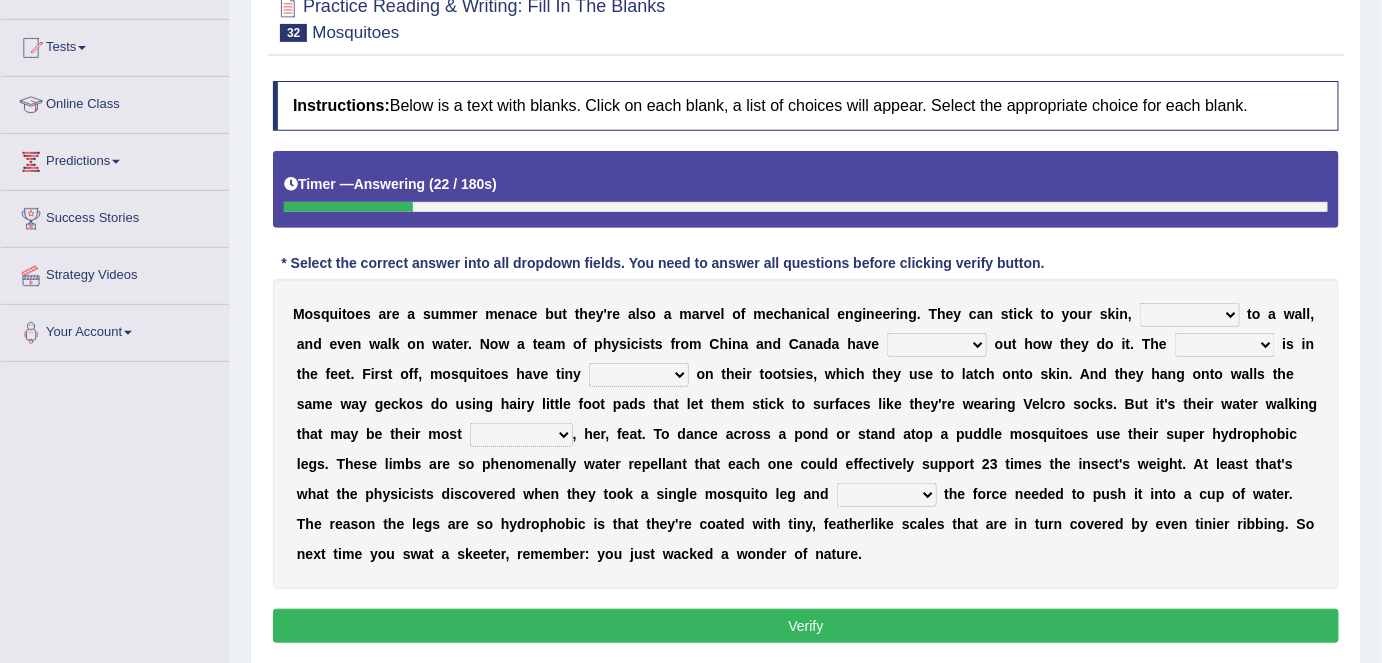 select on "cling" 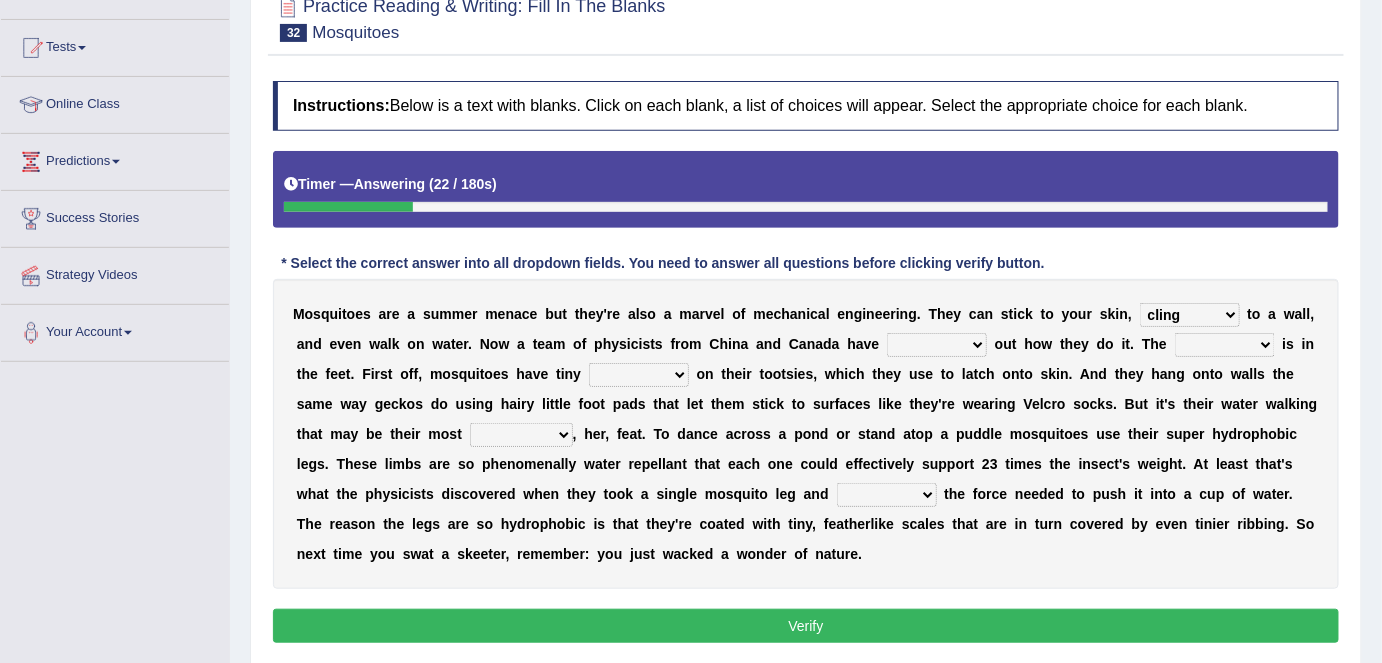 click on "fly cling hang hover" at bounding box center (1190, 315) 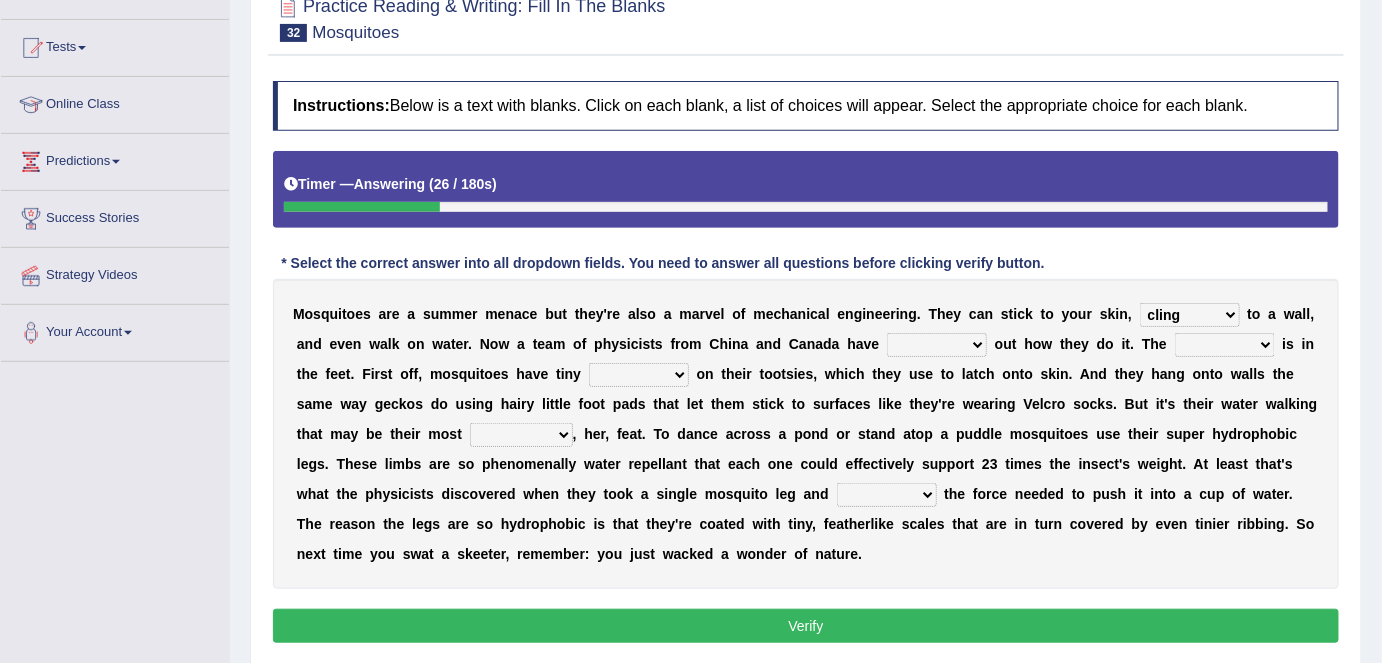 click on "given figured led pieced" at bounding box center [937, 345] 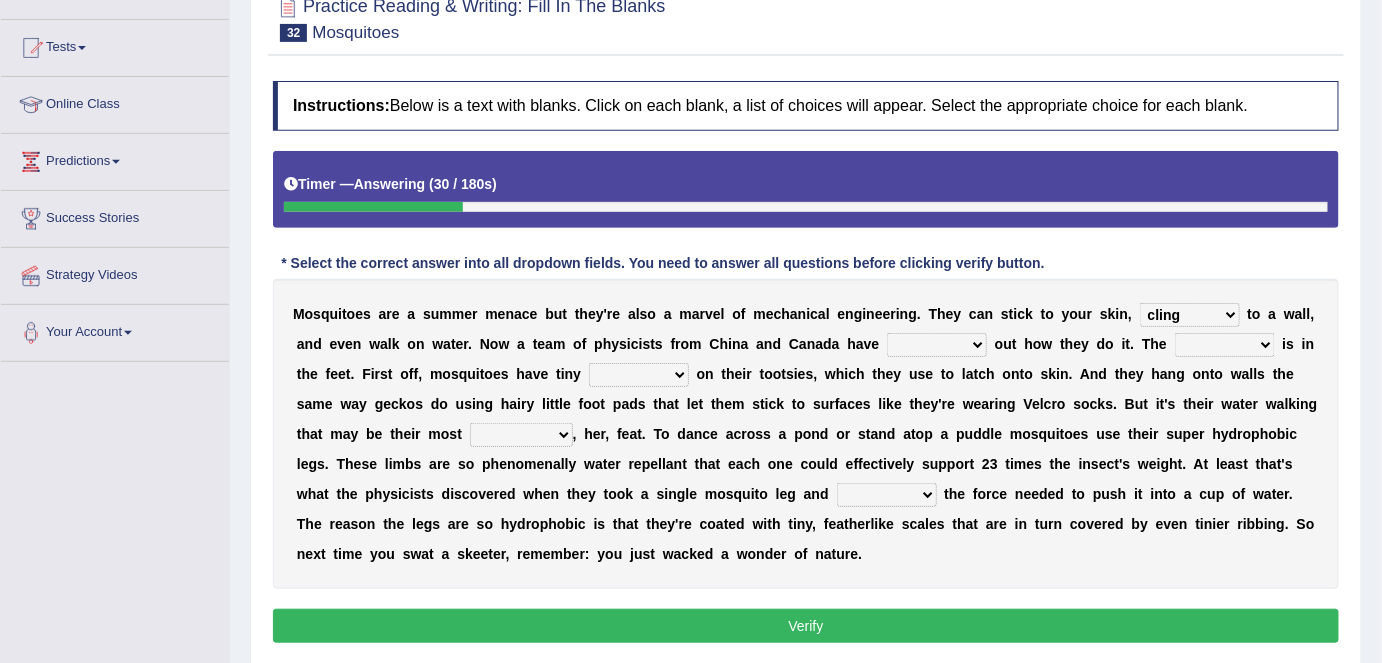 select on "figured" 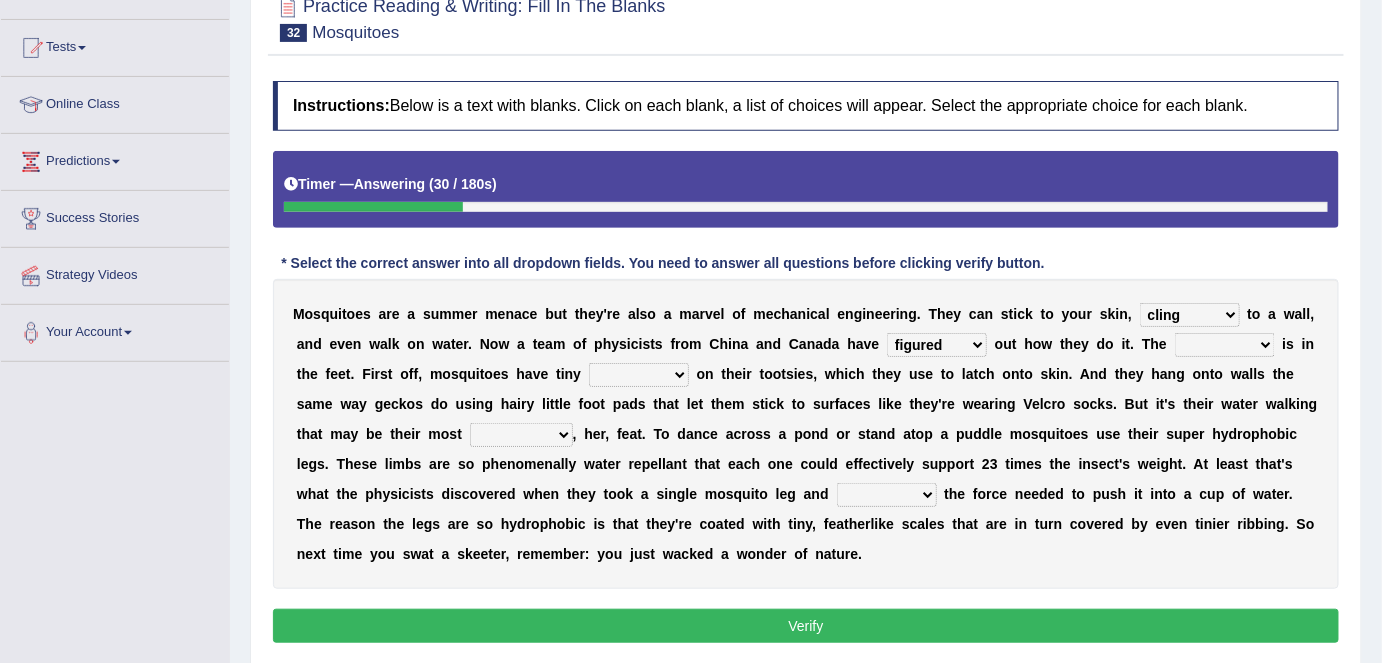 click on "given figured led pieced" at bounding box center [937, 345] 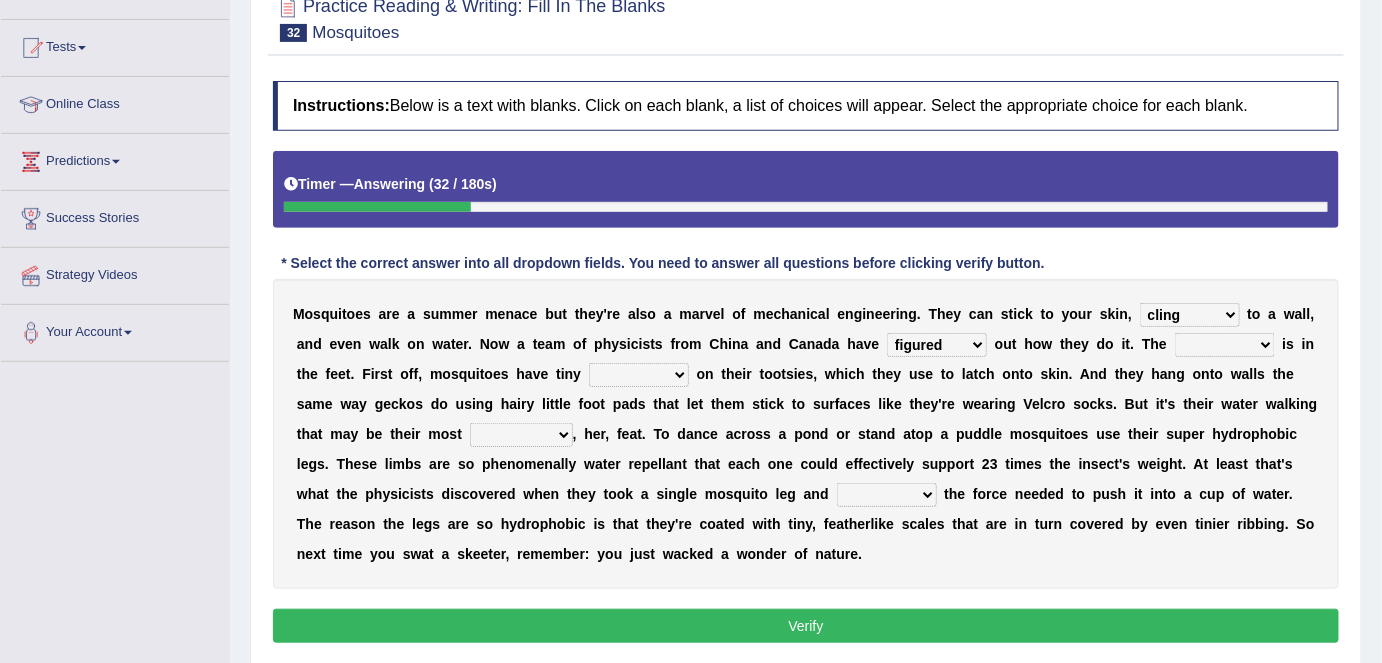 click on "resolve trick atch catch" at bounding box center (1225, 345) 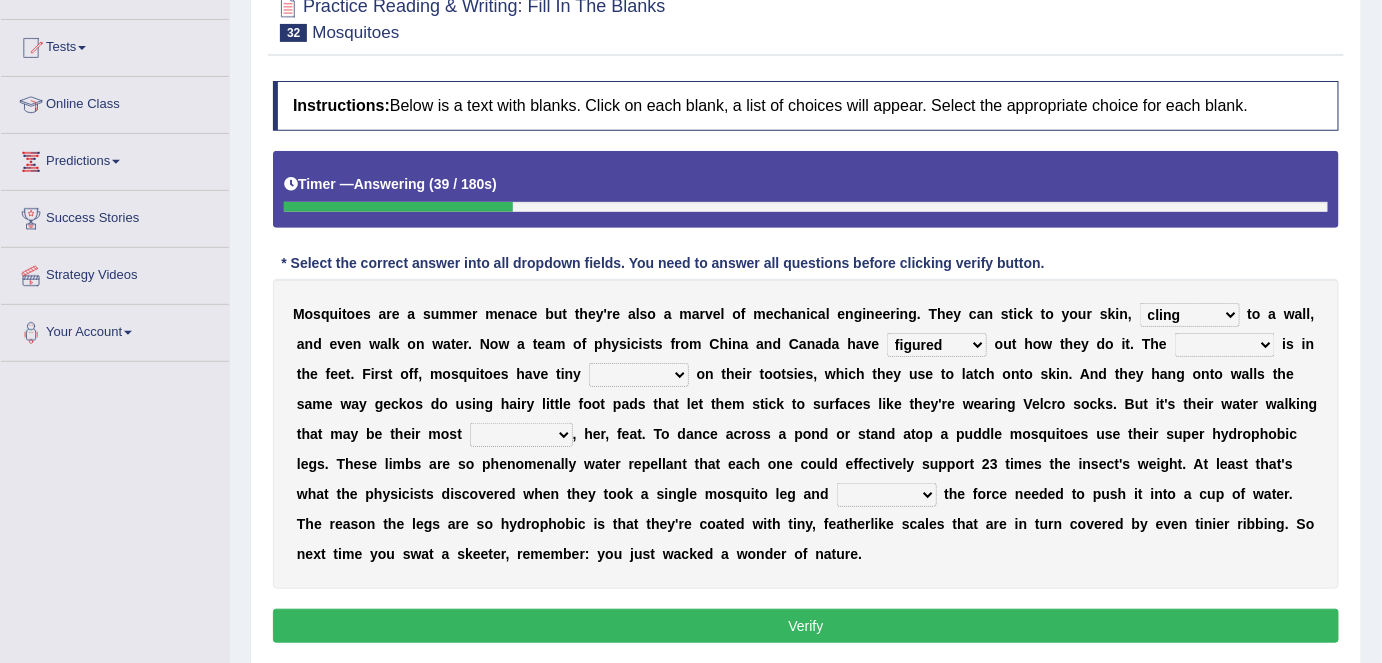 select on "trick" 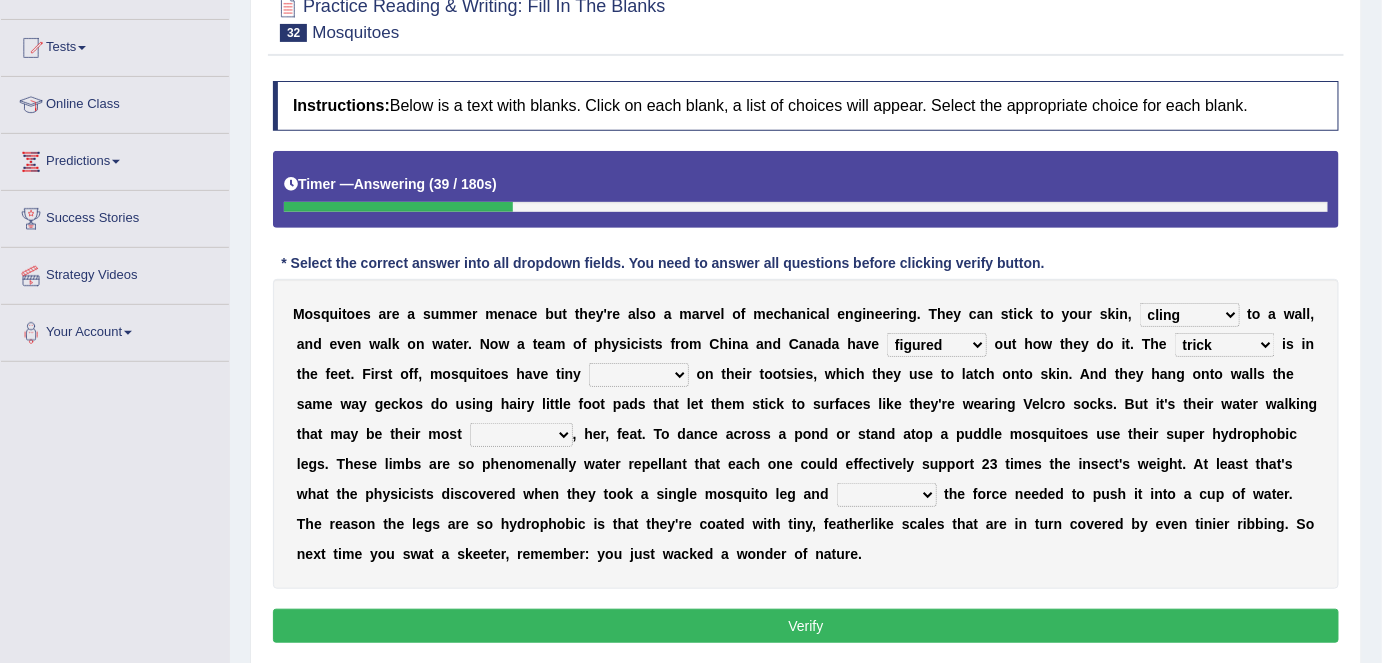 click on "resolve trick atch catch" at bounding box center (1225, 345) 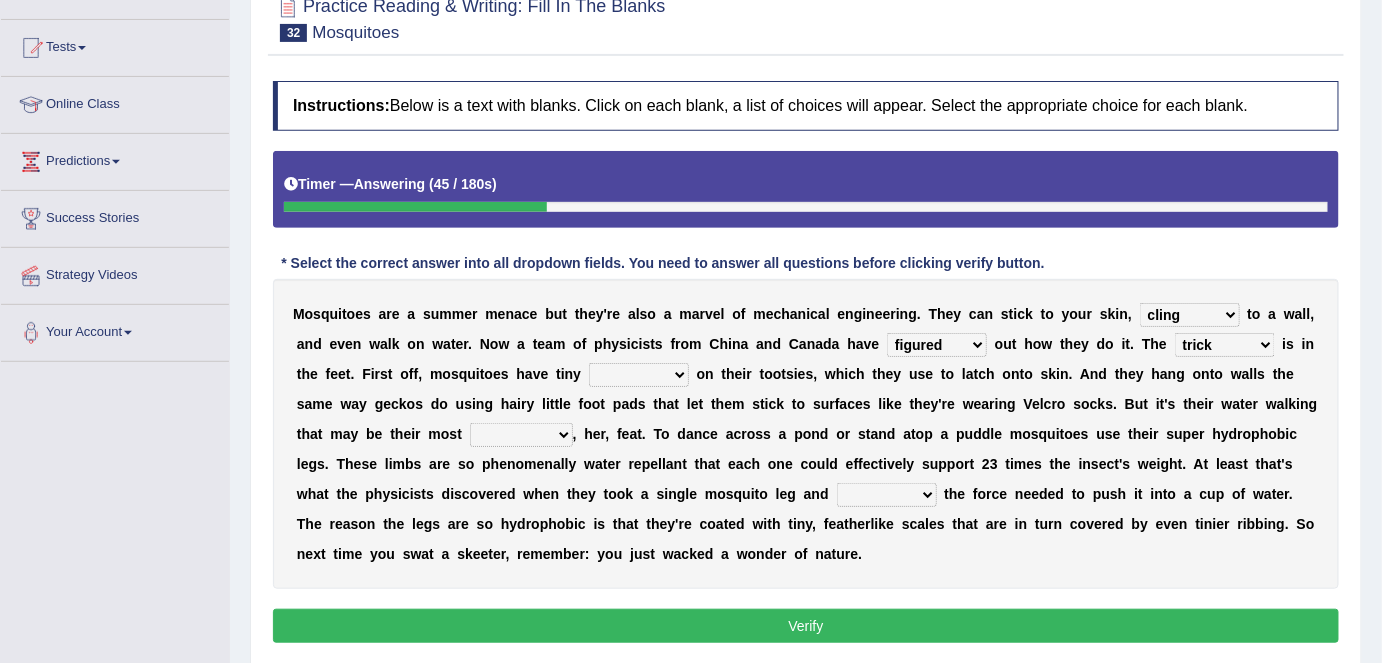 click on "hugs patches tips hooks" at bounding box center (639, 375) 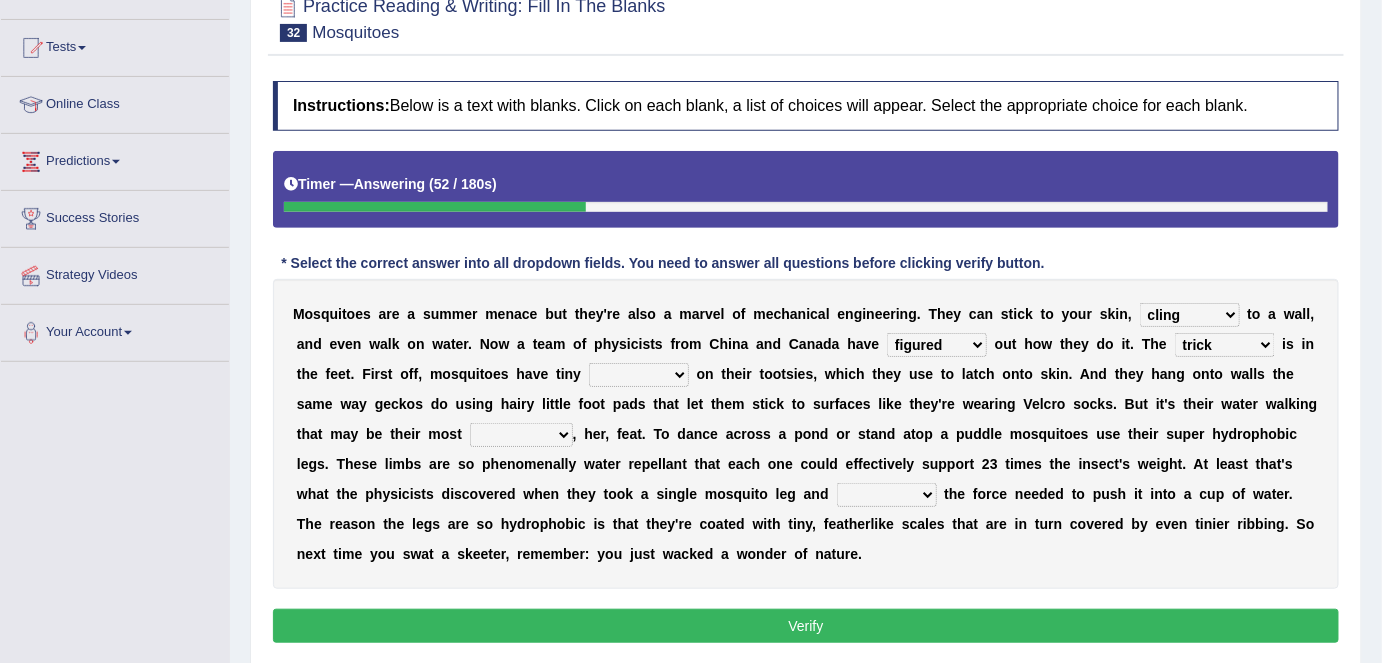 select on "hooks" 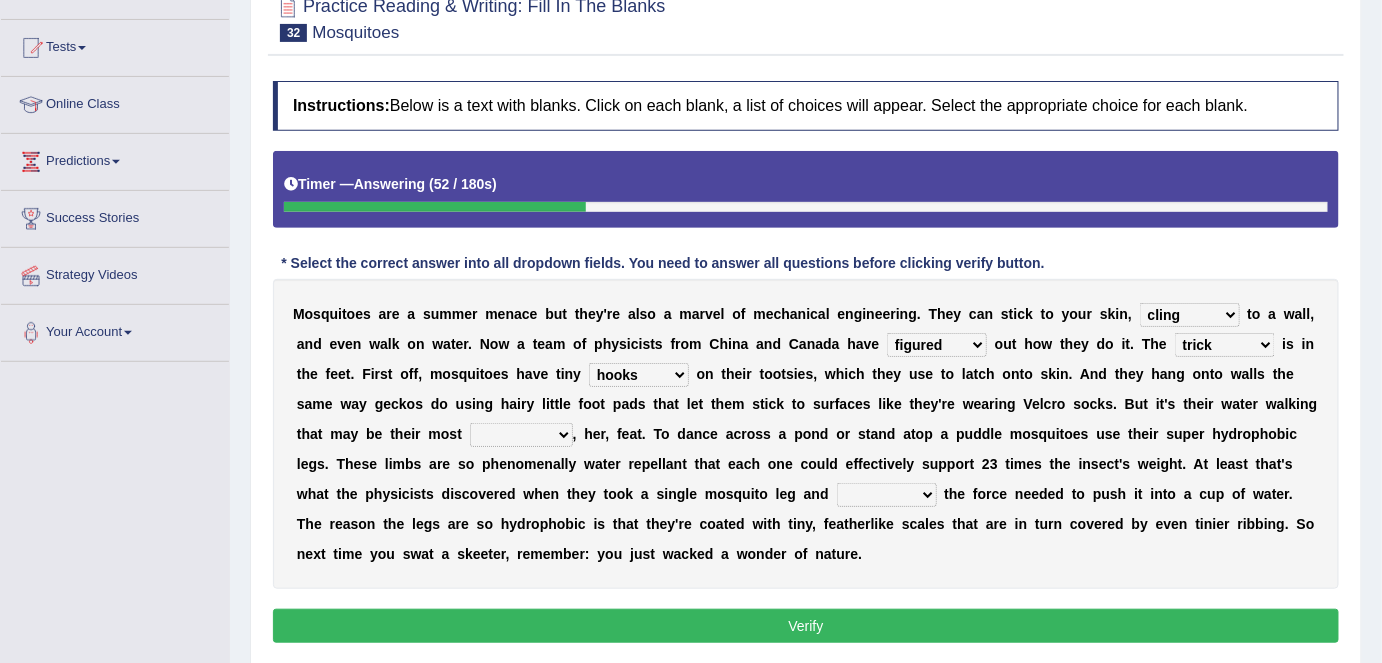 click on "hugs patches tips hooks" at bounding box center (639, 375) 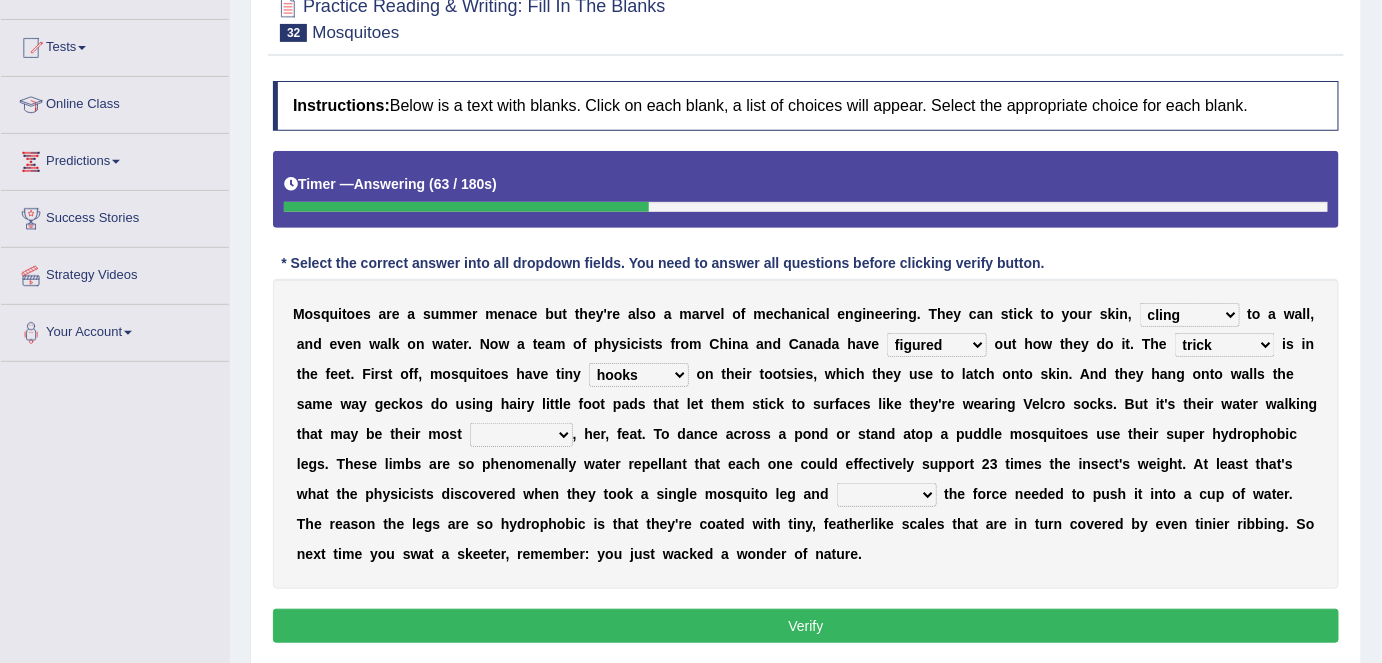 click on "valuable remarkable irresistible charitable" at bounding box center [521, 435] 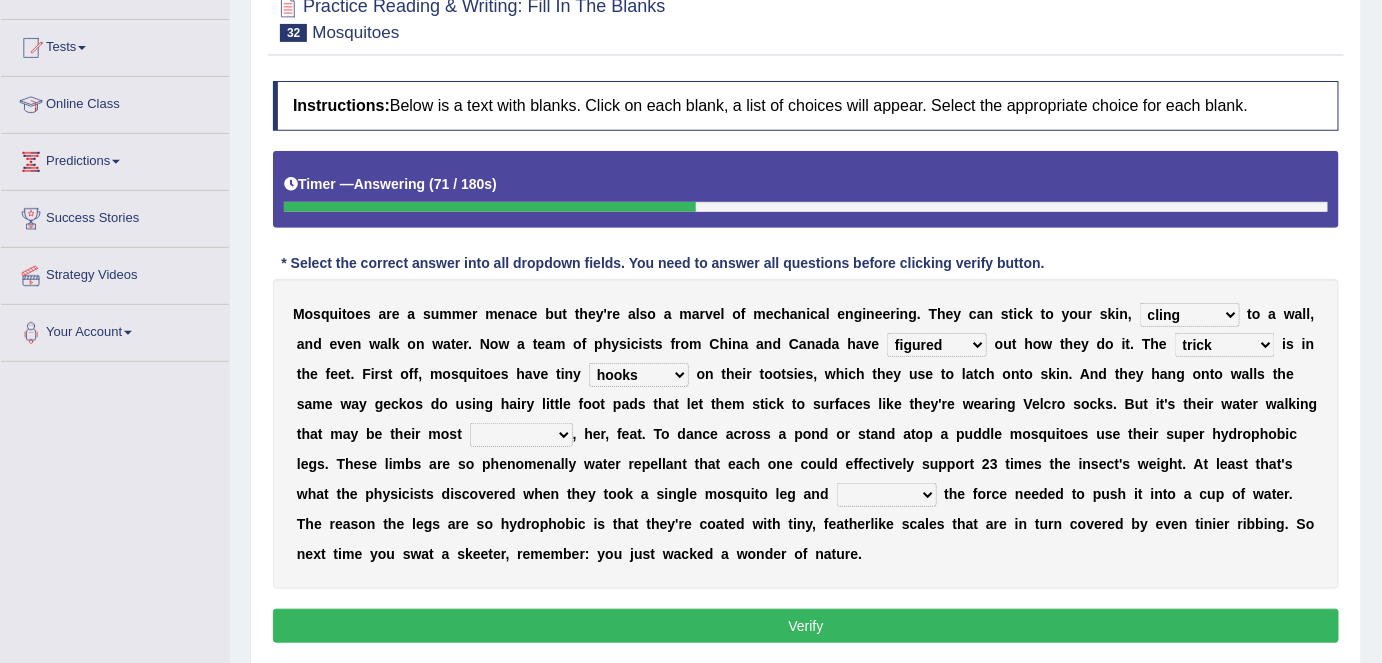 select on "remarkable" 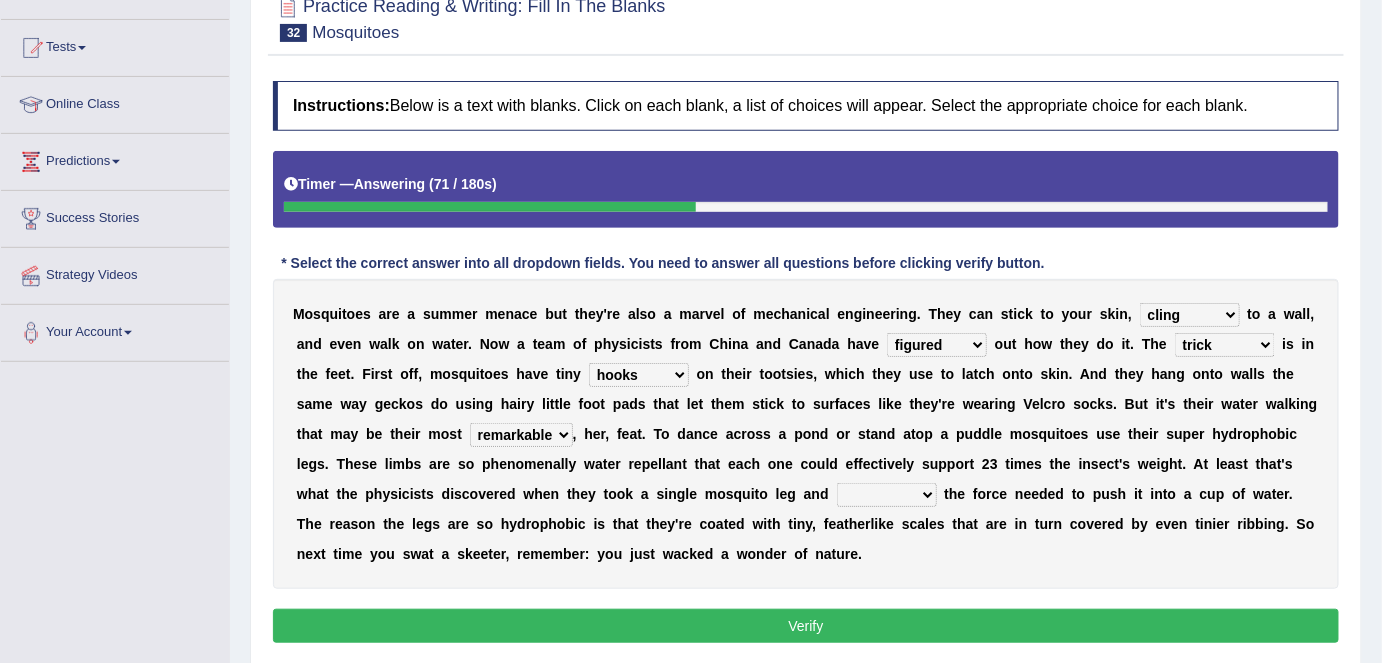 click on "valuable remarkable irresistible charitable" at bounding box center [521, 435] 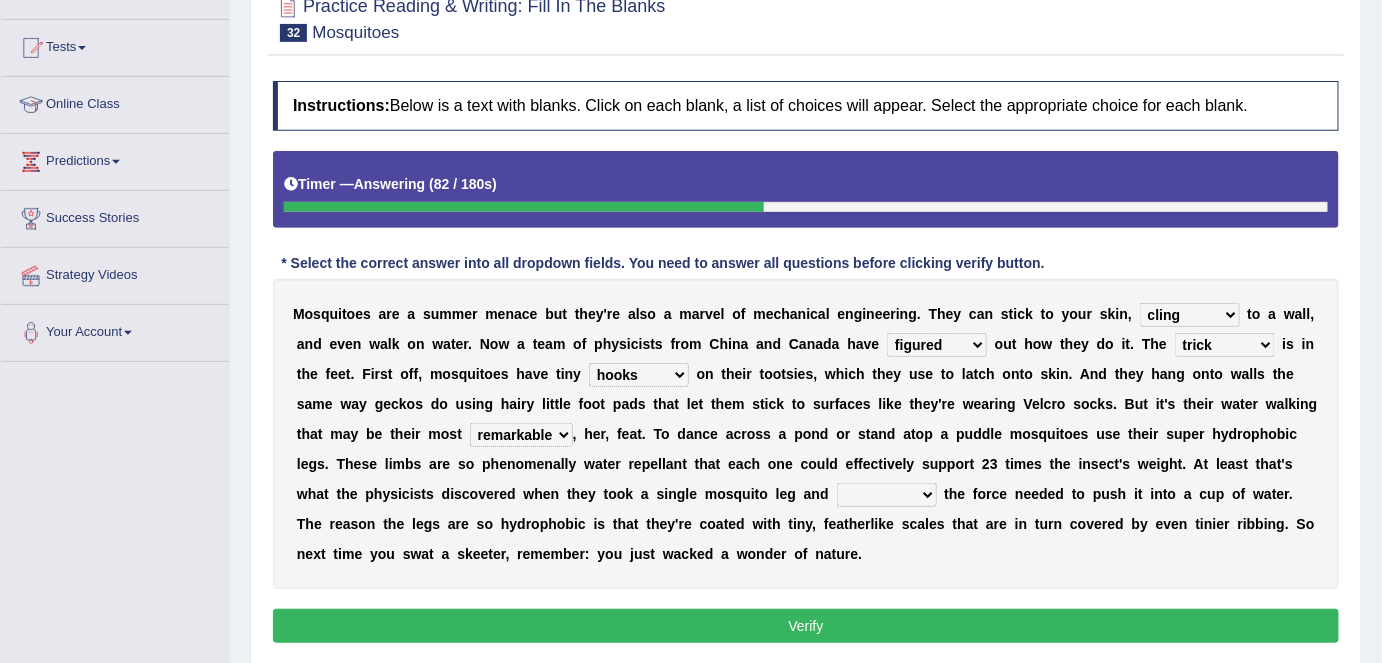 click on "dwindled measured hectored beckoned" at bounding box center [887, 495] 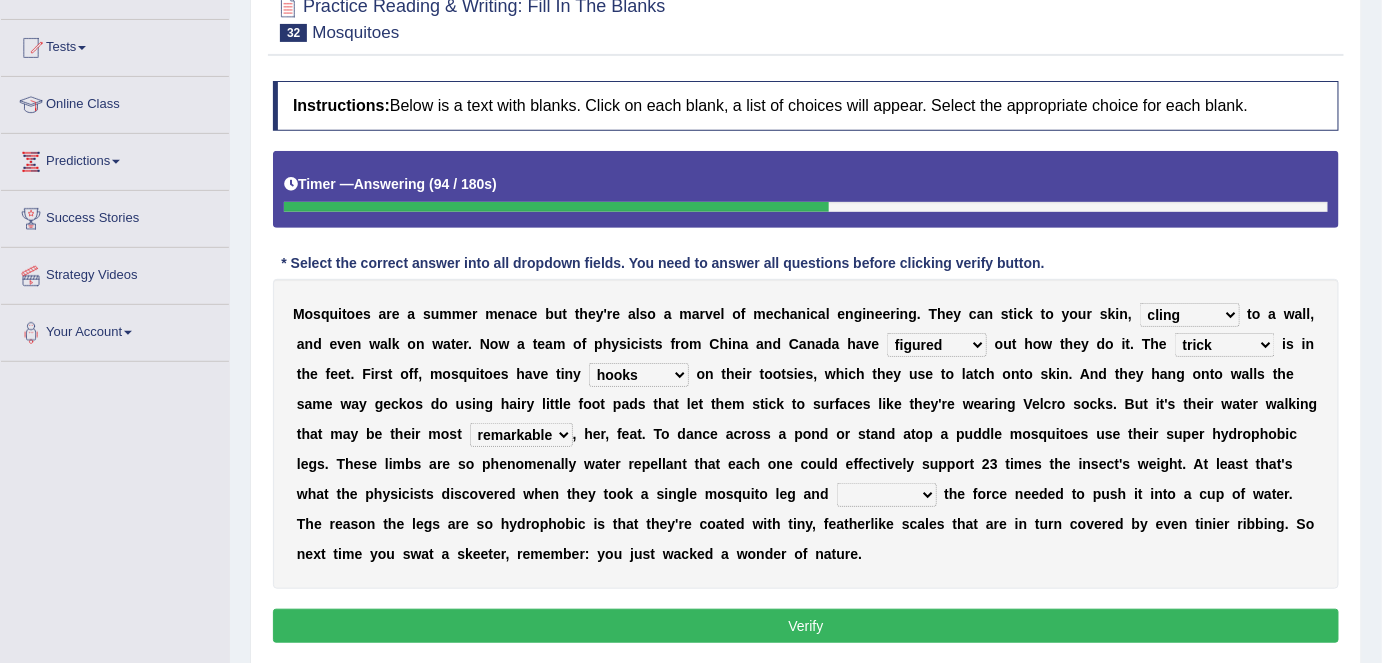 select on "measured" 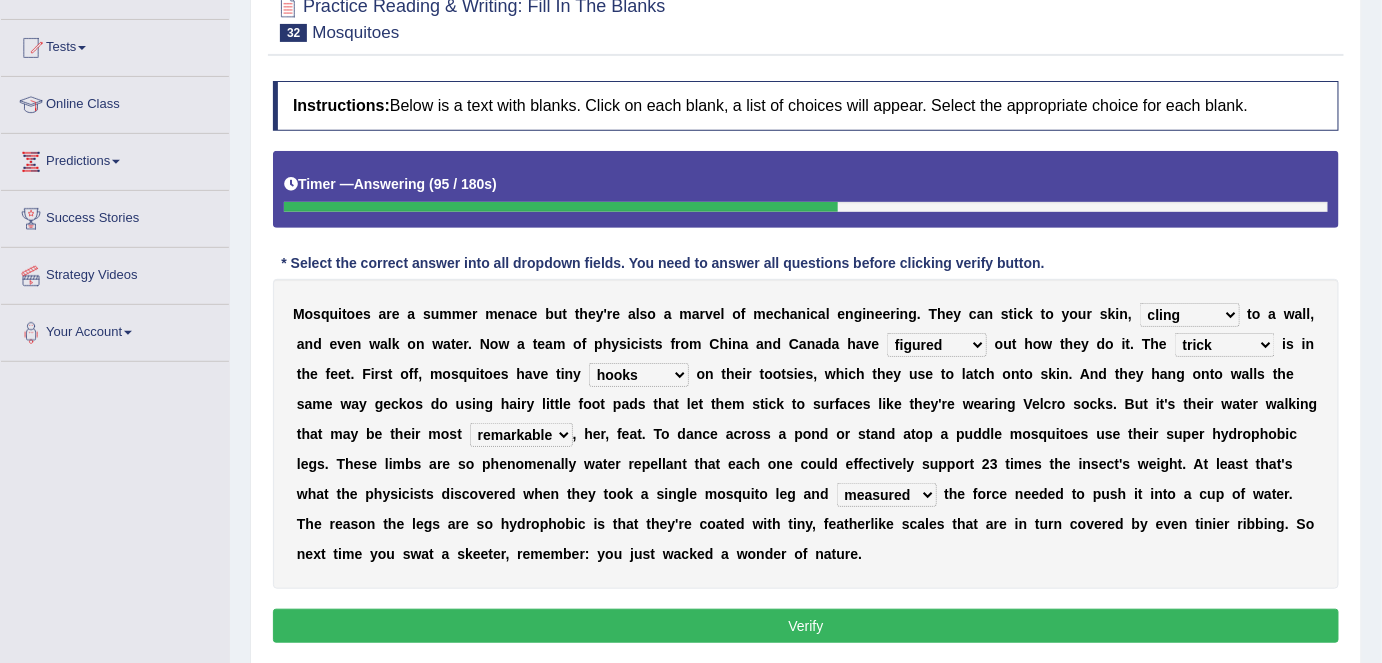 click on "Verify" at bounding box center [806, 626] 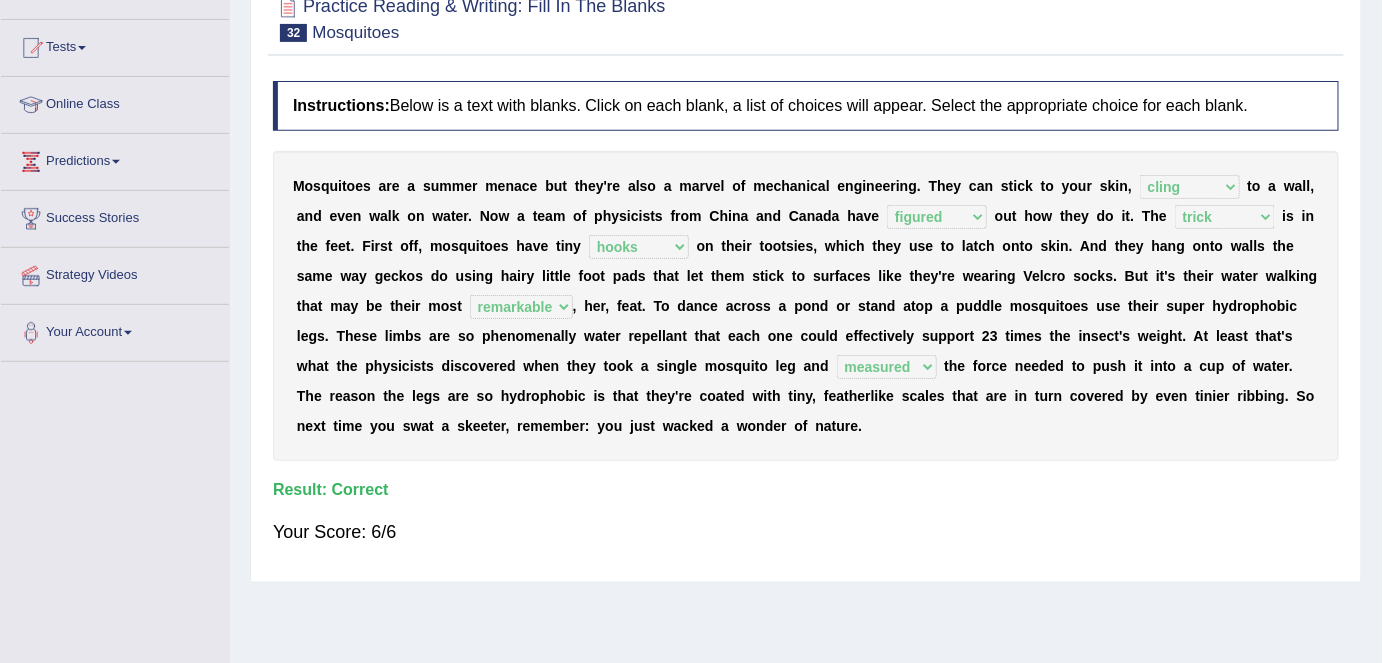 scroll, scrollTop: 0, scrollLeft: 0, axis: both 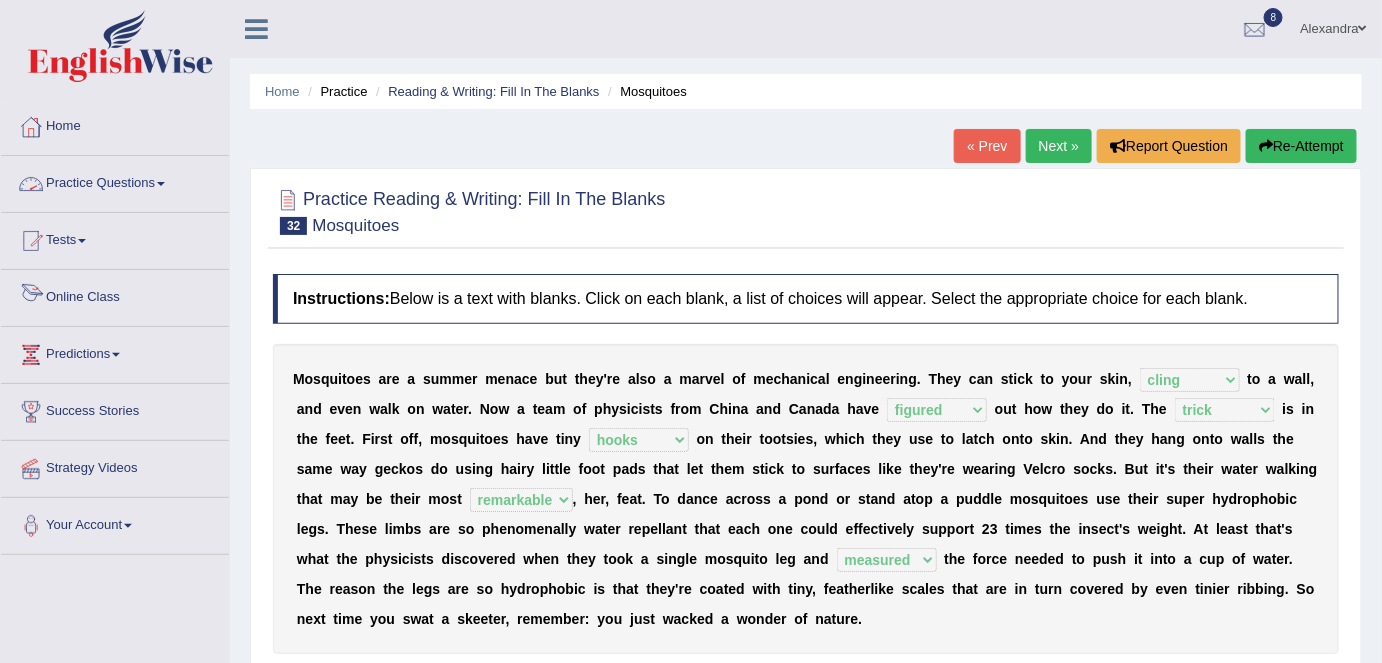 click on "Practice Questions" at bounding box center [115, 181] 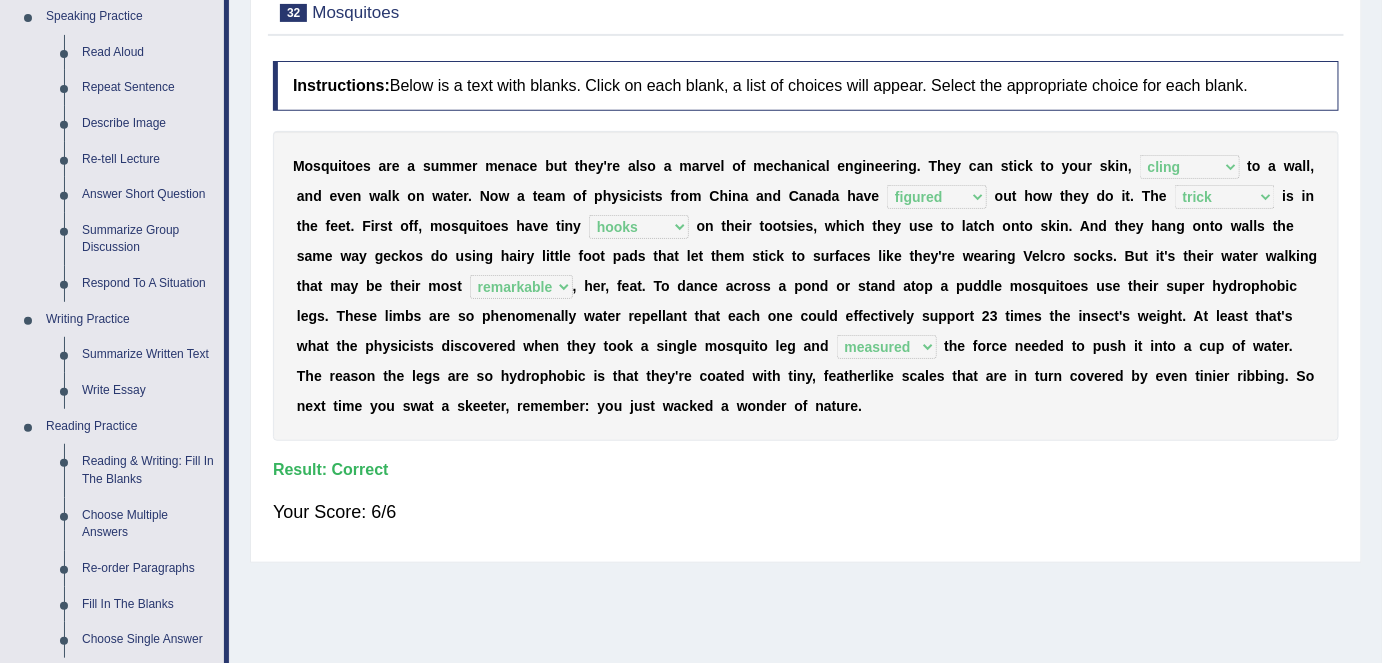 scroll, scrollTop: 218, scrollLeft: 0, axis: vertical 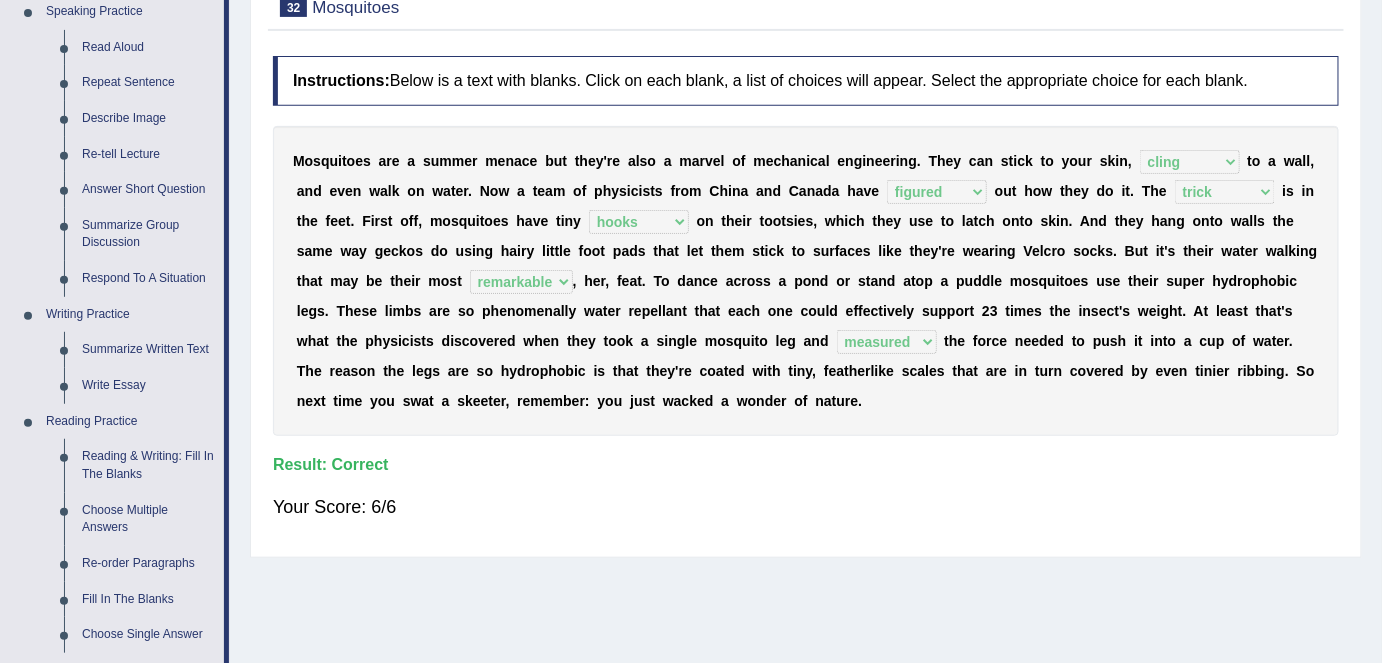 click on "Reading & Writing: Fill In The Blanks" at bounding box center (148, 465) 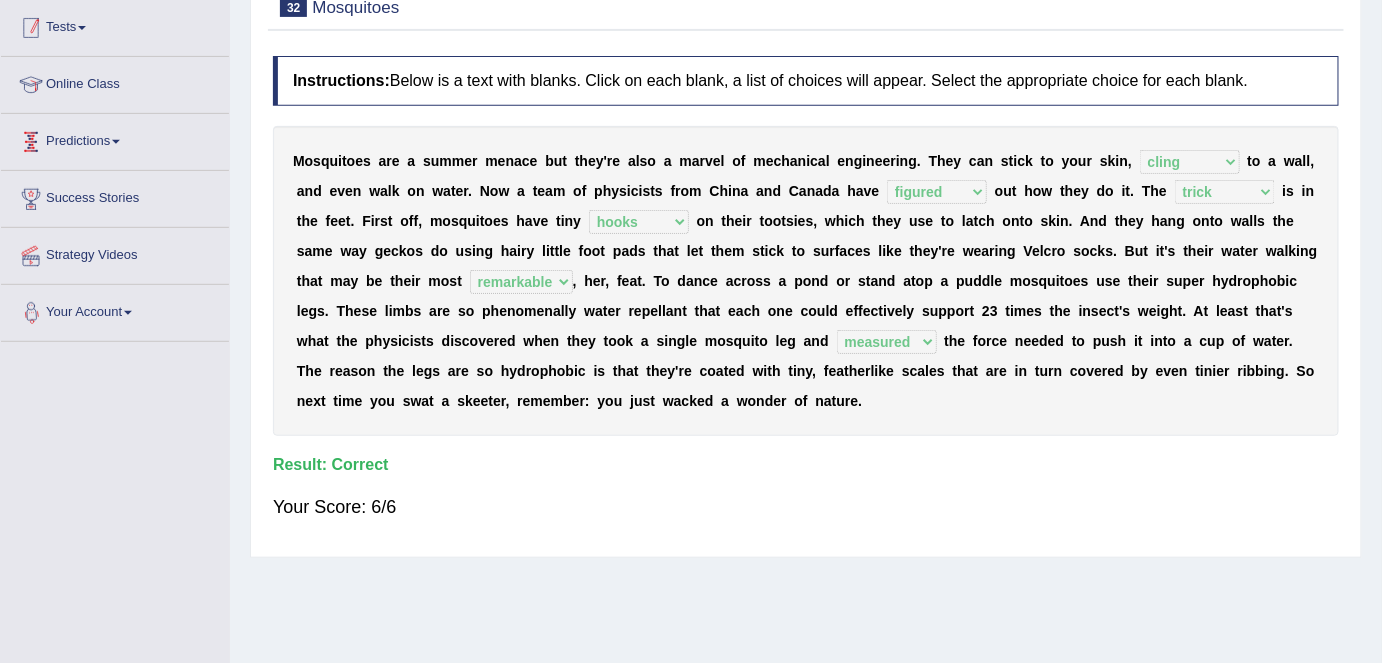 scroll, scrollTop: 386, scrollLeft: 0, axis: vertical 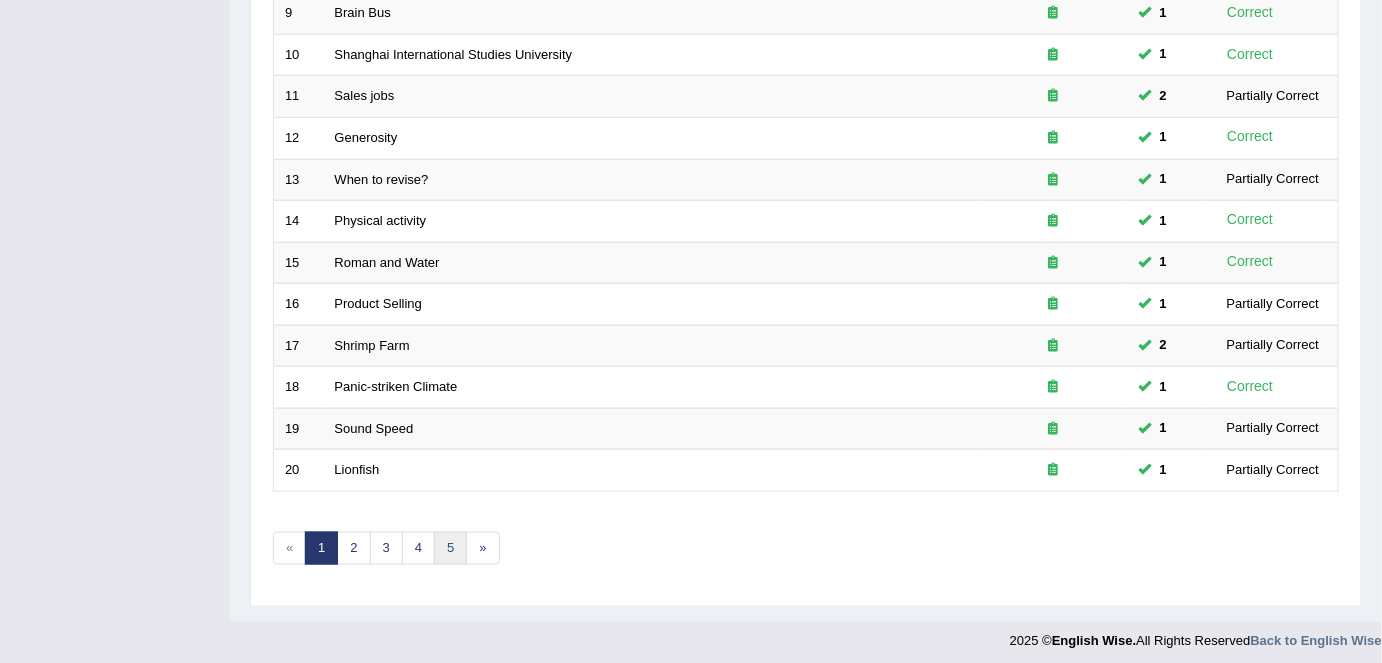 click on "5" at bounding box center (450, 548) 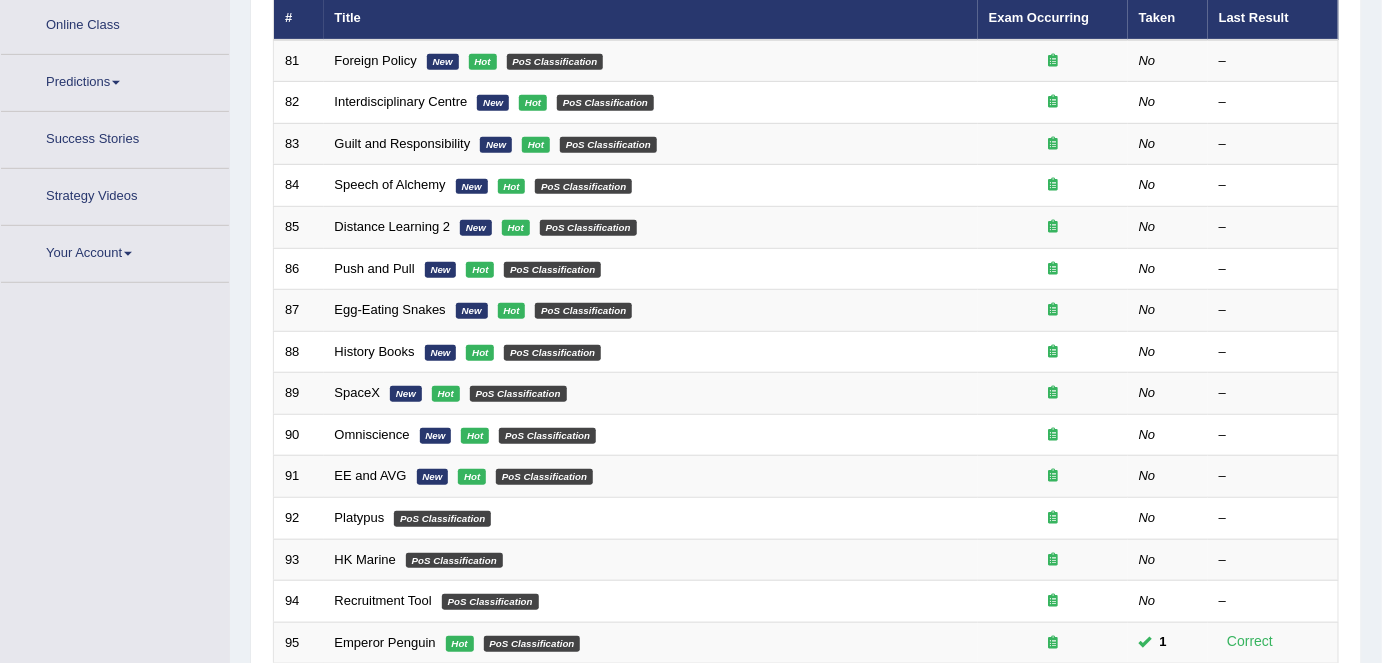scroll, scrollTop: 0, scrollLeft: 0, axis: both 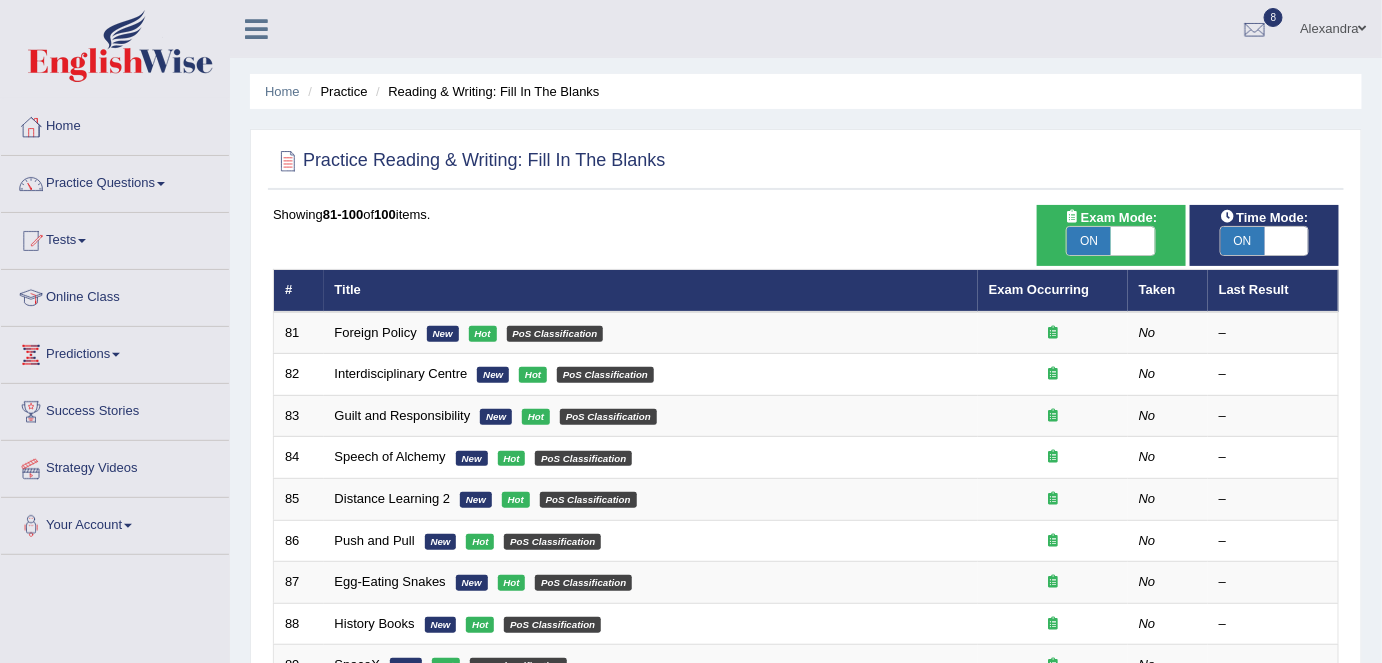 click on "Foreign Policy" at bounding box center [376, 332] 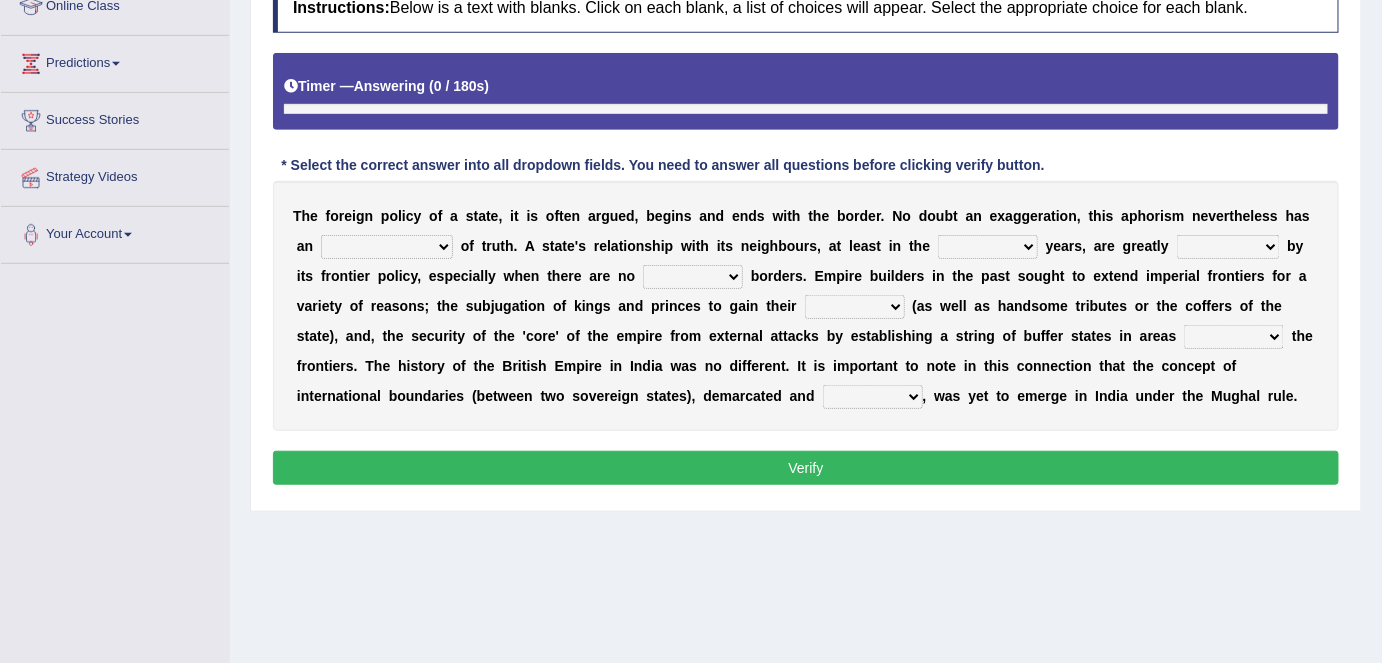 scroll, scrollTop: 312, scrollLeft: 0, axis: vertical 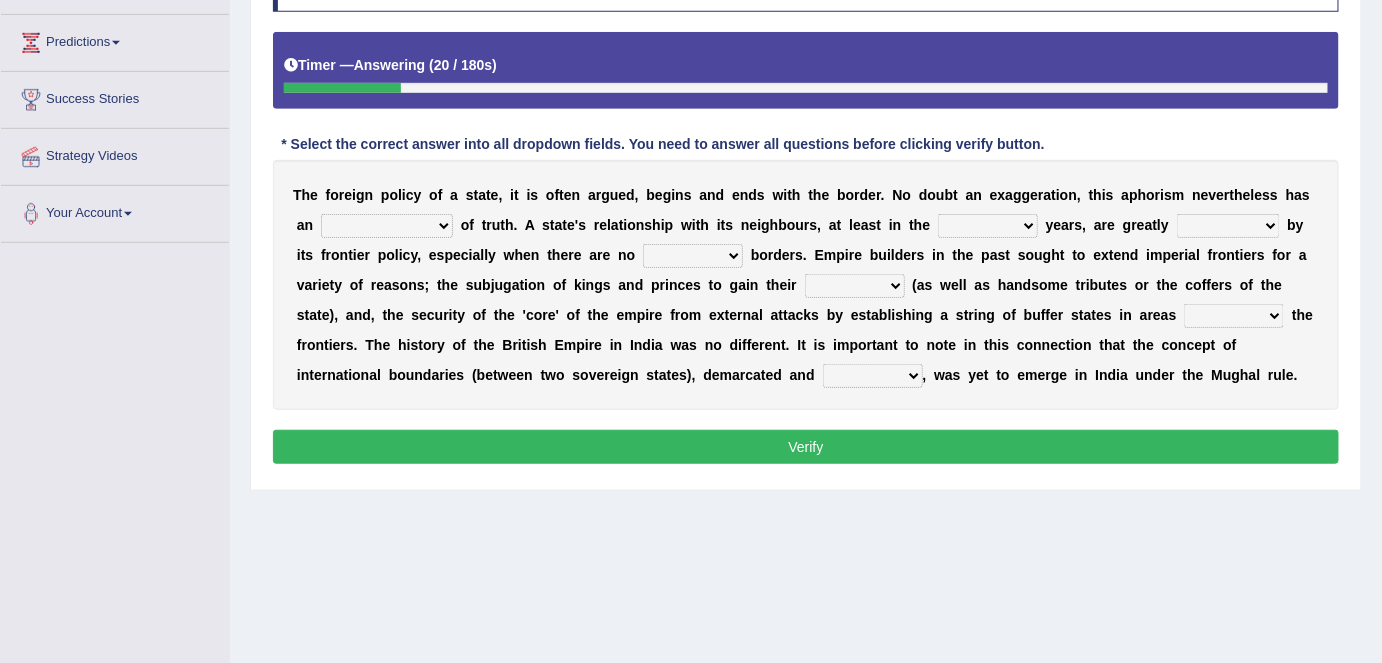 click on "implementation existence element extention" at bounding box center [387, 226] 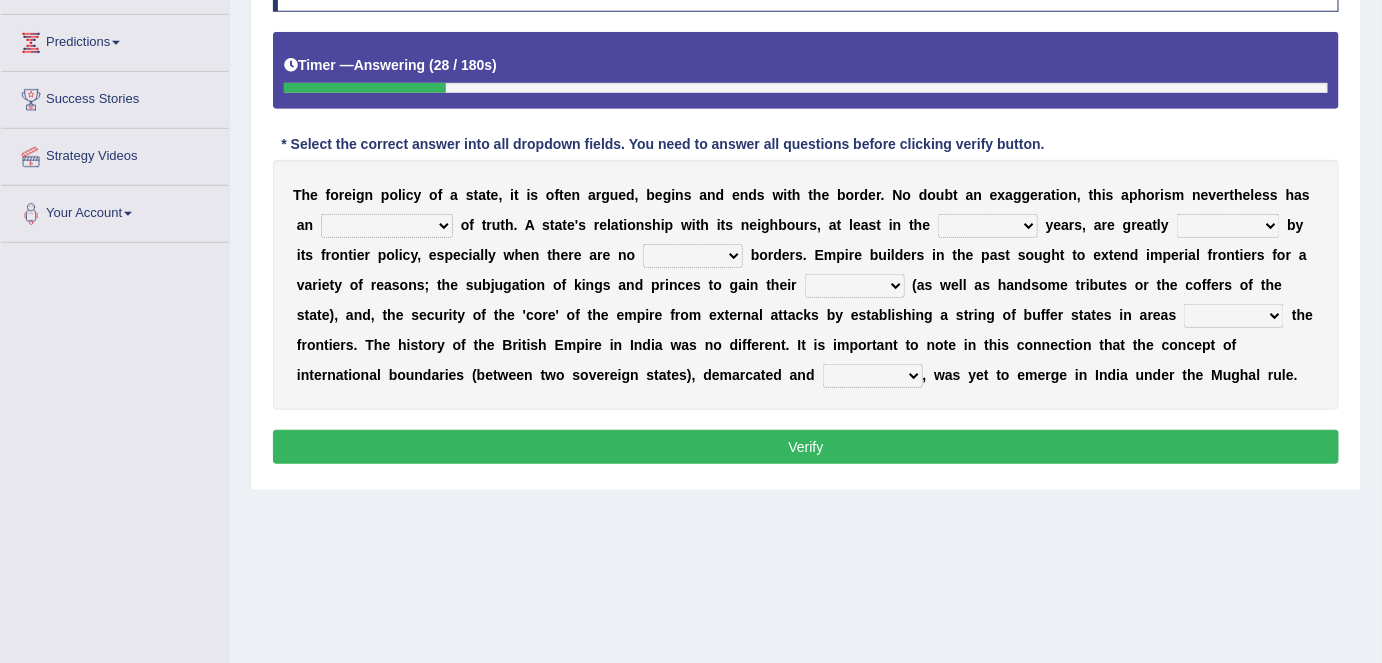 select on "element" 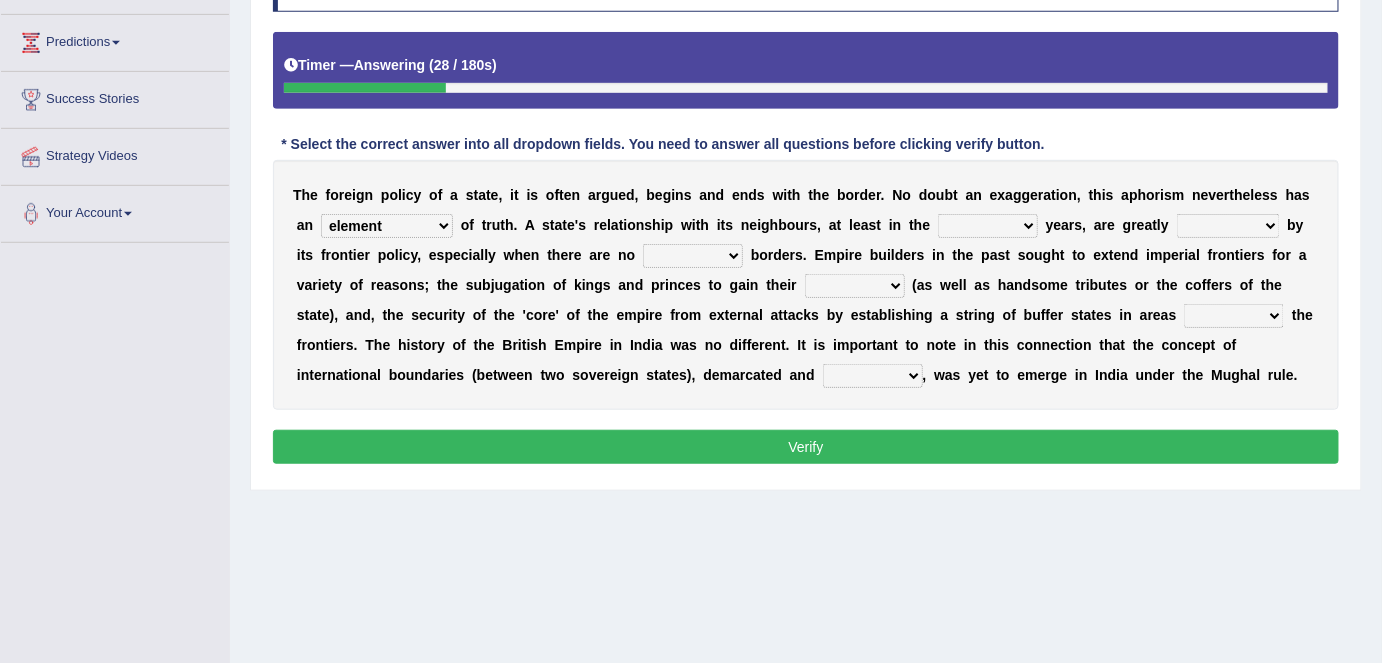 click on "implementation existence element extention" at bounding box center (387, 226) 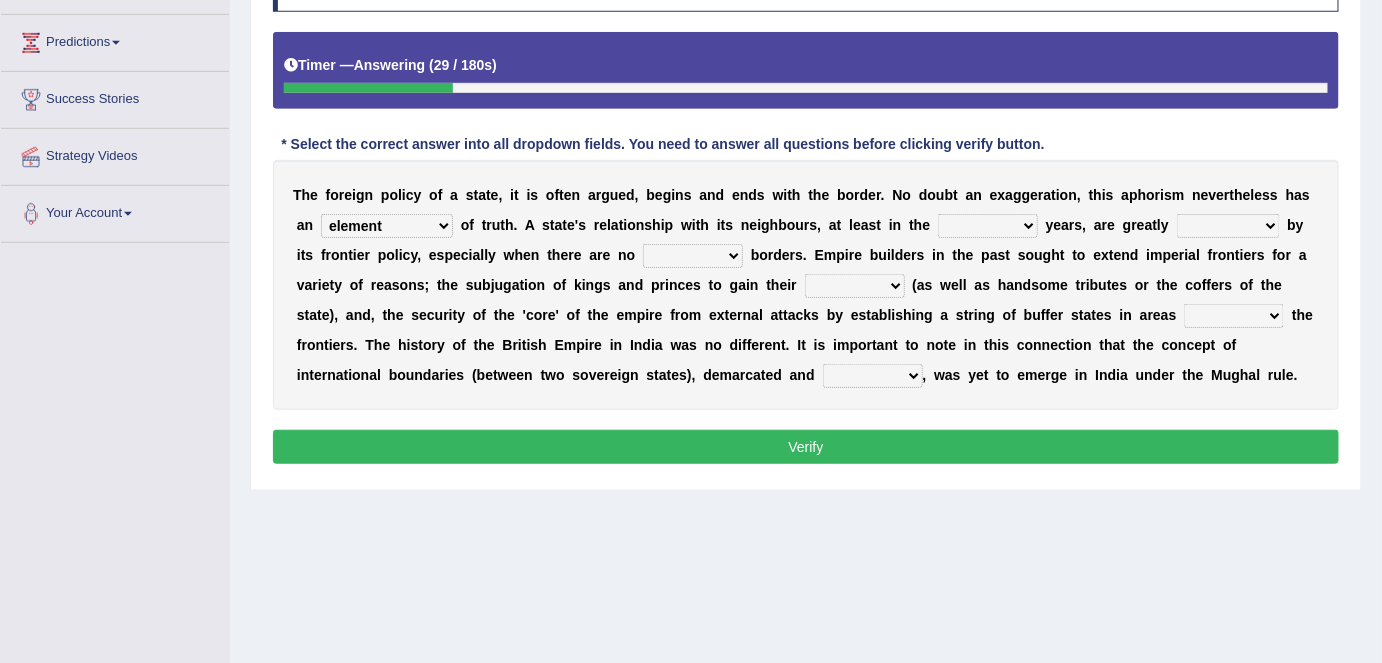 click on "implementation existence element extention" at bounding box center (387, 226) 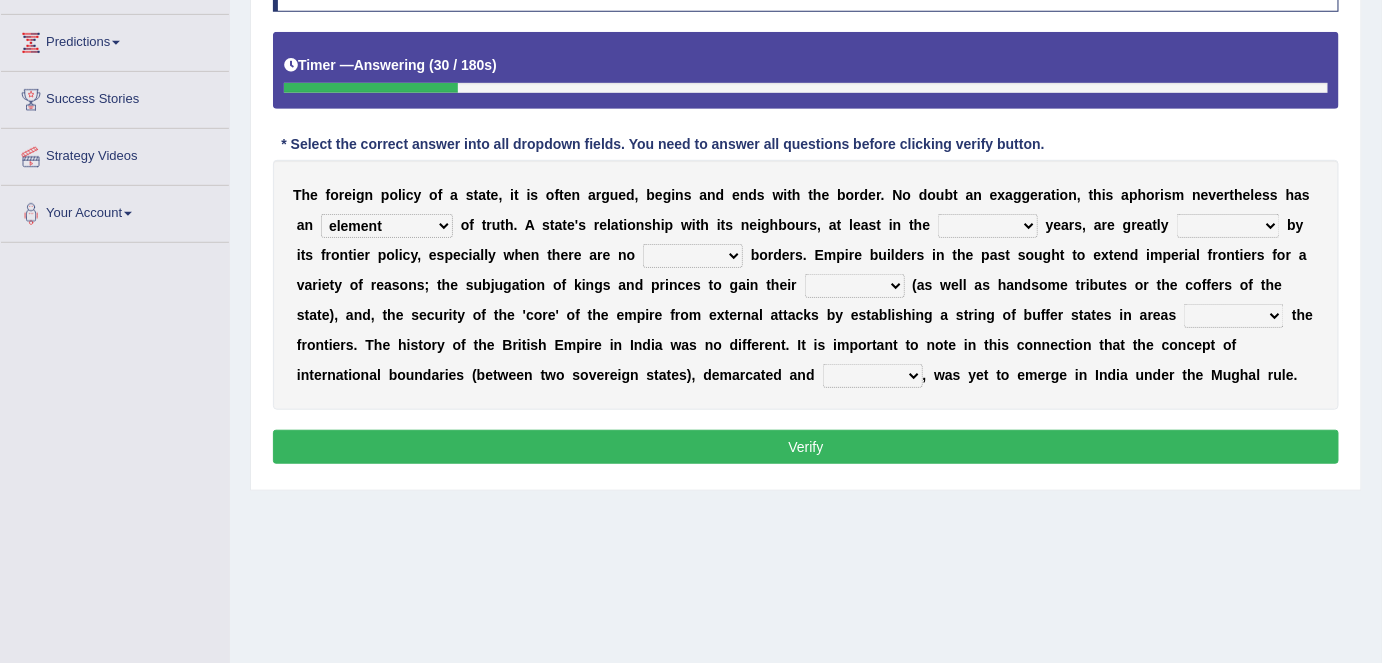 click on "implementation existence element extention" at bounding box center [387, 226] 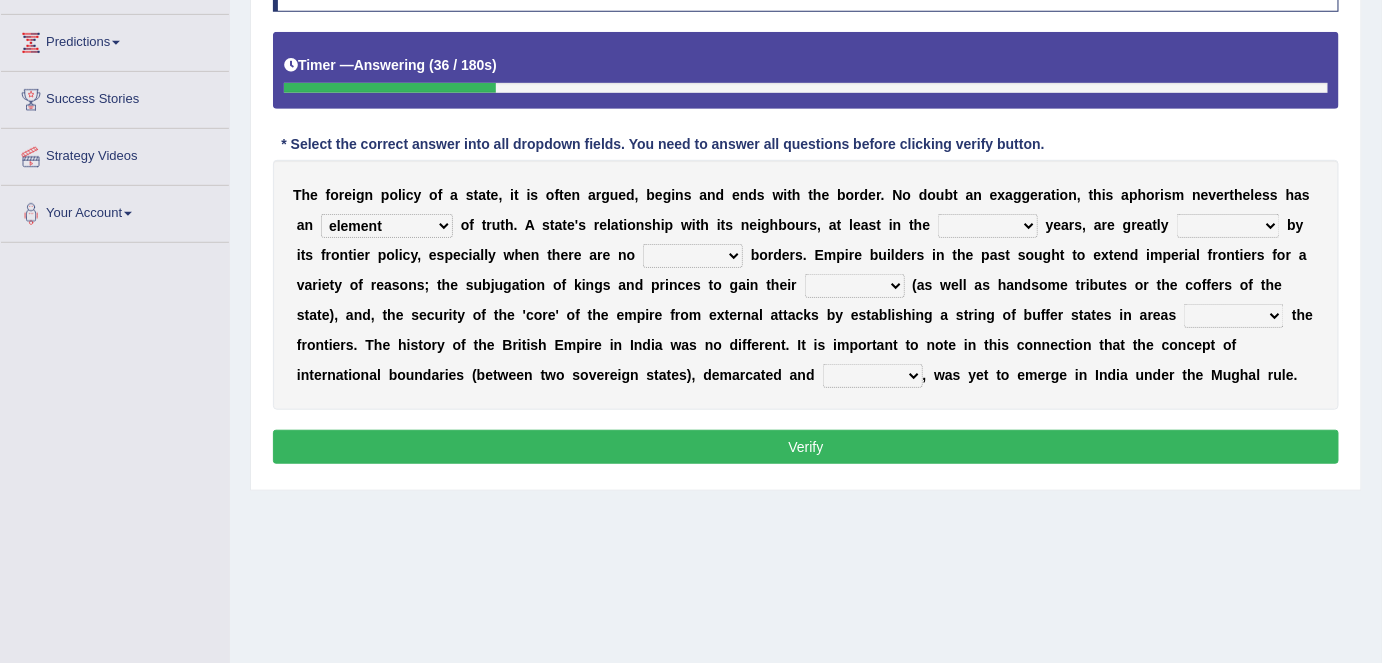 click on "formative discuss inclusive decisive" at bounding box center (988, 226) 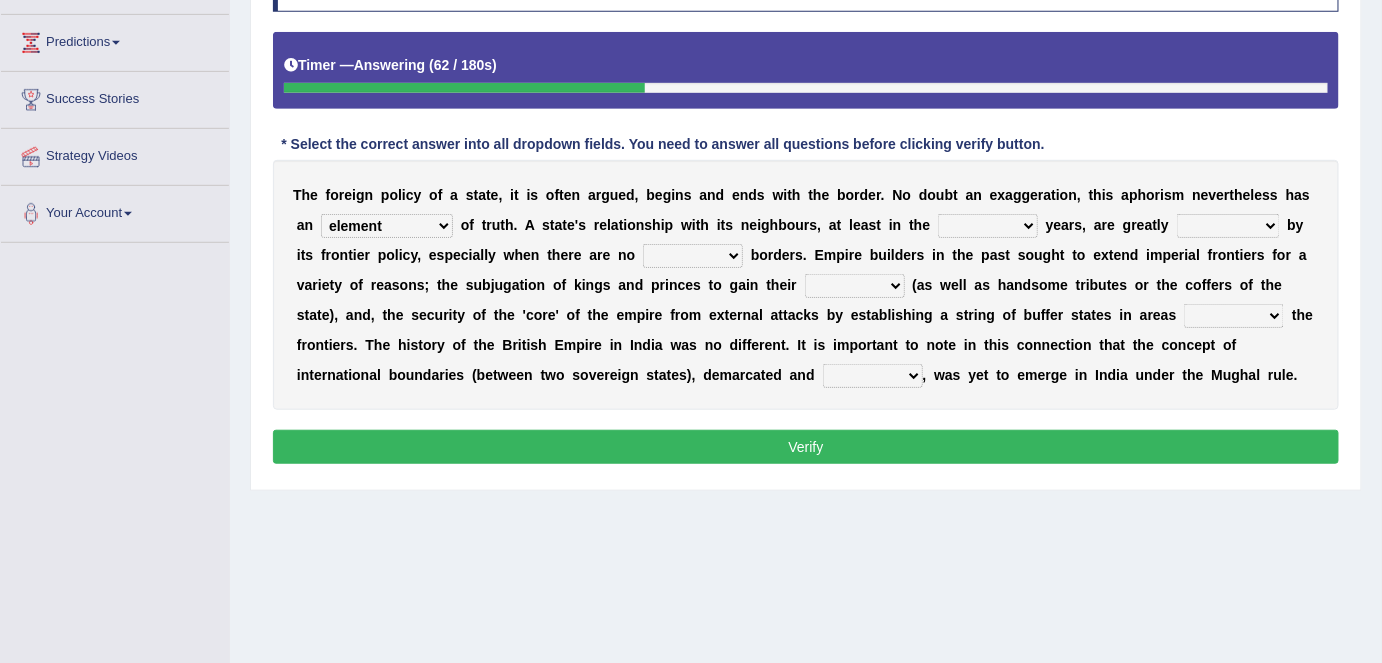 select on "decisive" 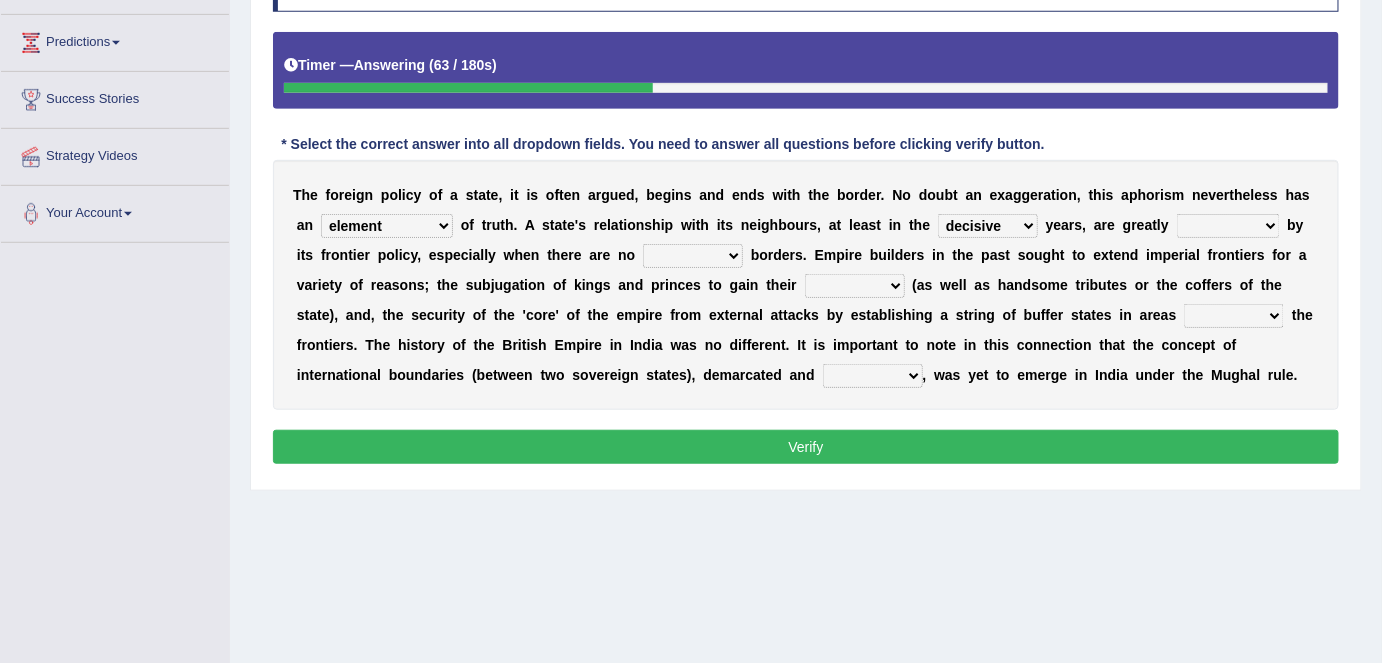 click on "managed subscirbed affected influenced" at bounding box center (1228, 226) 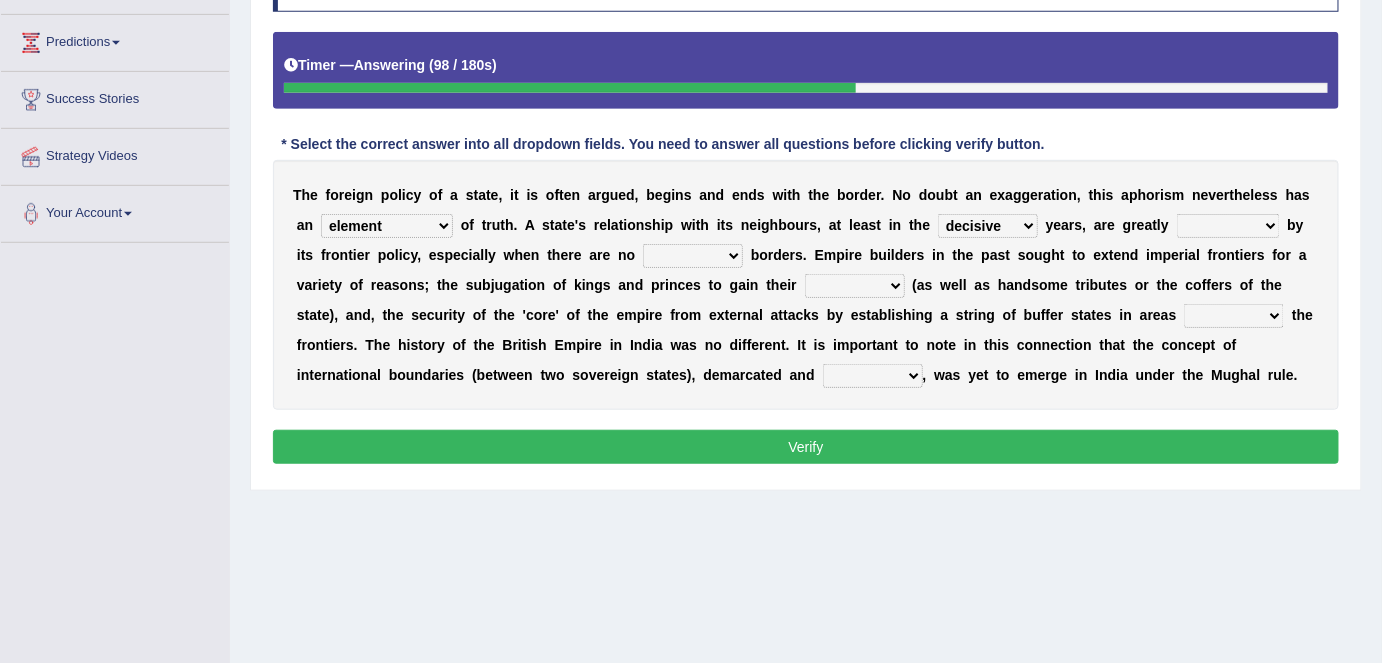 click on "e" at bounding box center [1116, 285] 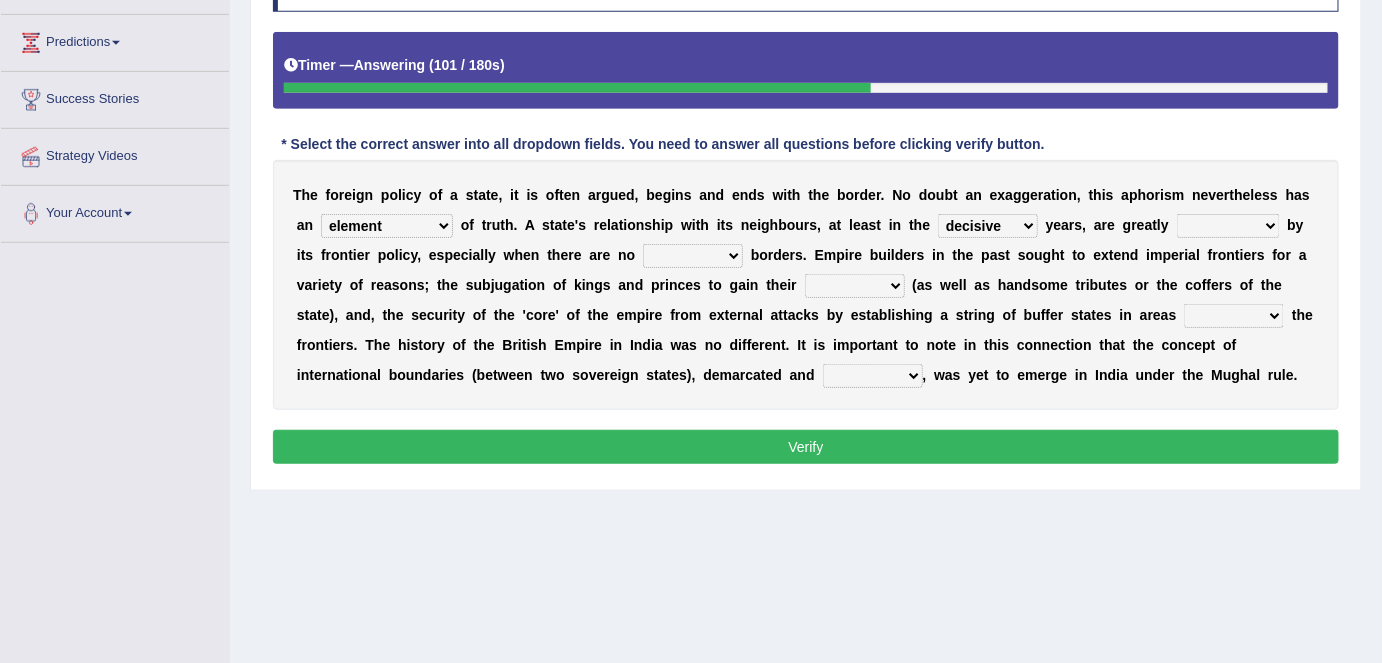 click on "satellite set settled stated" at bounding box center [693, 256] 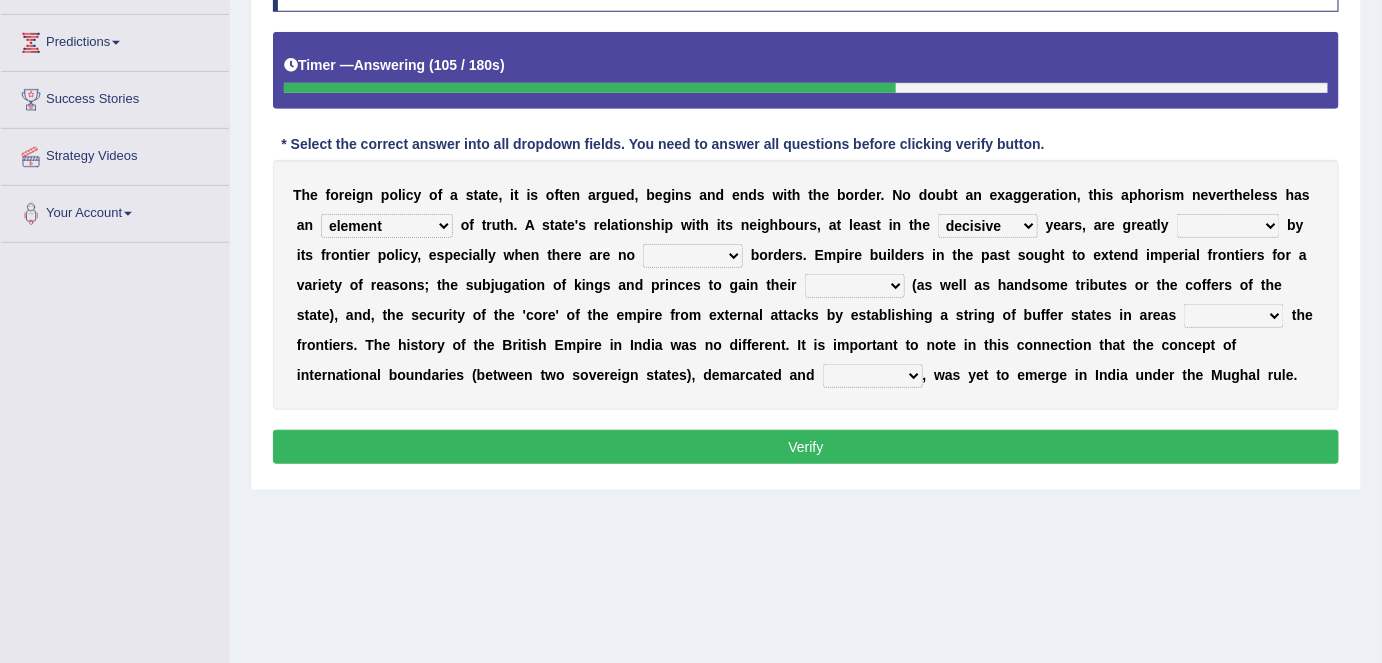 select on "set" 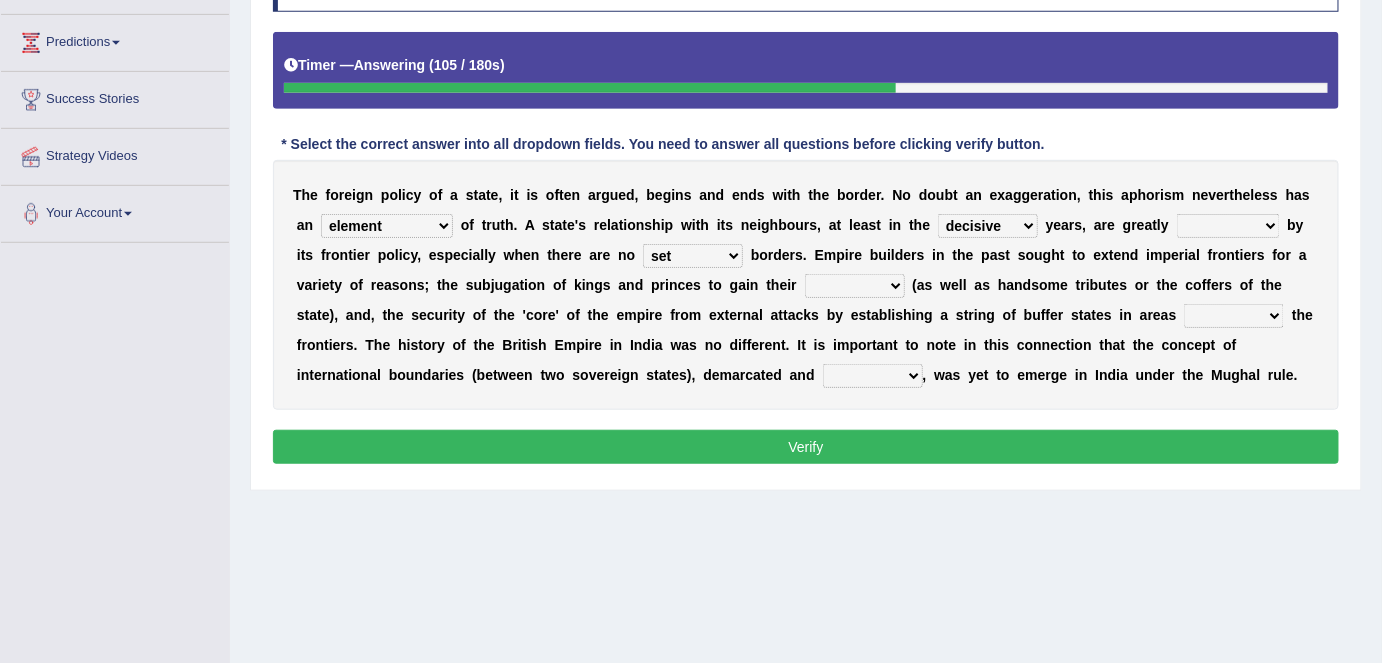 click on "satellite set settled stated" at bounding box center (693, 256) 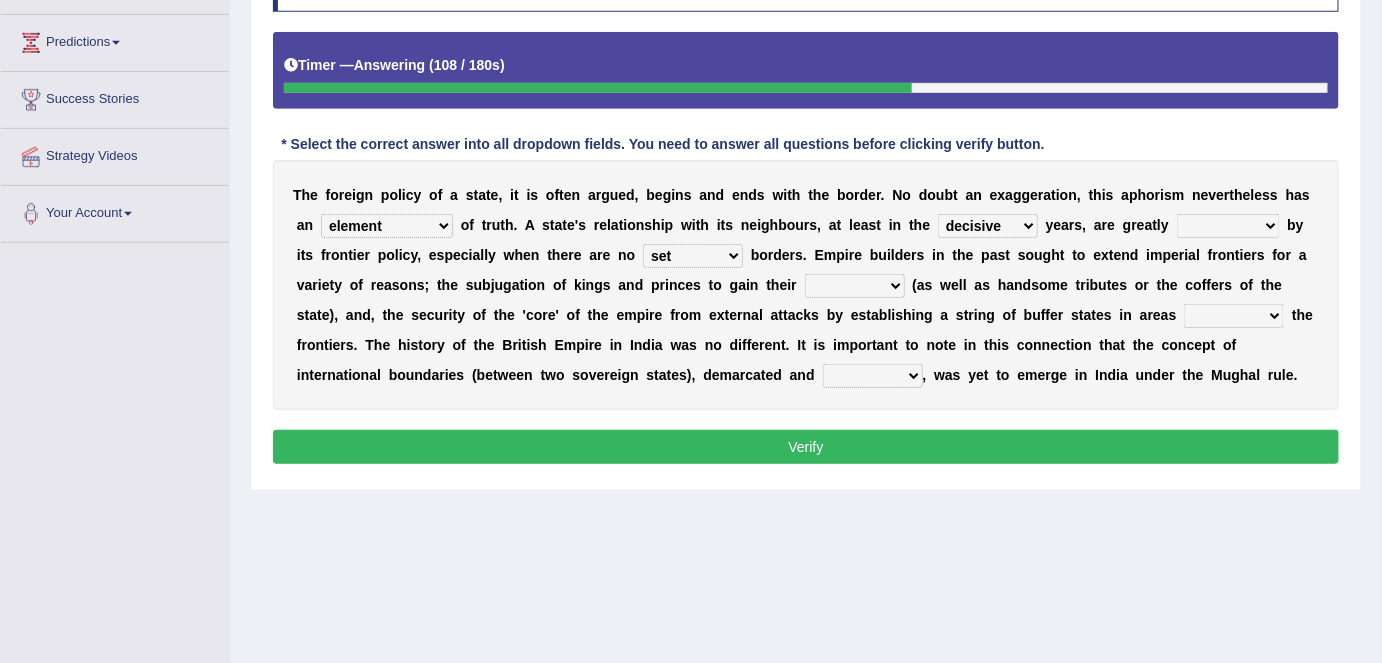 click on "satellite set settled stated" at bounding box center (693, 256) 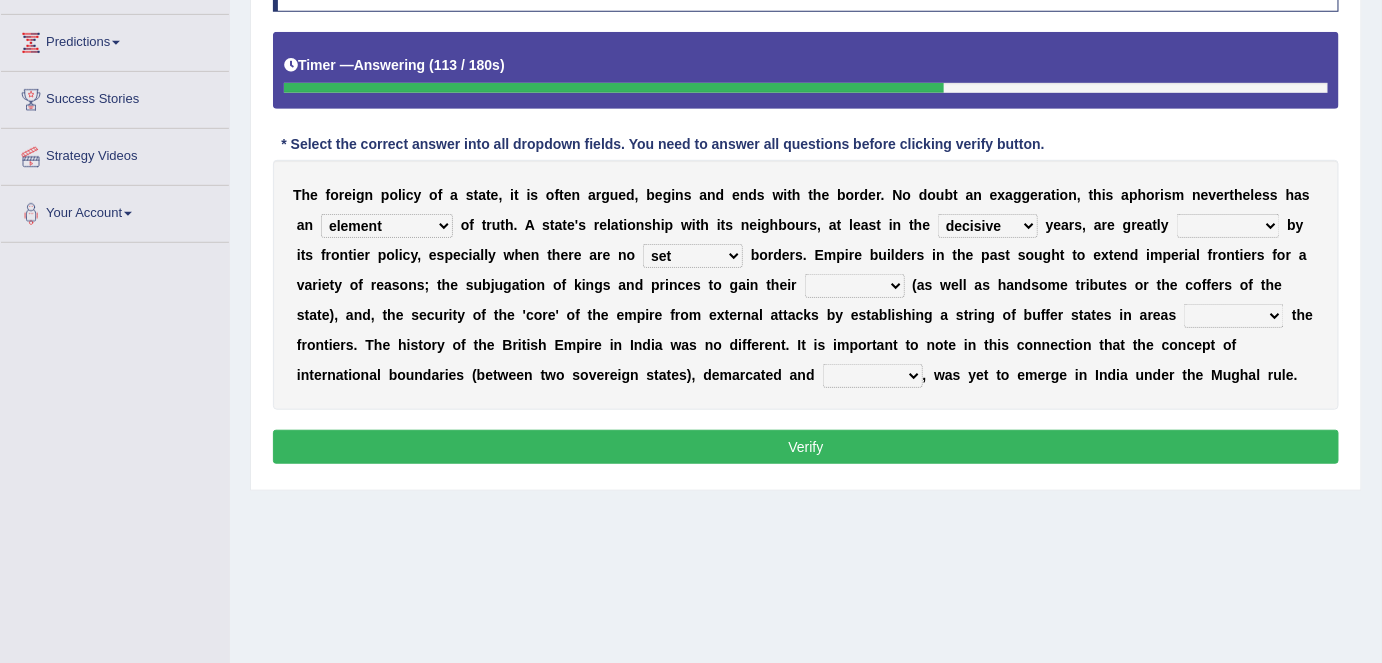 click on "T h e    f o r e i g n    p o l i c y    o f    a    s t a t e ,    i t    i s    o f t e n    a r g u e d ,    b e g i n s    a n d    e n d s    w i t h    t h e    b o r d e r .    N o    d o u b t    a n    e x a g g e r a t i o n ,    t h i s    a p h o r i s m    n e v e r t h e l e s s    h a s    a n    implementation existence element extention    o f    t r u t h .    A    s t a t e ' s    r e l a t i o n s h i p    w i t h    i t s    n e i g h b o u r s ,    a t    l e a s t    i n    t h e    formative discuss inclusive decisive    y e a r s ,    a r e    g r e a t l y    managed subscirbed affected influenced    b y    i t s    f r o n t i e r    p o l i c y ,    e s p e c i a l l y    w h e n    t h e r e    a r e    n o    satellite set settled stated    b o r d e r s .    E m p i r e    b u i l d e r s    i n    t h e    p a s t    s o u g h t    t o    e x t e n d    i m p e r i a l    f r o n t i e r s    f o r    a    v a r" at bounding box center [806, 285] 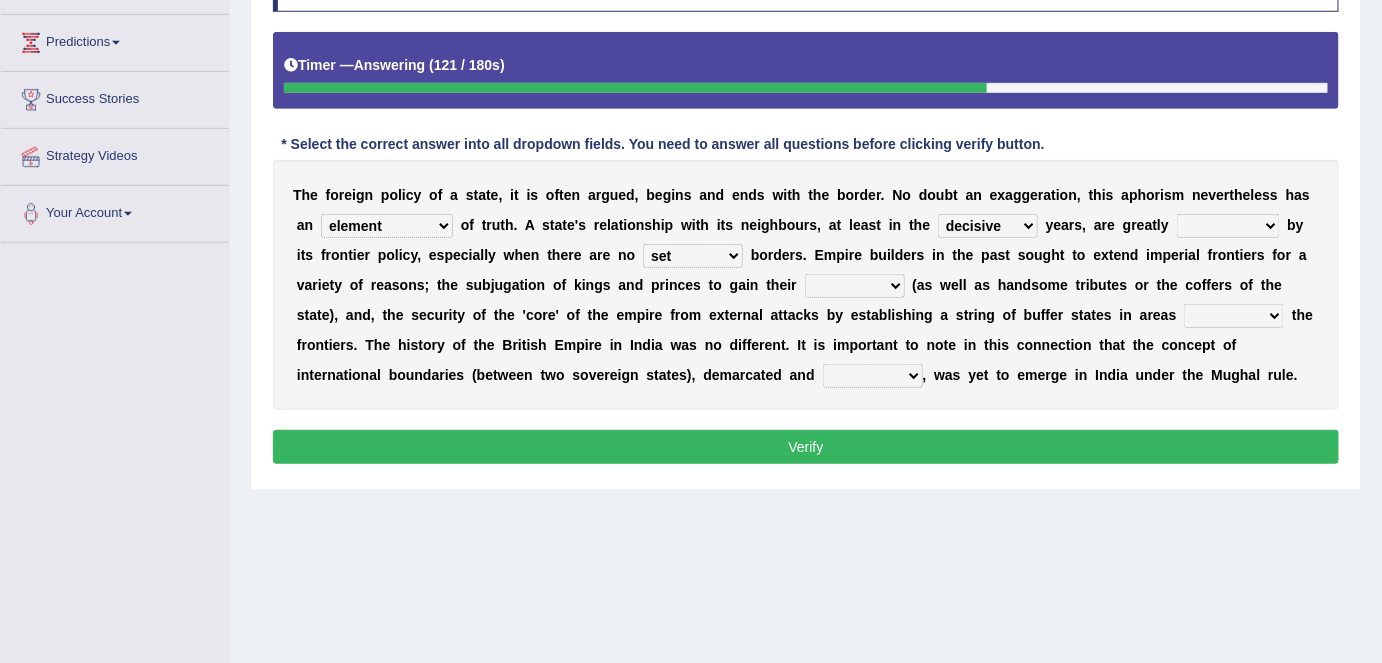 click on "allegiance elegant aspiration execution" at bounding box center (855, 286) 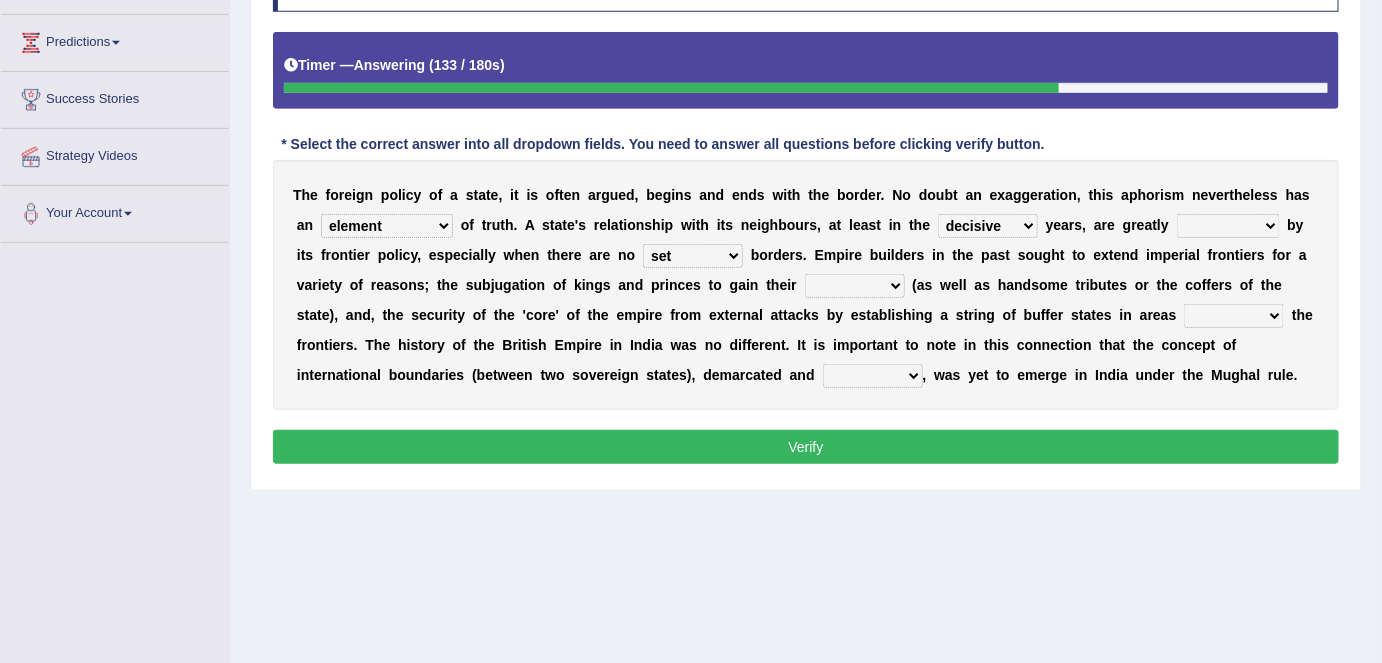 select on "allegiance" 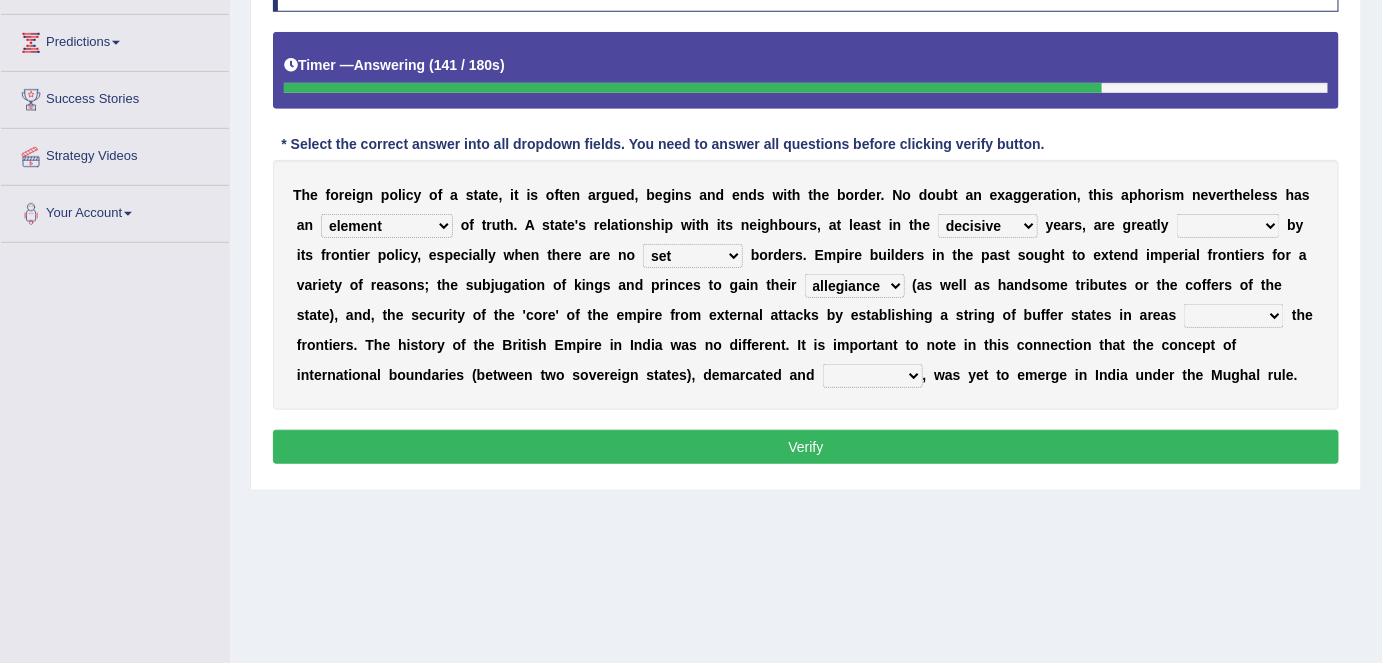 click on "bringing capturing stating adjoining" at bounding box center [1234, 316] 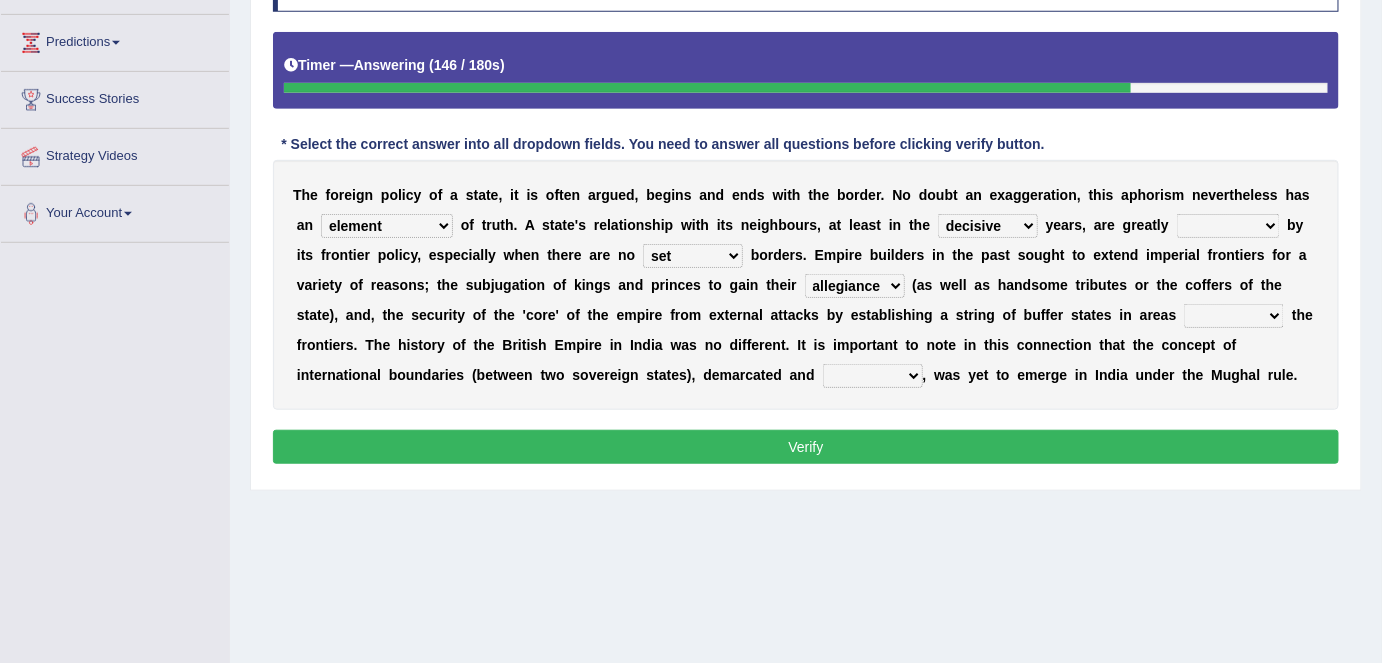 select on "adjoining" 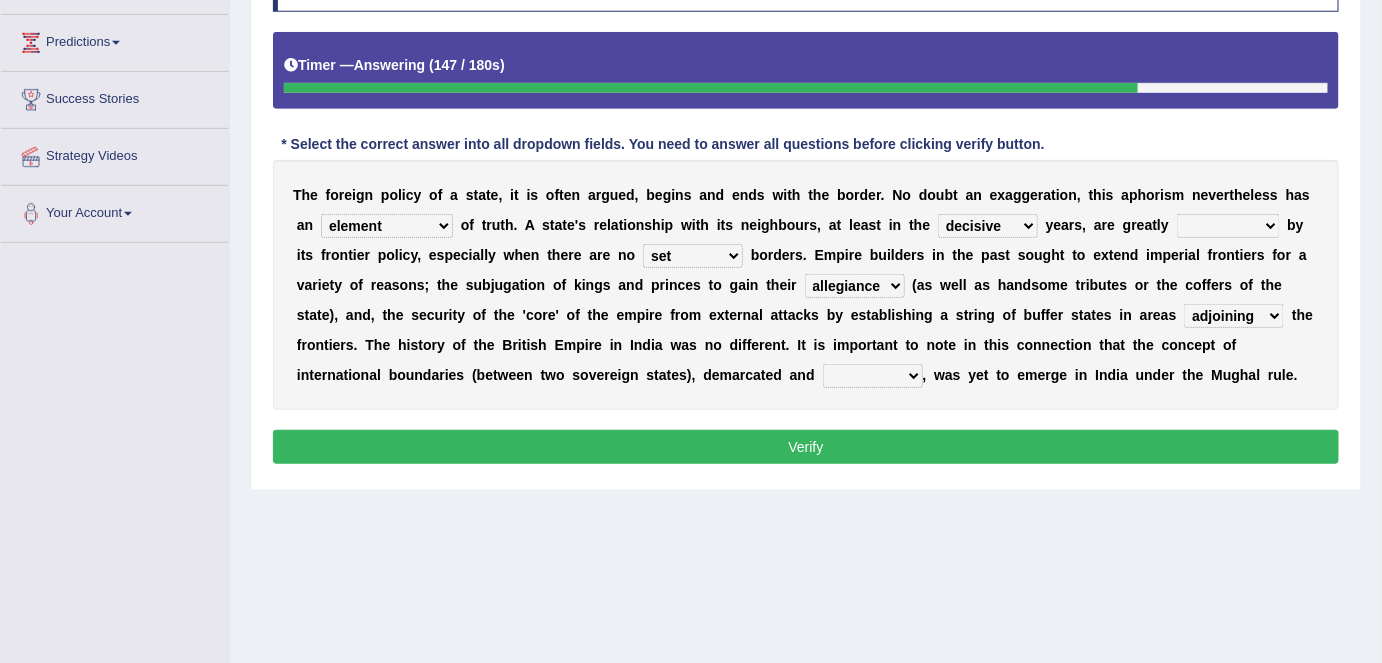 click on "managed subscirbed affected influenced" at bounding box center [1228, 226] 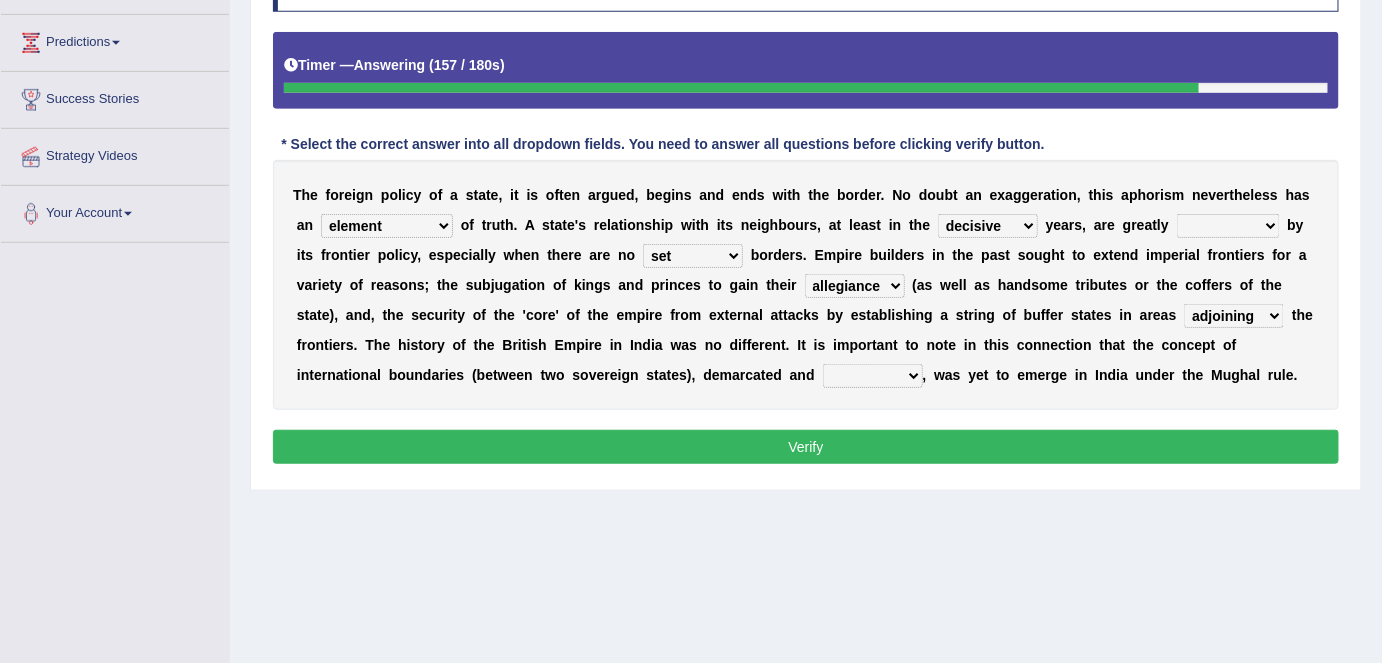 select on "managed" 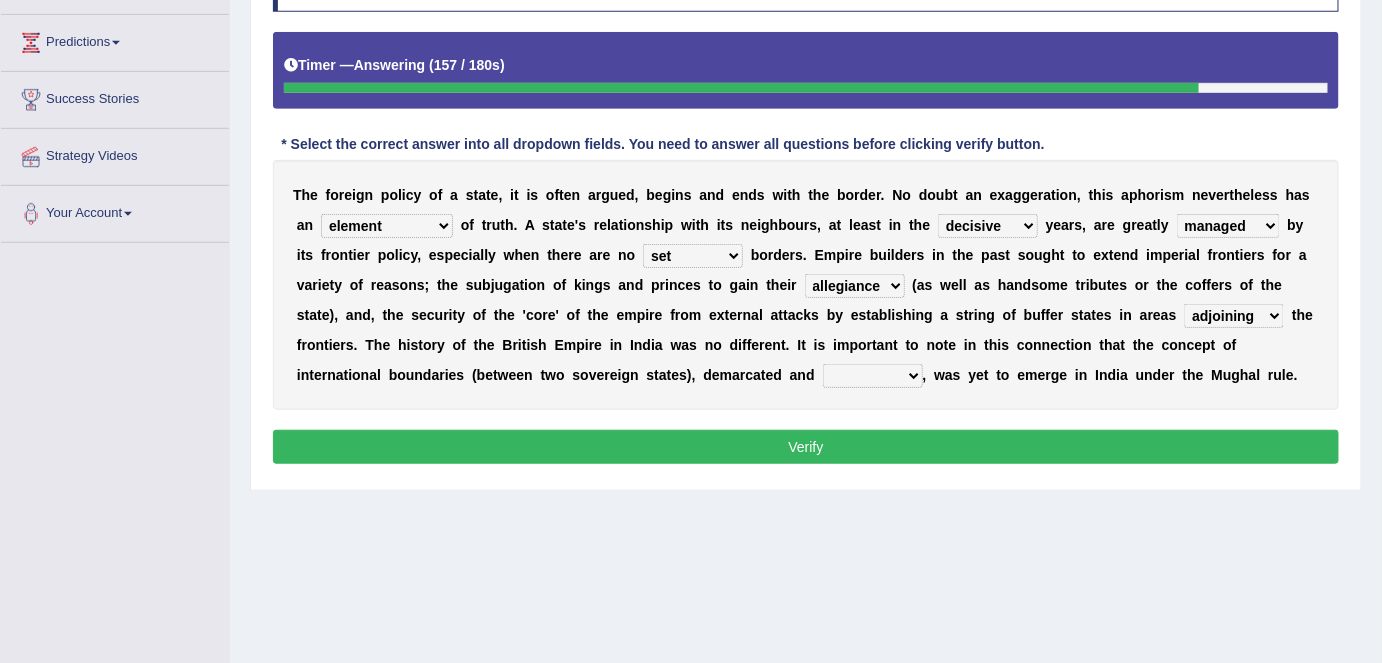 click on "managed subscirbed affected influenced" at bounding box center (1228, 226) 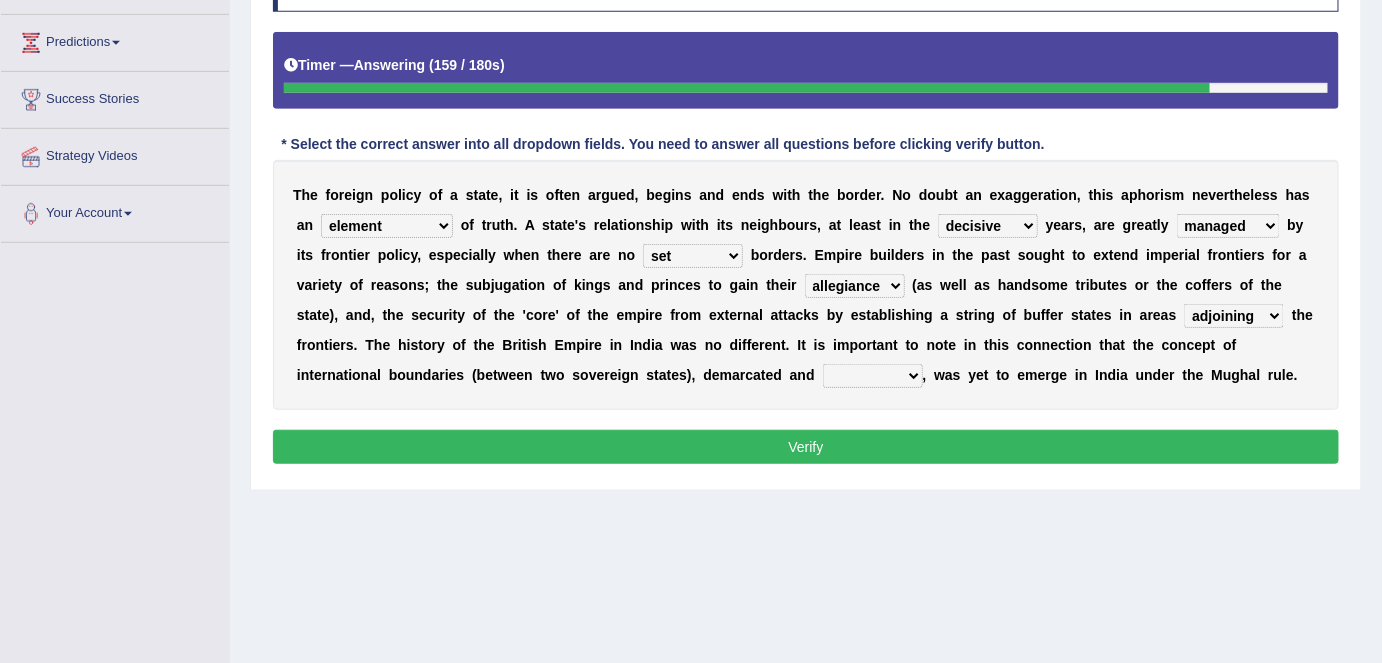 click on "defected delineated affected ampled" at bounding box center [873, 376] 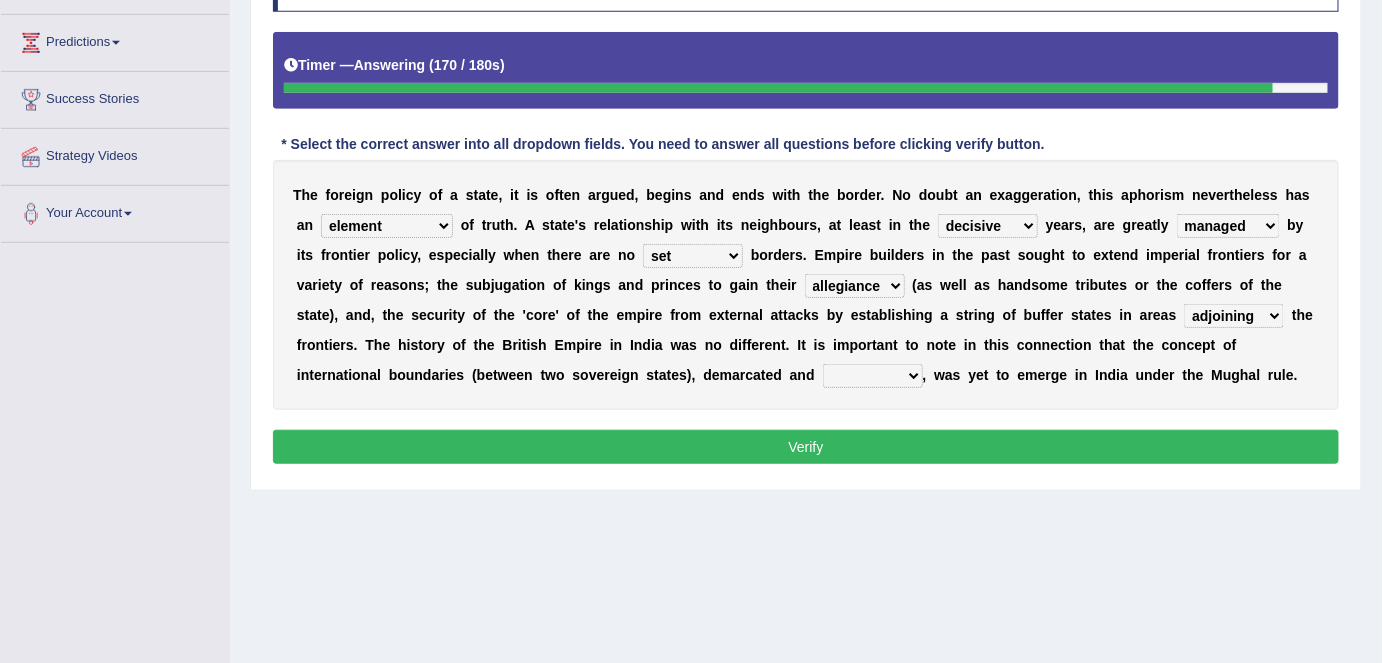 select on "delineated" 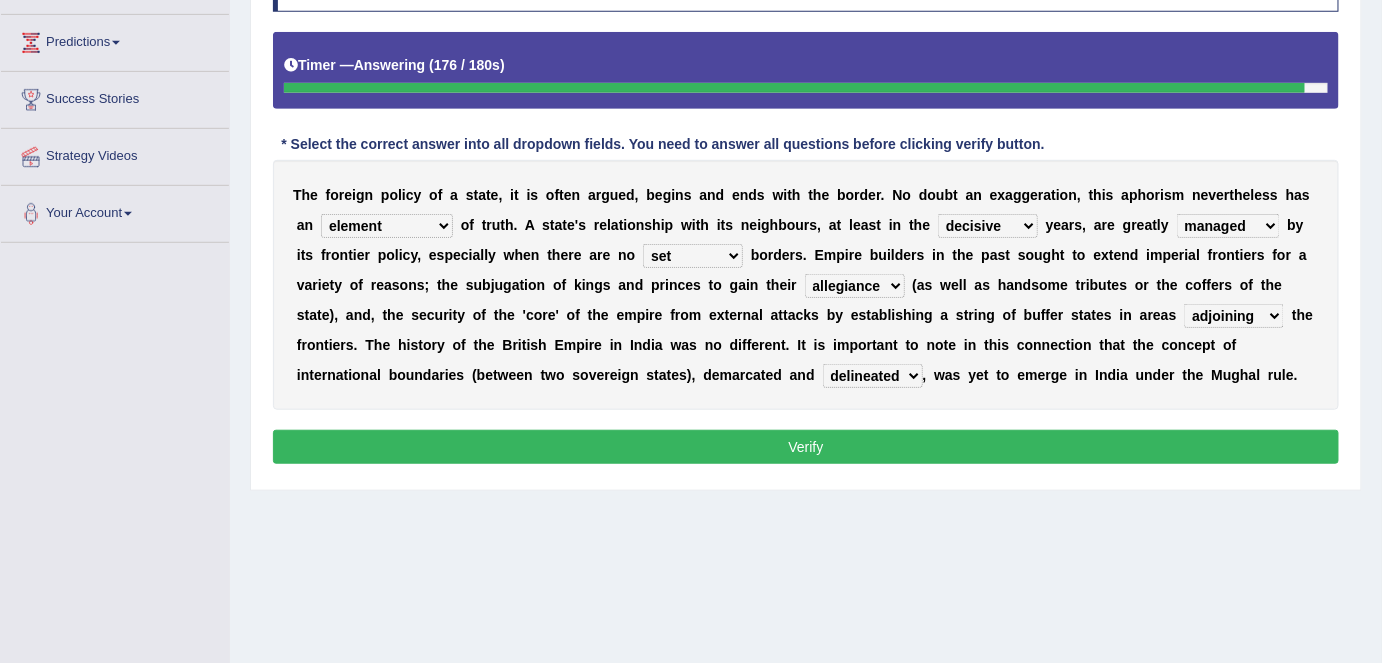 click on "managed subscirbed affected influenced" at bounding box center (1228, 226) 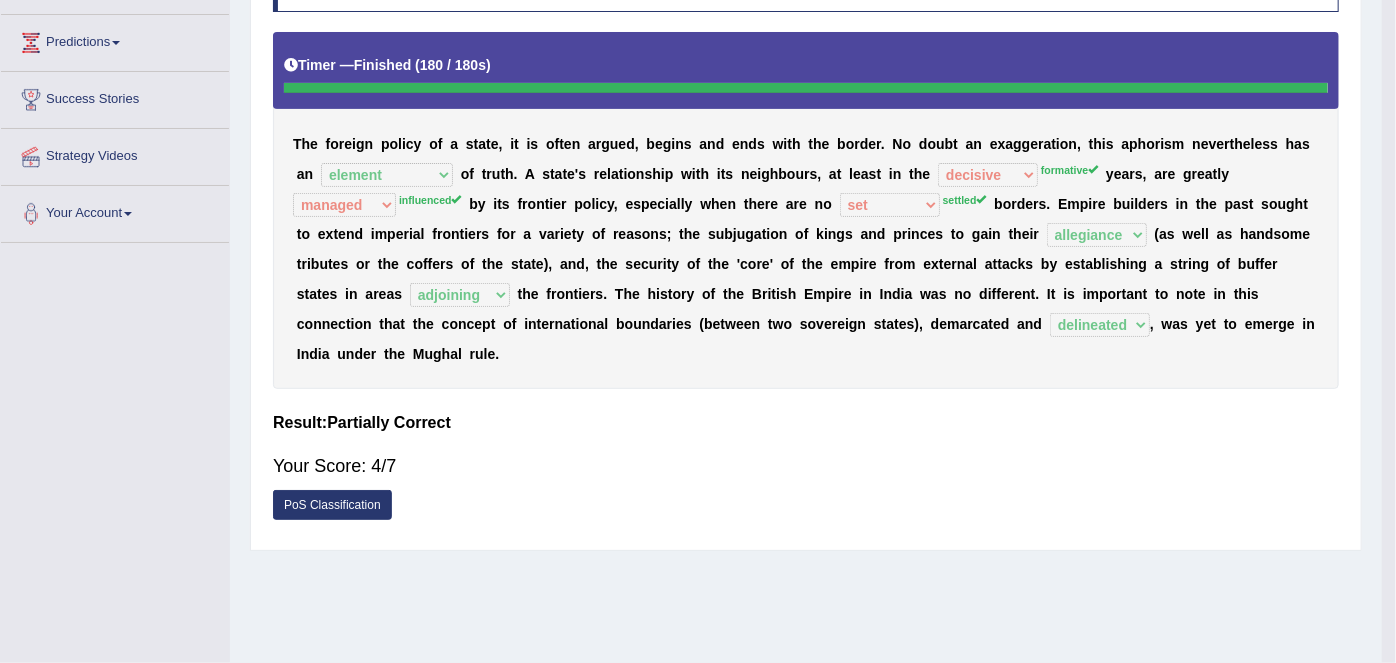 click on "Toggle navigation
Home
Practice Questions   Speaking Practice Read Aloud
Repeat Sentence
Describe Image
Re-tell Lecture
Answer Short Question
Summarize Group Discussion
Respond To A Situation
Writing Practice  Summarize Written Text
Write Essay
Reading Practice  Reading & Writing: Fill In The Blanks
Choose Multiple Answers
Re-order Paragraphs
Fill In The Blanks
Choose Single Answer
Listening Practice  Summarize Spoken Text
Highlight Incorrect Words
Highlight Correct Summary
Select Missing Word
Choose Single Answer
Choose Multiple Answers
Fill In The Blanks
Write From Dictation
Pronunciation
Tests  Take Practice Sectional Test" at bounding box center [698, 19] 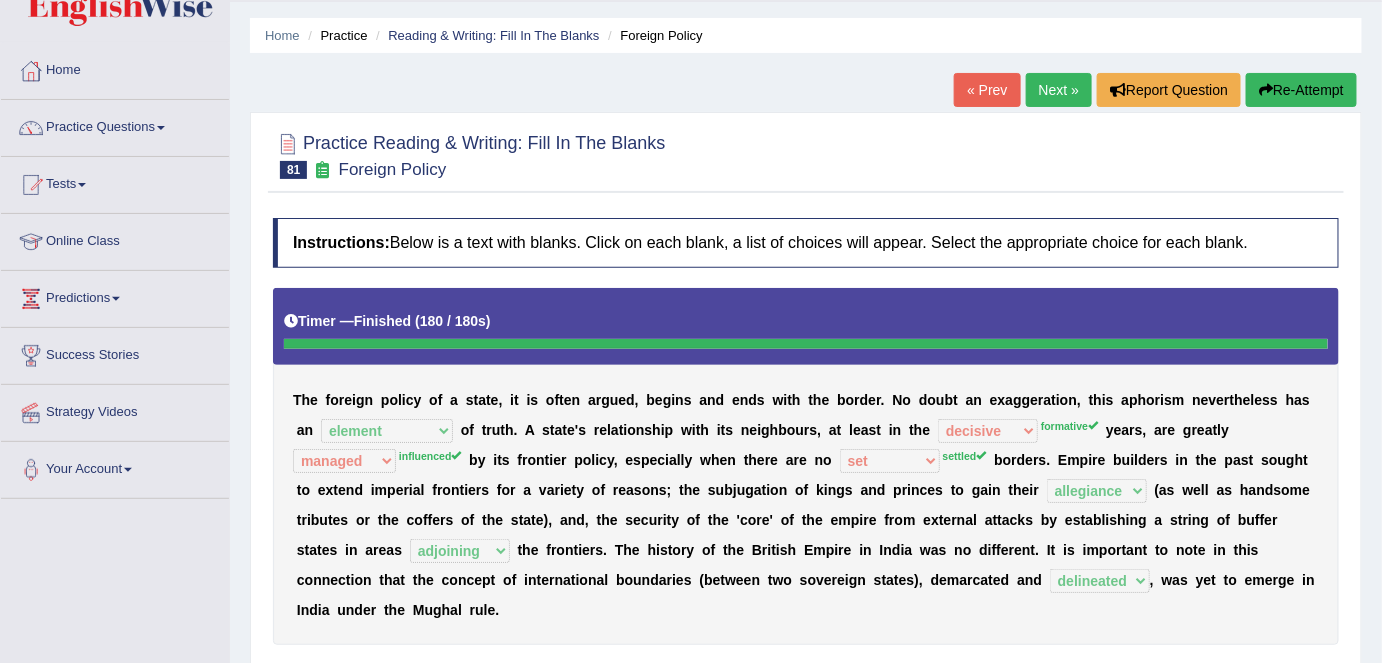 scroll, scrollTop: 54, scrollLeft: 0, axis: vertical 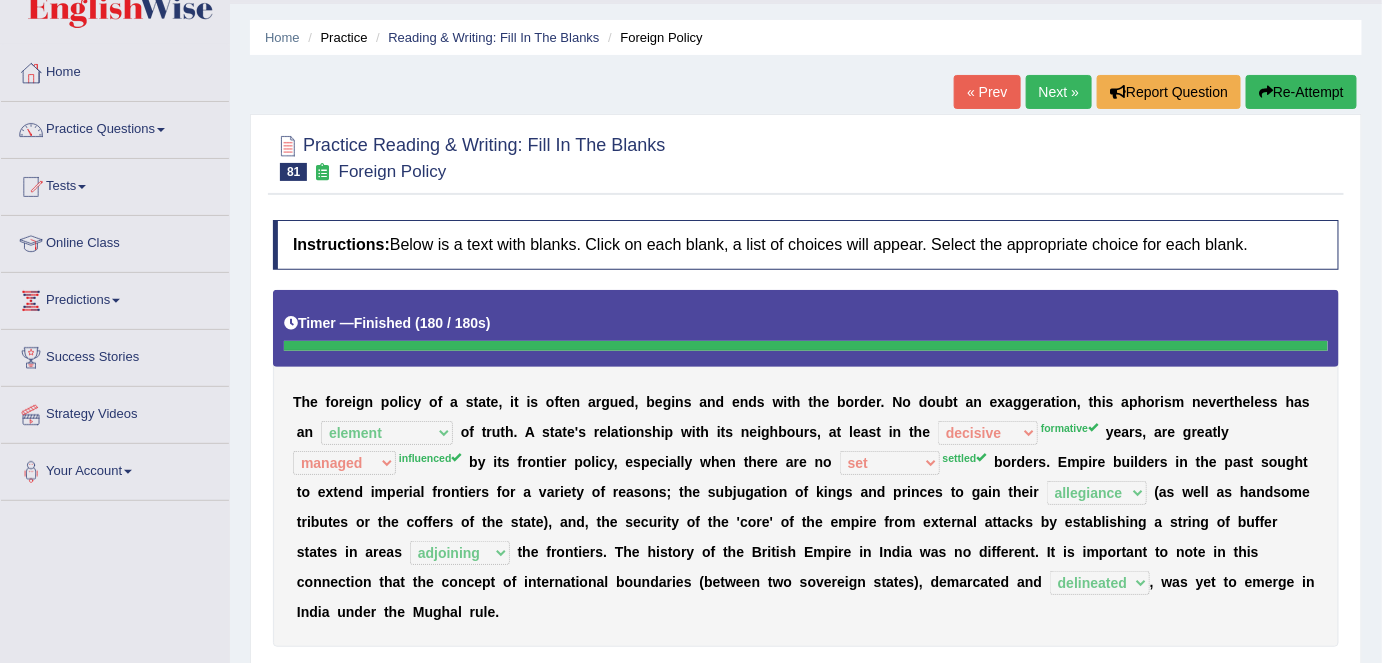 click on "Home
Practice
Reading & Writing: Fill In The Blanks
Foreign Policy
« Prev Next »  Report Question  Re-Attempt
Practice Reading & Writing: Fill In The Blanks
81
Foreign Policy
Instructions:  Below is a text with blanks. Click on each blank, a list of choices will appear. Select the appropriate choice for each blank.
Timer —  Finished   ( 180 / 180s ) Skip * Select the correct answer into all dropdown fields. You need to answer all questions before clicking verify button. T h e    f o r e i g n    p o l i c y    o f    a    s t a t e ,    i t    i s    o f t e n    a r g u e d ,    b e g i n s    a n d    e n d s    w i t h    t h e    b o r d e r .    N o    d o u b t    a n    e x a g g e r a t i o n ,    t h i s    a p h o r i s m    n e v e r t h e l e s s    h a s    a n    existence o" at bounding box center [806, 446] 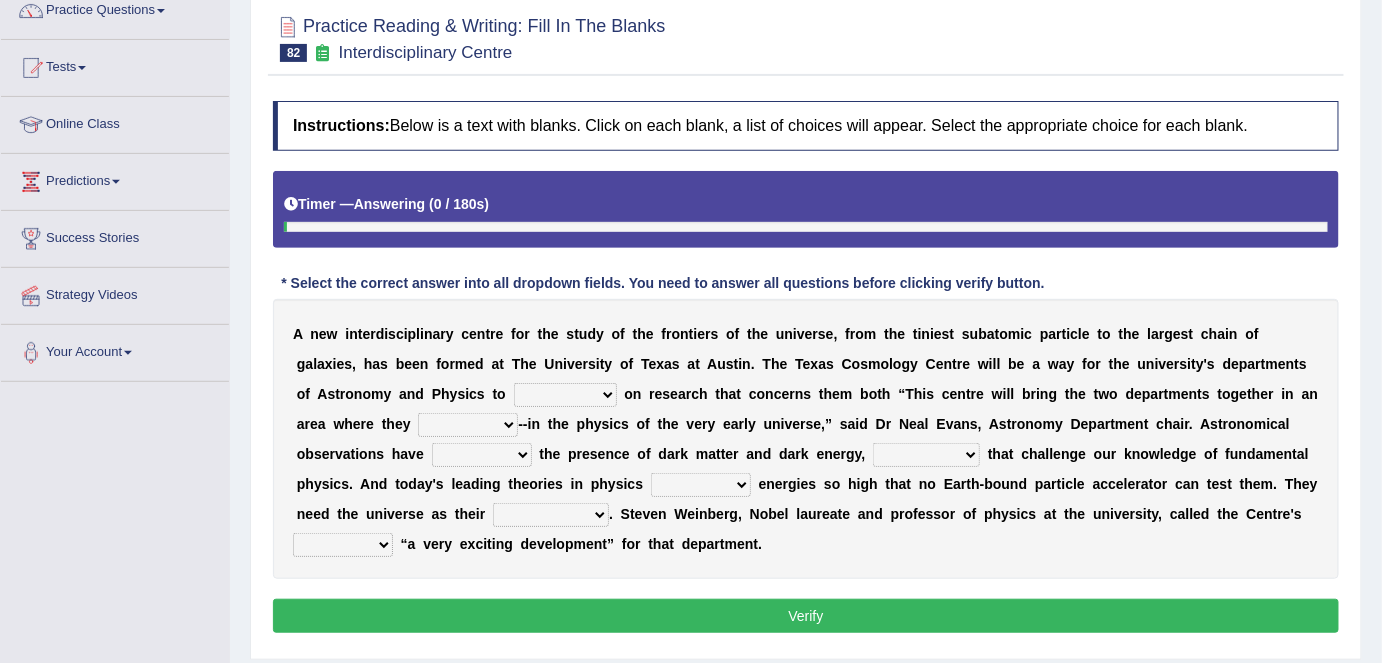 scroll, scrollTop: 174, scrollLeft: 0, axis: vertical 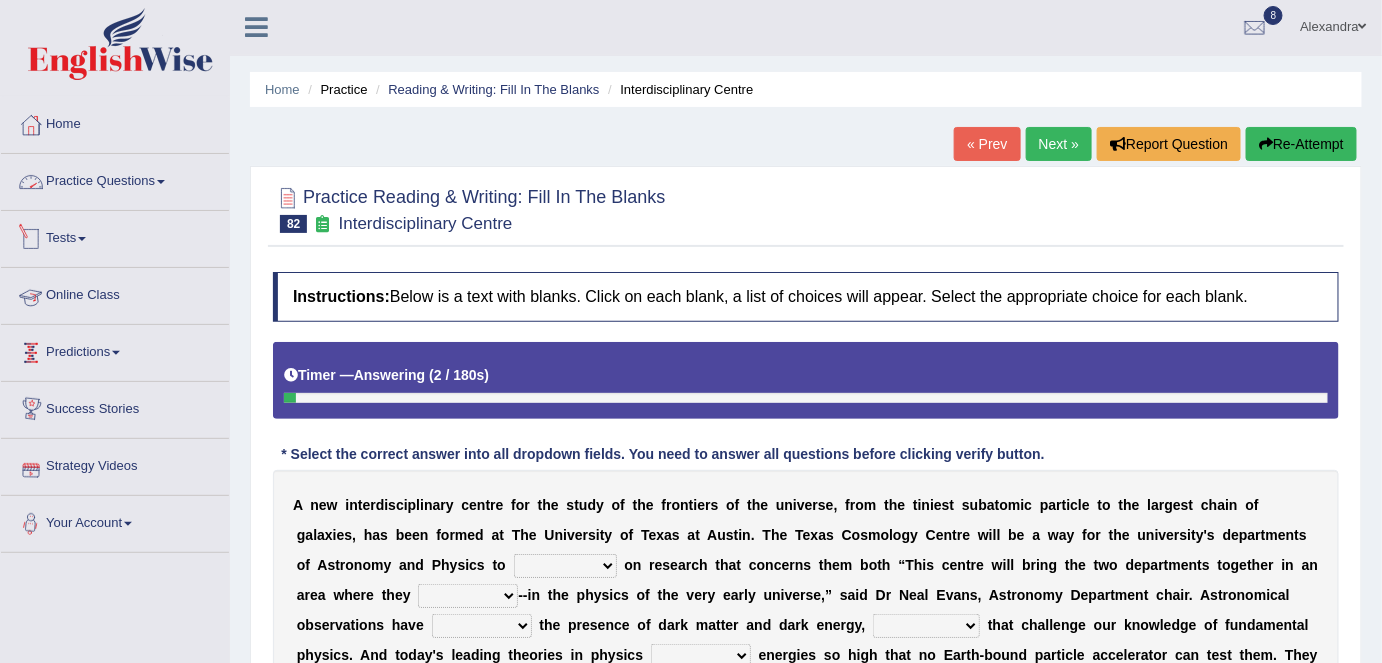 click on "Practice Questions" at bounding box center (115, 179) 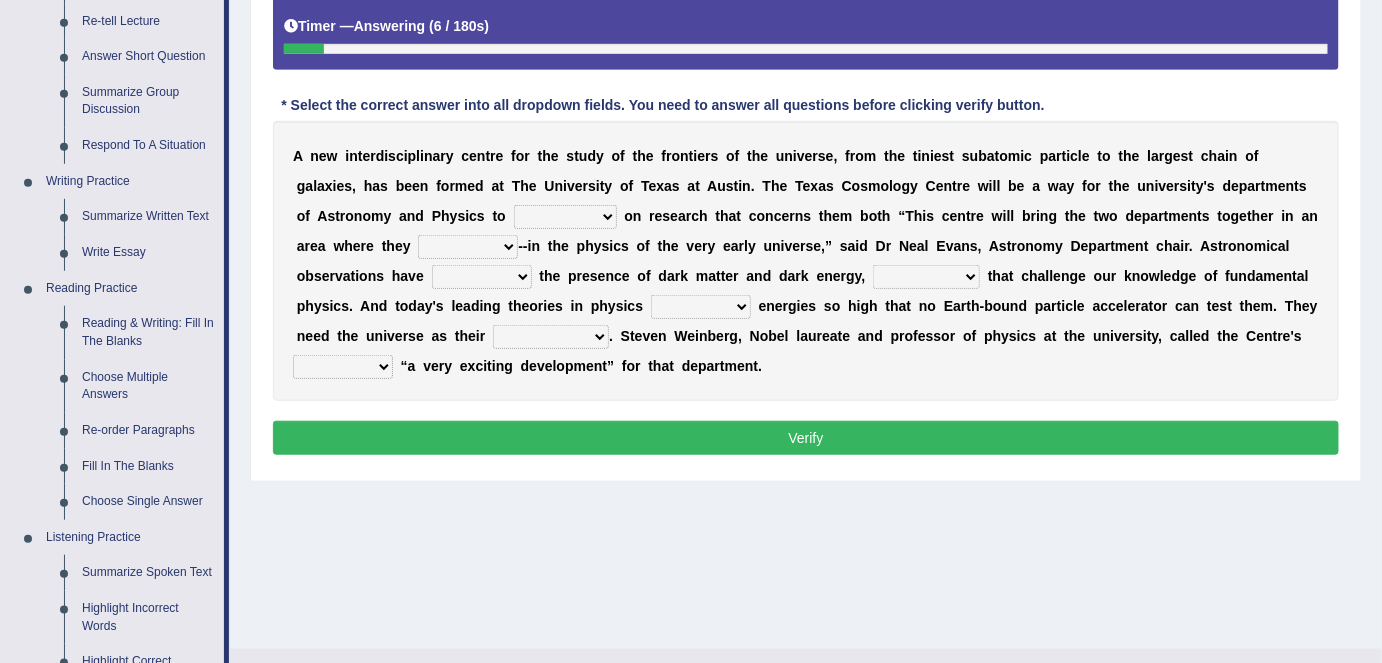 scroll, scrollTop: 348, scrollLeft: 0, axis: vertical 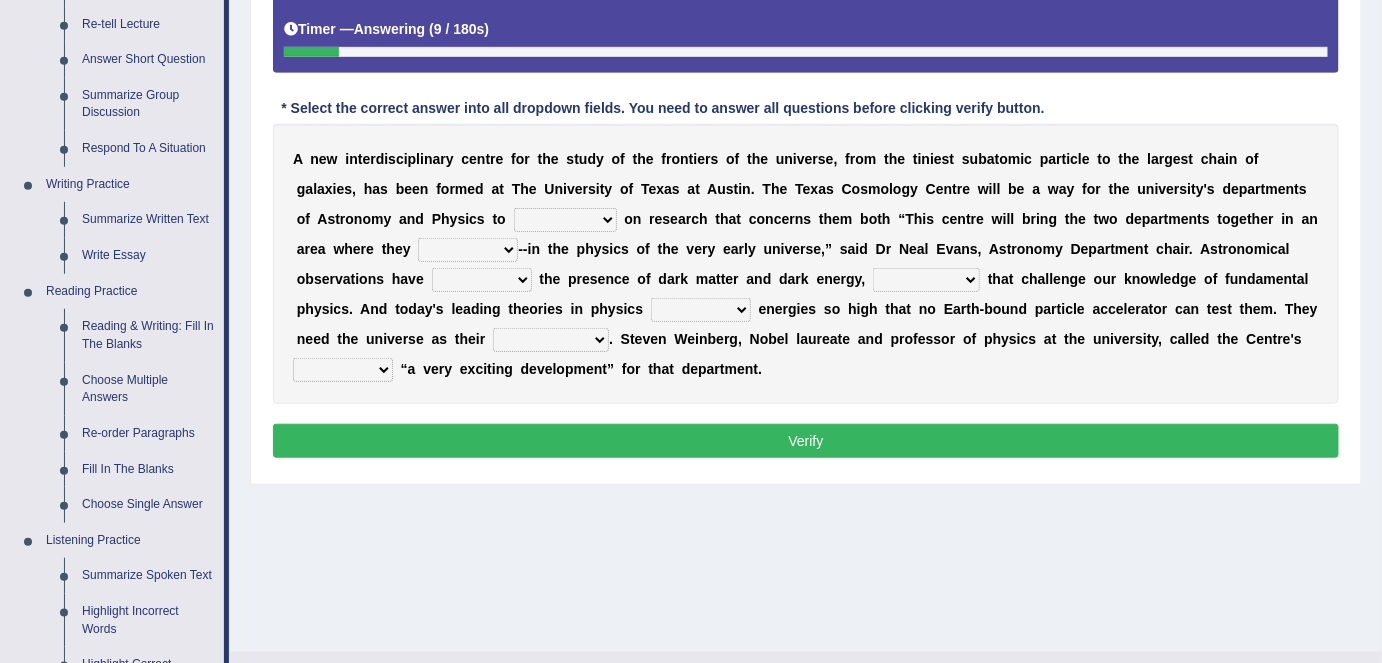 click on "Re-order Paragraphs" at bounding box center (148, 434) 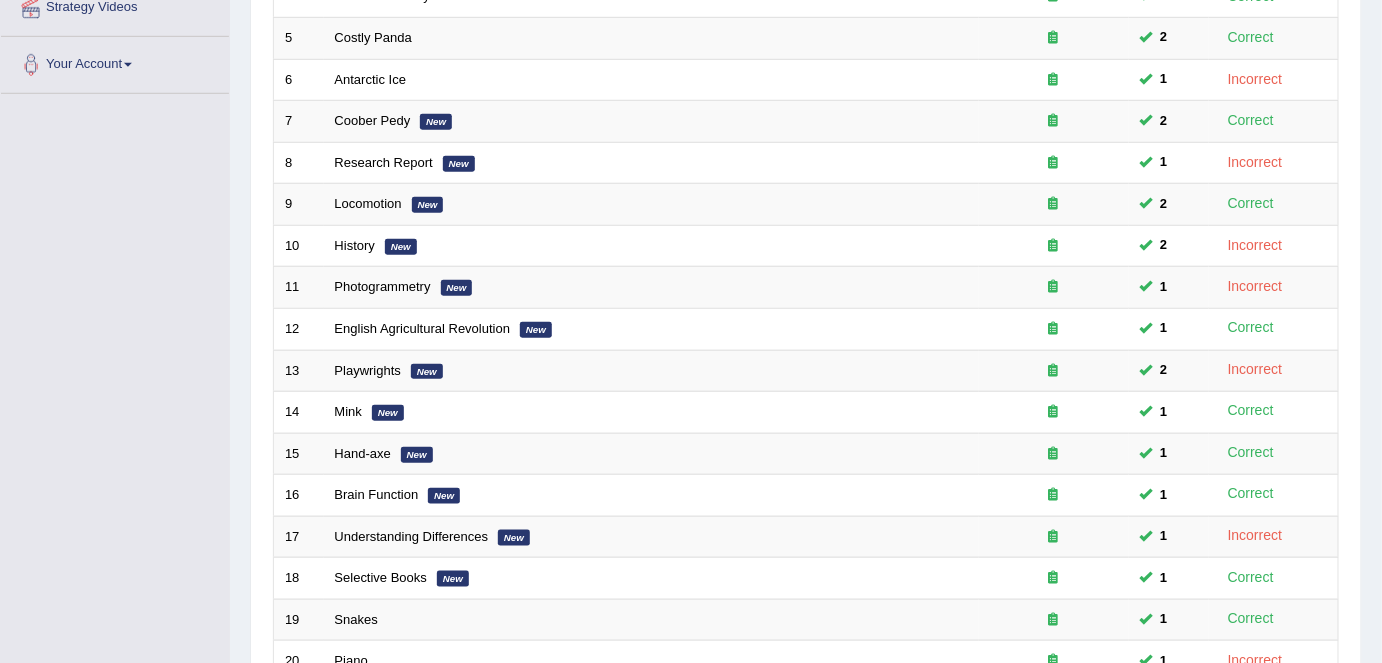 scroll, scrollTop: 493, scrollLeft: 0, axis: vertical 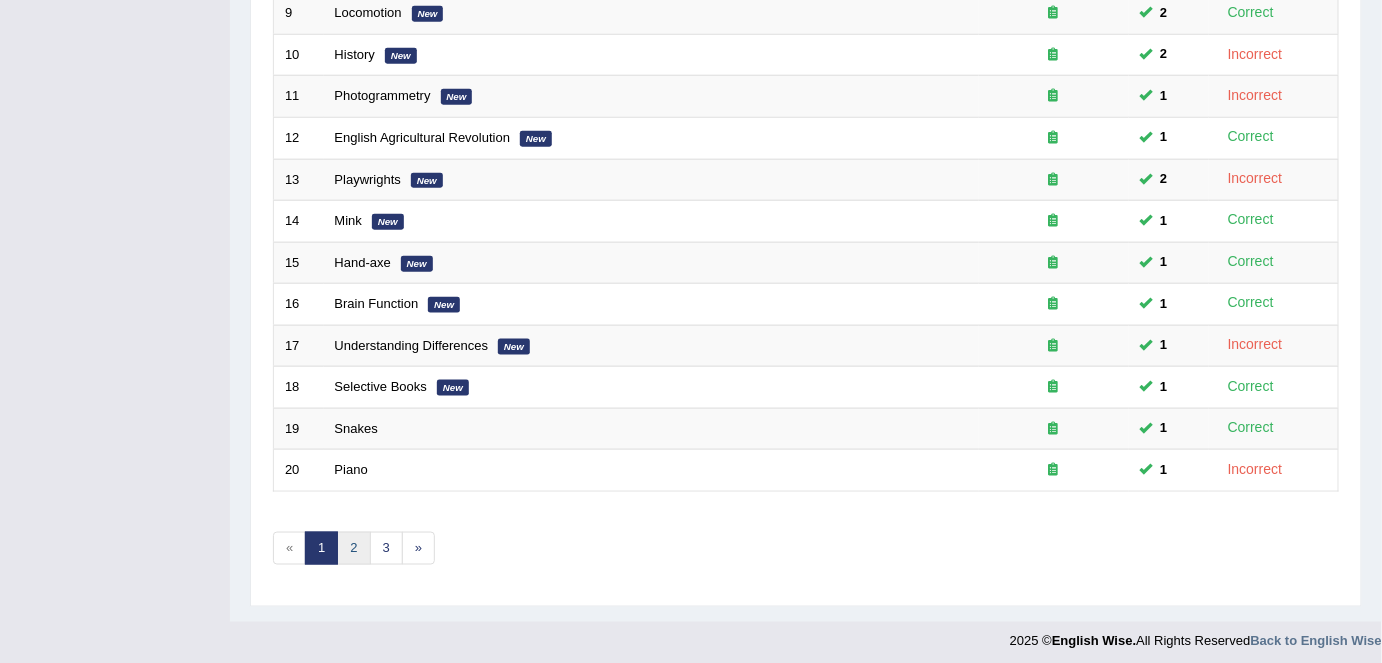 click on "2" at bounding box center [353, 548] 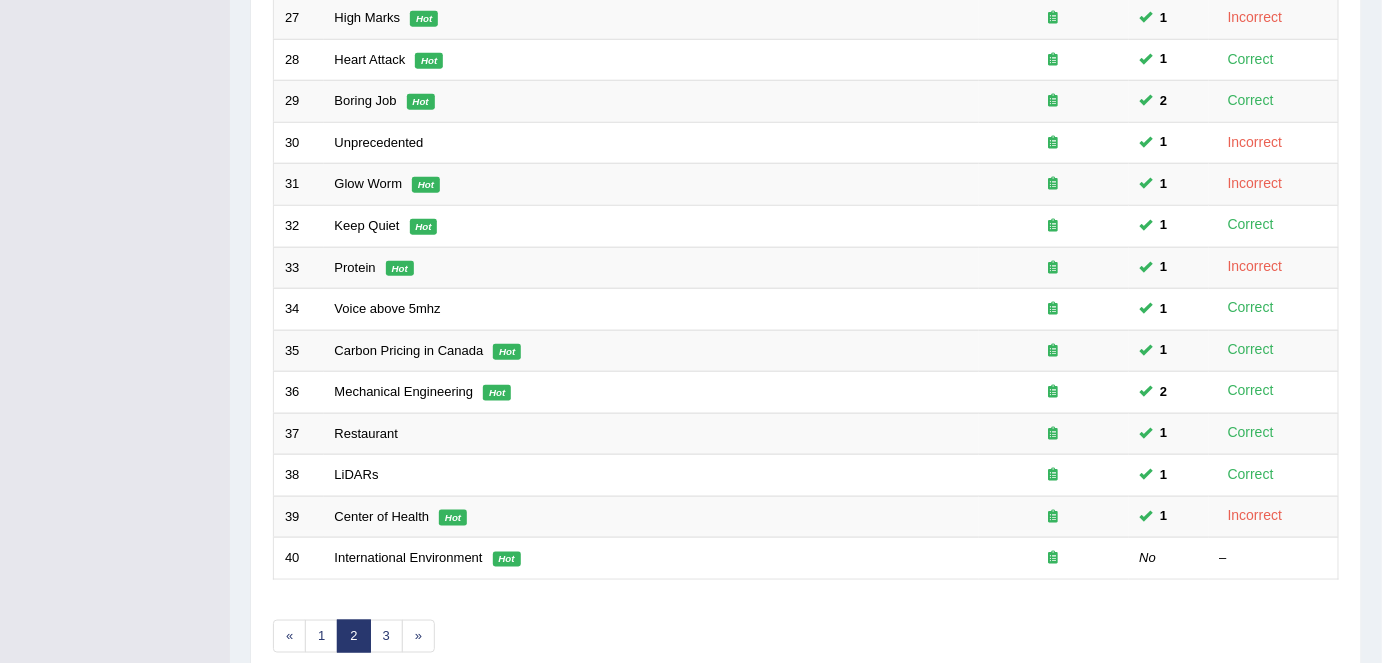 scroll, scrollTop: 652, scrollLeft: 0, axis: vertical 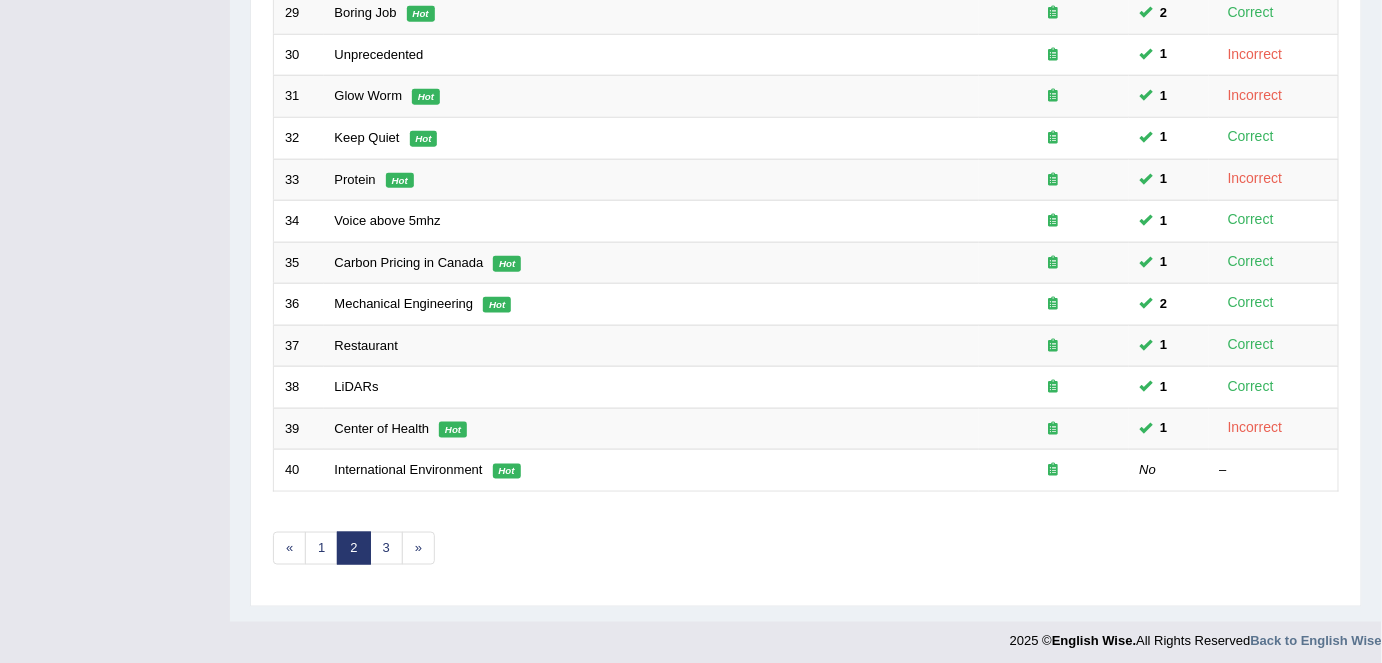 click on "International Environment" at bounding box center (409, 469) 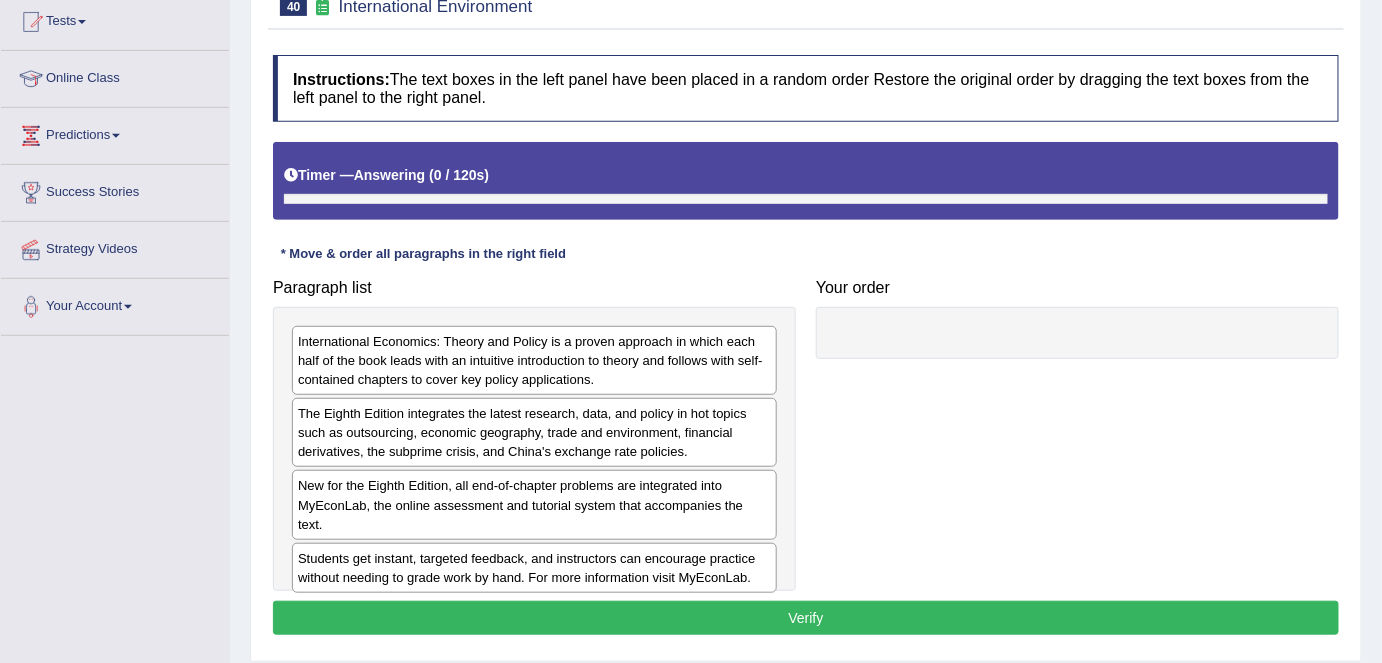 scroll, scrollTop: 219, scrollLeft: 0, axis: vertical 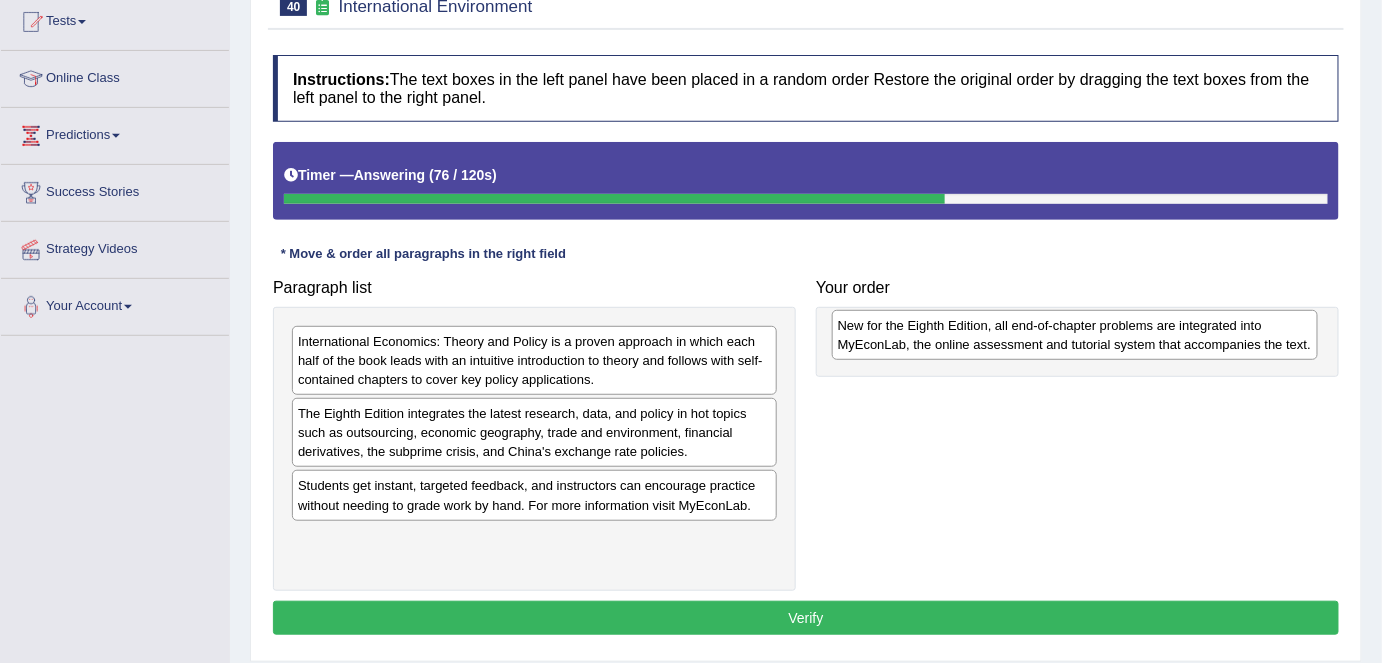 drag, startPoint x: 472, startPoint y: 499, endPoint x: 1002, endPoint y: 340, distance: 553.33624 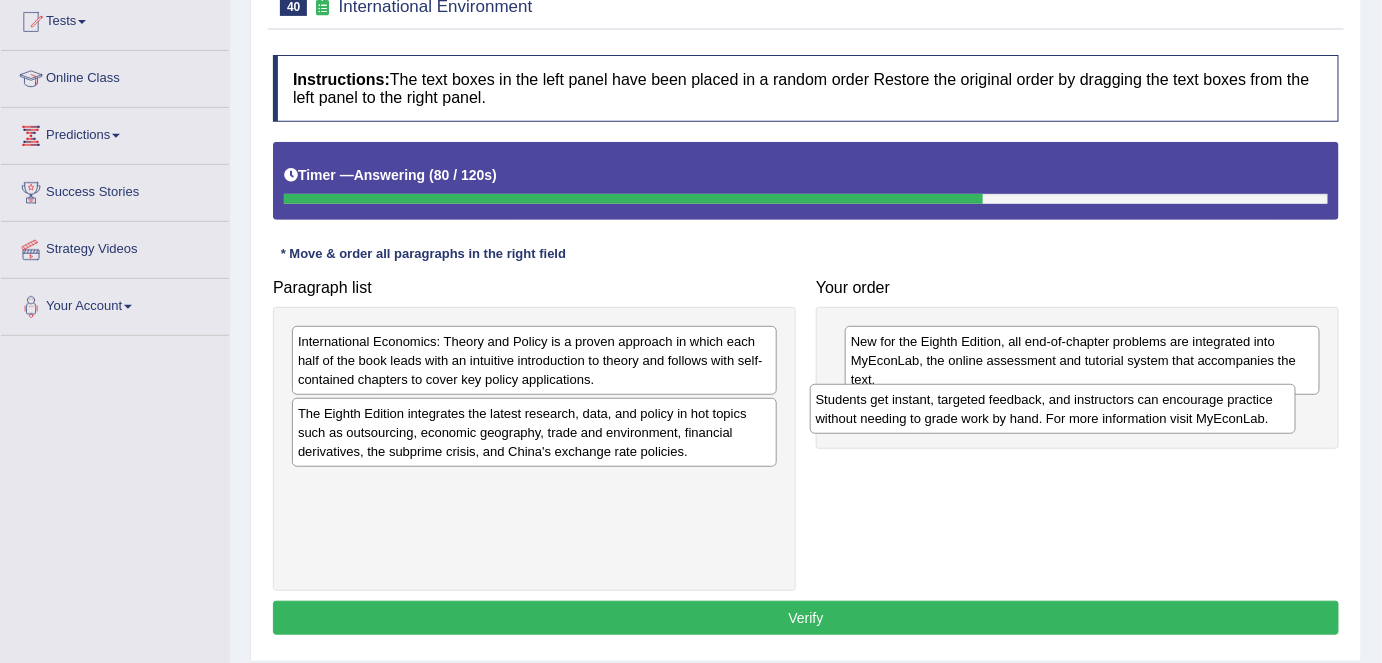 drag, startPoint x: 506, startPoint y: 500, endPoint x: 1023, endPoint y: 414, distance: 524.104 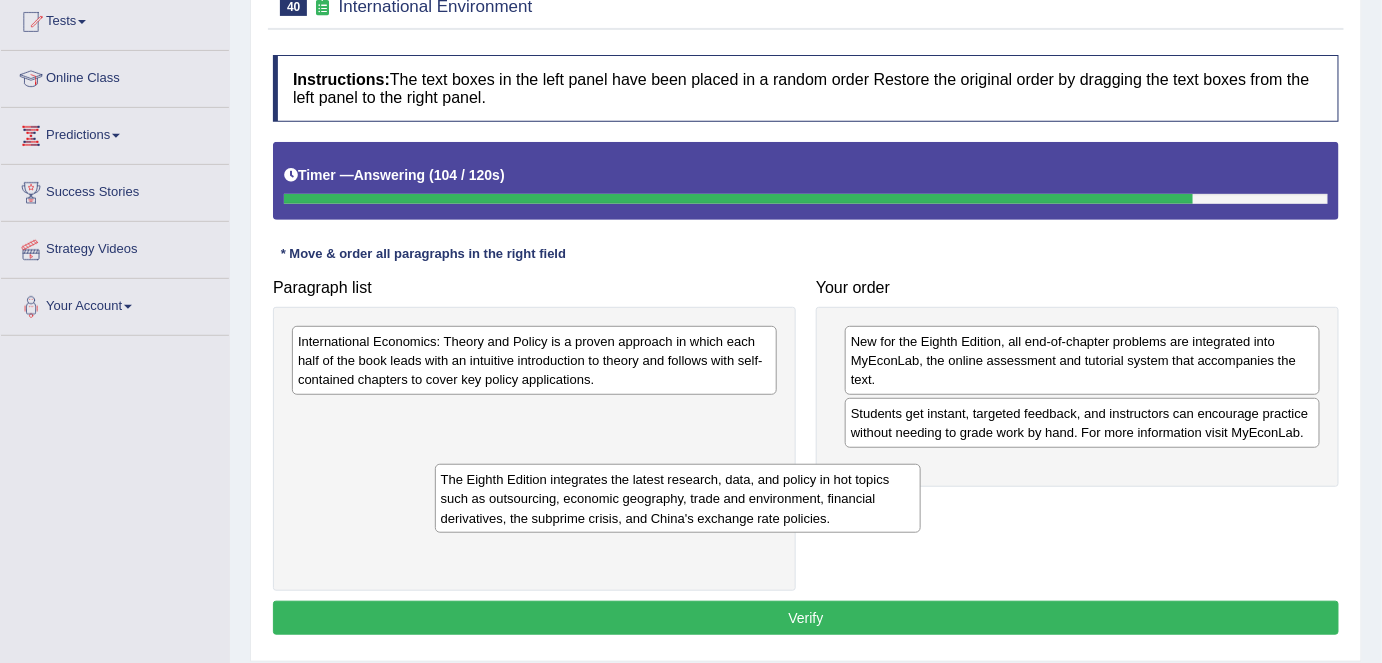 drag, startPoint x: 673, startPoint y: 438, endPoint x: 815, endPoint y: 504, distance: 156.58864 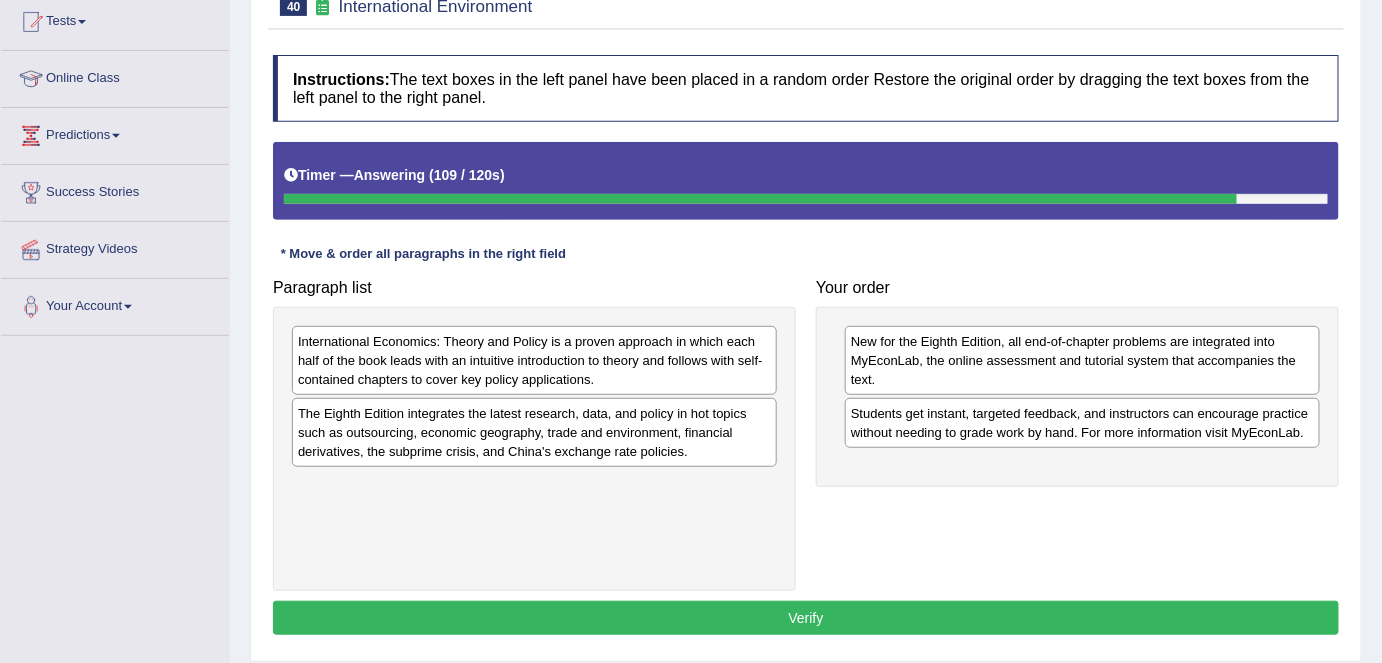 scroll, scrollTop: 0, scrollLeft: 0, axis: both 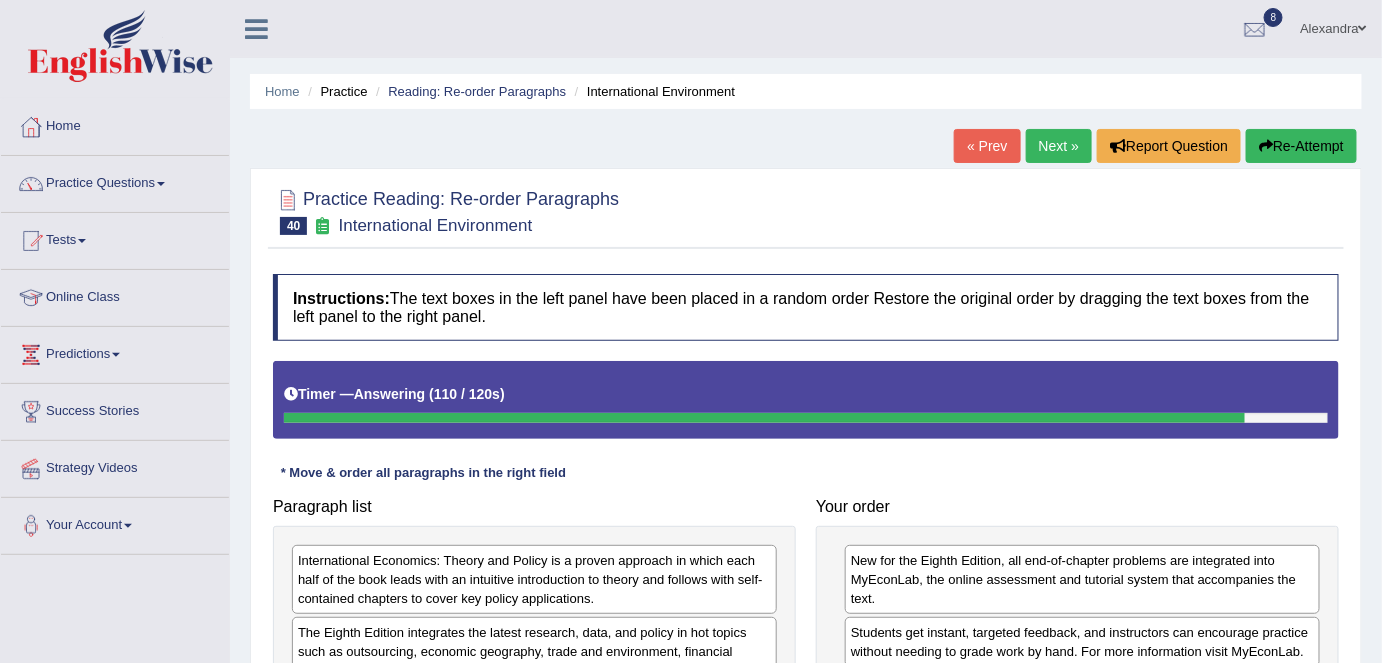 click on "Re-Attempt" at bounding box center [1301, 146] 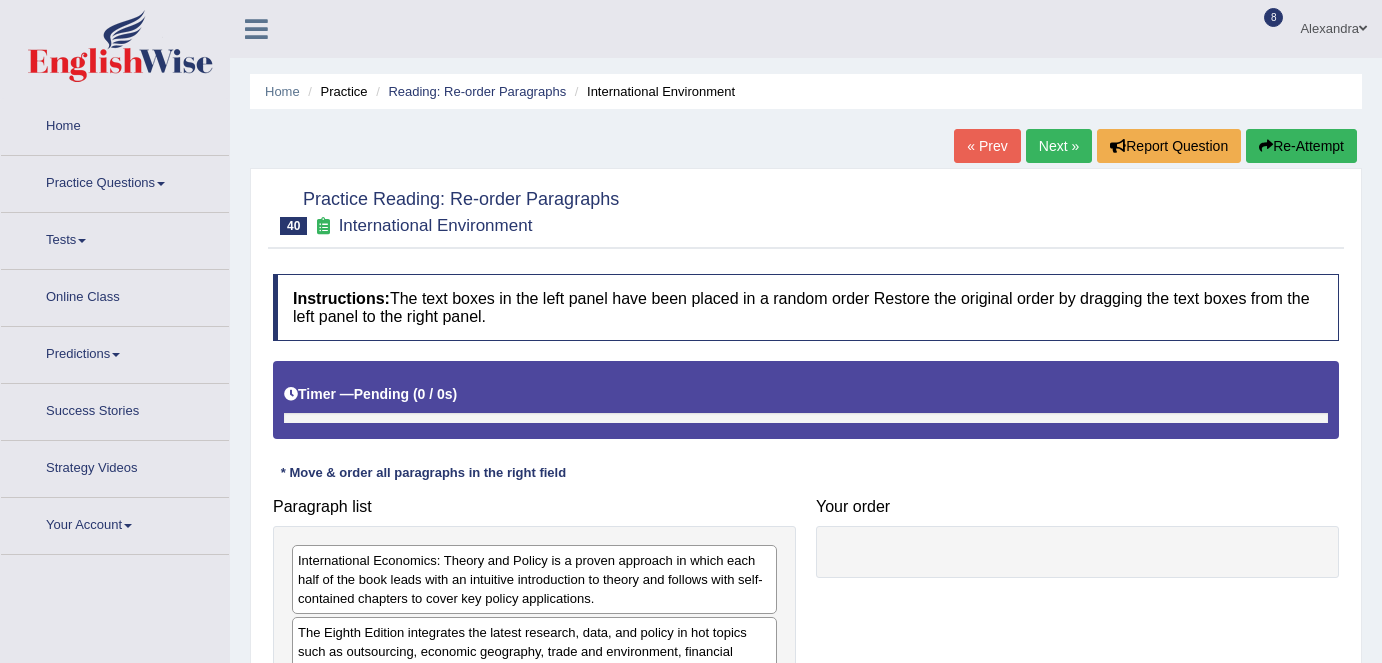 scroll, scrollTop: 386, scrollLeft: 0, axis: vertical 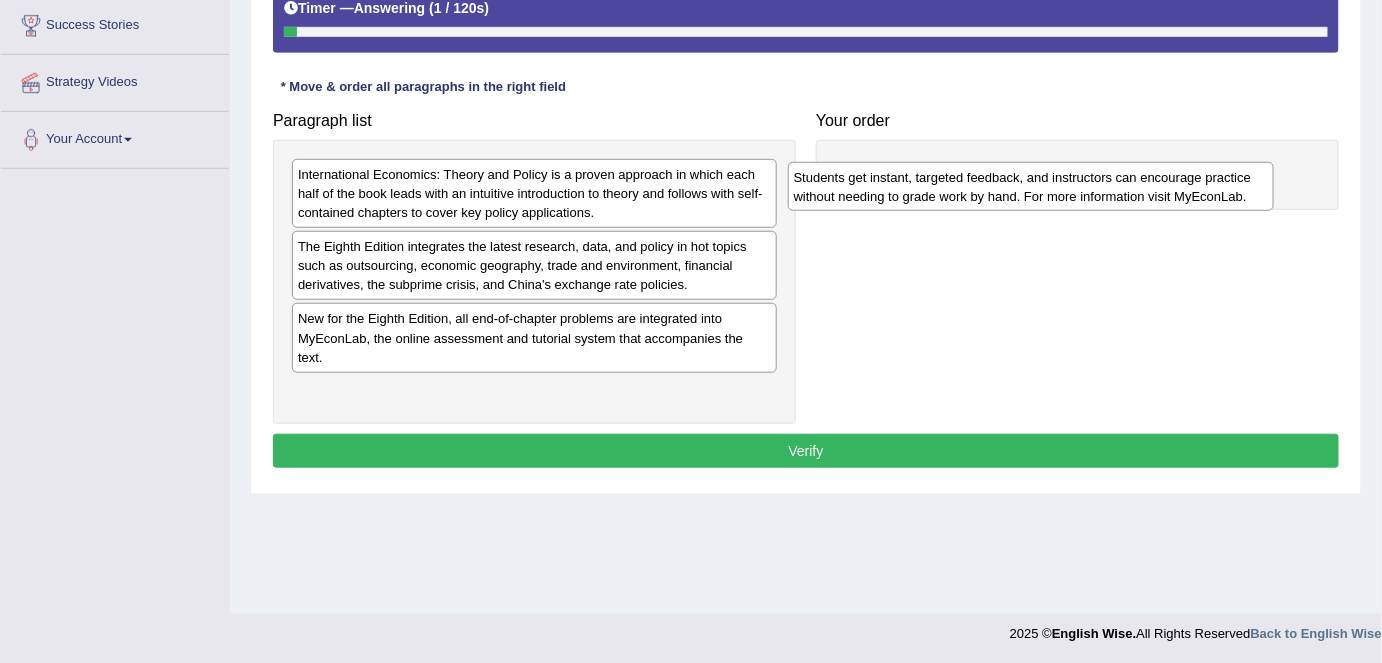 drag, startPoint x: 682, startPoint y: 380, endPoint x: 1178, endPoint y: 187, distance: 532.22644 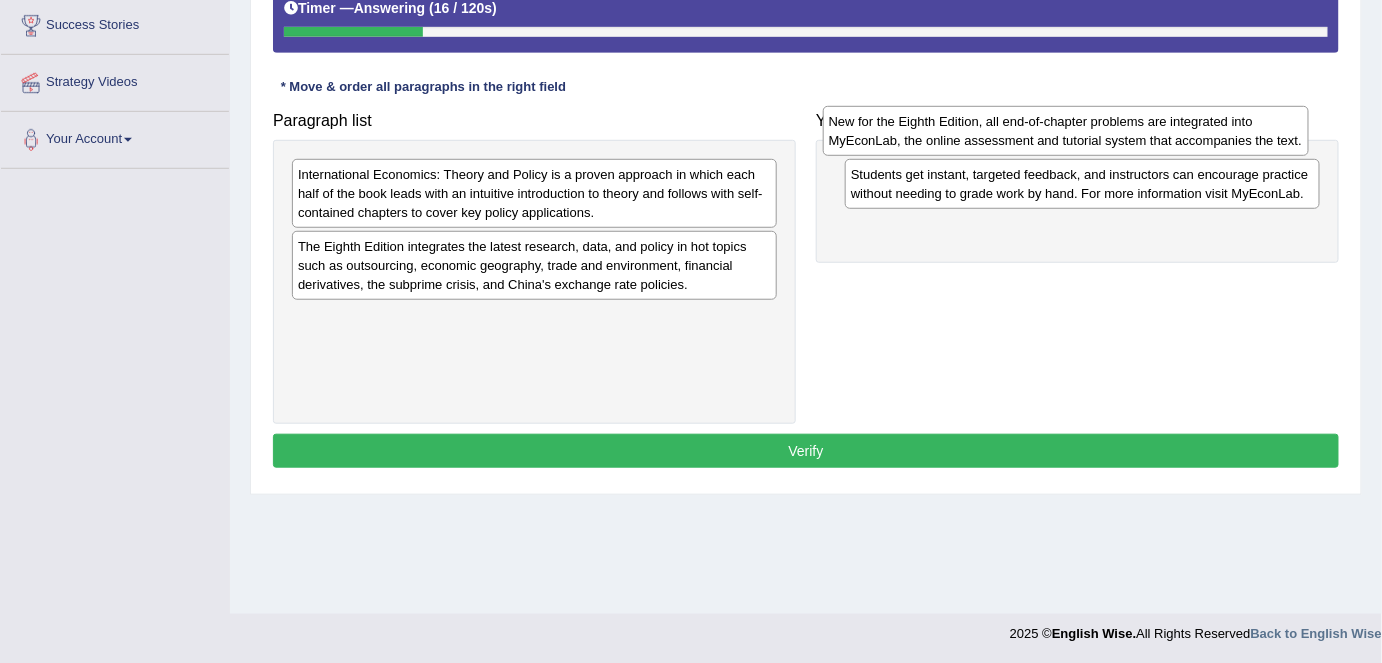 drag, startPoint x: 691, startPoint y: 329, endPoint x: 1219, endPoint y: 142, distance: 560.1366 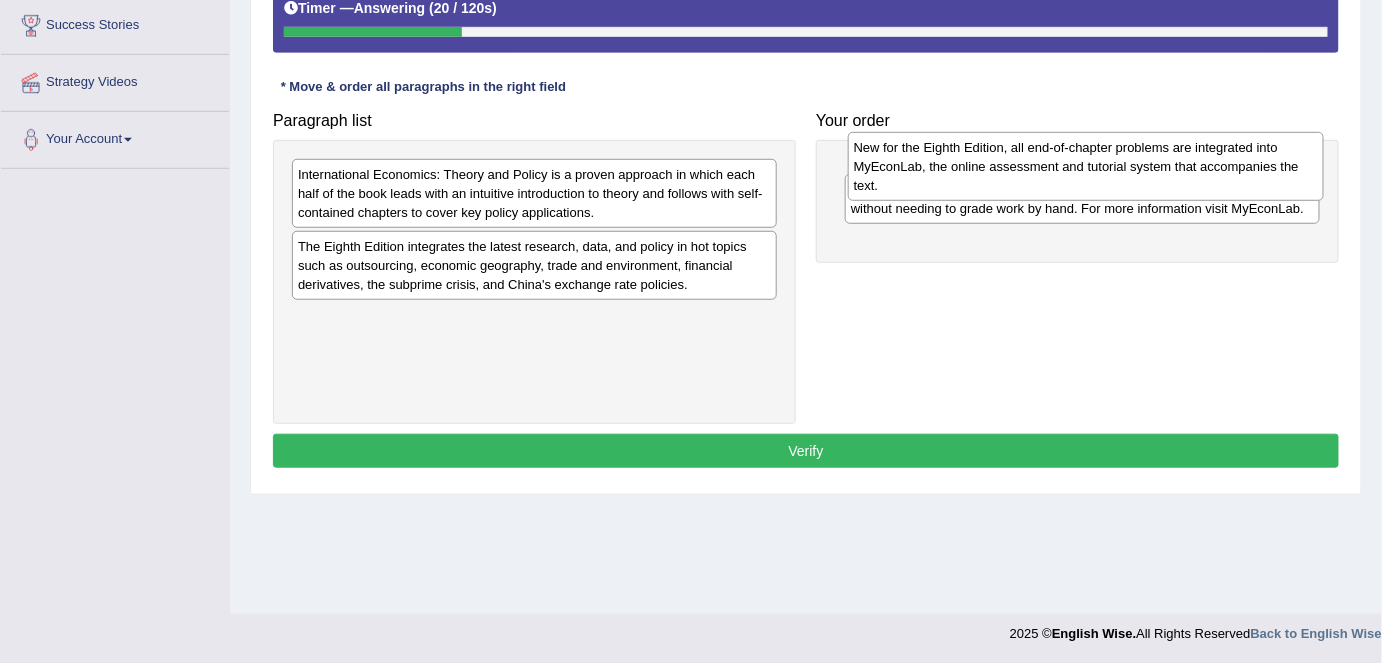 drag, startPoint x: 1053, startPoint y: 258, endPoint x: 1055, endPoint y: 179, distance: 79.025314 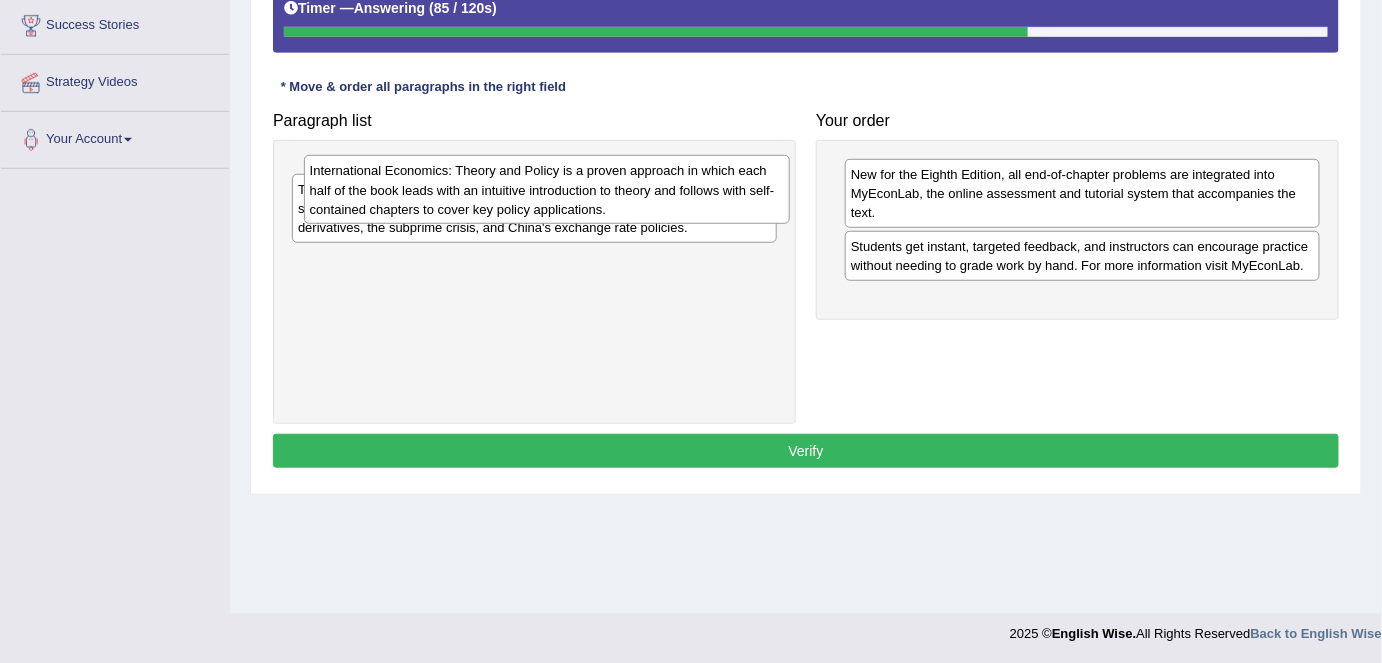 drag, startPoint x: 627, startPoint y: 203, endPoint x: 920, endPoint y: 168, distance: 295.08304 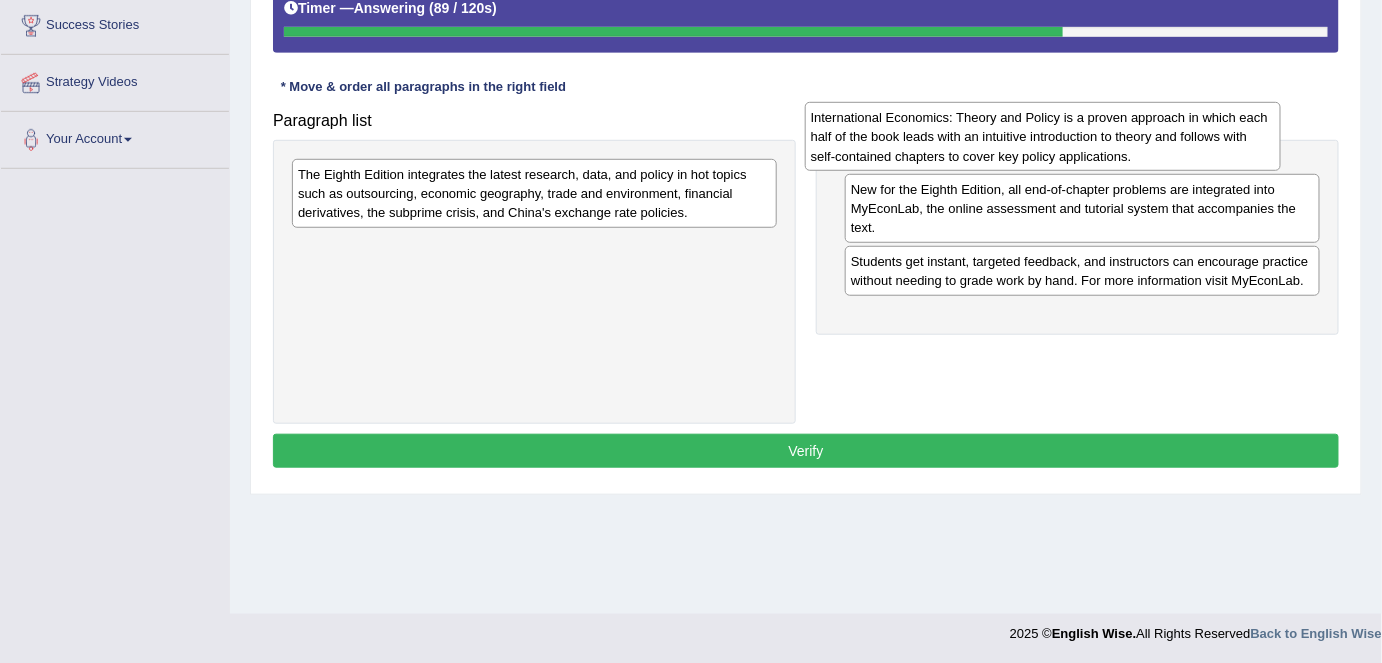 drag, startPoint x: 937, startPoint y: 264, endPoint x: 897, endPoint y: 136, distance: 134.10443 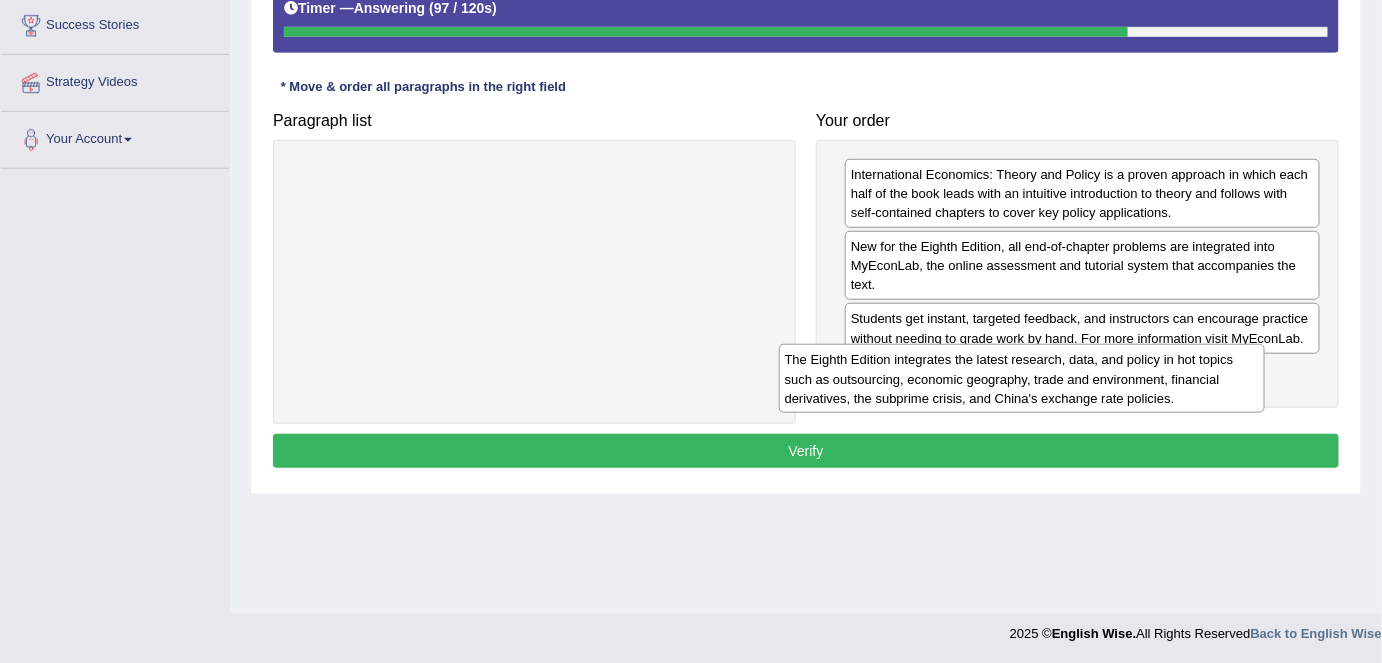 drag, startPoint x: 613, startPoint y: 182, endPoint x: 1106, endPoint y: 370, distance: 527.6296 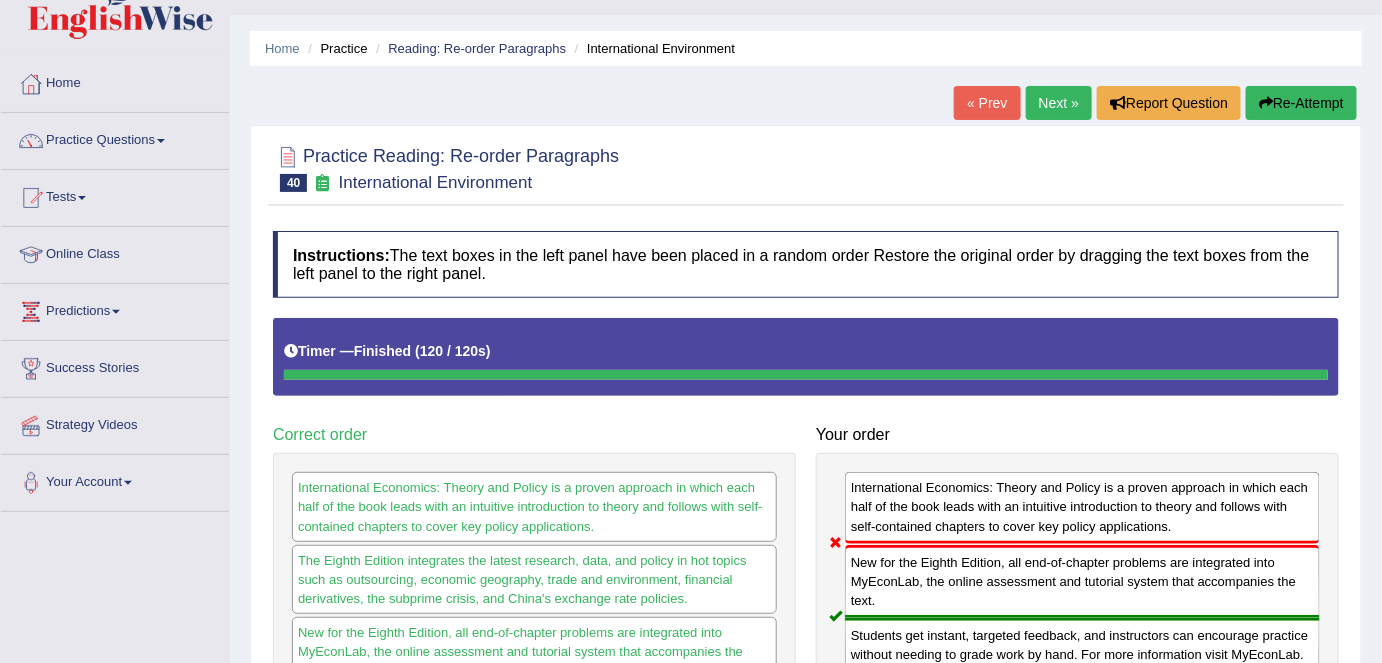 scroll, scrollTop: 0, scrollLeft: 0, axis: both 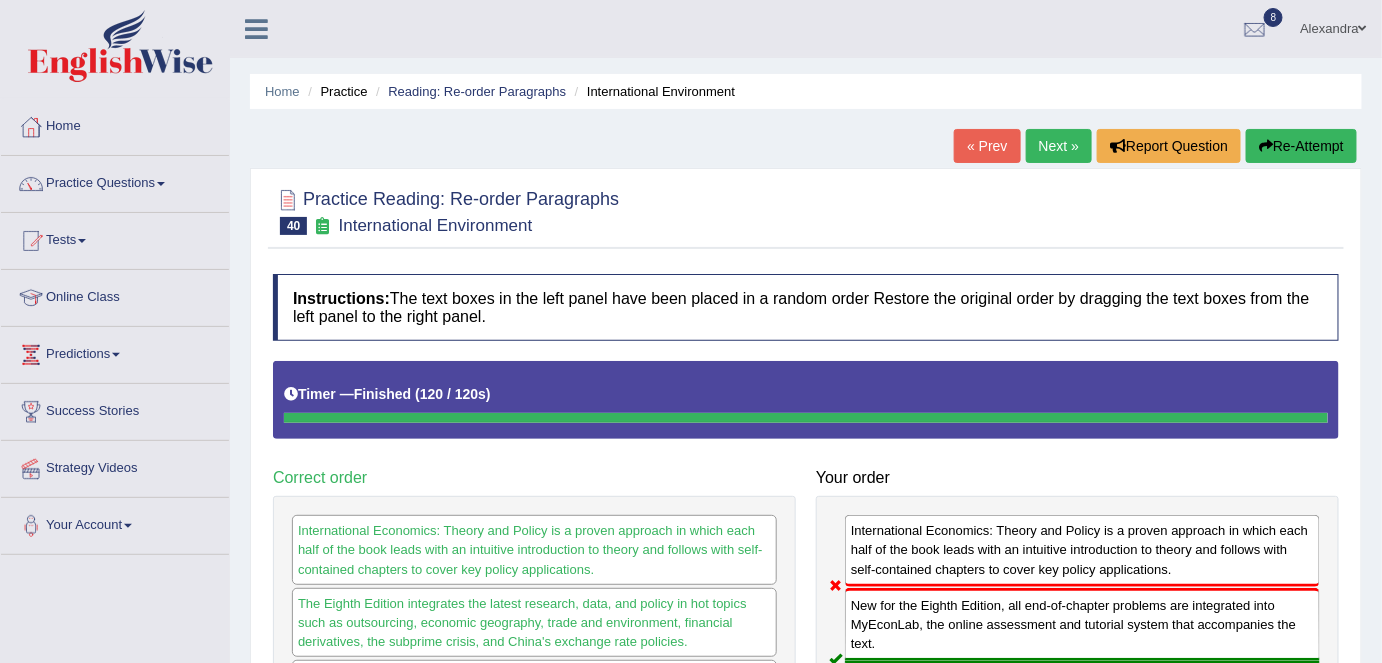 click on "Next »" at bounding box center (1059, 146) 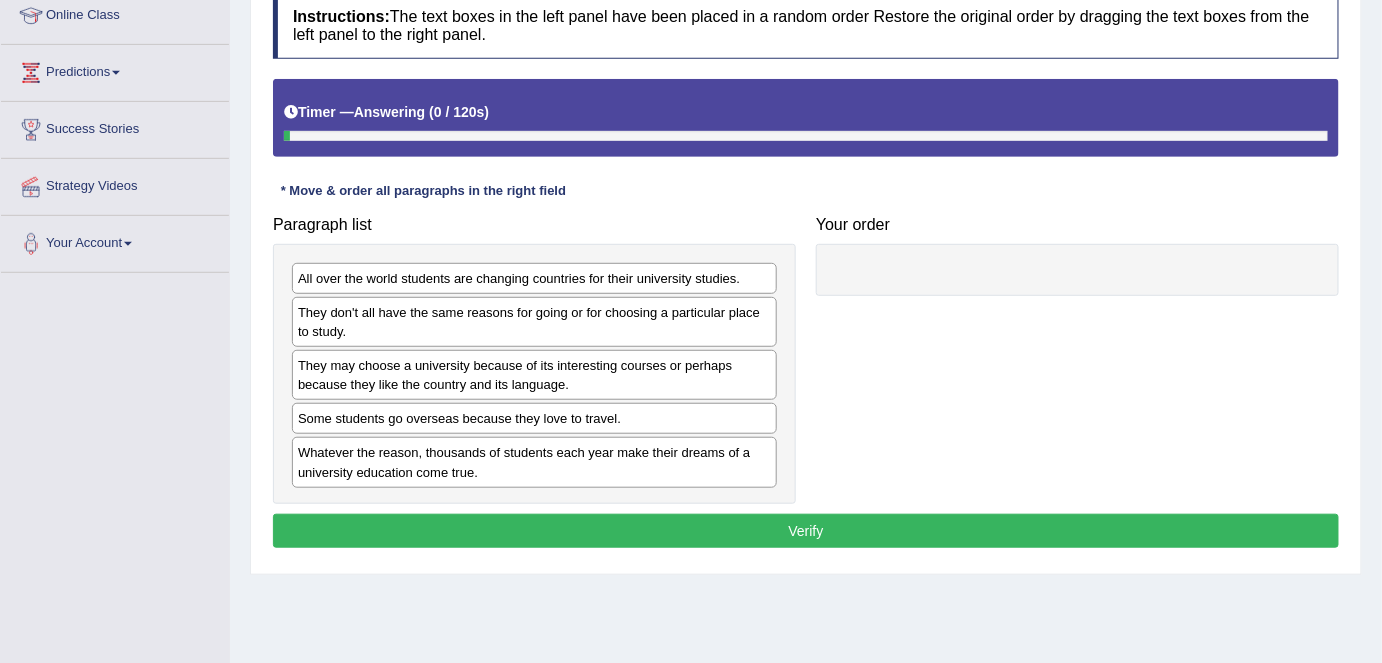 scroll, scrollTop: 290, scrollLeft: 0, axis: vertical 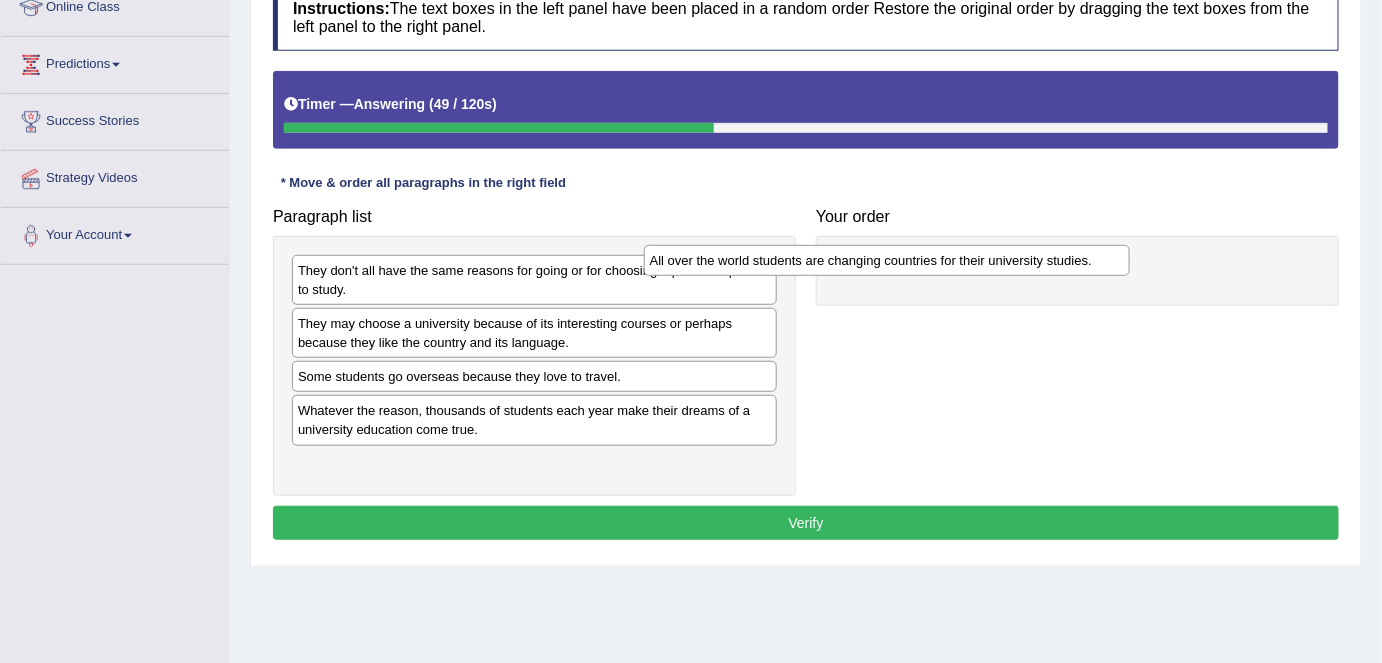 drag, startPoint x: 701, startPoint y: 267, endPoint x: 1062, endPoint y: 258, distance: 361.11218 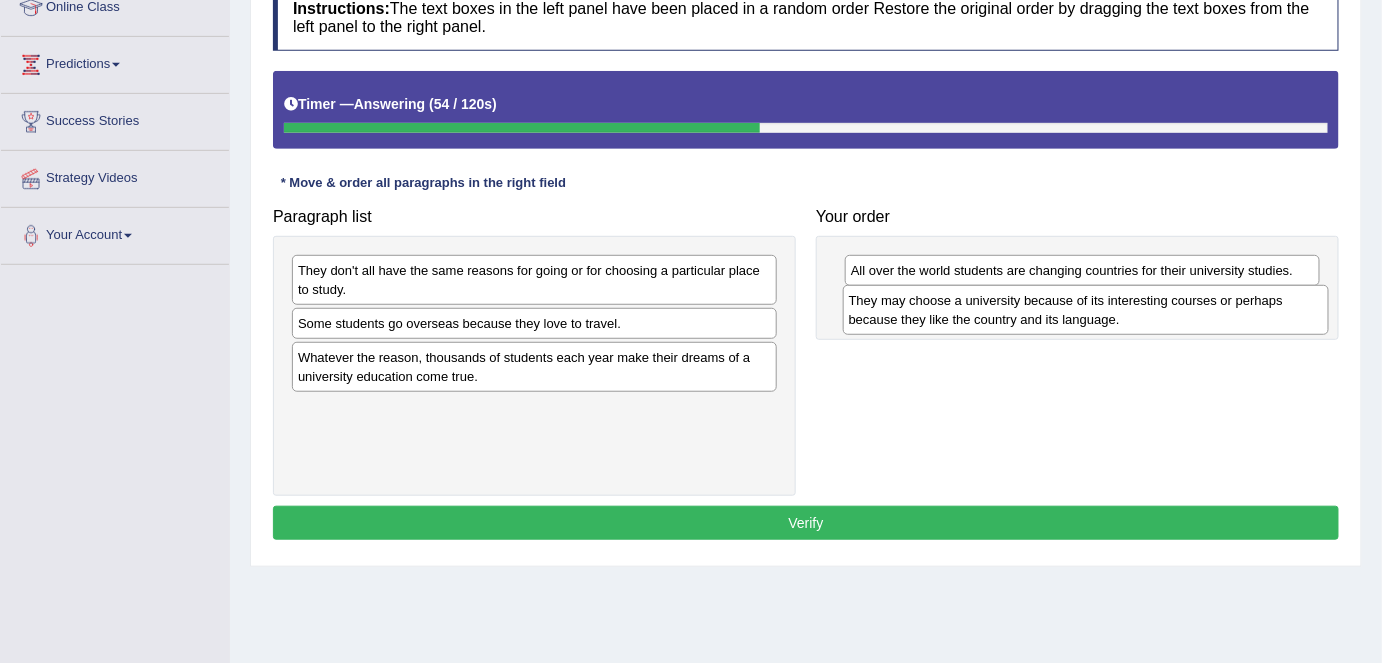 drag, startPoint x: 605, startPoint y: 337, endPoint x: 1154, endPoint y: 312, distance: 549.5689 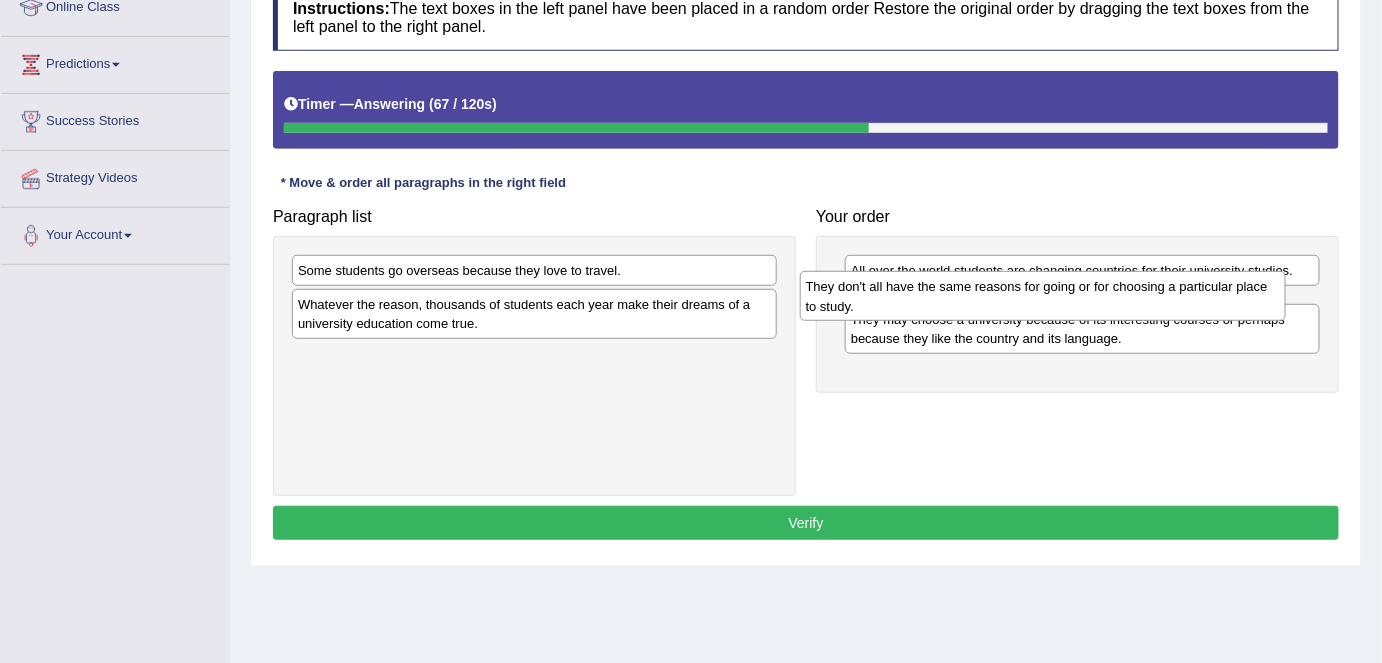 drag, startPoint x: 660, startPoint y: 289, endPoint x: 1168, endPoint y: 306, distance: 508.28436 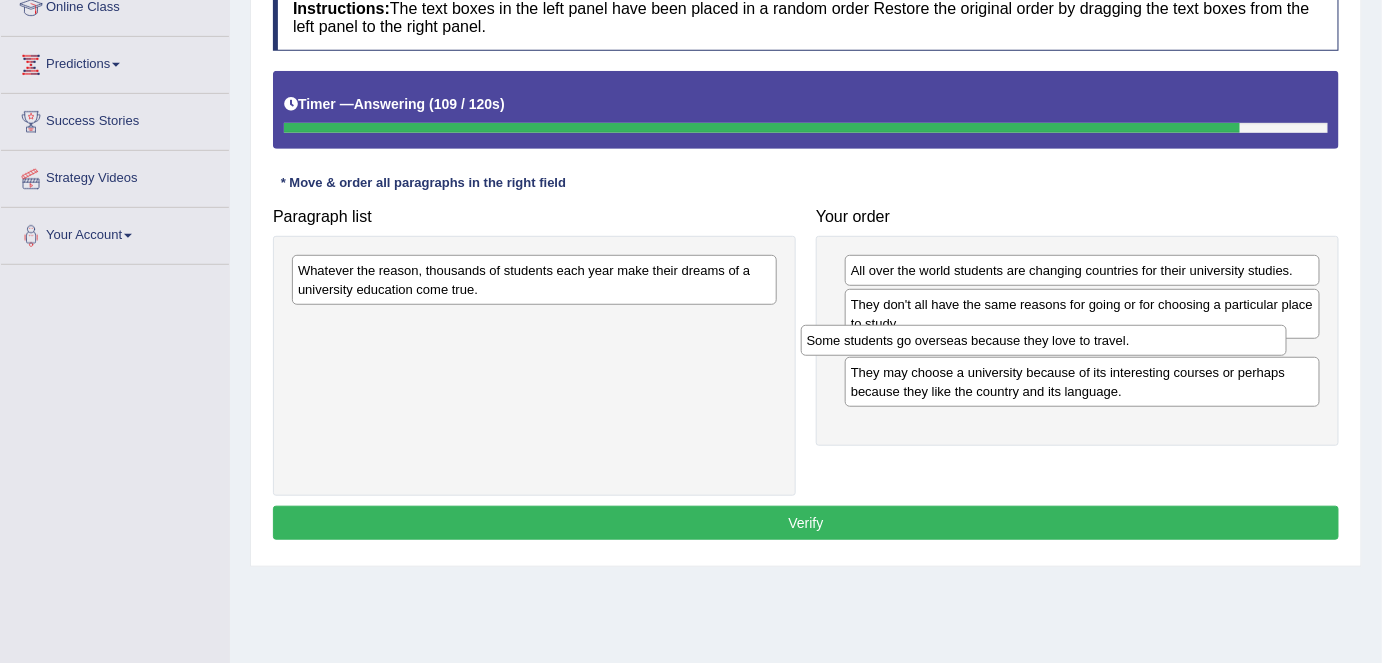 drag, startPoint x: 669, startPoint y: 262, endPoint x: 1178, endPoint y: 334, distance: 514.06714 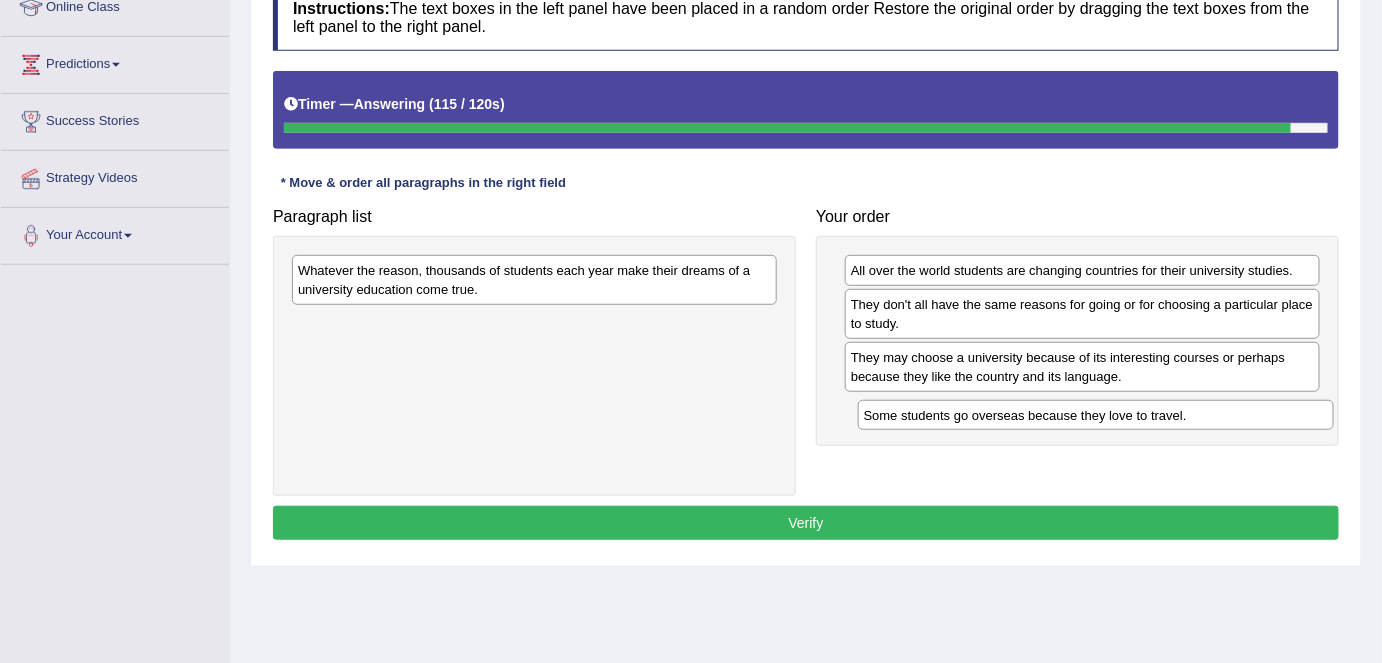 drag, startPoint x: 1162, startPoint y: 344, endPoint x: 1173, endPoint y: 402, distance: 59.03389 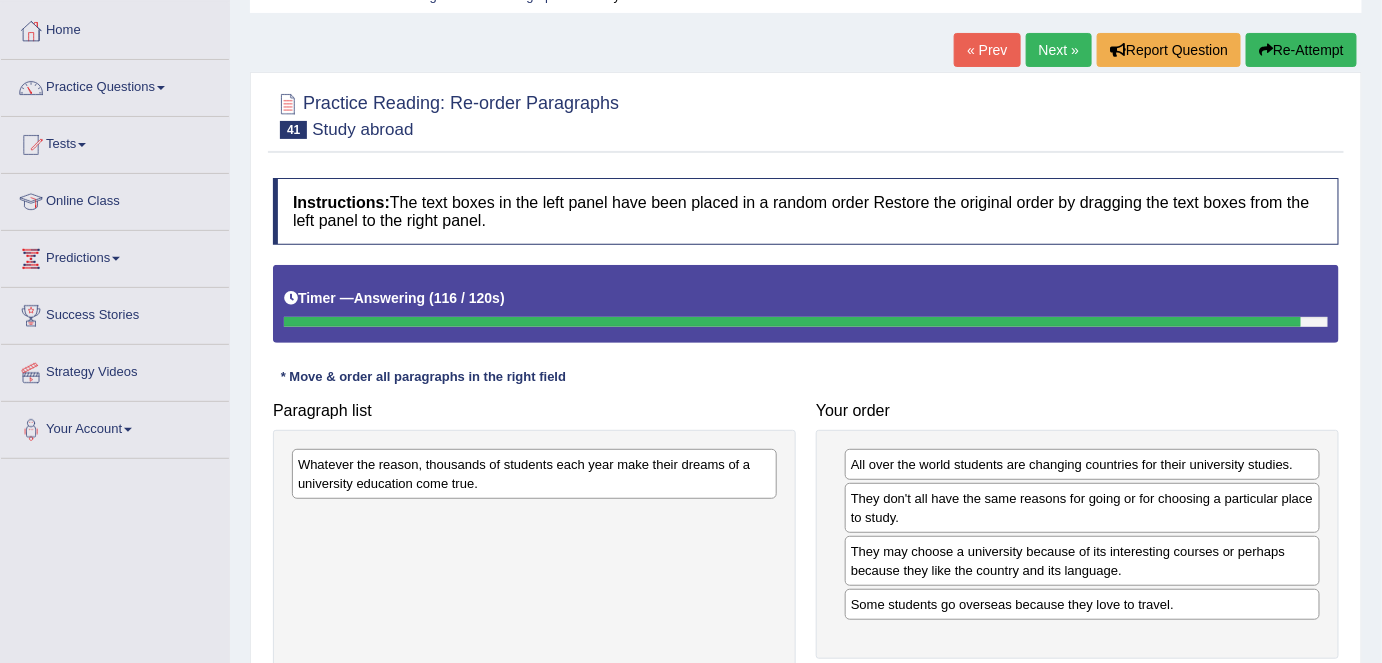 scroll, scrollTop: 89, scrollLeft: 0, axis: vertical 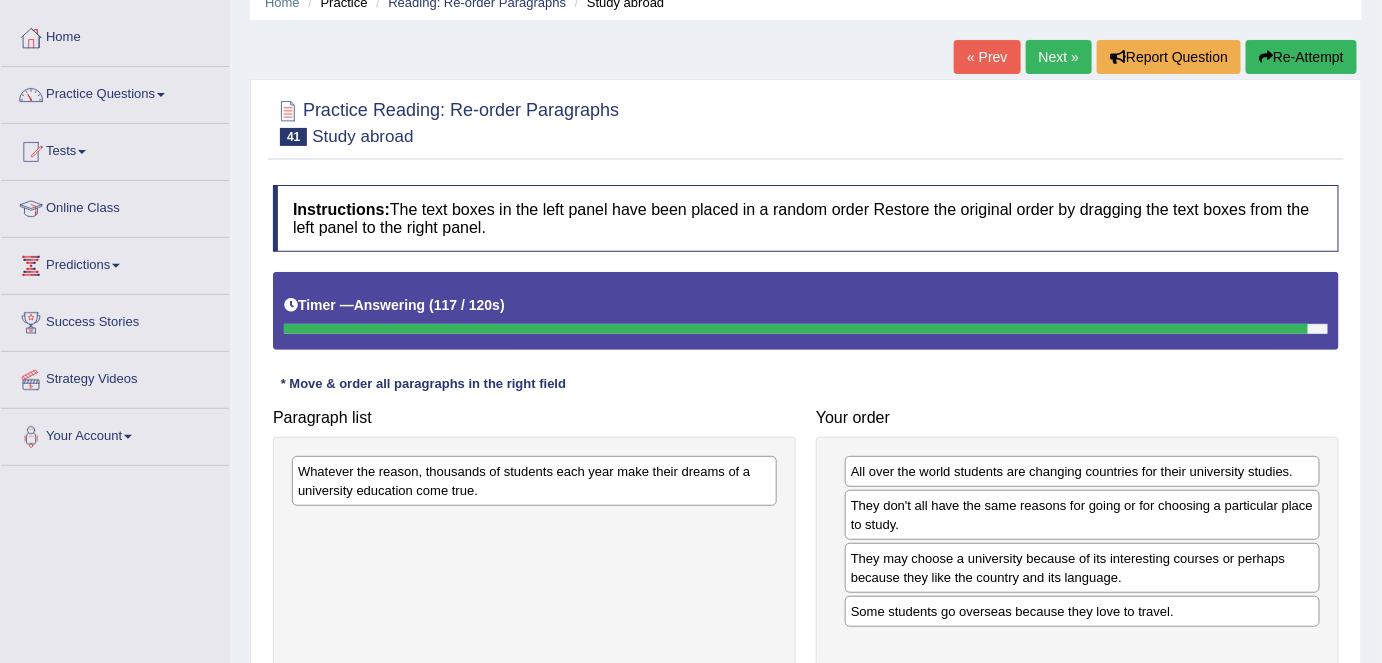 click on "Re-Attempt" at bounding box center (1301, 57) 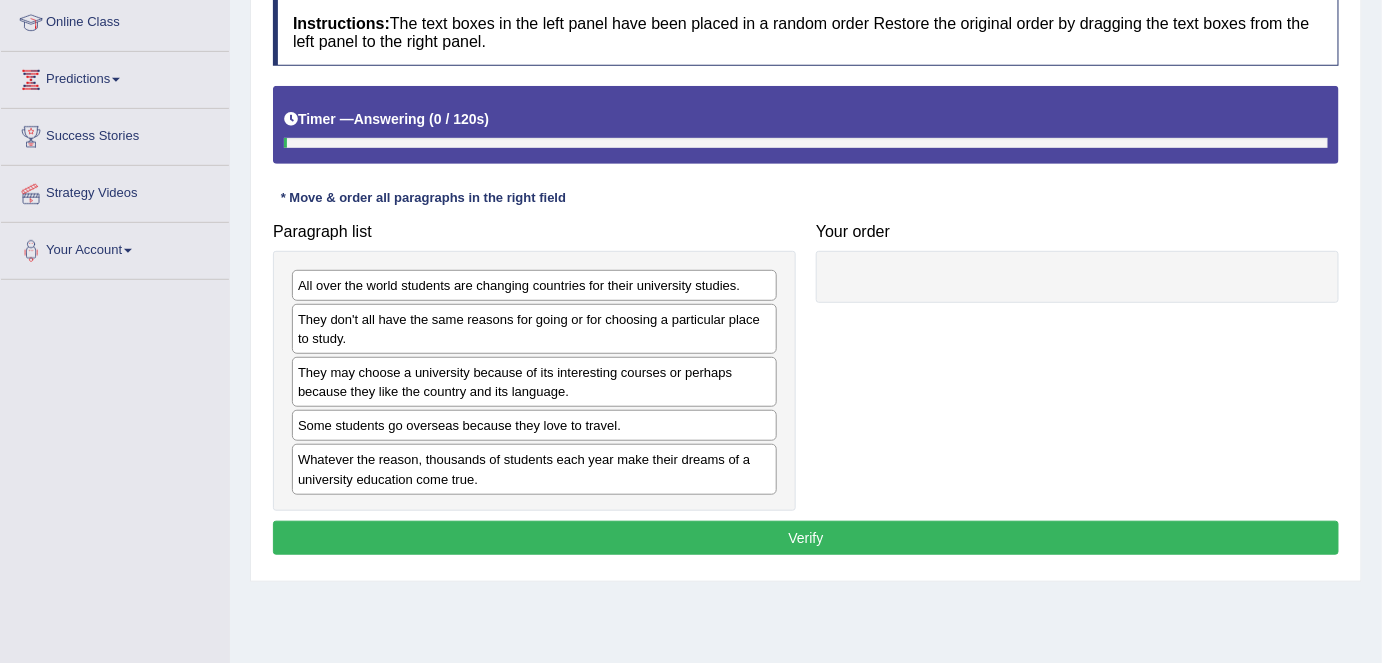 scroll, scrollTop: 275, scrollLeft: 0, axis: vertical 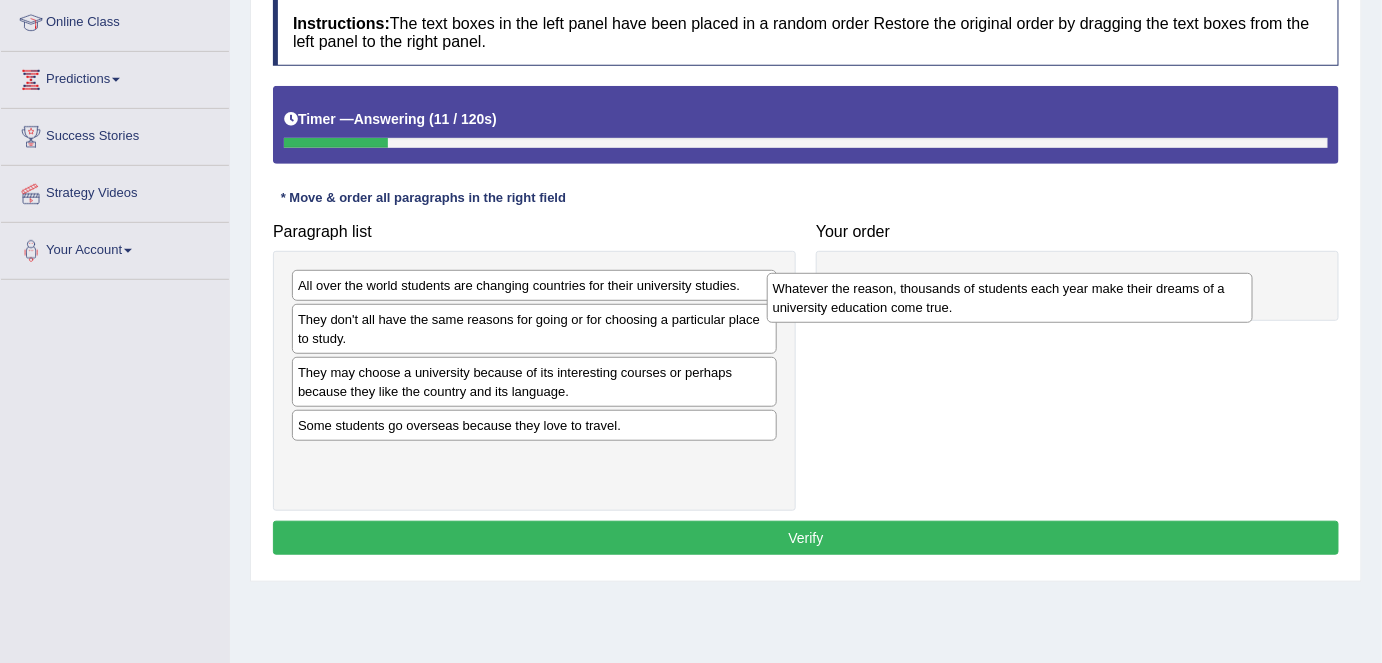 drag, startPoint x: 639, startPoint y: 470, endPoint x: 1115, endPoint y: 300, distance: 505.44635 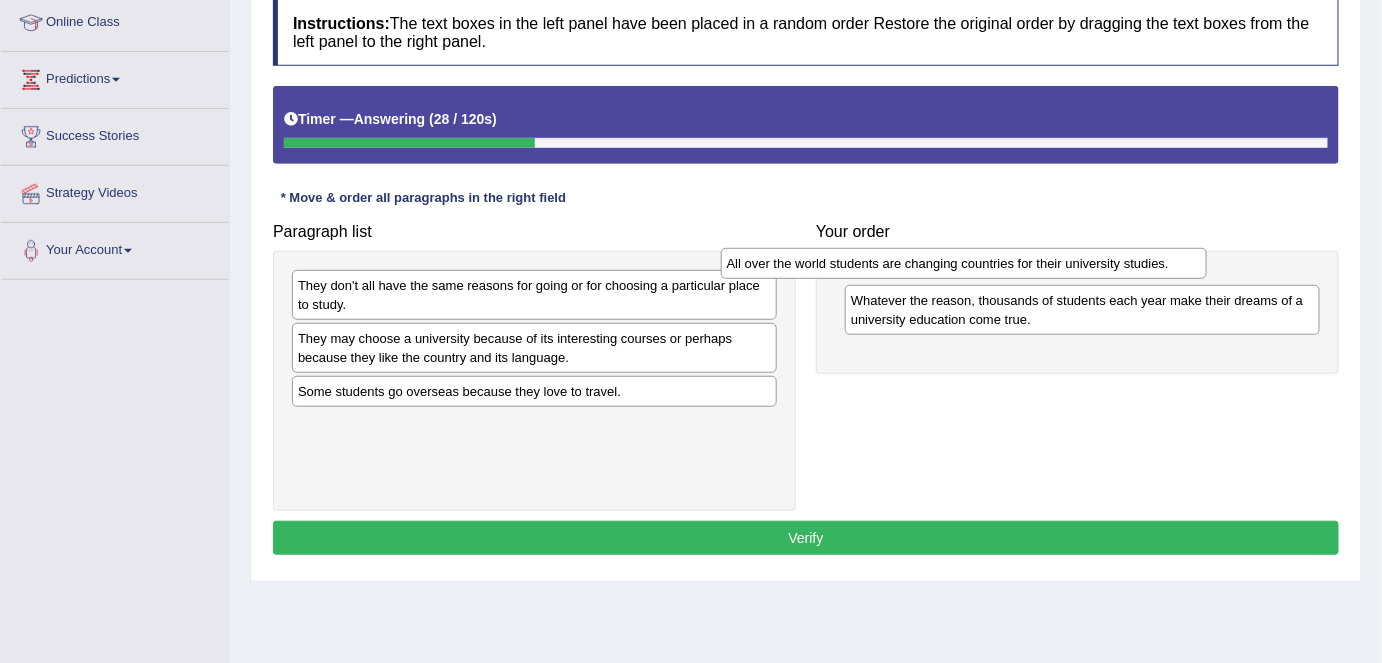 drag, startPoint x: 719, startPoint y: 283, endPoint x: 1149, endPoint y: 262, distance: 430.51248 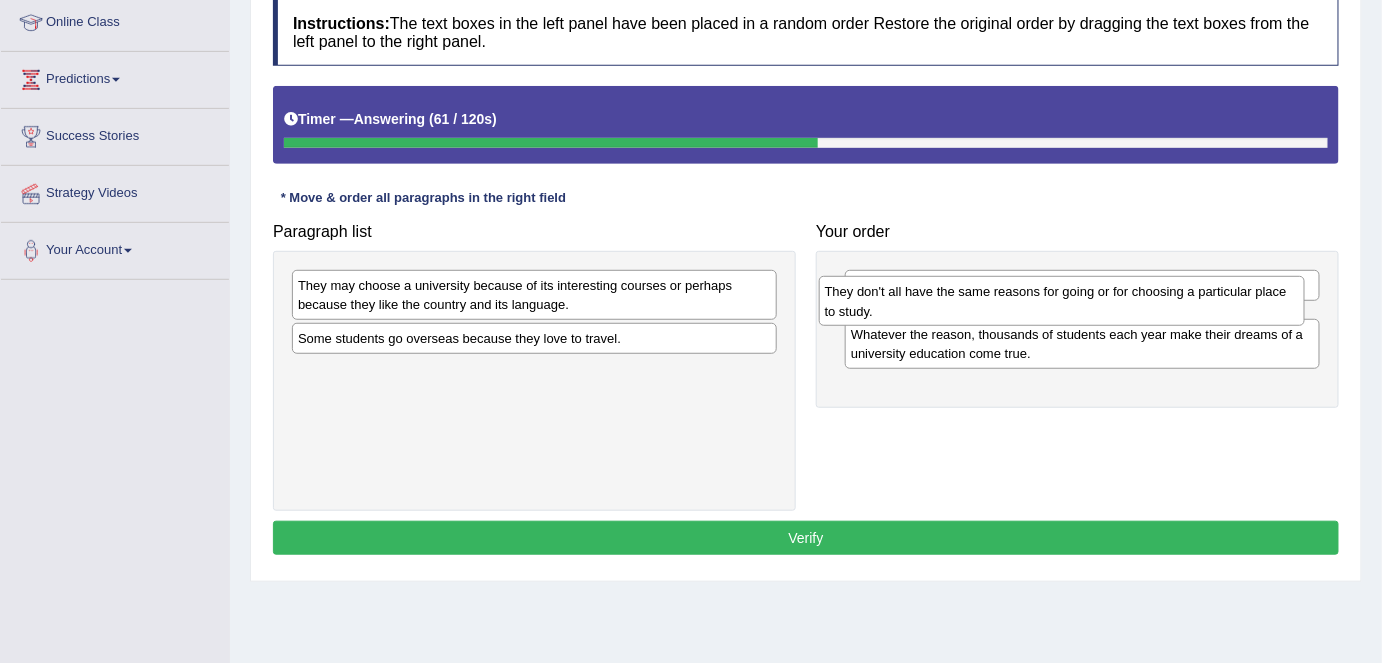 drag, startPoint x: 702, startPoint y: 284, endPoint x: 1229, endPoint y: 289, distance: 527.02374 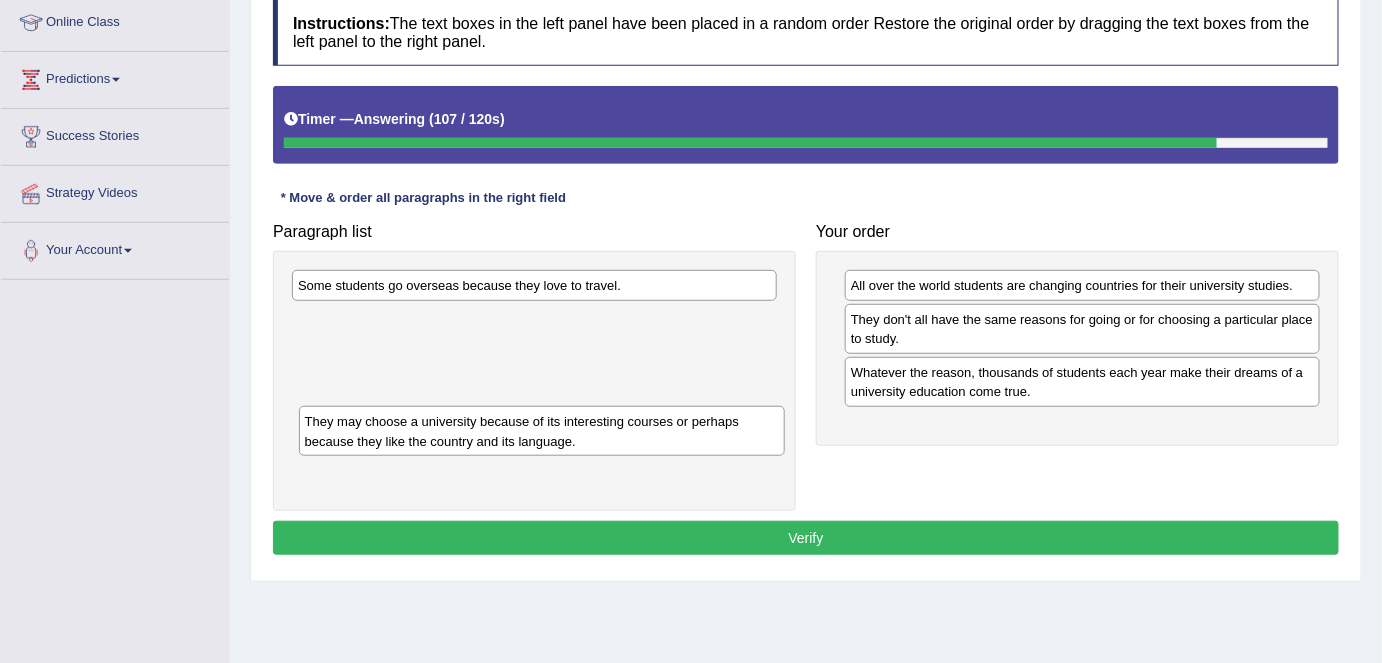 drag, startPoint x: 705, startPoint y: 296, endPoint x: 697, endPoint y: 432, distance: 136.23509 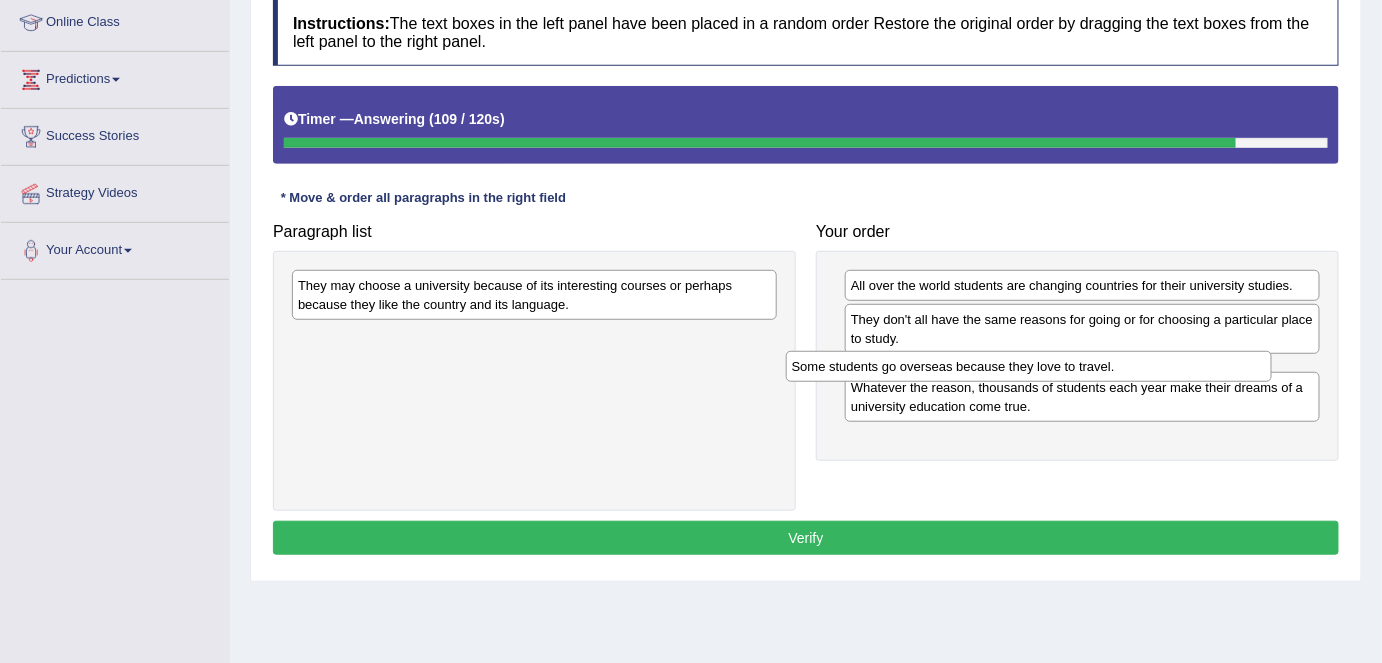 drag, startPoint x: 656, startPoint y: 288, endPoint x: 1151, endPoint y: 370, distance: 501.74594 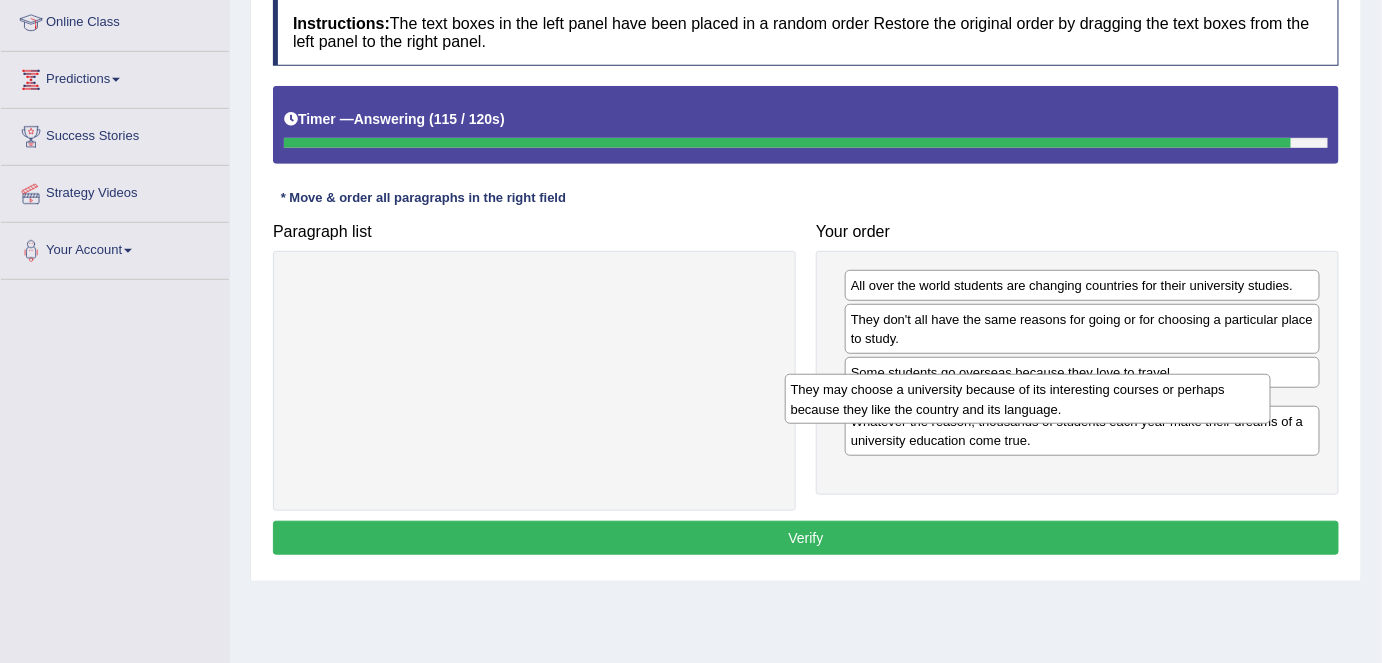drag, startPoint x: 704, startPoint y: 296, endPoint x: 1204, endPoint y: 398, distance: 510.29794 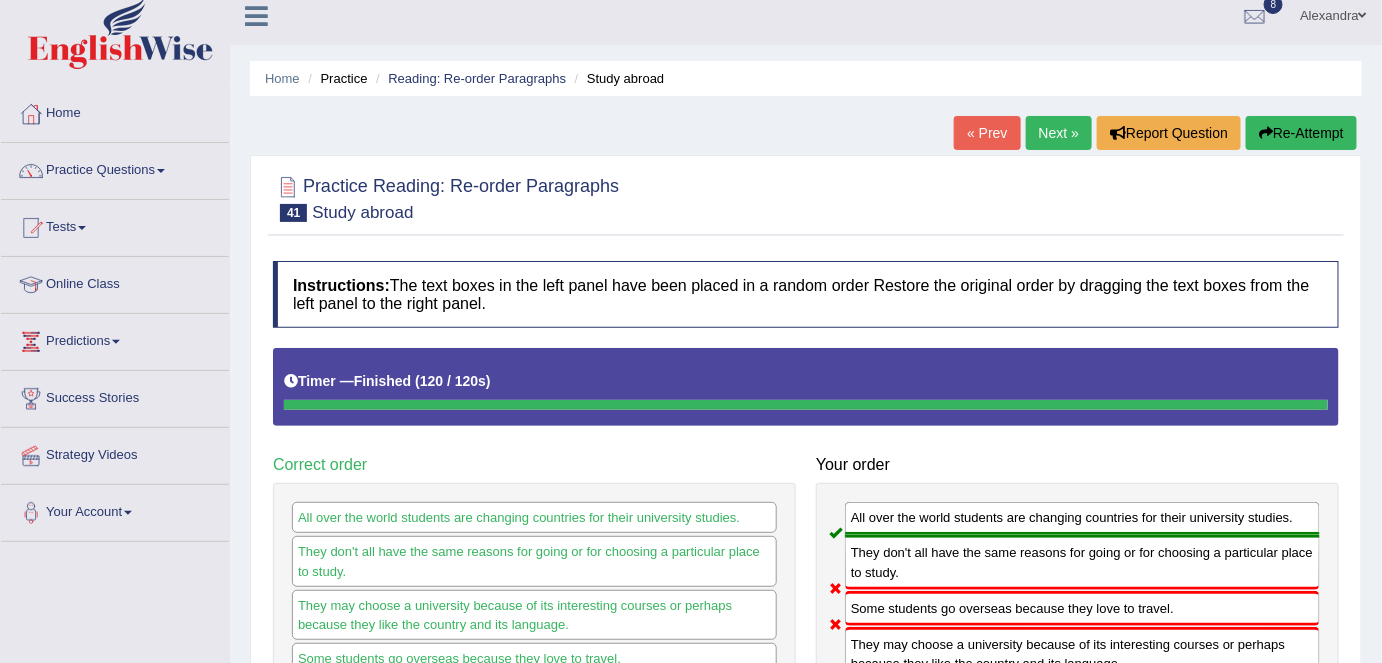 scroll, scrollTop: 2, scrollLeft: 0, axis: vertical 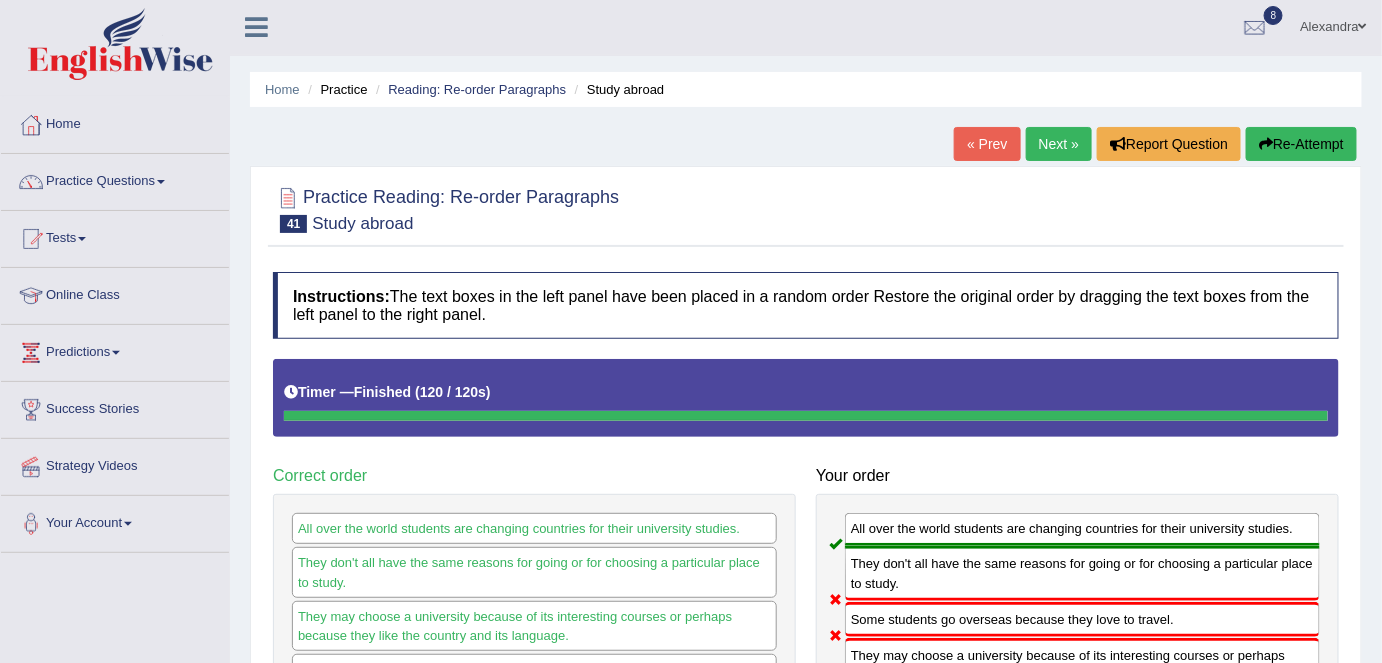 click on "Re-Attempt" at bounding box center (1301, 144) 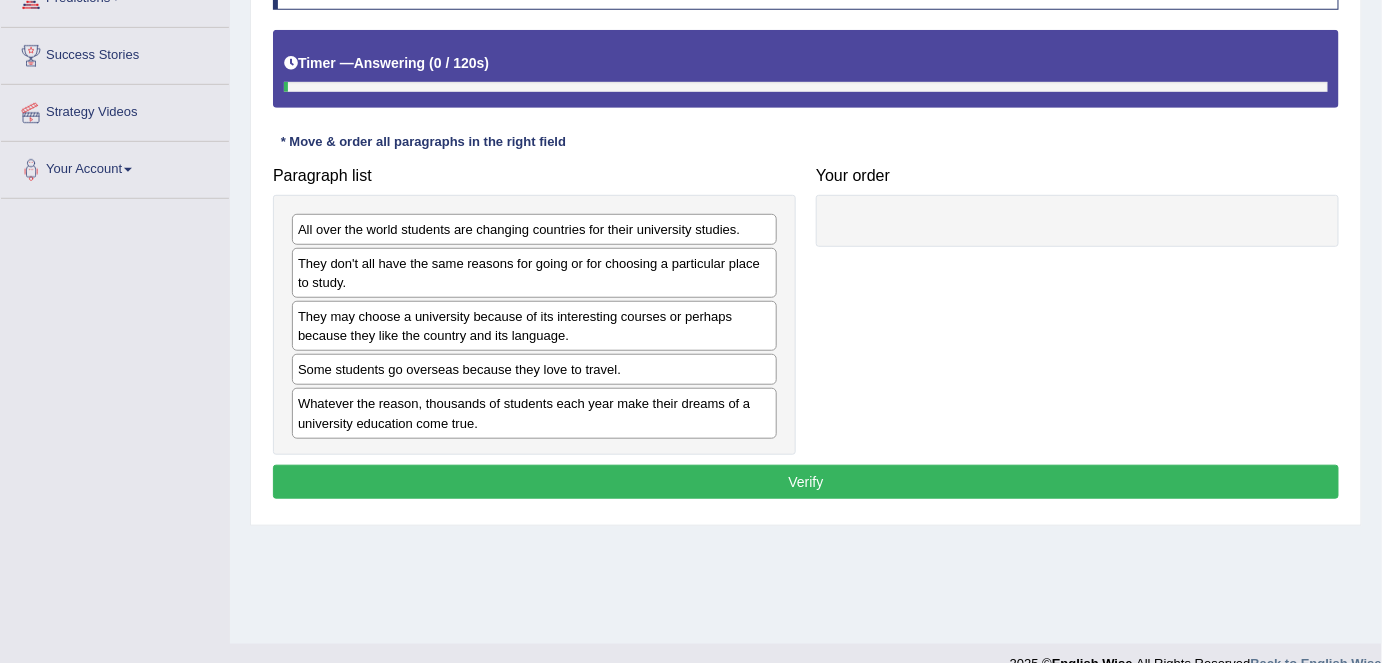scroll, scrollTop: 356, scrollLeft: 0, axis: vertical 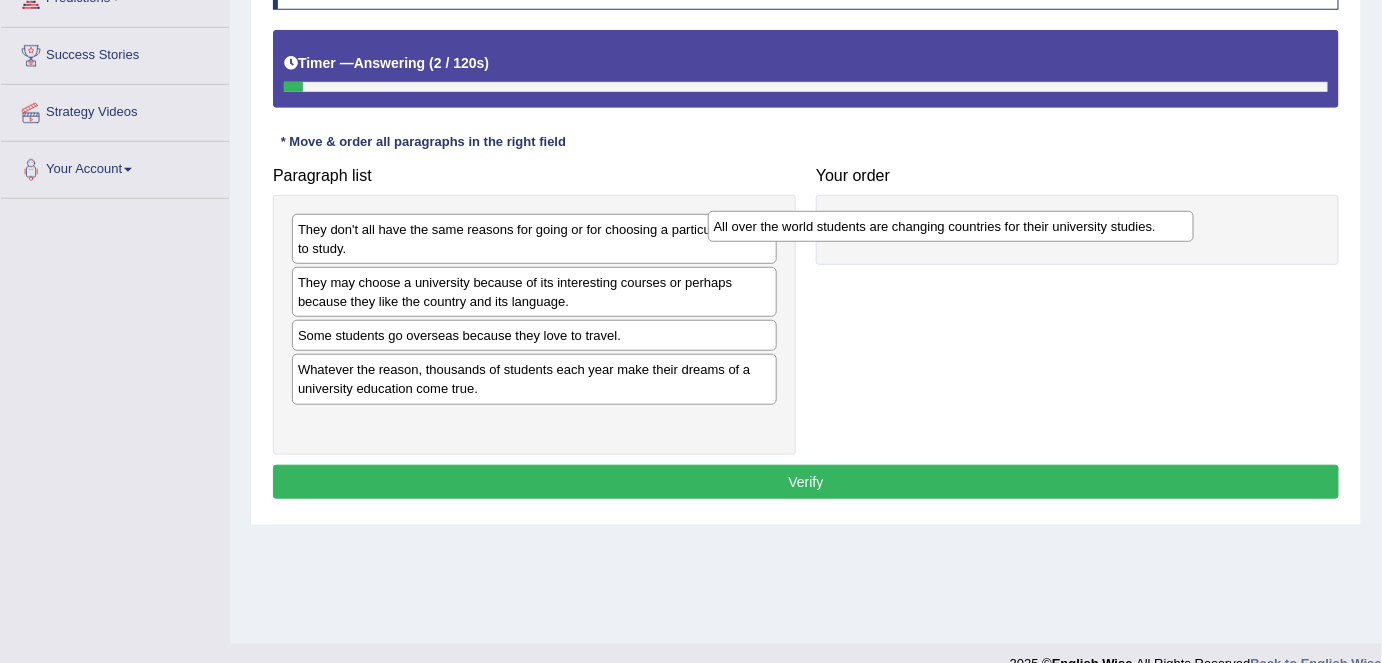 drag, startPoint x: 605, startPoint y: 230, endPoint x: 1022, endPoint y: 224, distance: 417.04315 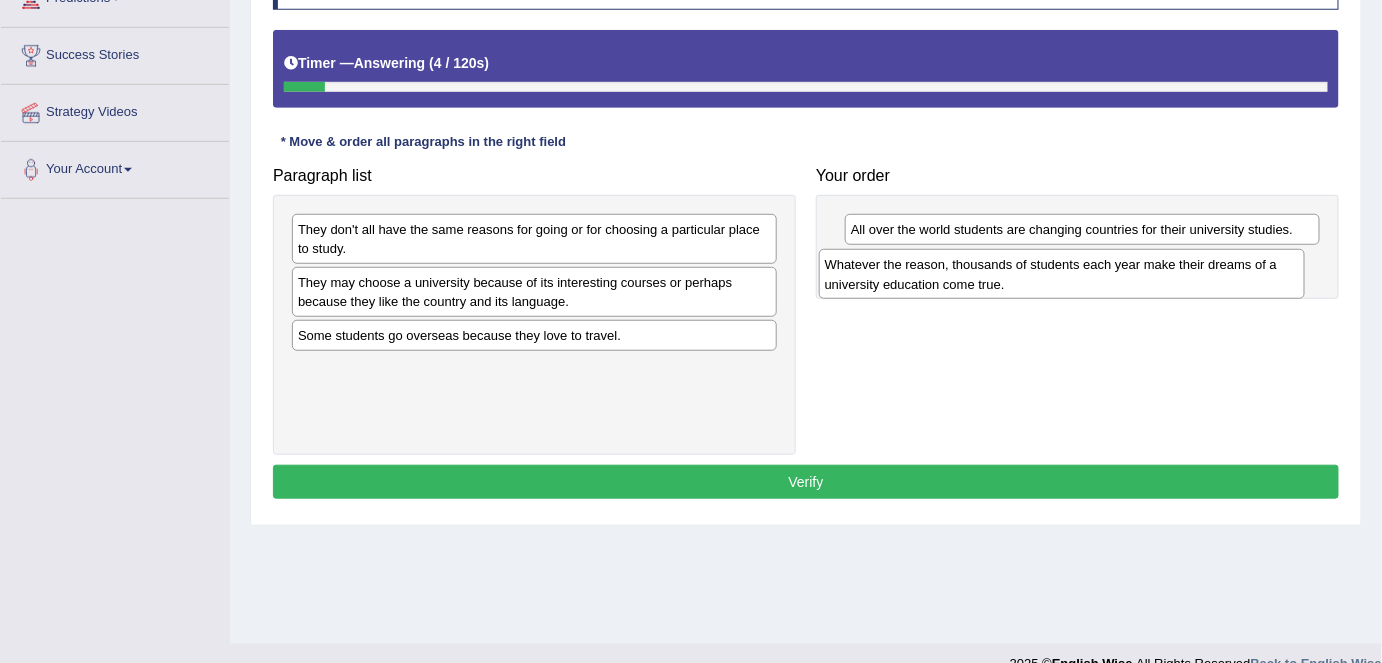 drag, startPoint x: 689, startPoint y: 387, endPoint x: 1217, endPoint y: 283, distance: 538.14496 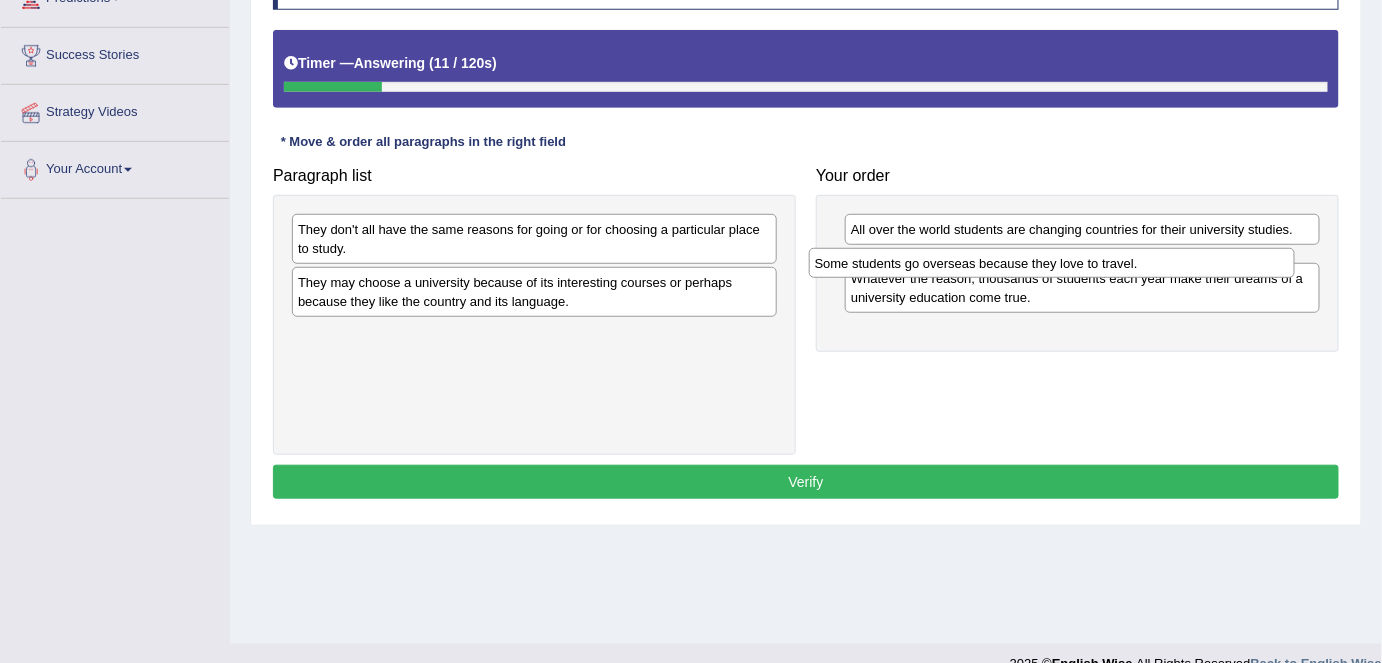 drag, startPoint x: 739, startPoint y: 331, endPoint x: 1256, endPoint y: 260, distance: 521.8525 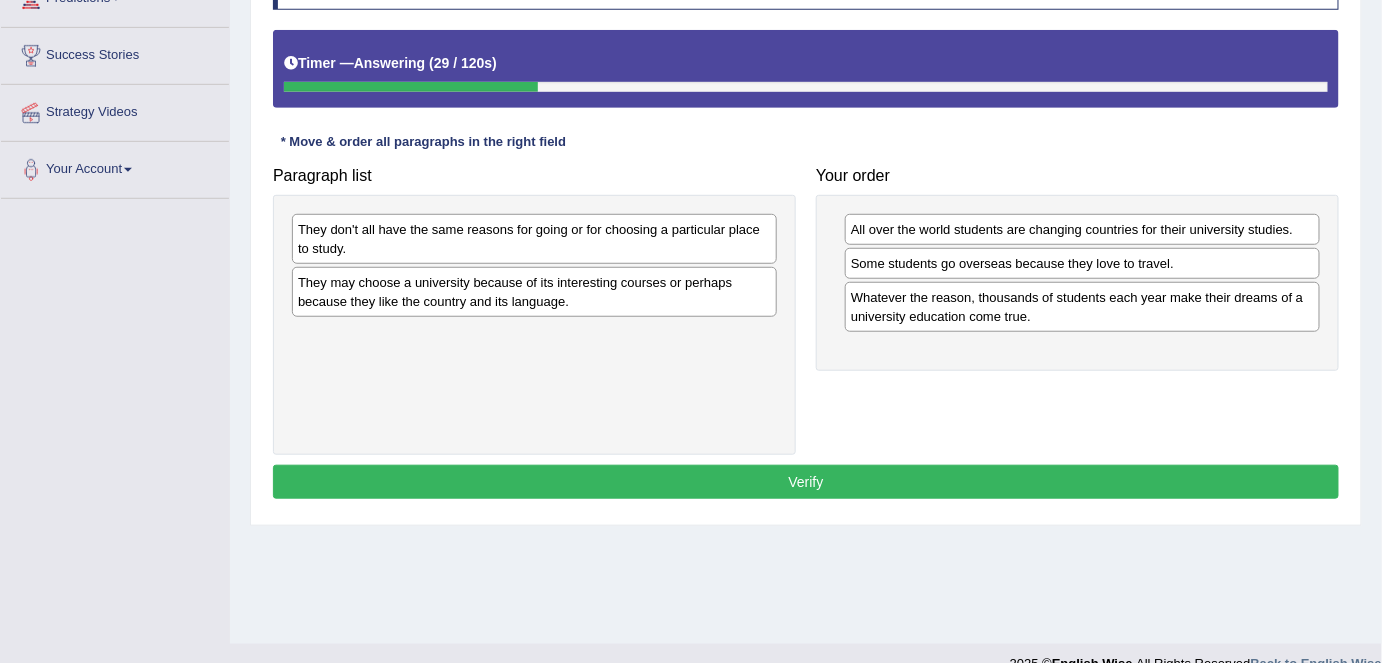 click on "They may choose a university because of its interesting courses or perhaps because they like the country and its language." at bounding box center [534, 292] 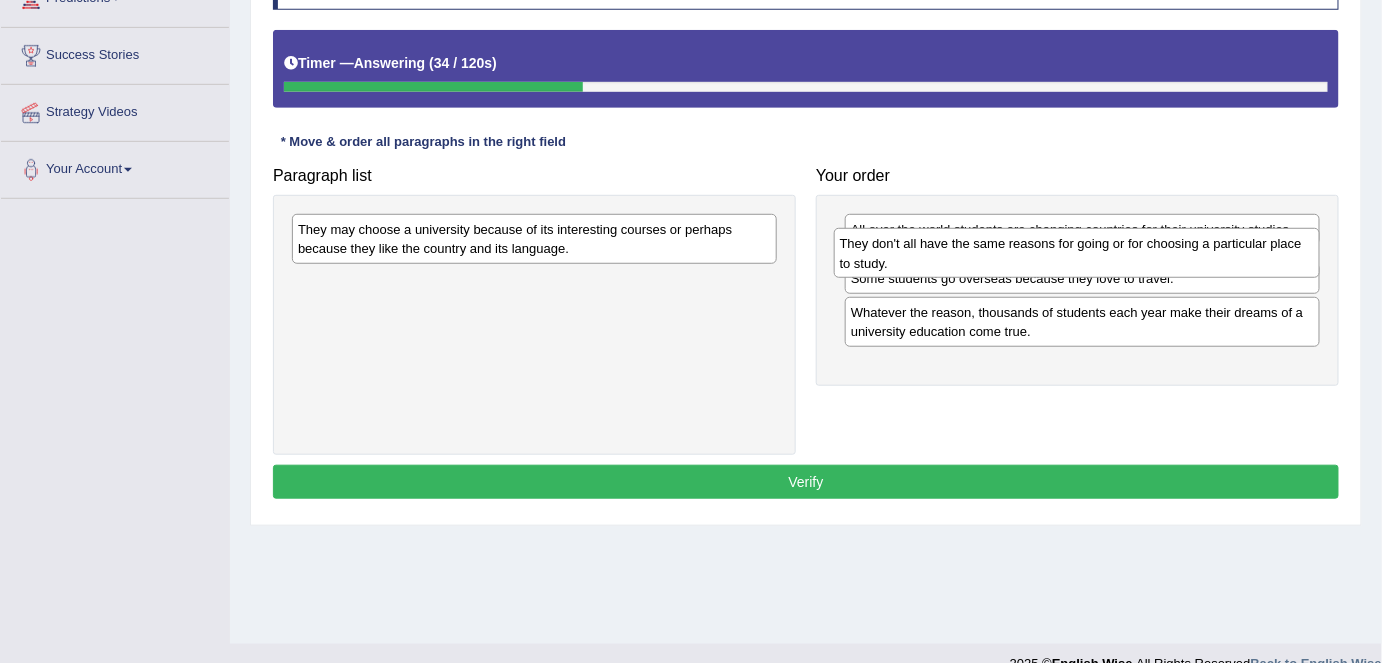 drag, startPoint x: 708, startPoint y: 250, endPoint x: 1250, endPoint y: 264, distance: 542.1808 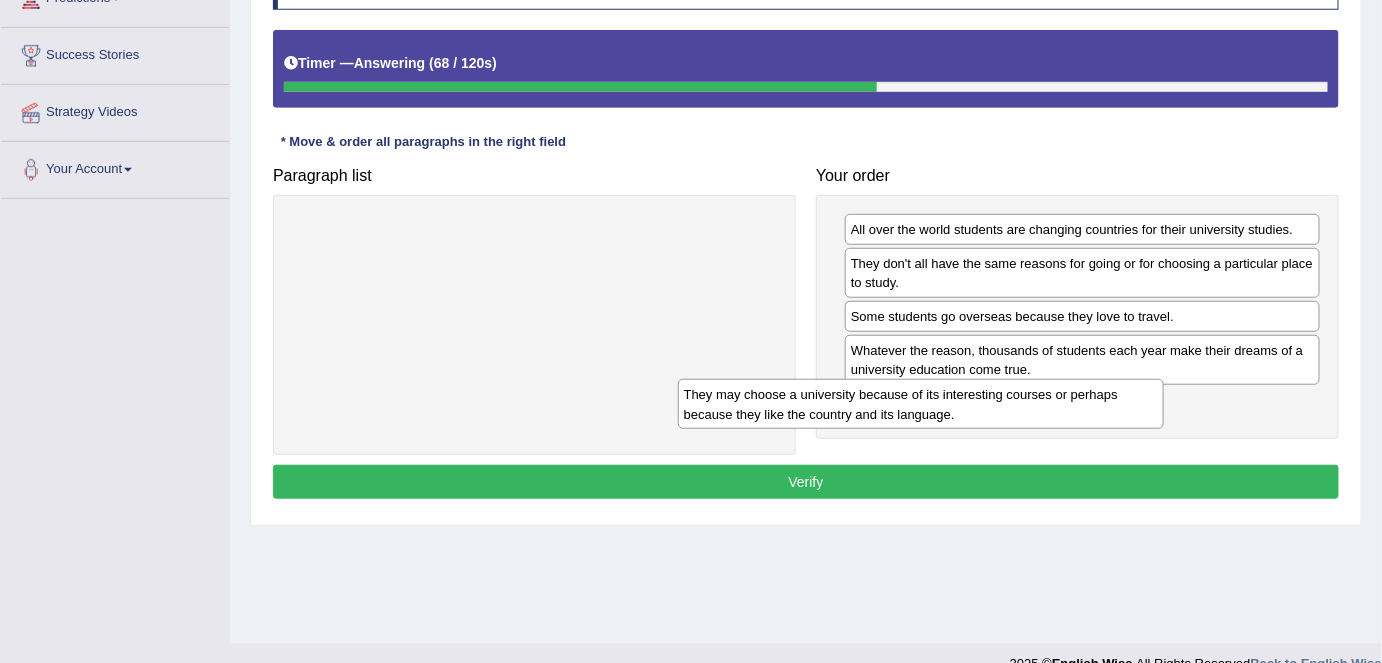 drag, startPoint x: 703, startPoint y: 251, endPoint x: 1089, endPoint y: 416, distance: 419.78687 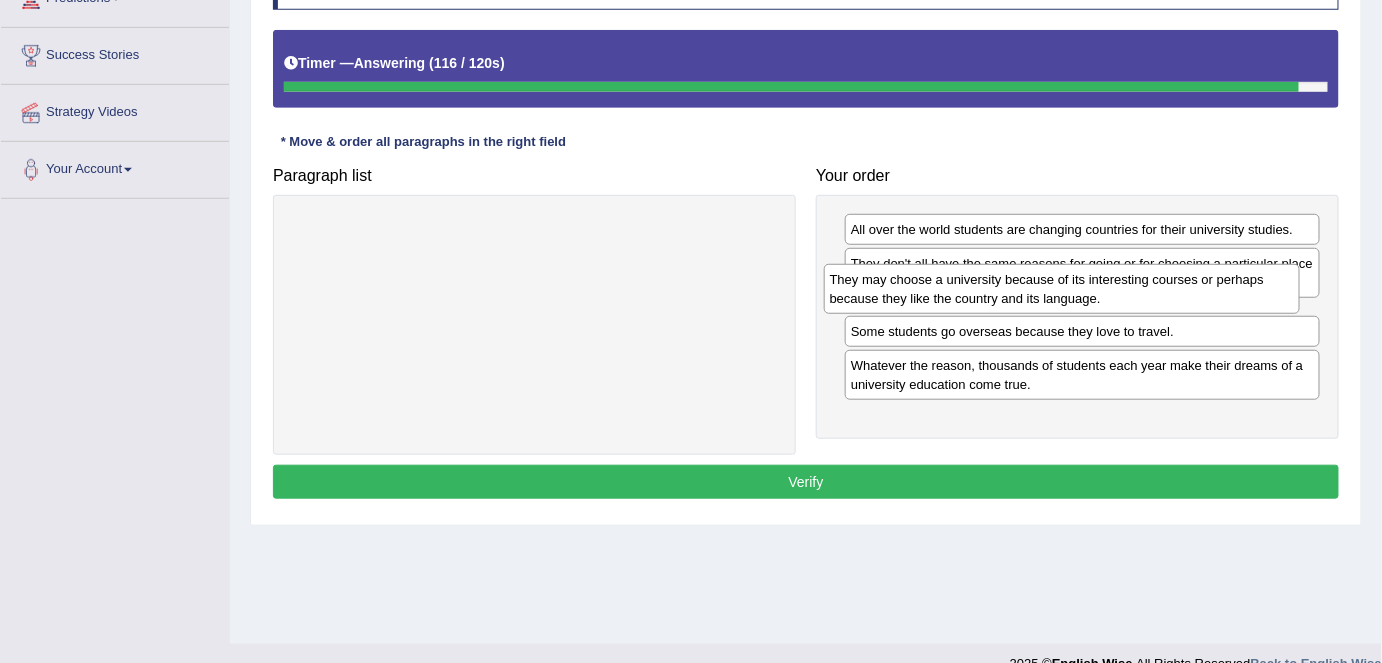 drag, startPoint x: 1089, startPoint y: 416, endPoint x: 1069, endPoint y: 299, distance: 118.69709 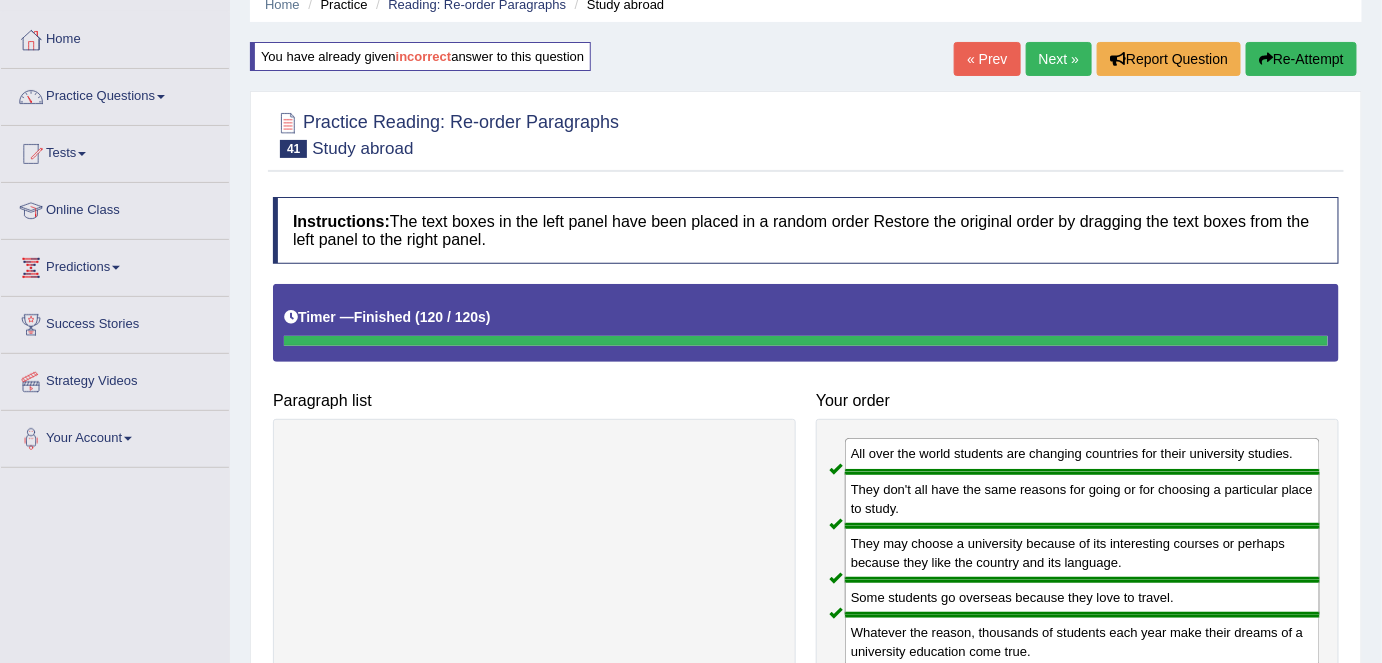 scroll, scrollTop: 84, scrollLeft: 0, axis: vertical 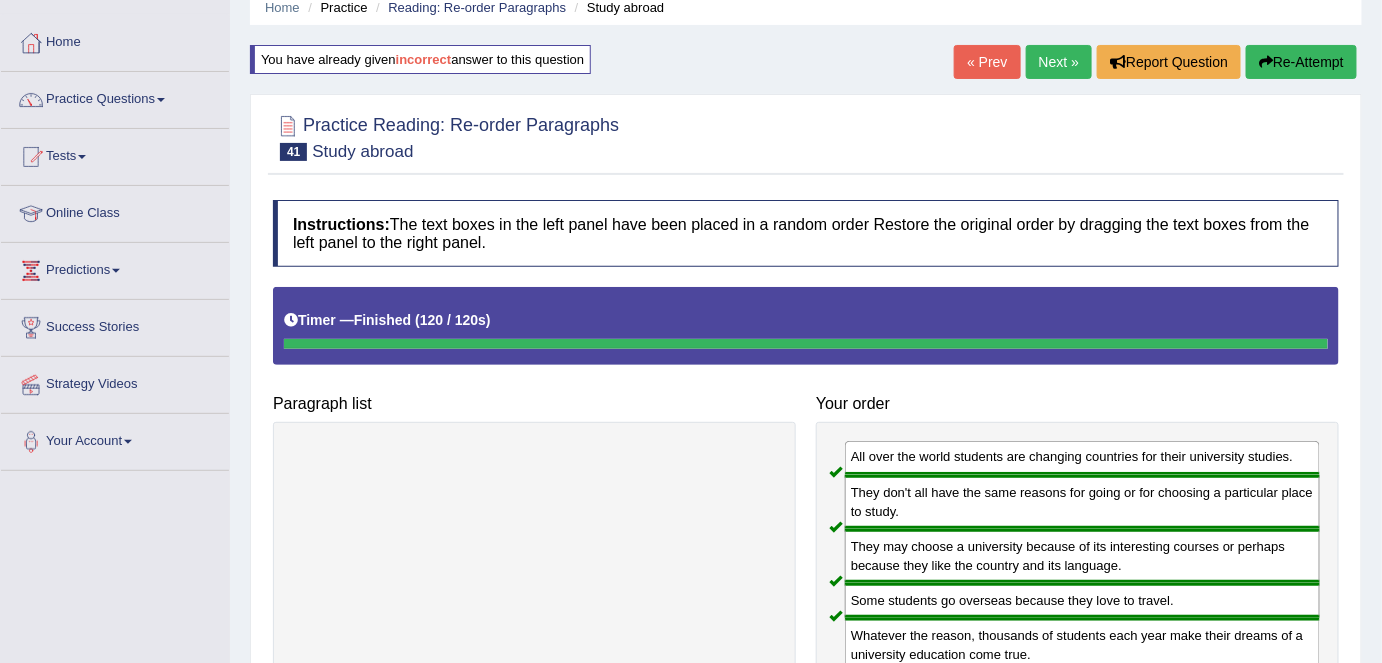 click on "Next »" at bounding box center [1059, 62] 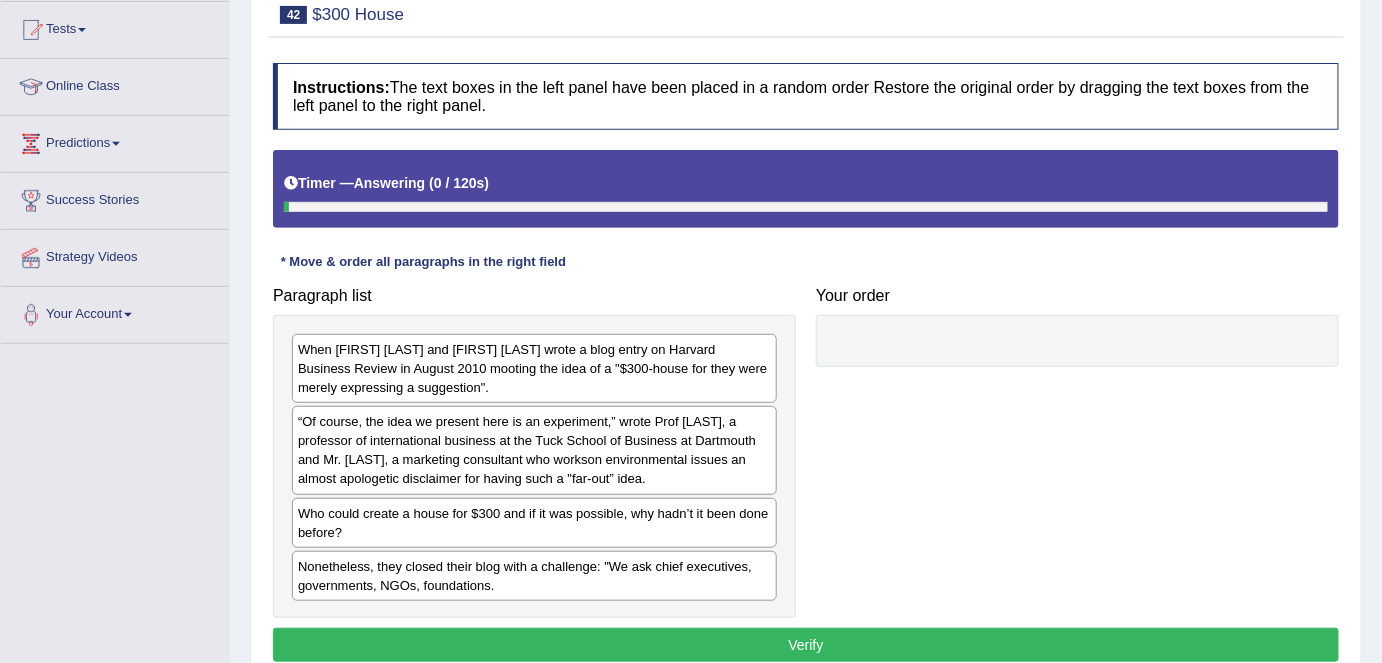 scroll, scrollTop: 0, scrollLeft: 0, axis: both 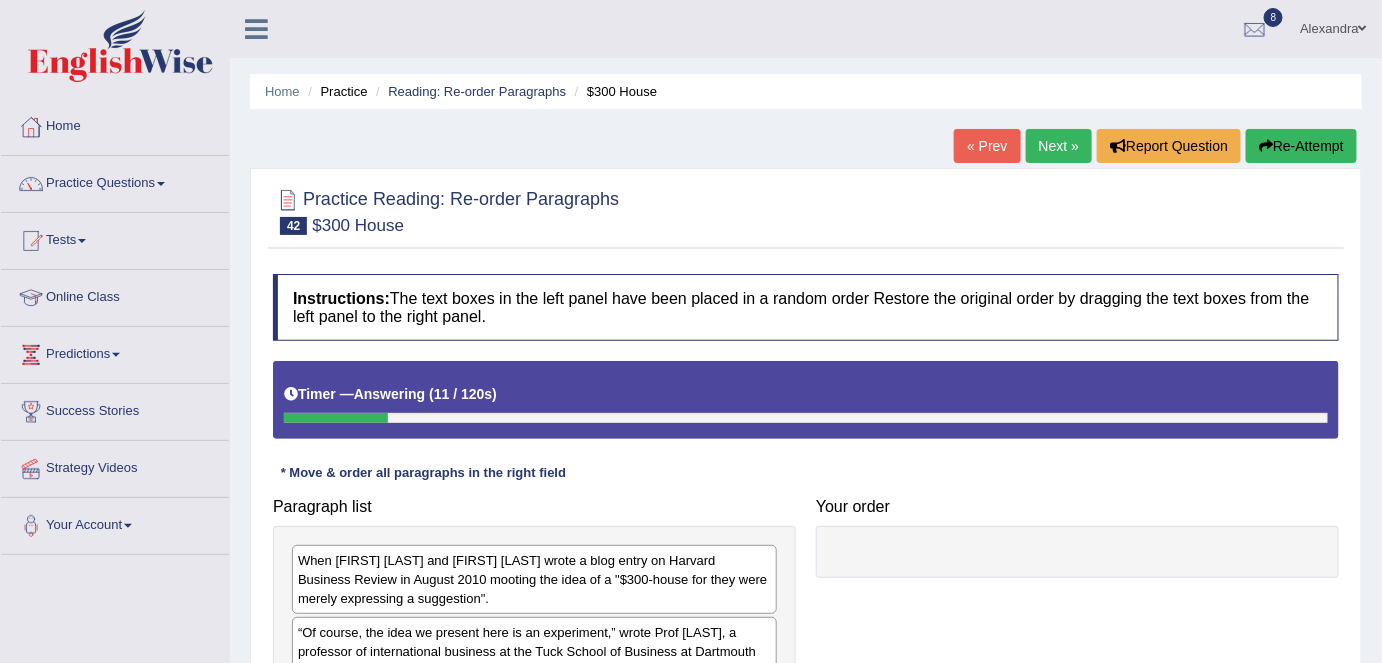 click on "« Prev" at bounding box center (987, 146) 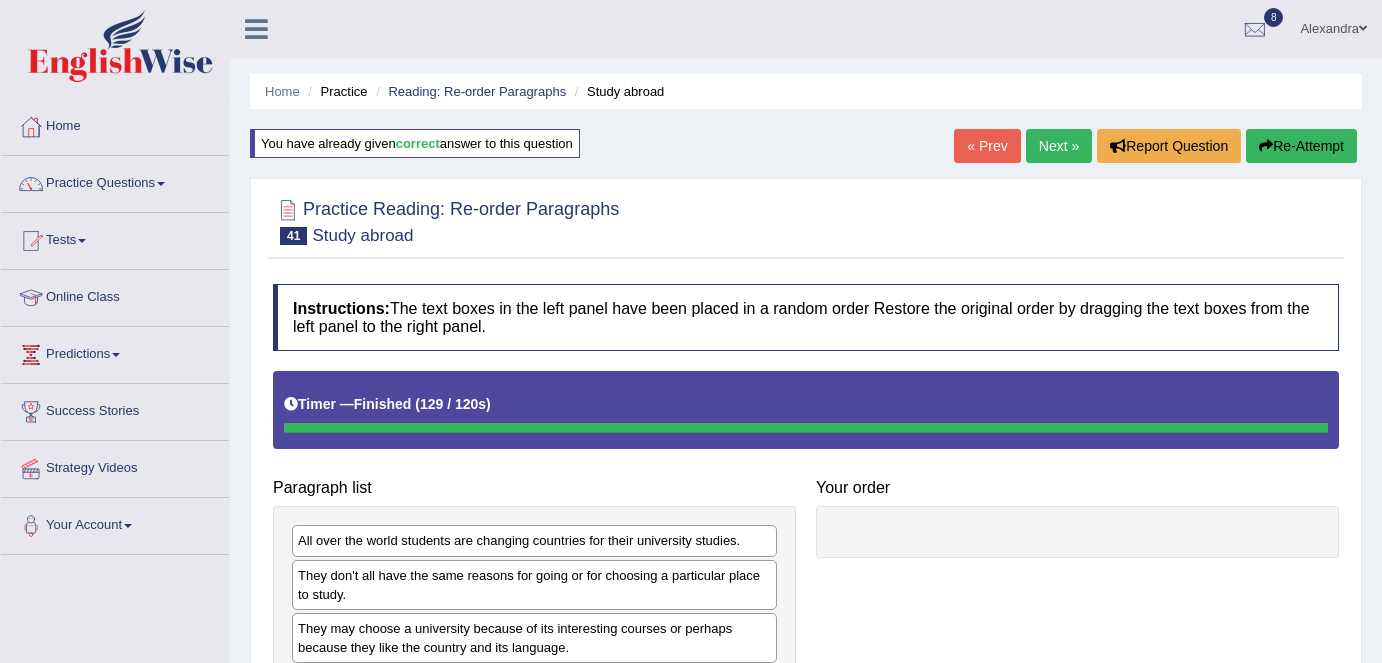 scroll, scrollTop: 0, scrollLeft: 0, axis: both 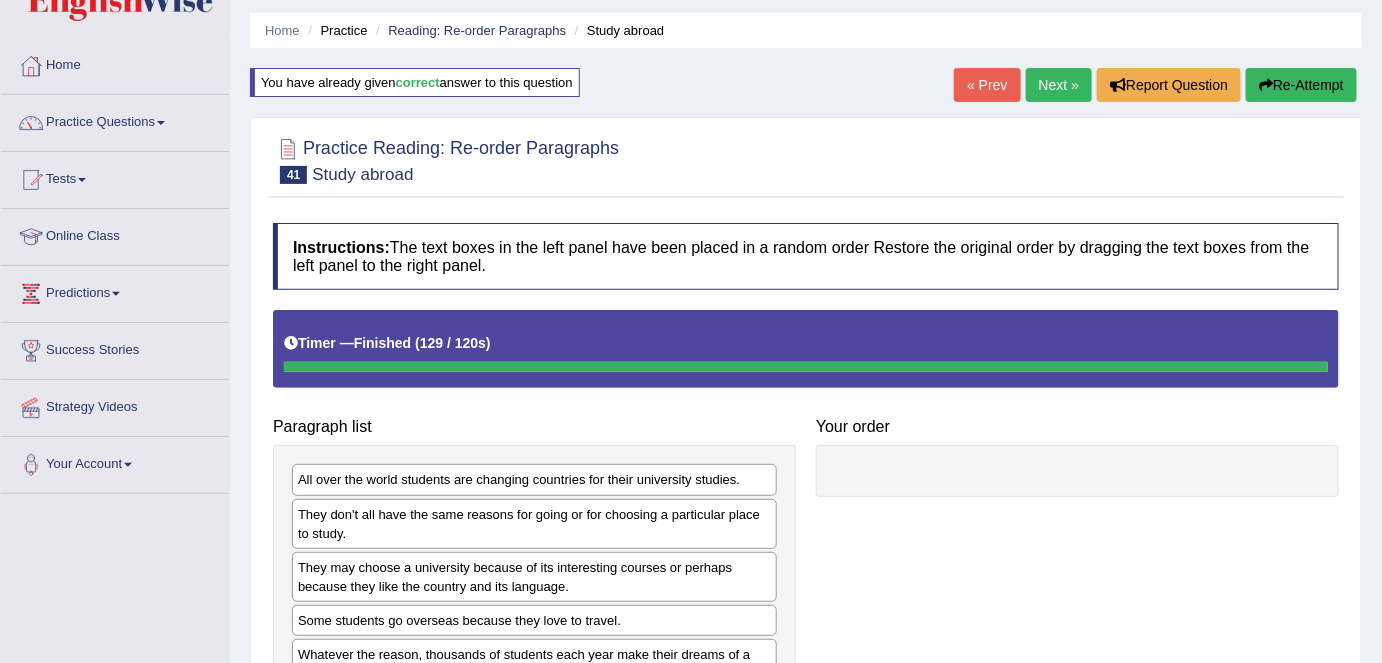 click on "Next »" at bounding box center (1059, 85) 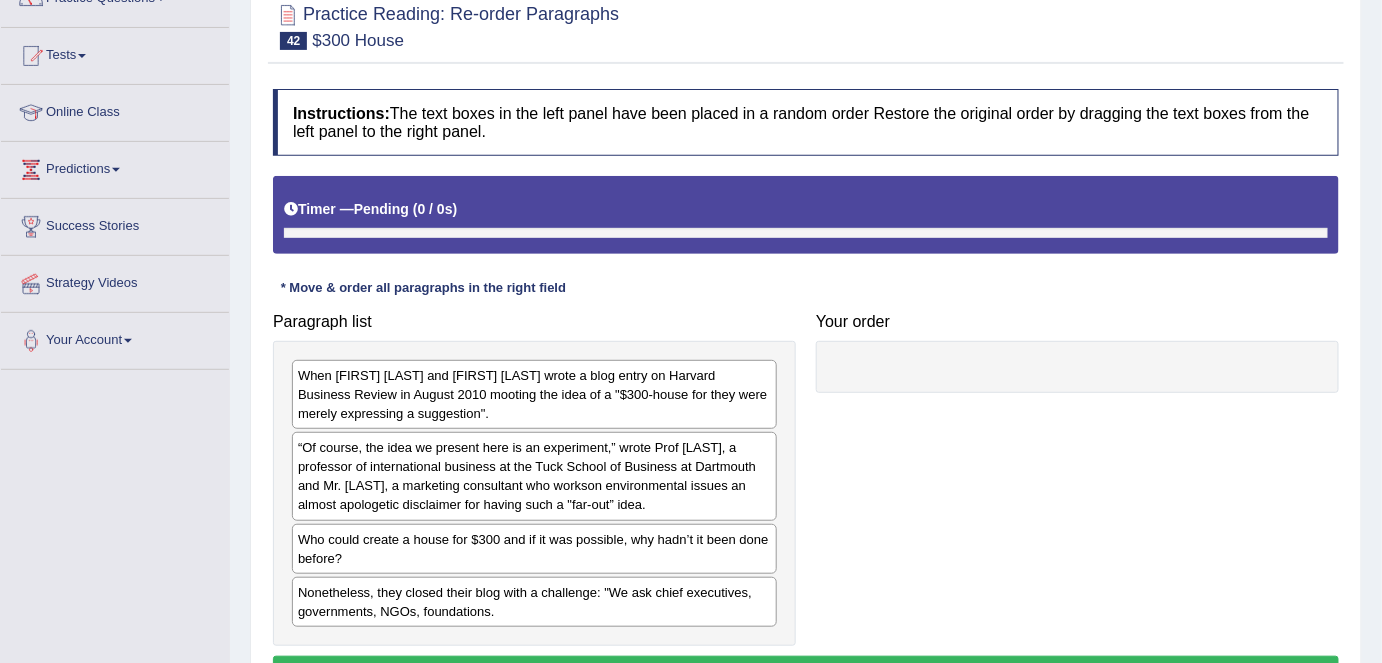 scroll, scrollTop: 185, scrollLeft: 0, axis: vertical 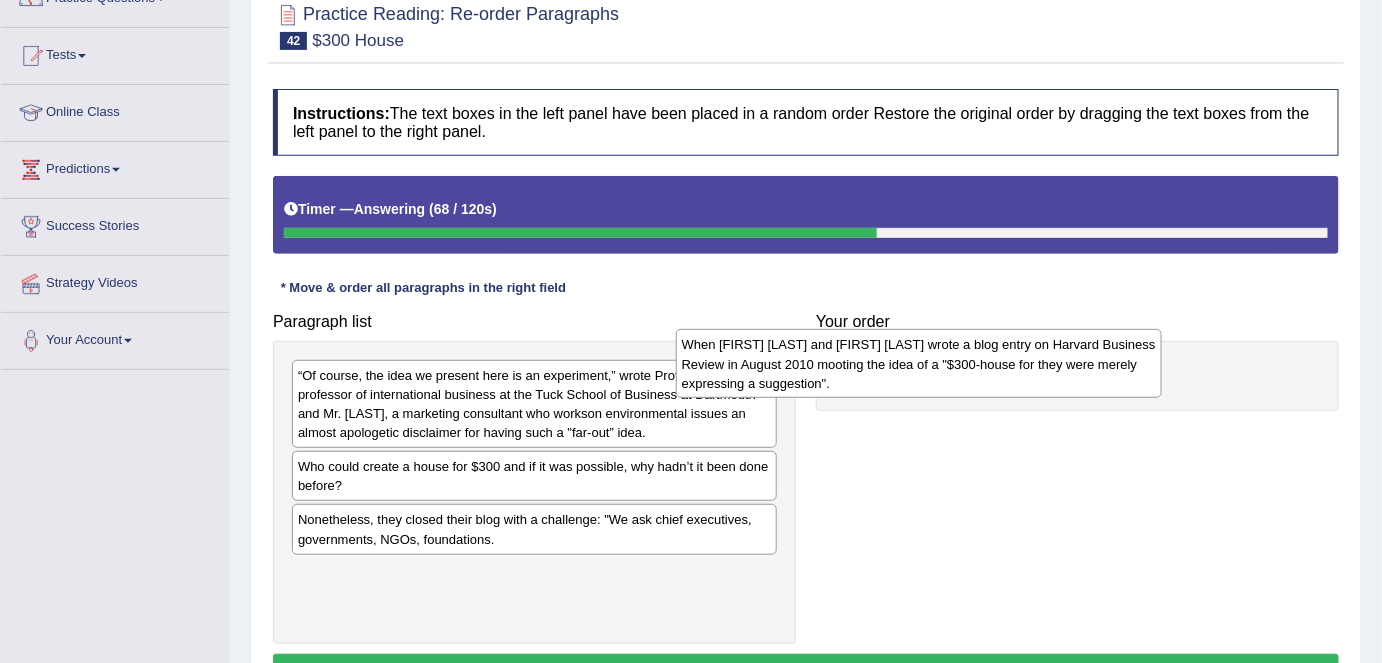 drag, startPoint x: 631, startPoint y: 398, endPoint x: 1016, endPoint y: 367, distance: 386.24603 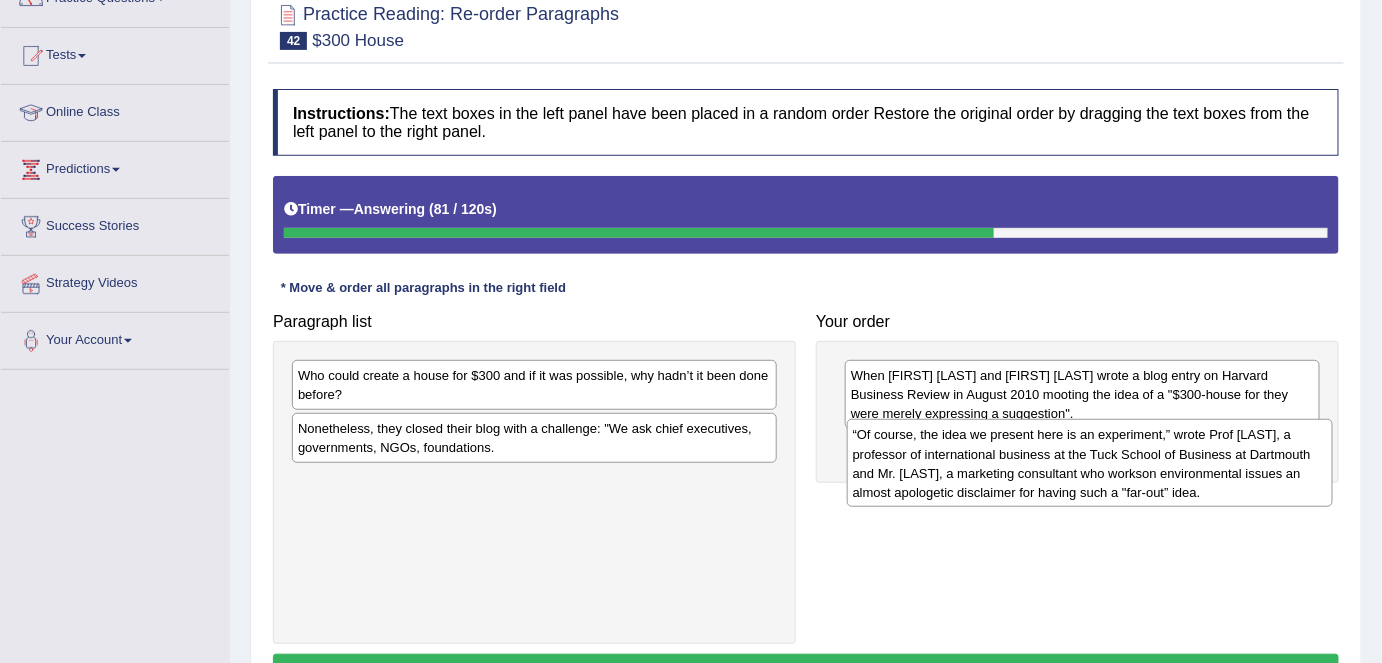 drag, startPoint x: 698, startPoint y: 423, endPoint x: 1253, endPoint y: 483, distance: 558.2338 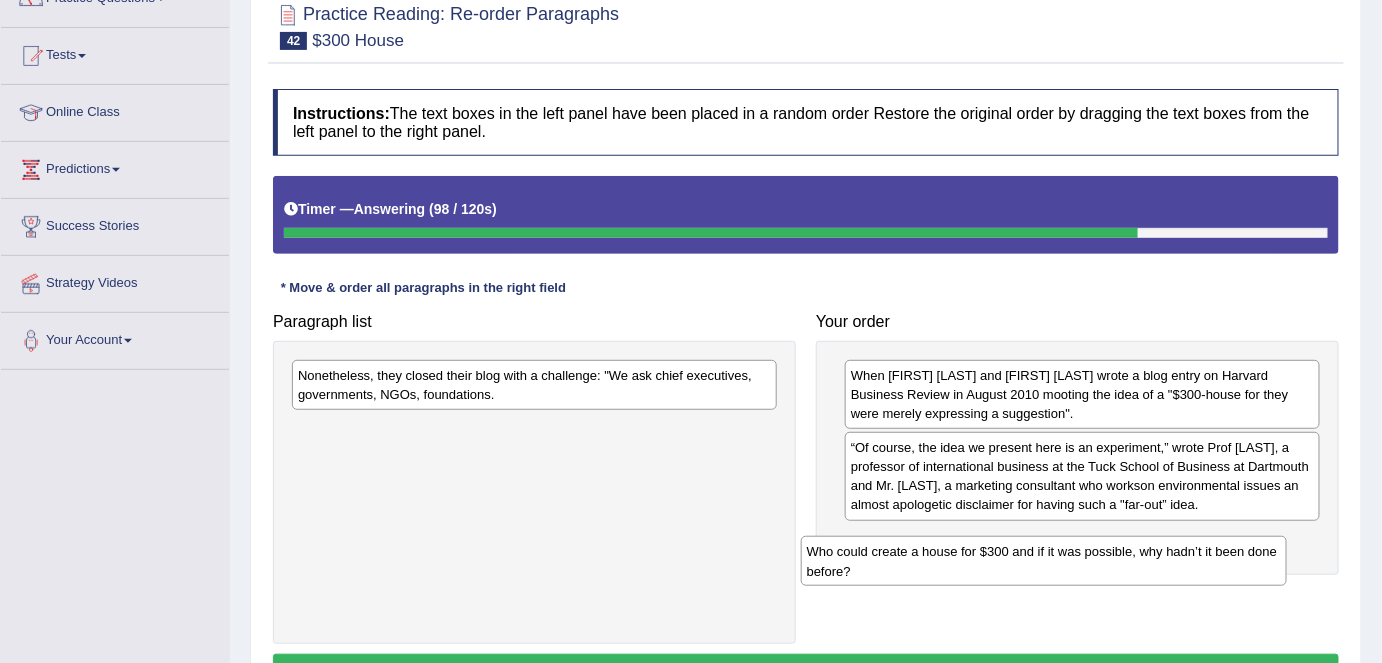 drag, startPoint x: 716, startPoint y: 400, endPoint x: 1233, endPoint y: 577, distance: 546.45953 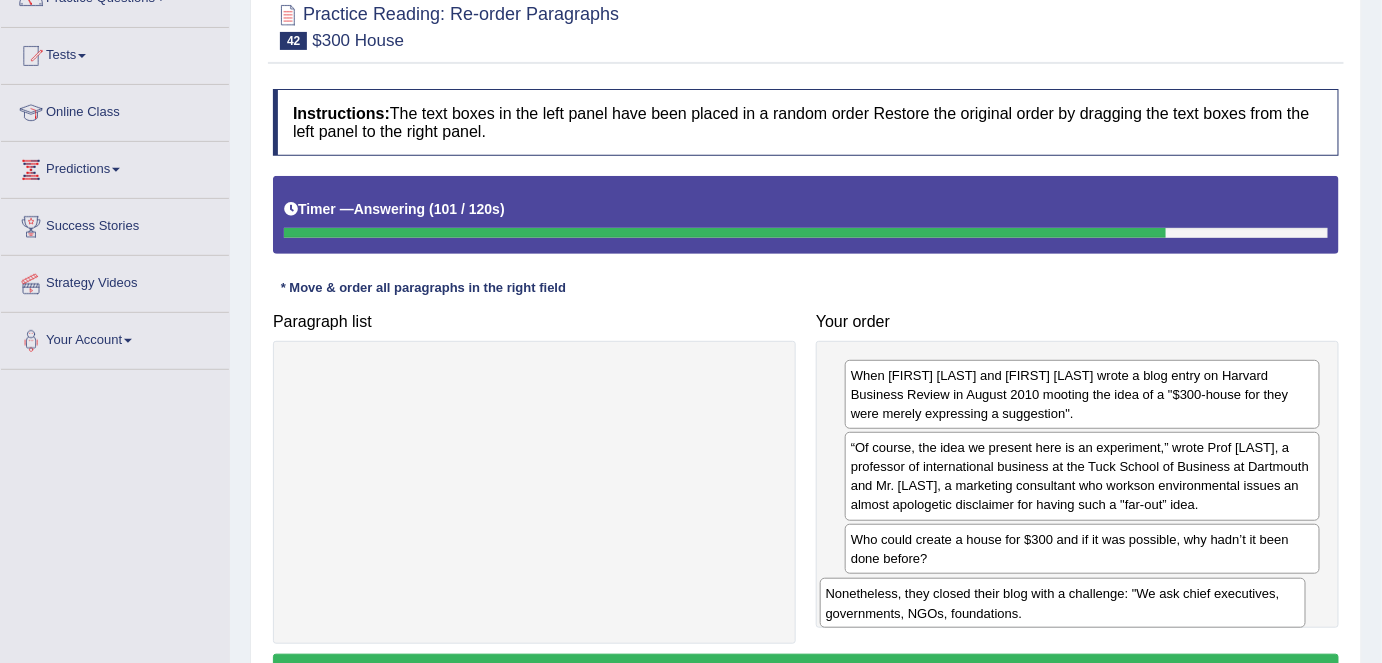 drag, startPoint x: 642, startPoint y: 374, endPoint x: 1170, endPoint y: 594, distance: 572 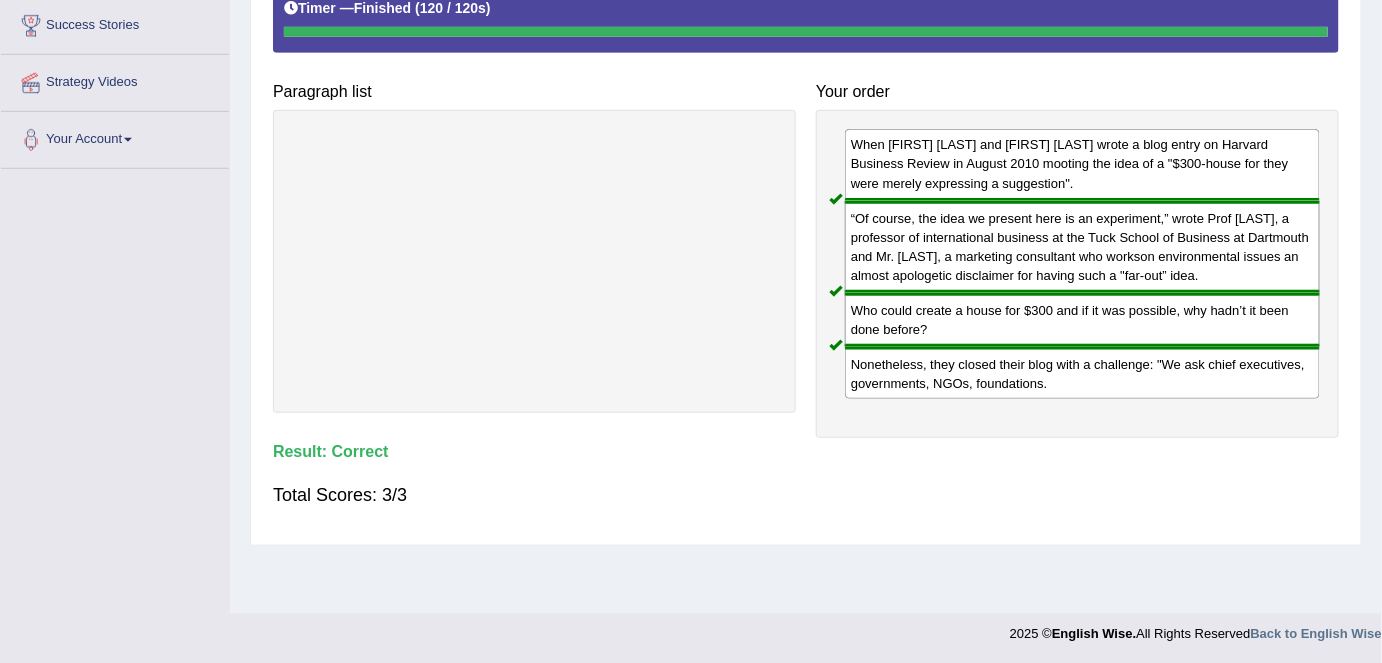 scroll, scrollTop: 0, scrollLeft: 0, axis: both 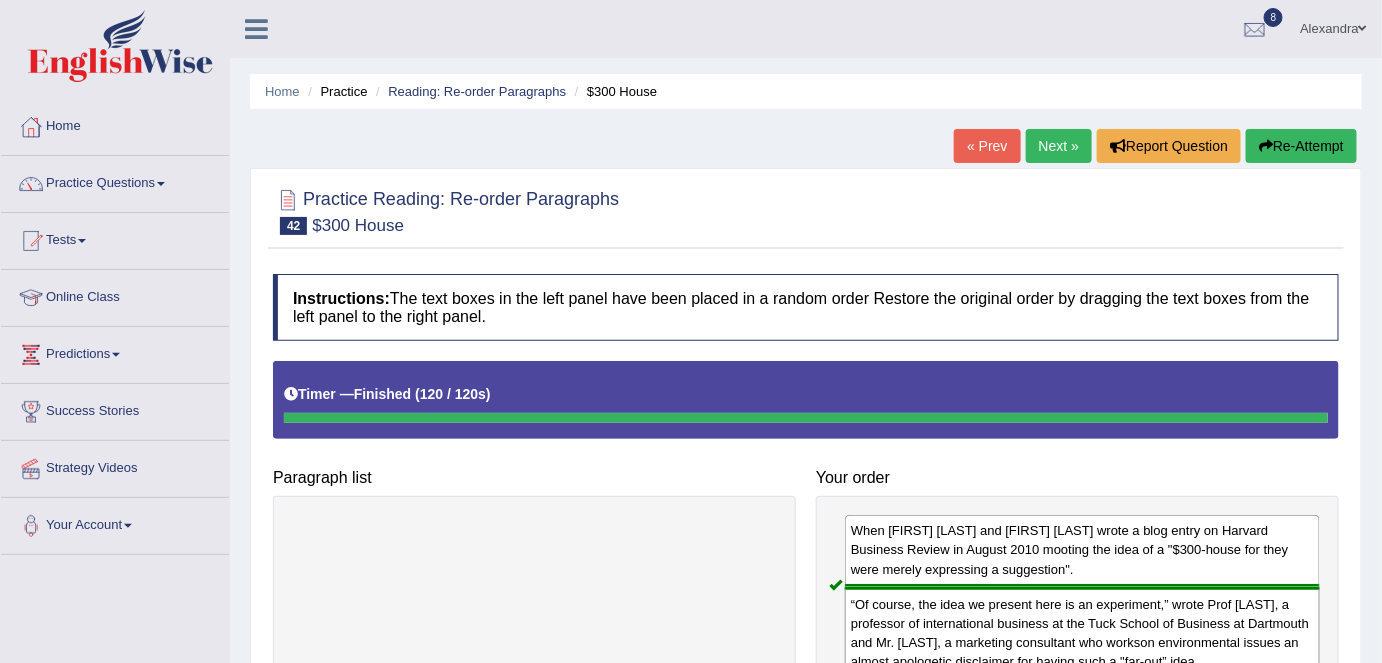 click on "Next »" at bounding box center (1059, 146) 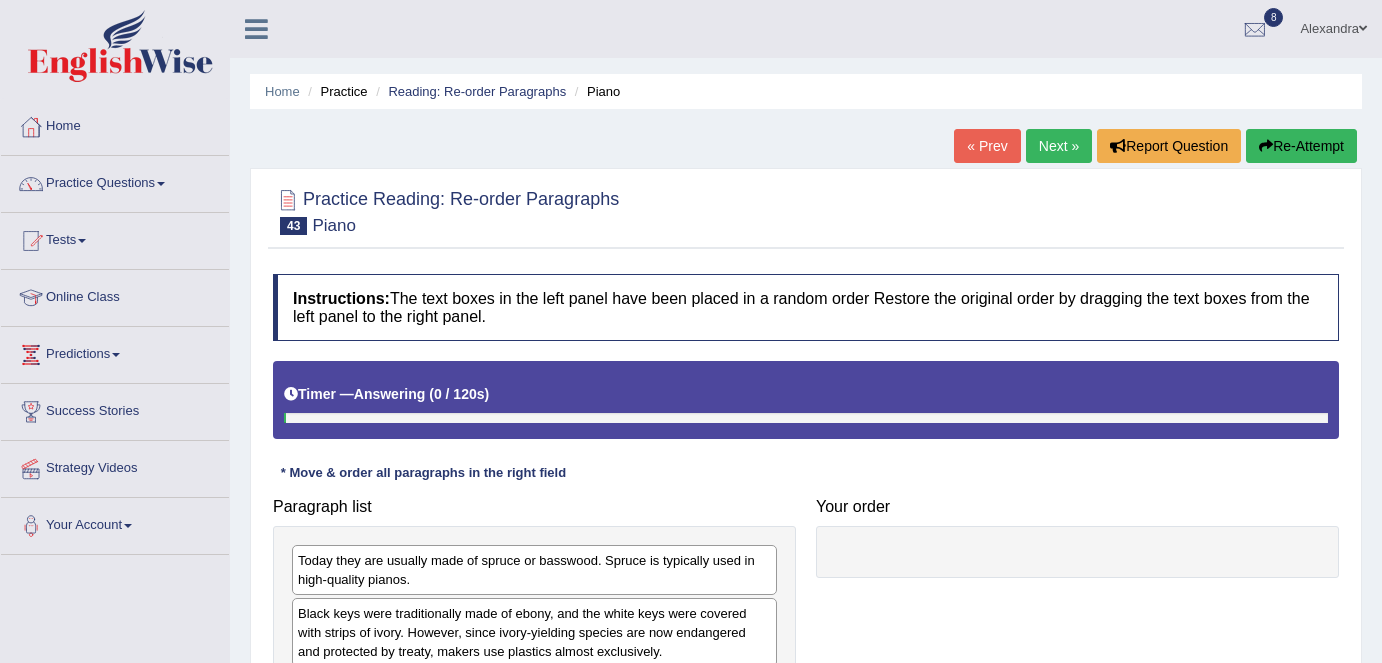 scroll, scrollTop: 0, scrollLeft: 0, axis: both 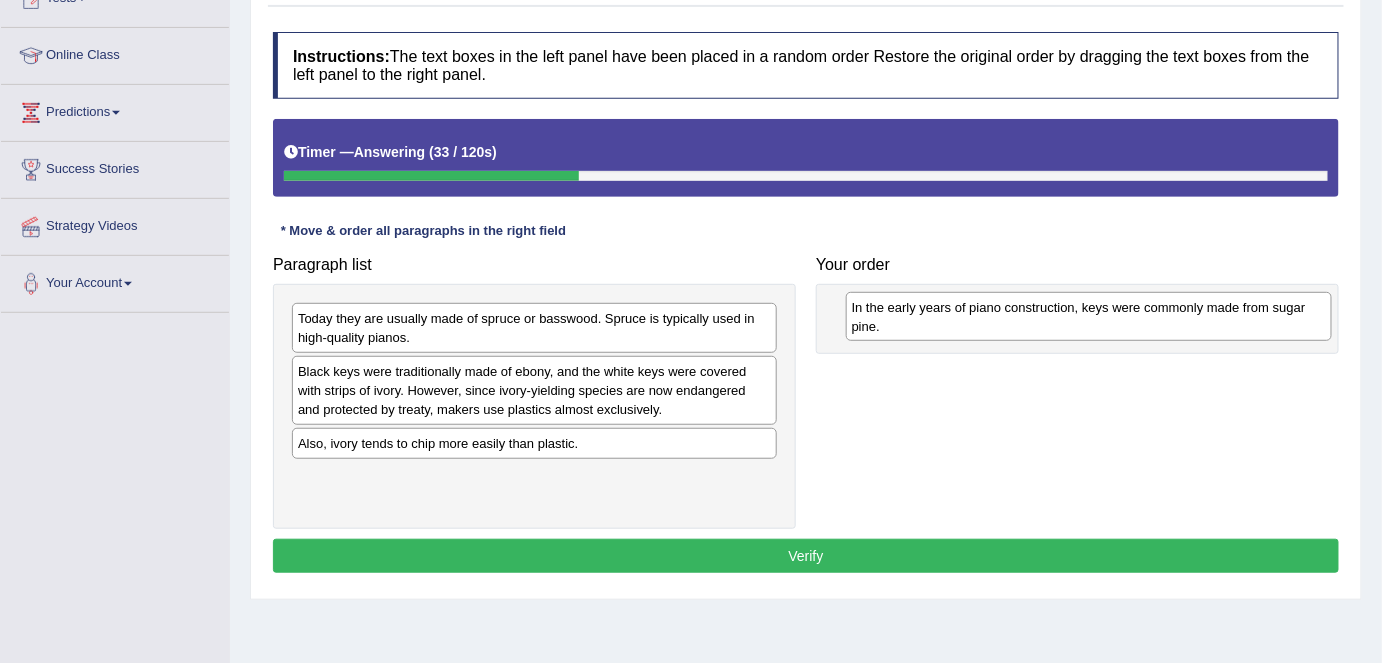 drag, startPoint x: 347, startPoint y: 499, endPoint x: 900, endPoint y: 331, distance: 577.9559 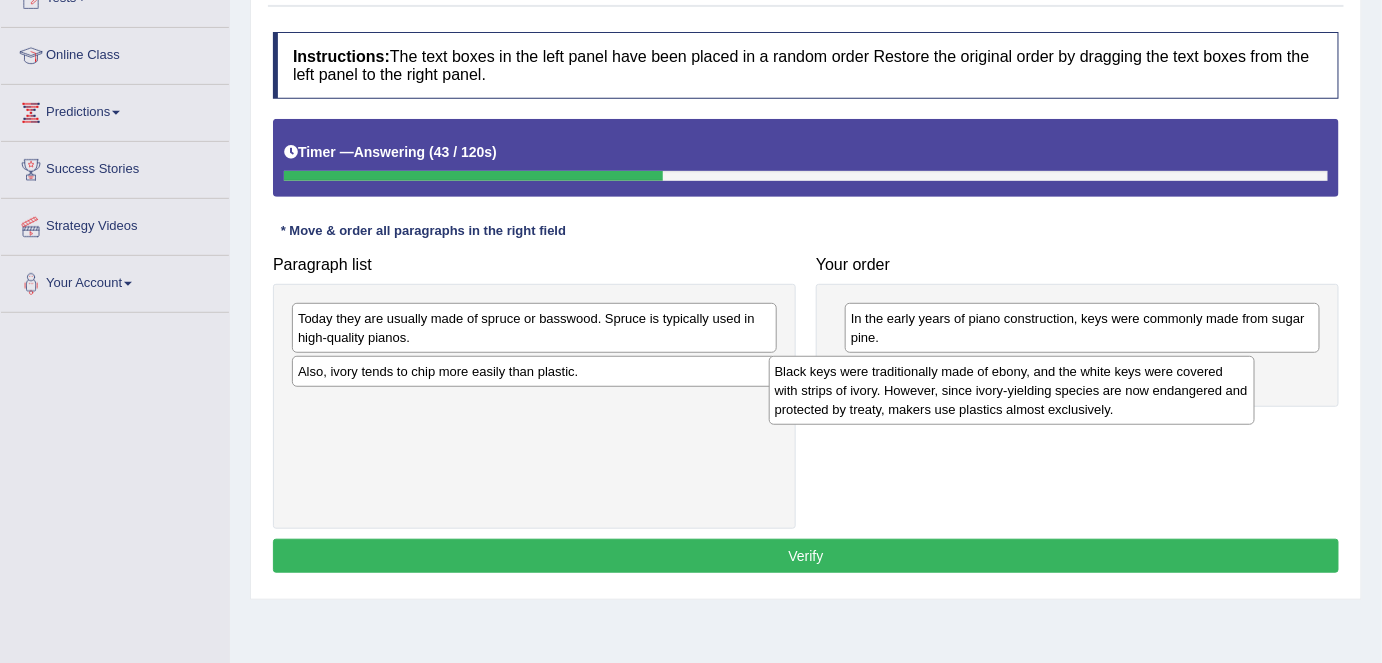 drag, startPoint x: 606, startPoint y: 395, endPoint x: 1083, endPoint y: 396, distance: 477.00104 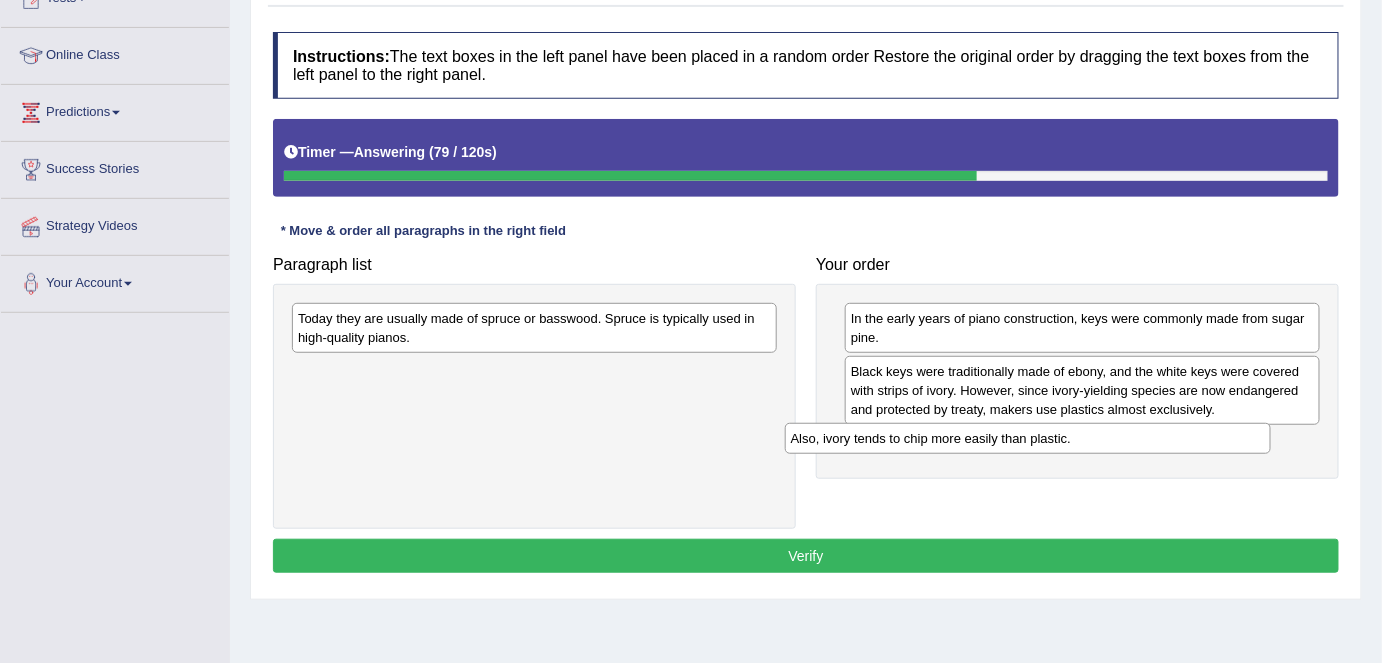 drag, startPoint x: 669, startPoint y: 374, endPoint x: 1162, endPoint y: 441, distance: 497.53192 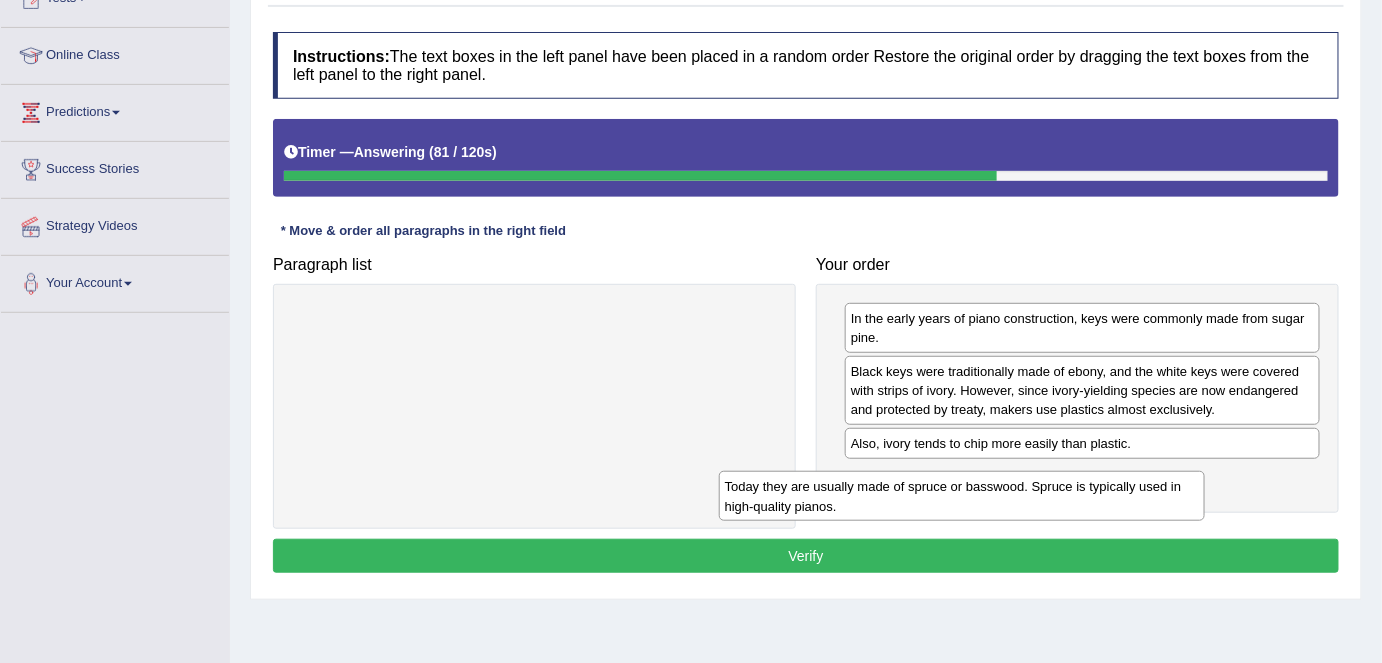 drag, startPoint x: 723, startPoint y: 313, endPoint x: 1150, endPoint y: 482, distance: 459.2276 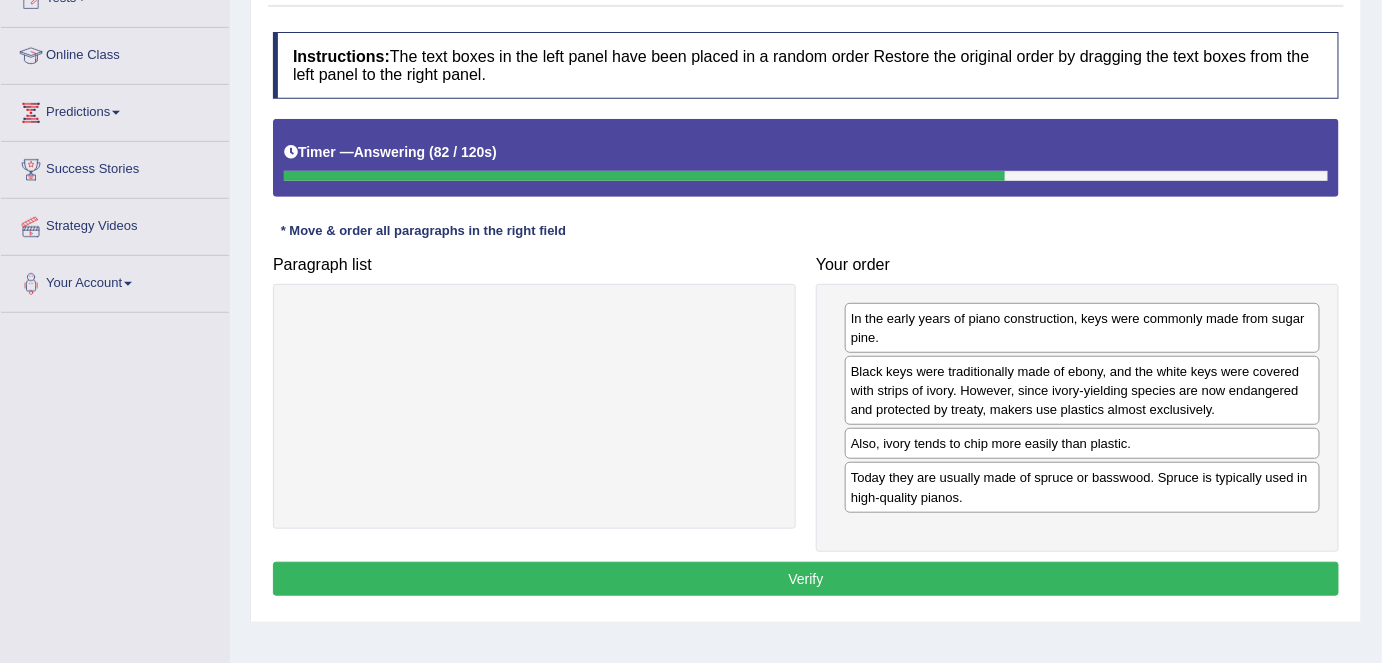 click on "Verify" at bounding box center (806, 579) 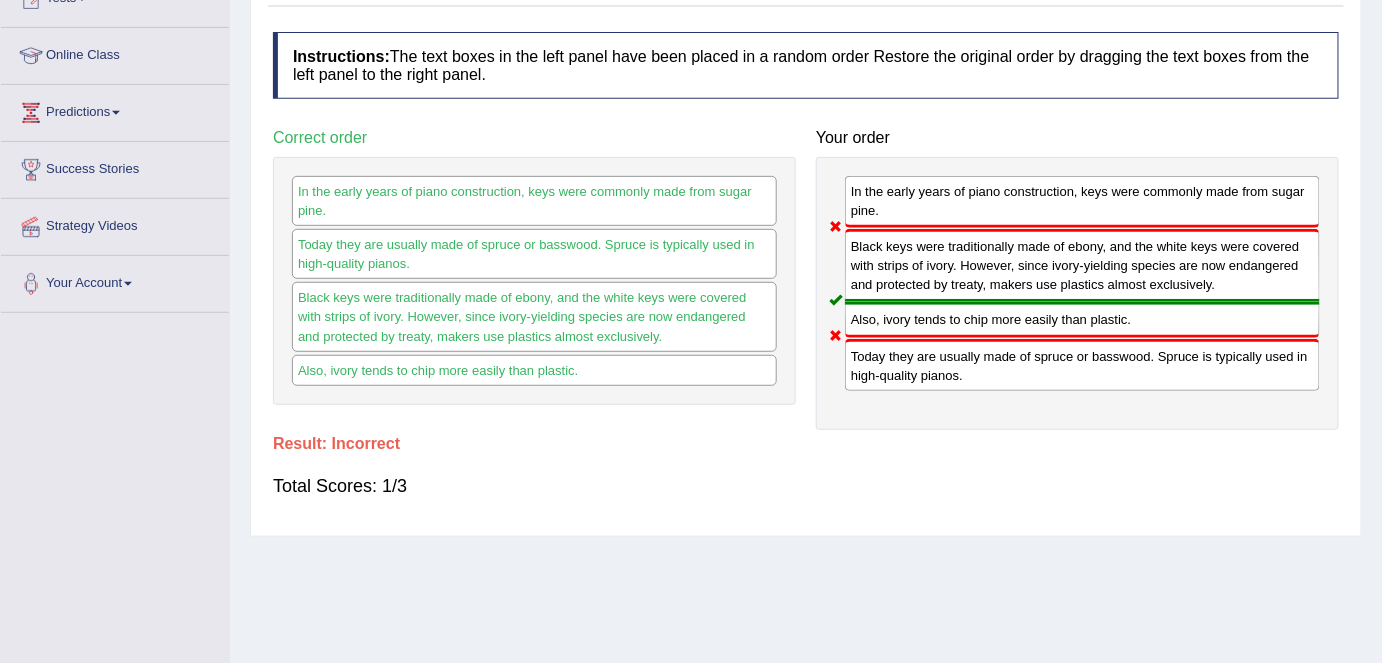 scroll, scrollTop: 0, scrollLeft: 0, axis: both 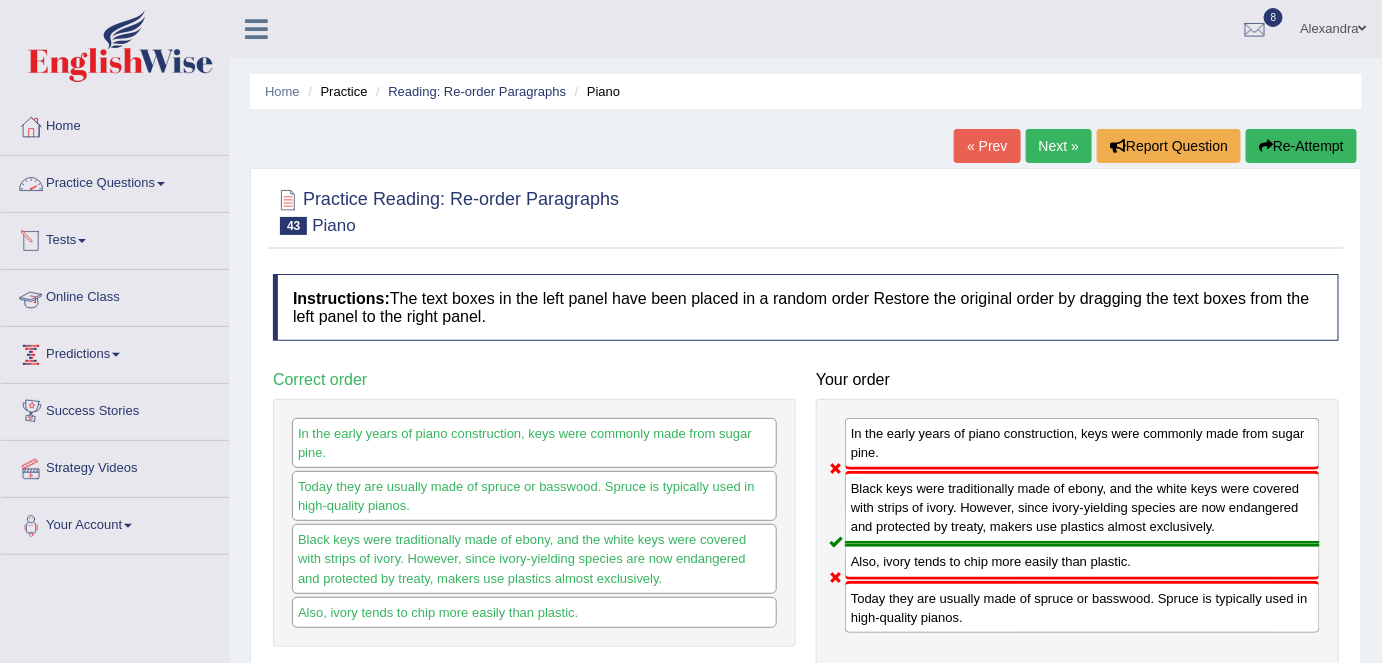 click on "Practice Questions" at bounding box center [115, 181] 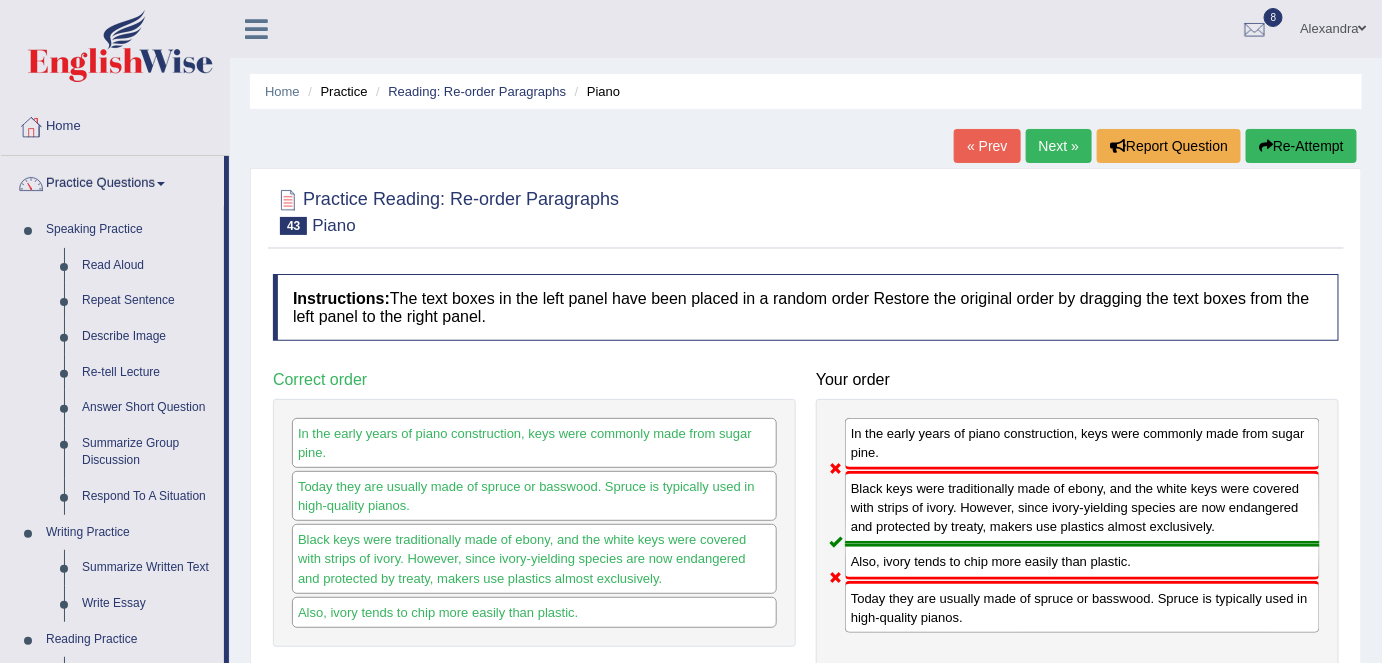 click on "Next »" at bounding box center [1059, 146] 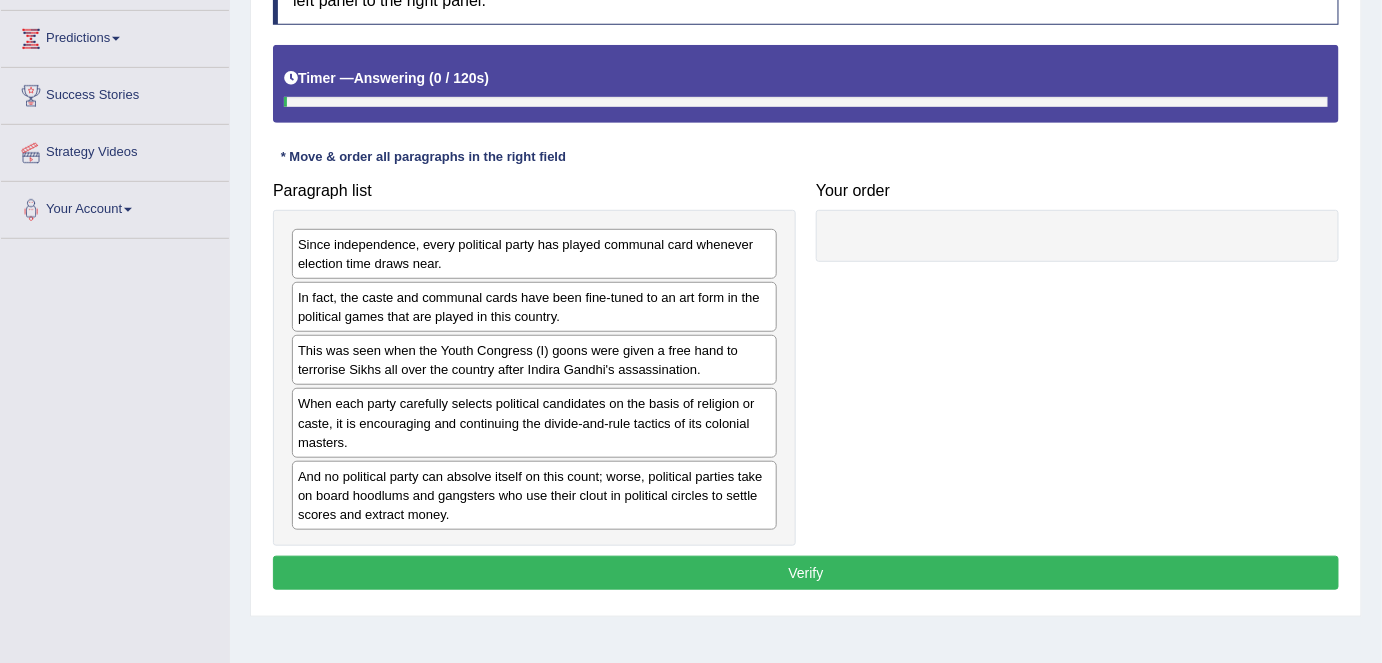 scroll, scrollTop: 316, scrollLeft: 0, axis: vertical 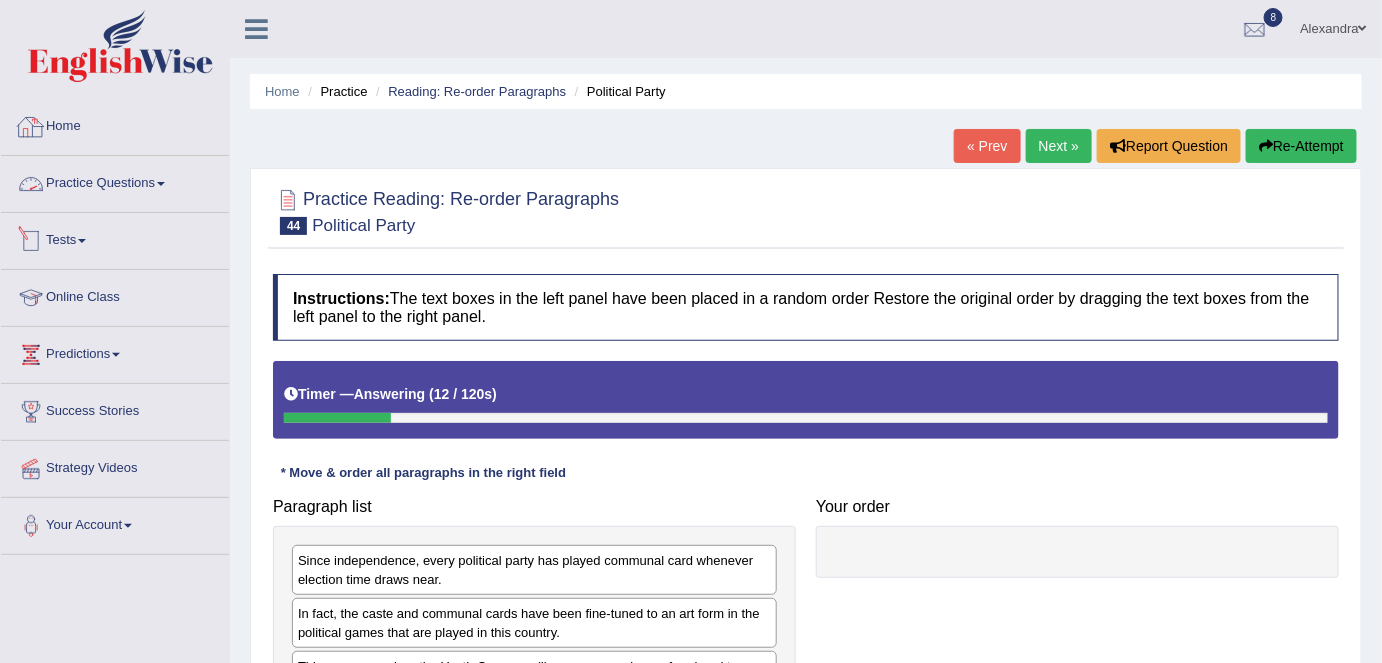 click on "Home" at bounding box center [115, 124] 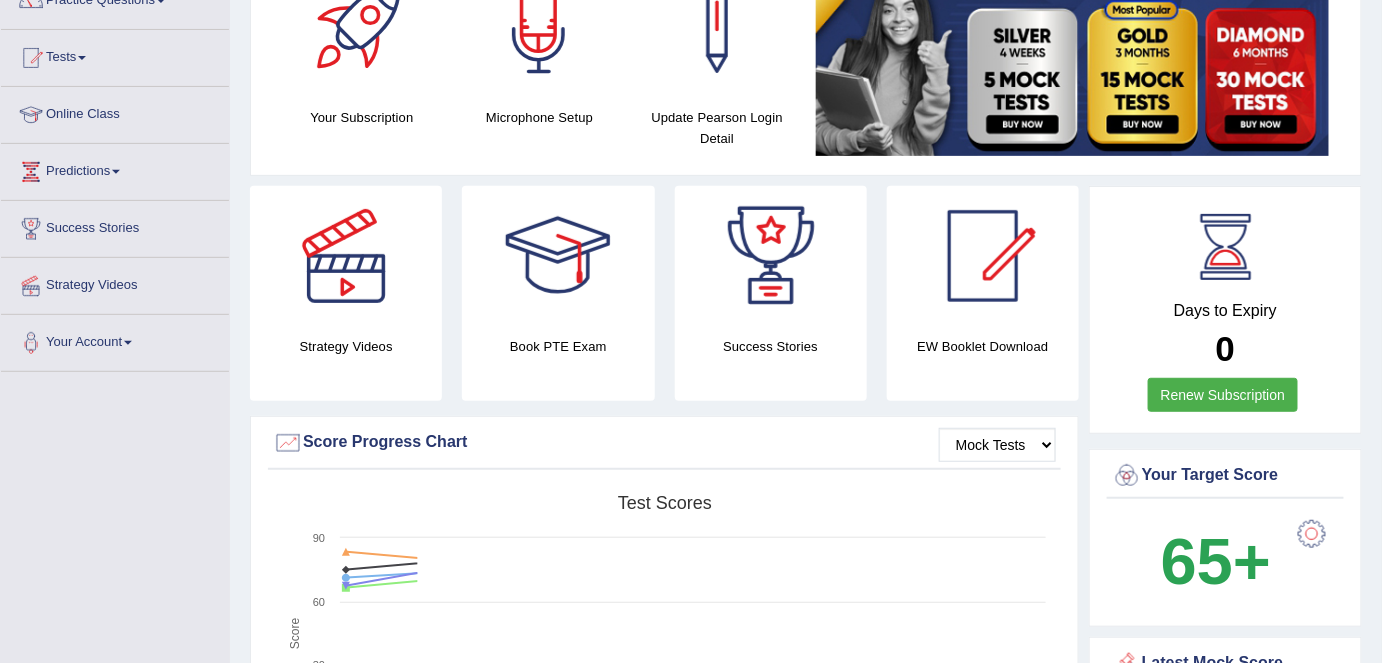 scroll, scrollTop: 183, scrollLeft: 0, axis: vertical 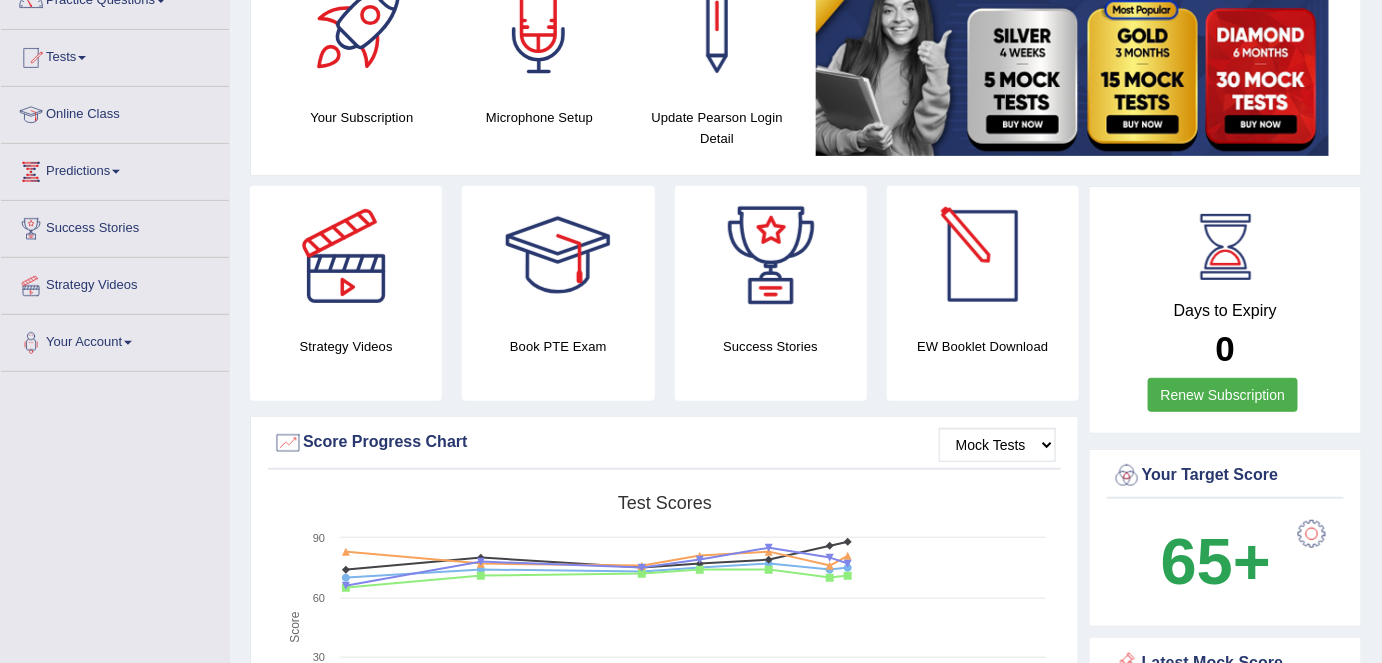 click at bounding box center (983, 256) 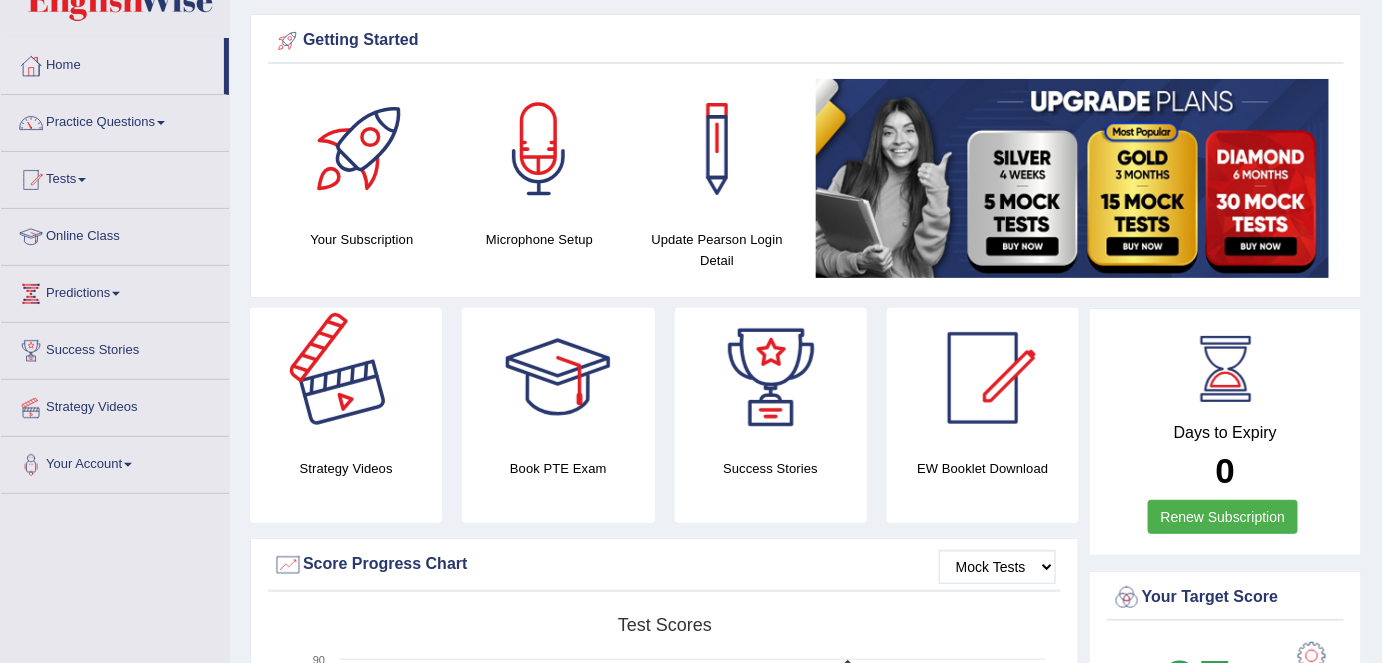 scroll, scrollTop: 0, scrollLeft: 0, axis: both 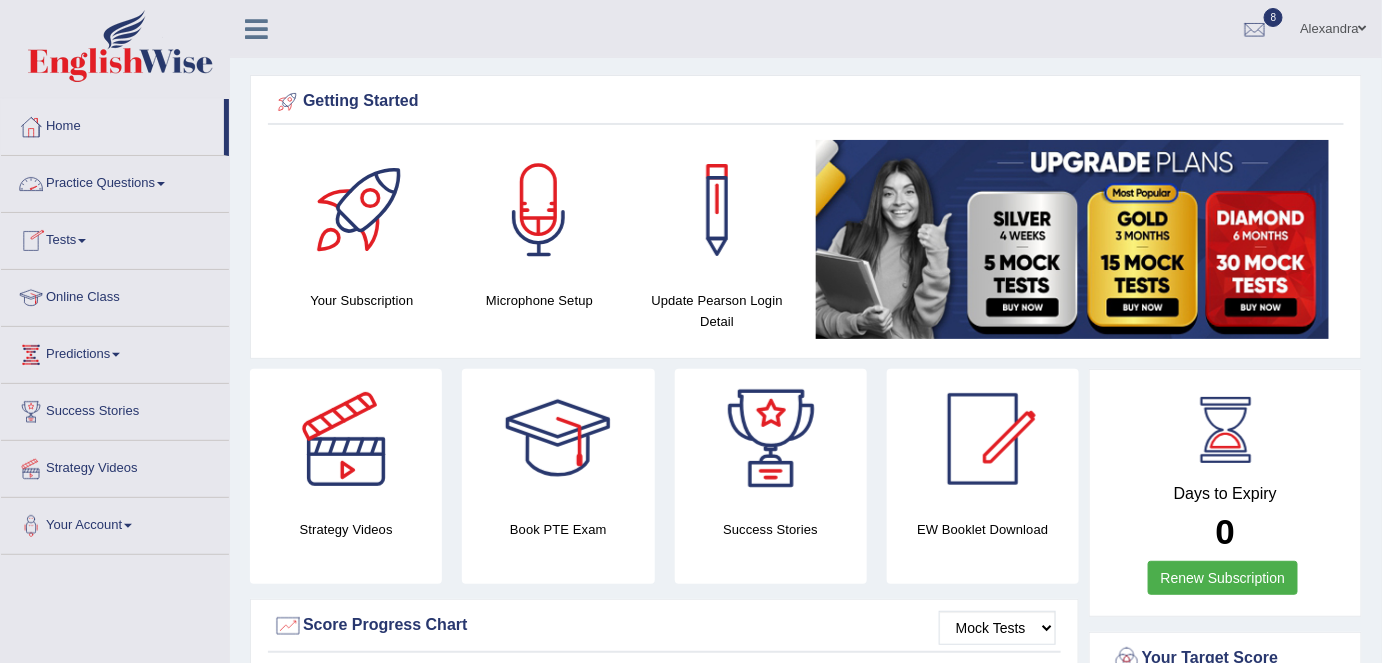 click on "Practice Questions" at bounding box center [115, 181] 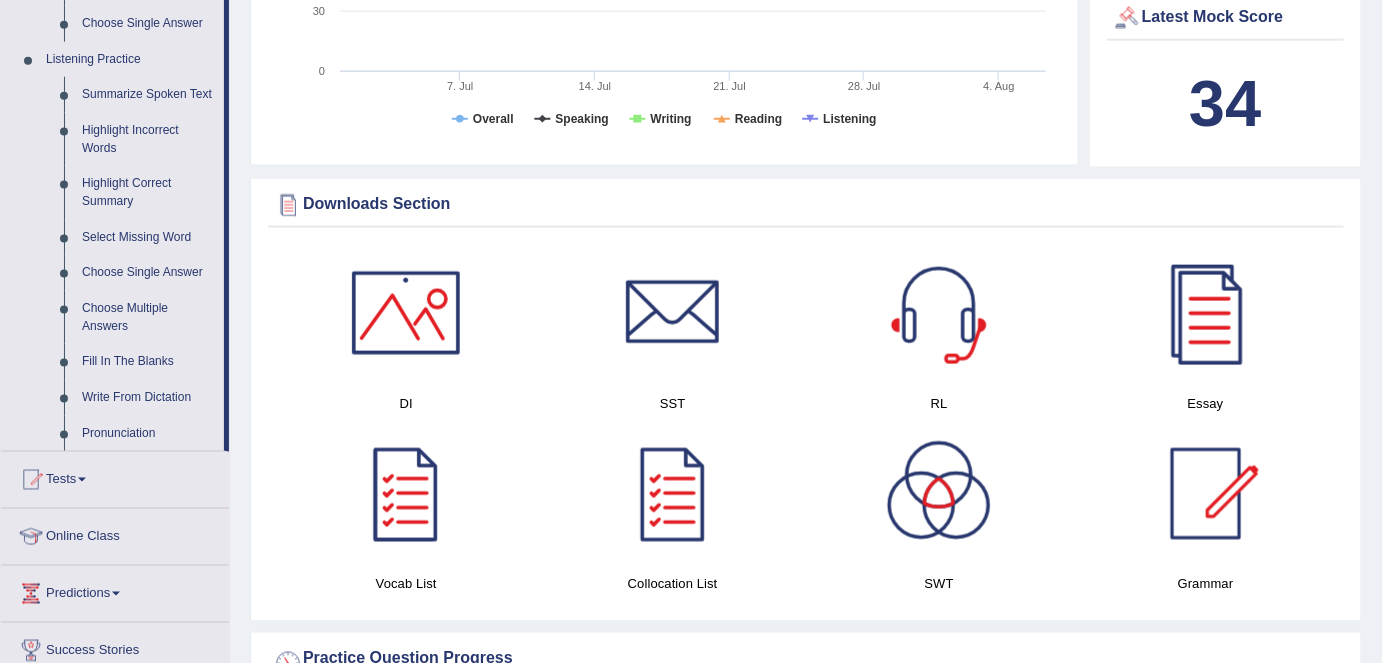 scroll, scrollTop: 832, scrollLeft: 0, axis: vertical 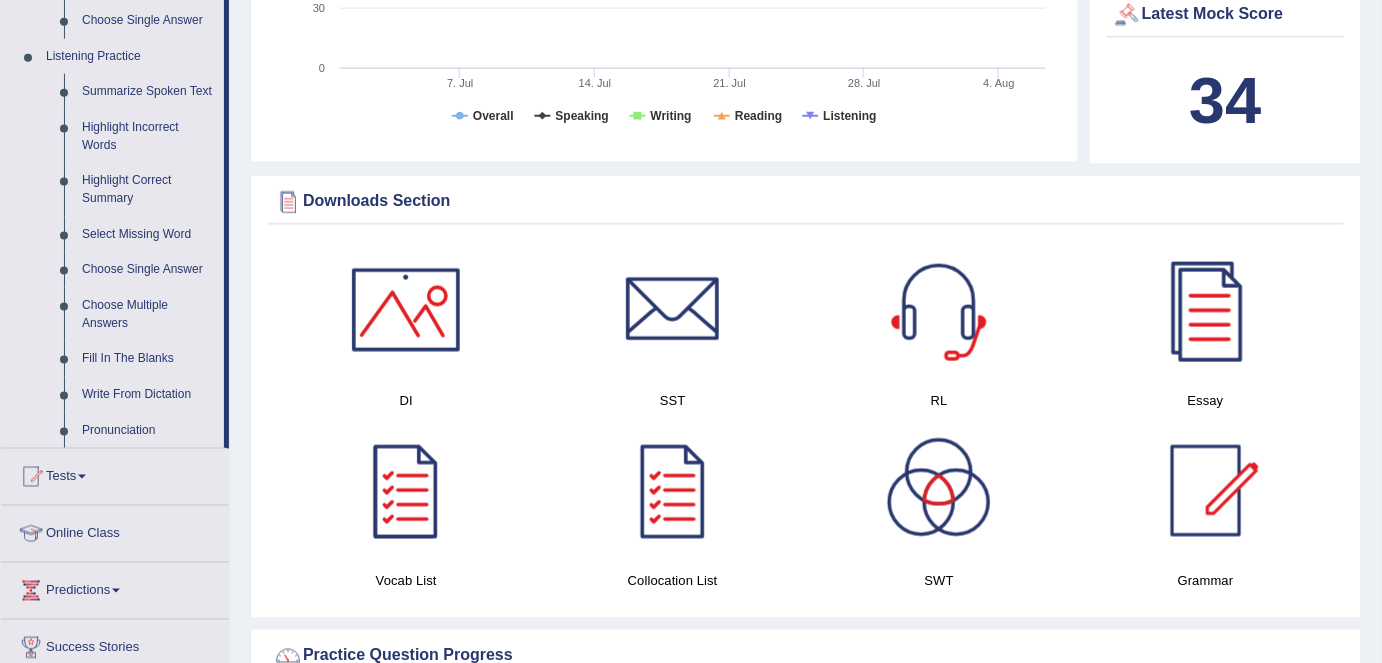 click on "Write From Dictation" at bounding box center (148, 395) 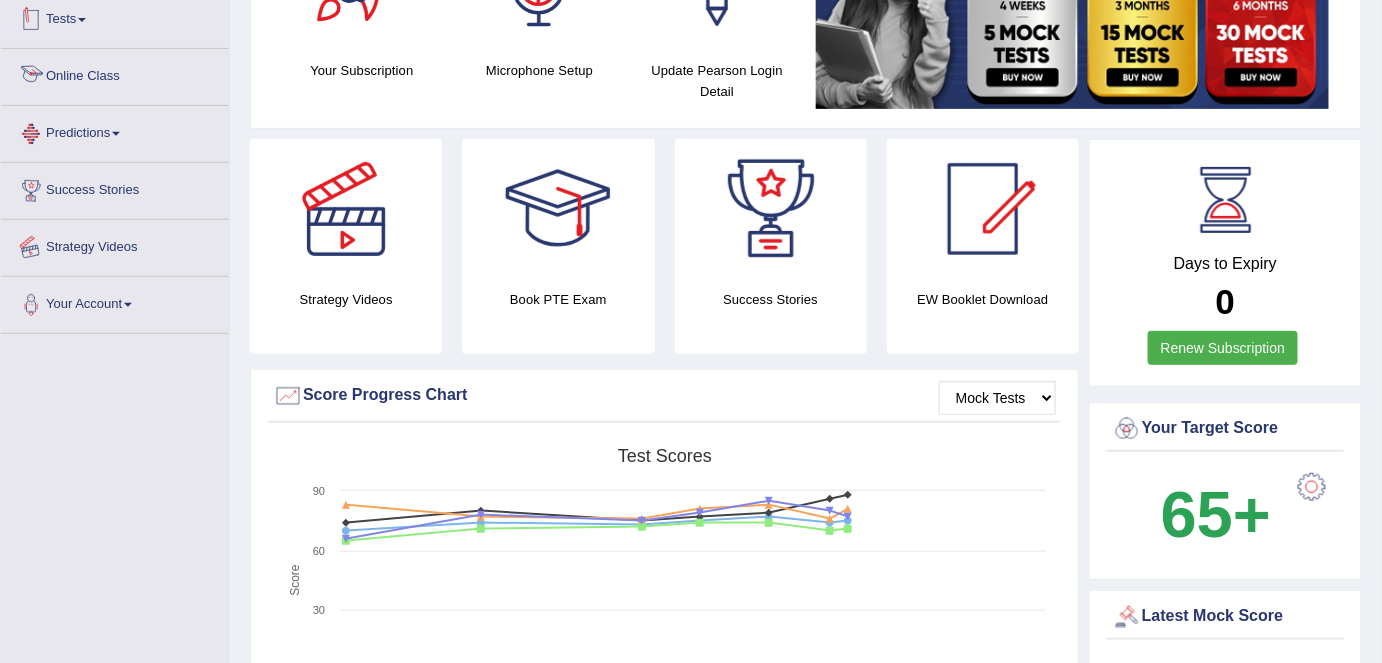 scroll, scrollTop: 355, scrollLeft: 0, axis: vertical 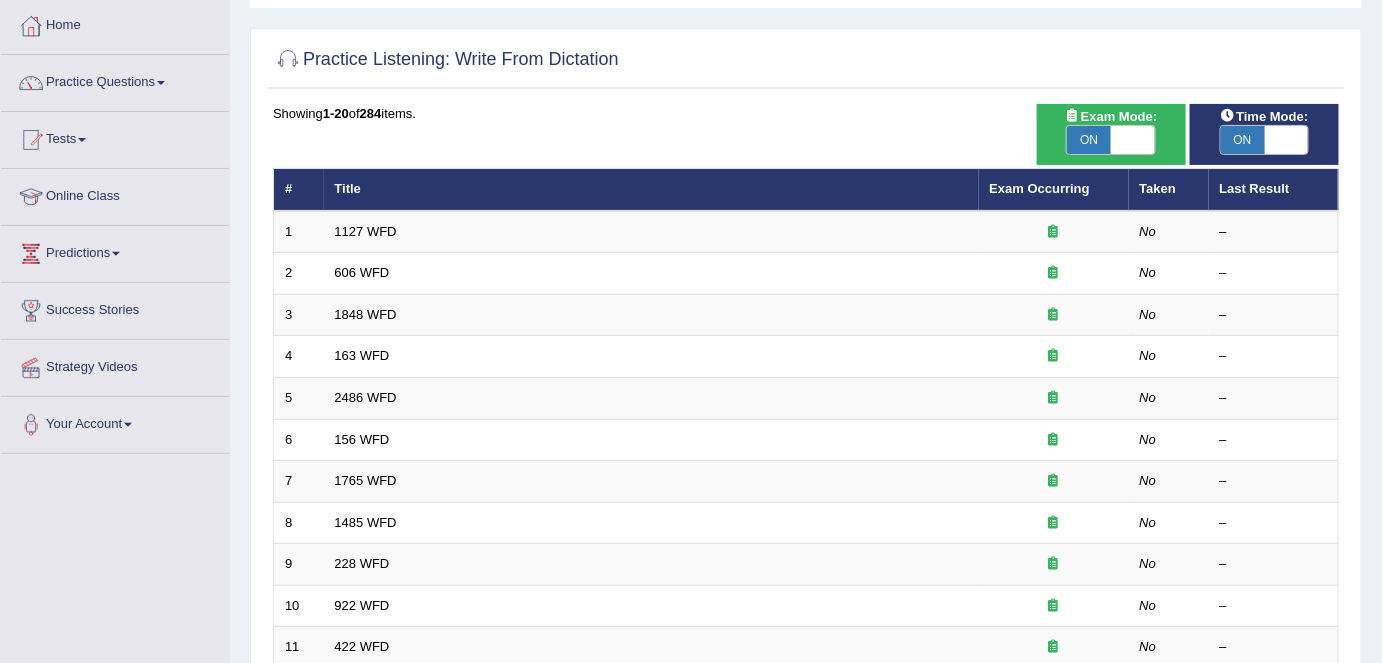 click on "1127 WFD" at bounding box center (366, 231) 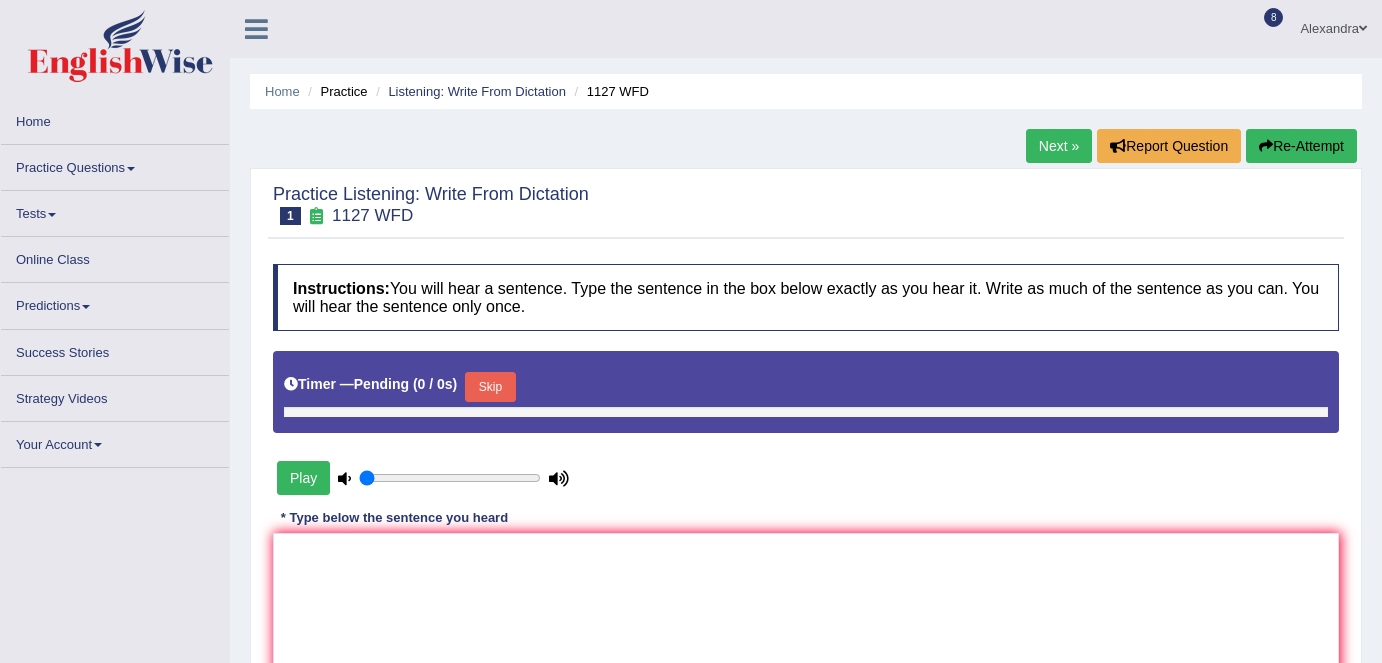 scroll, scrollTop: 0, scrollLeft: 0, axis: both 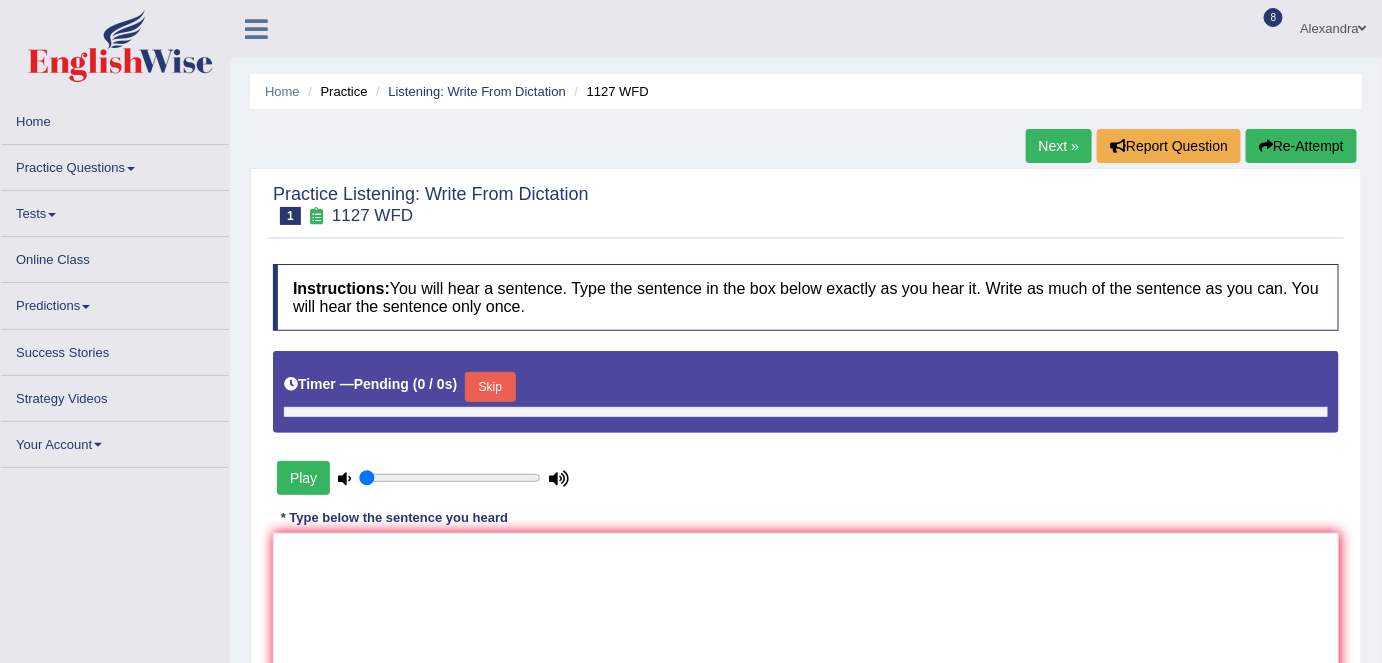type on "0.45" 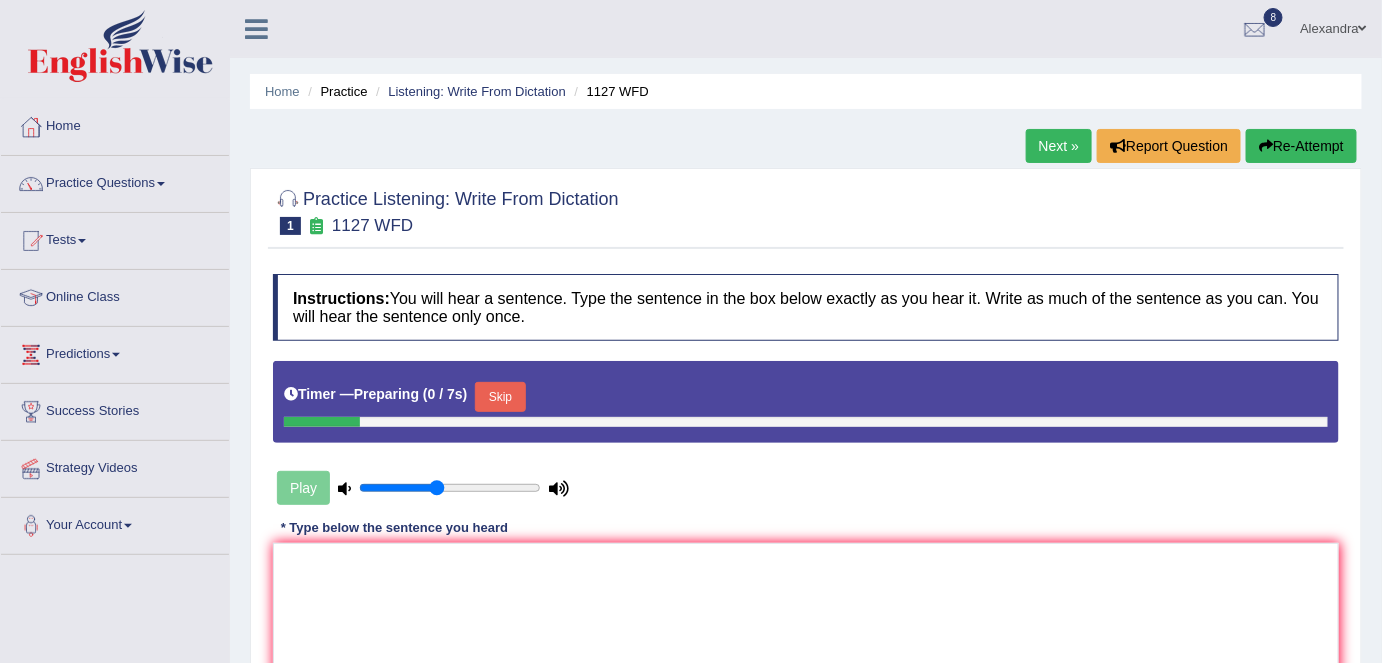scroll, scrollTop: 170, scrollLeft: 0, axis: vertical 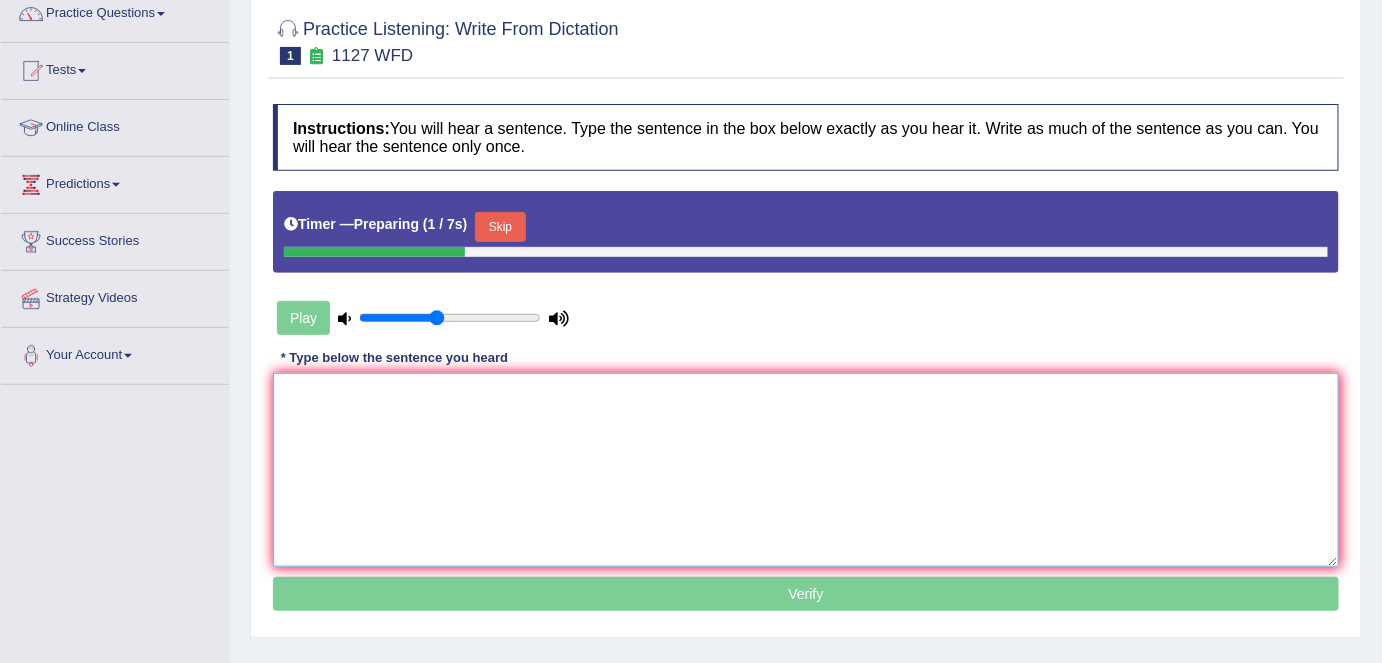 click at bounding box center (806, 470) 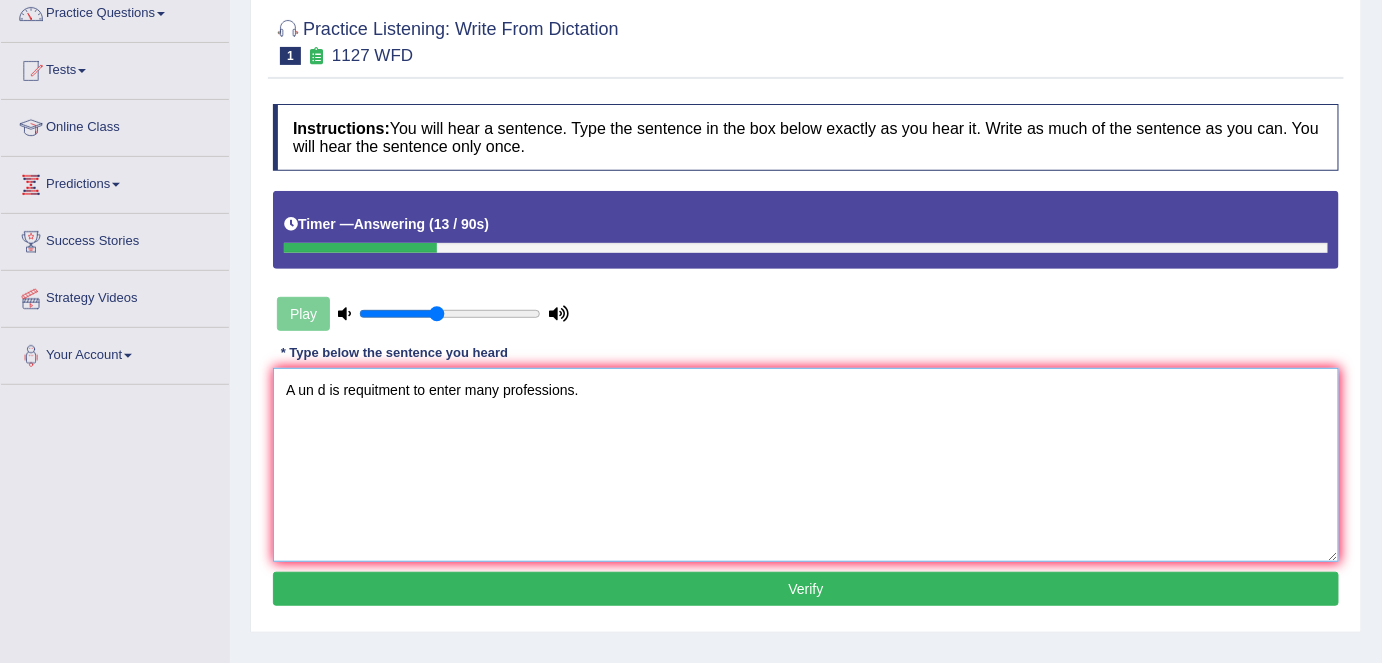 click on "A un d is requitment to enter many professions." at bounding box center (806, 465) 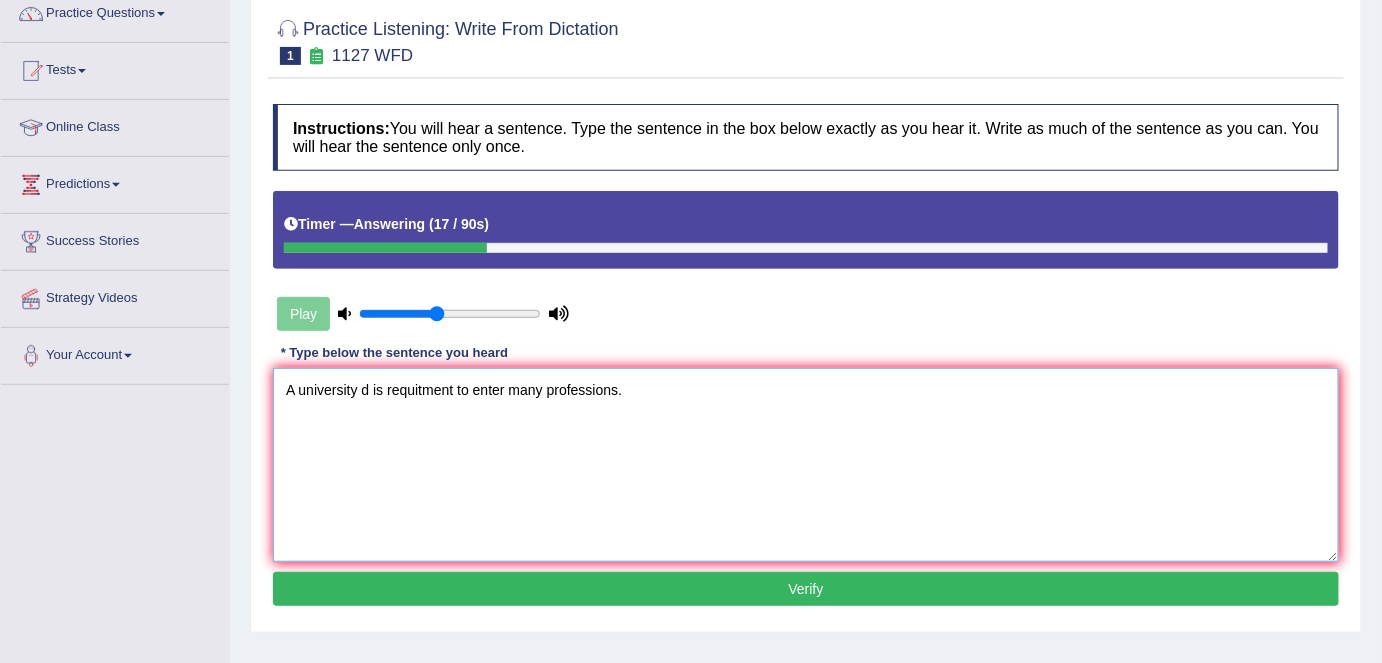 click on "A university d is requitment to enter many professions." at bounding box center [806, 465] 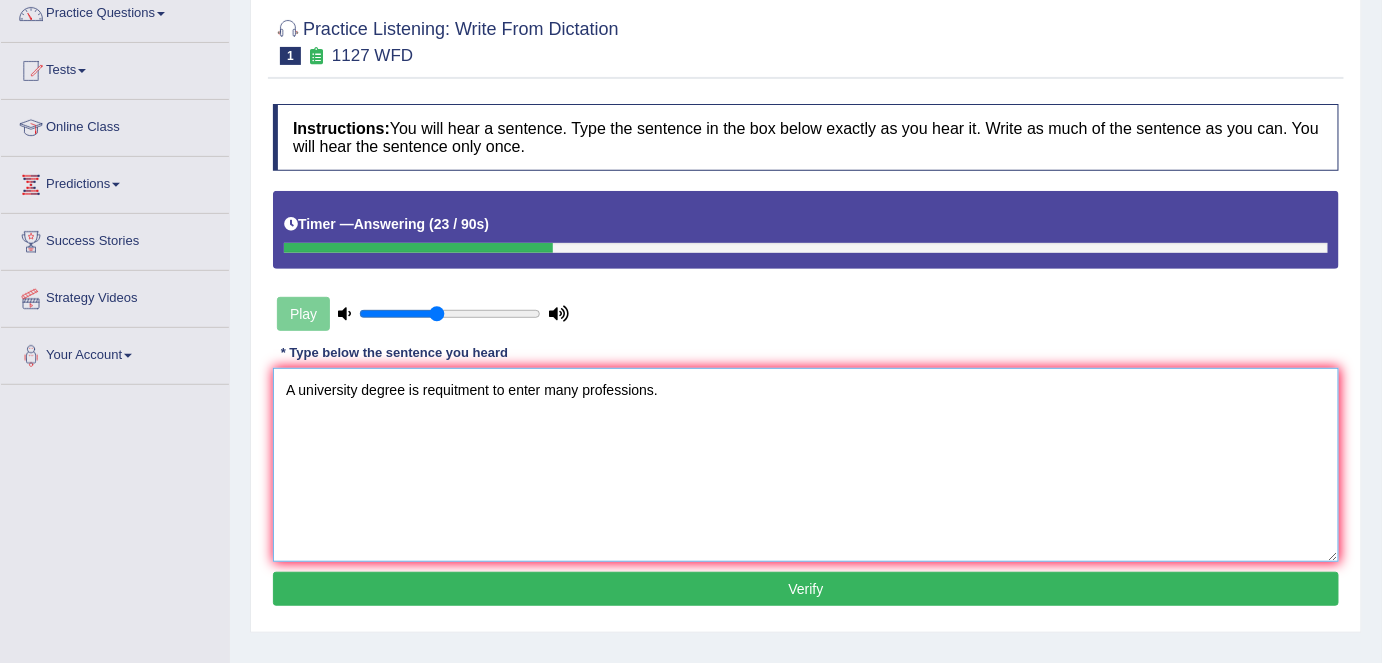 click on "A university degree is requitment to enter many professions." at bounding box center (806, 465) 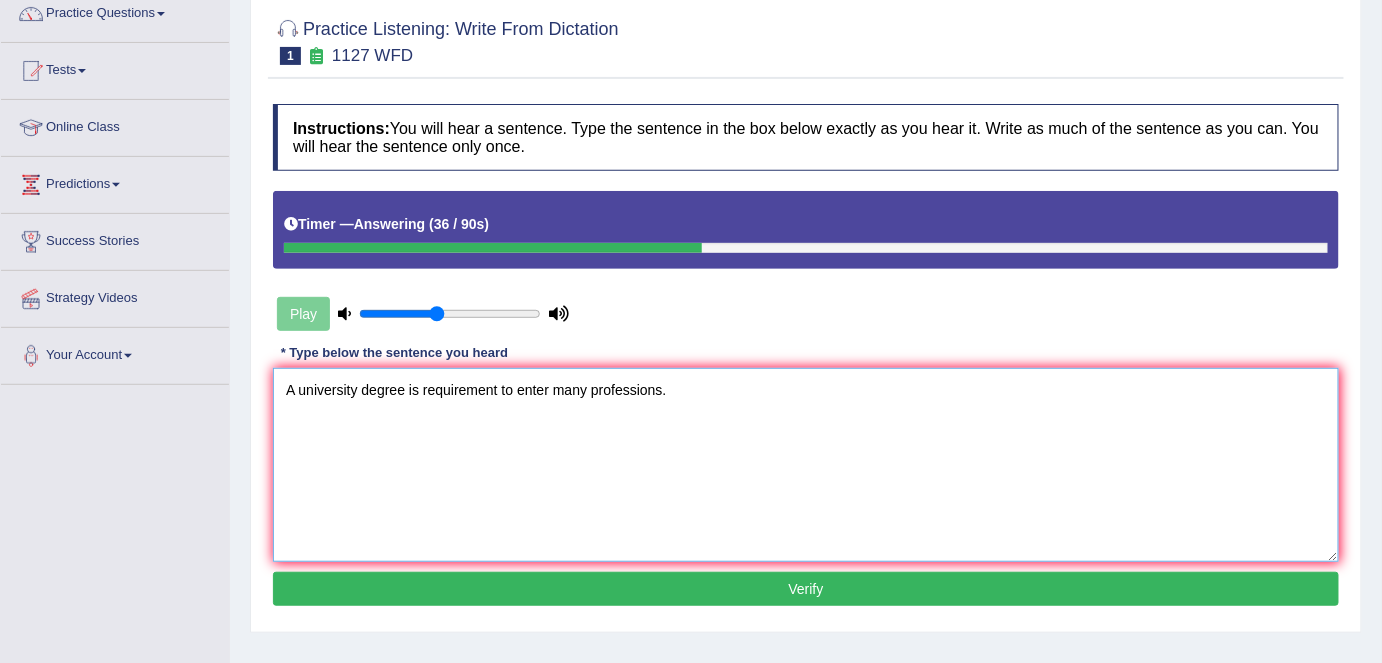 type on "A university degree is requirement to enter many professions." 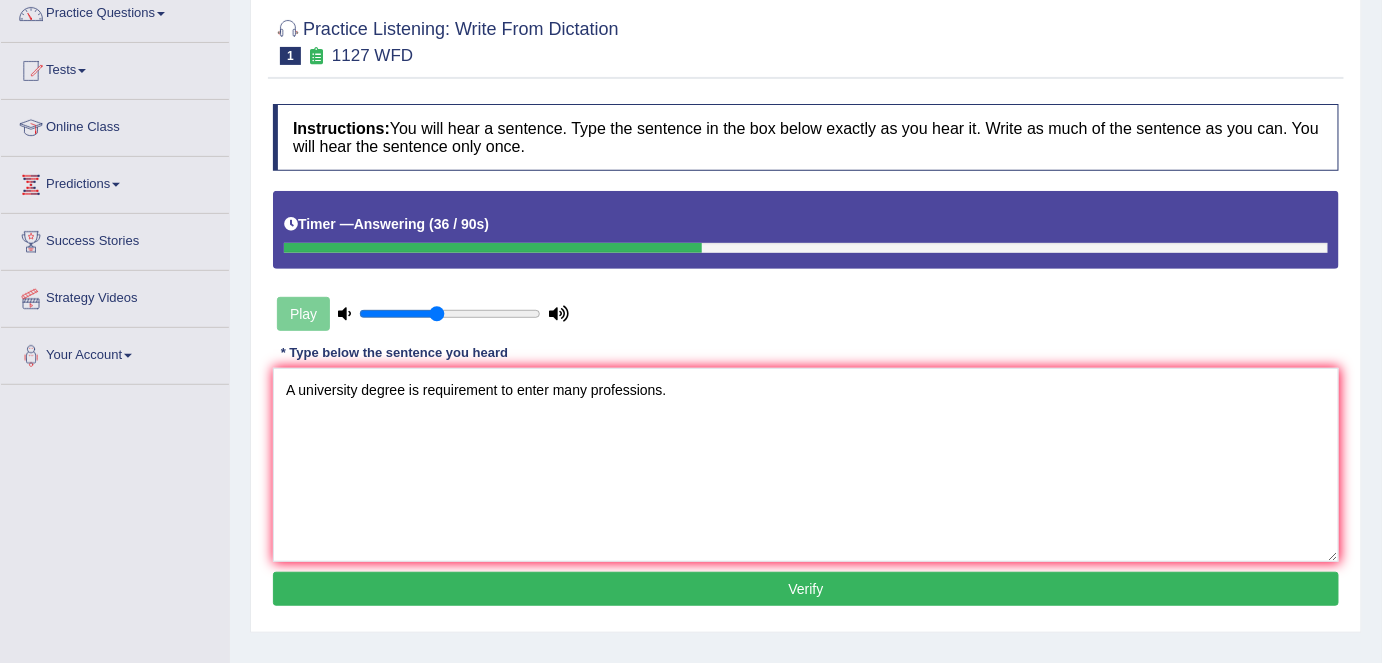 click on "Verify" at bounding box center [806, 589] 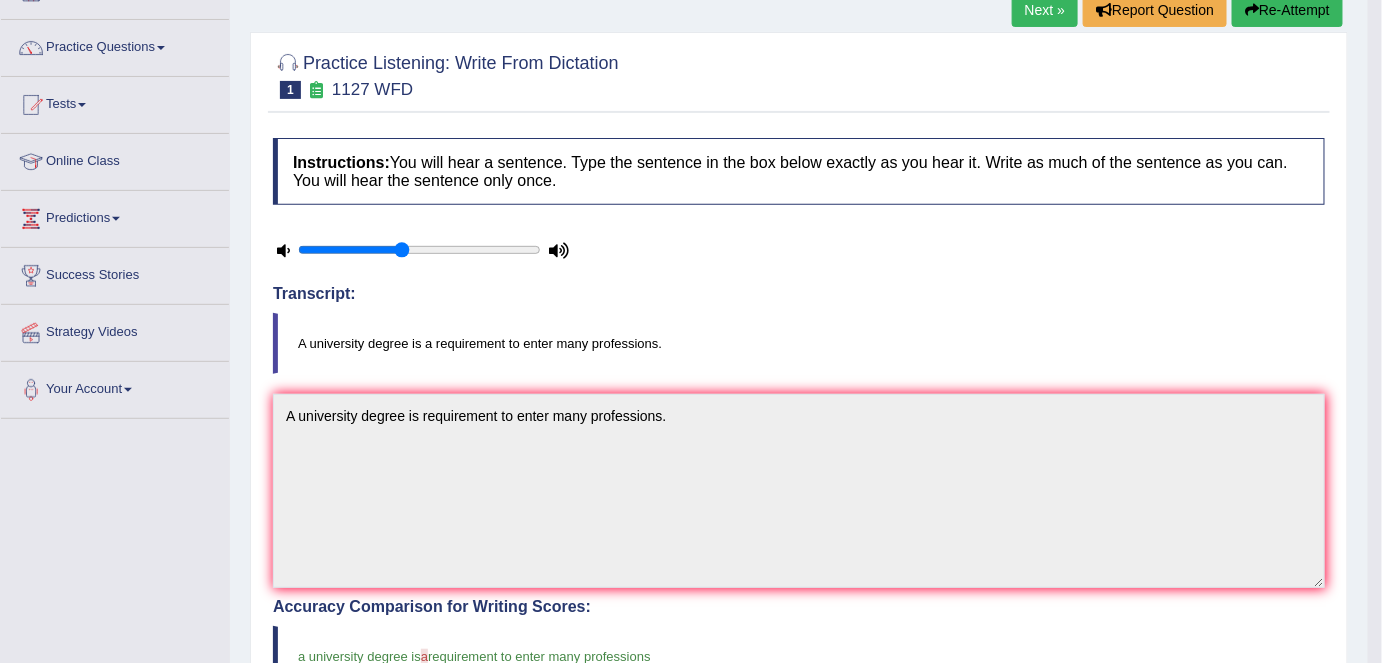 scroll, scrollTop: 0, scrollLeft: 0, axis: both 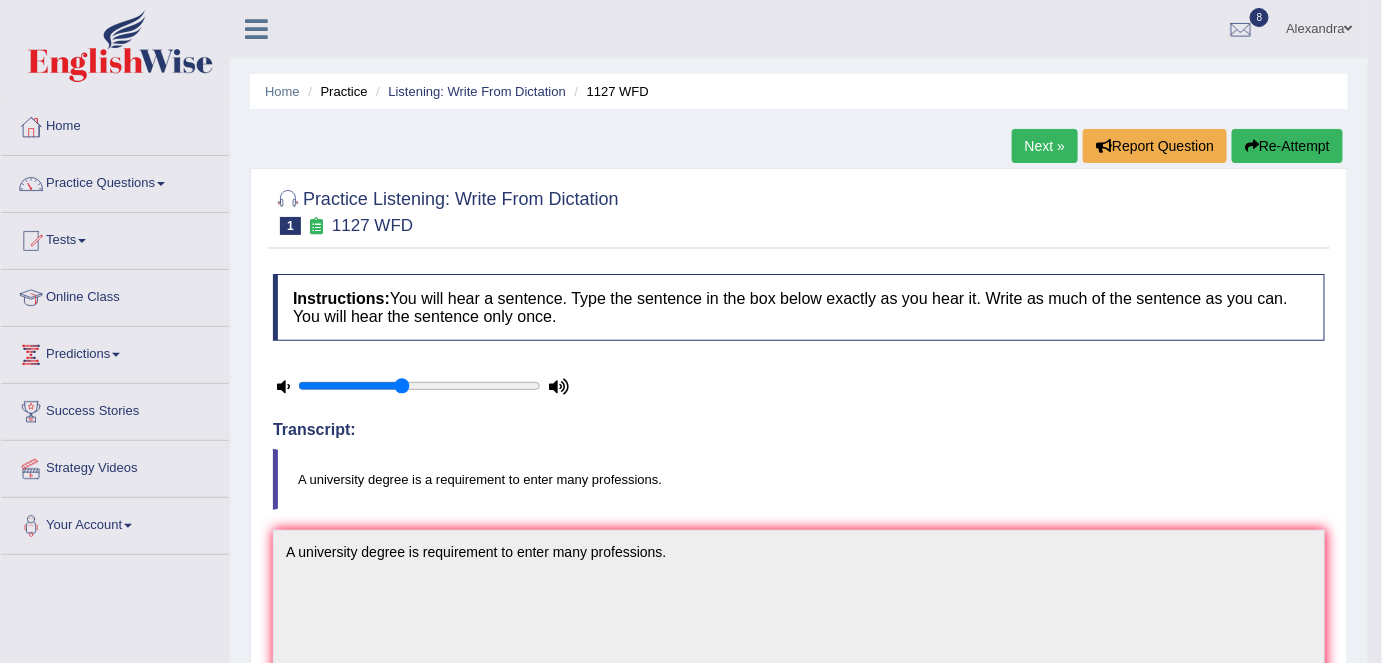 click on "Next »" at bounding box center [1045, 146] 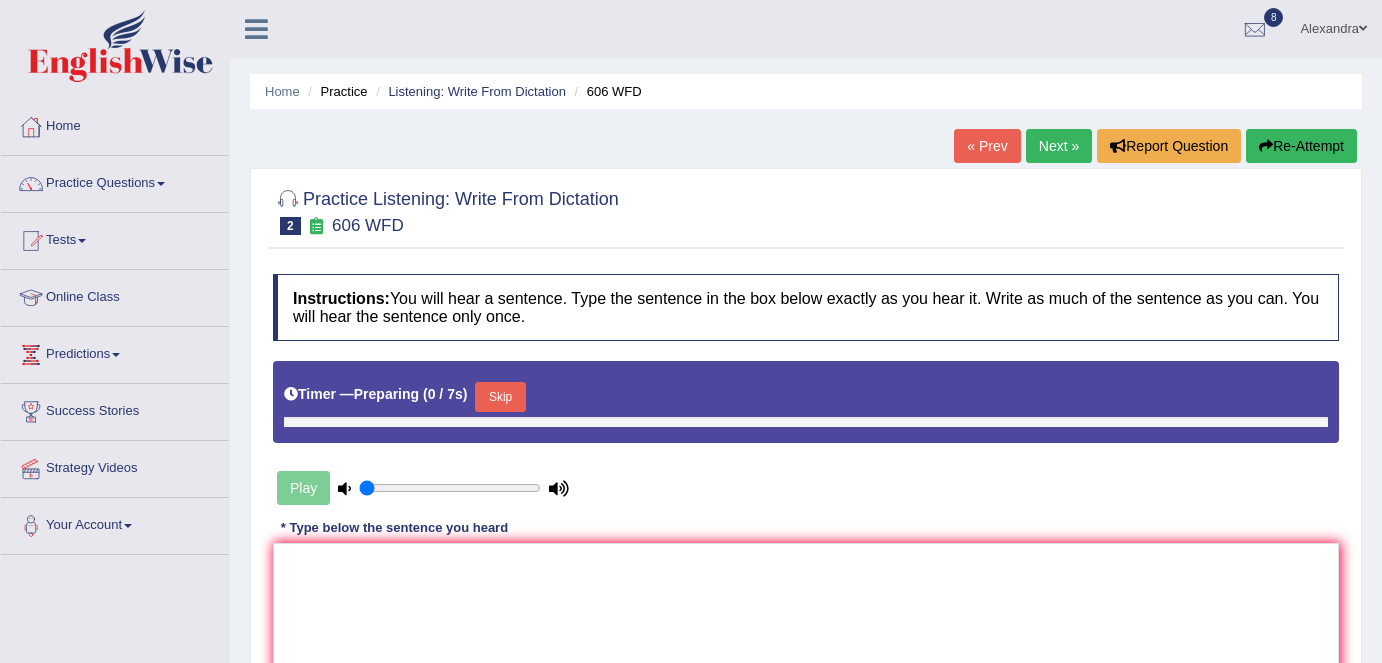 type on "0.45" 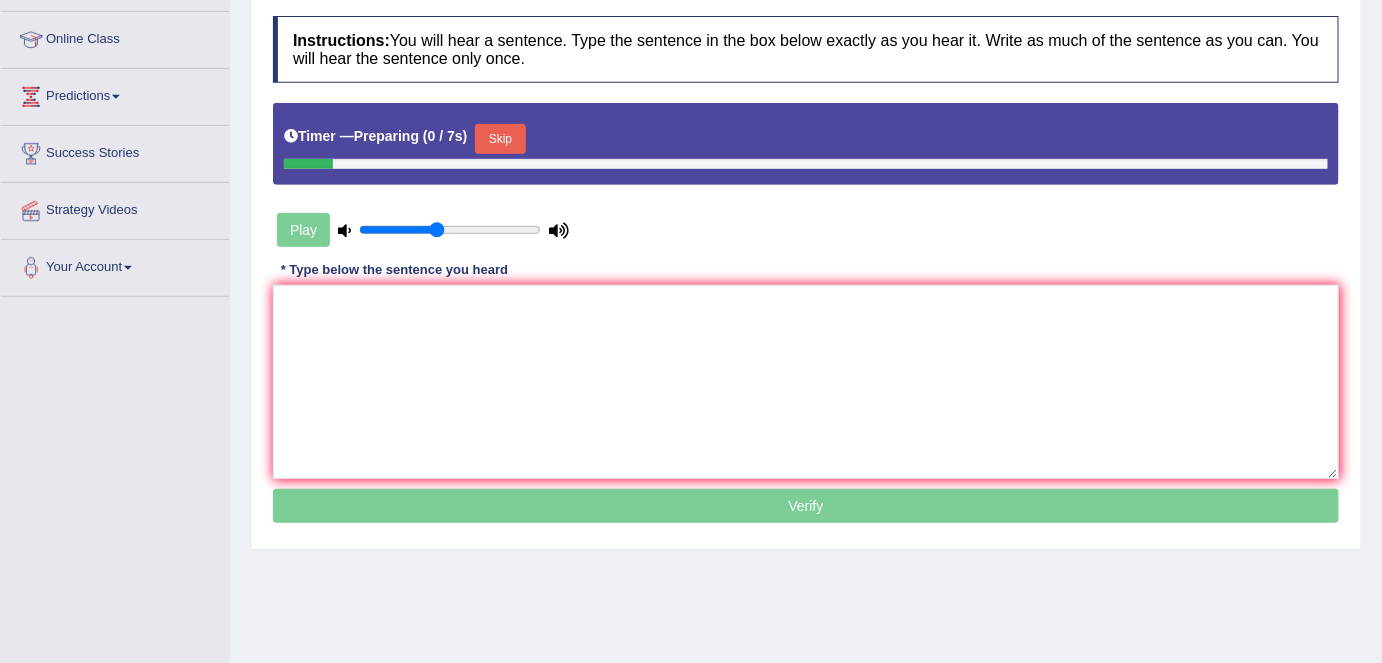 scroll, scrollTop: 258, scrollLeft: 0, axis: vertical 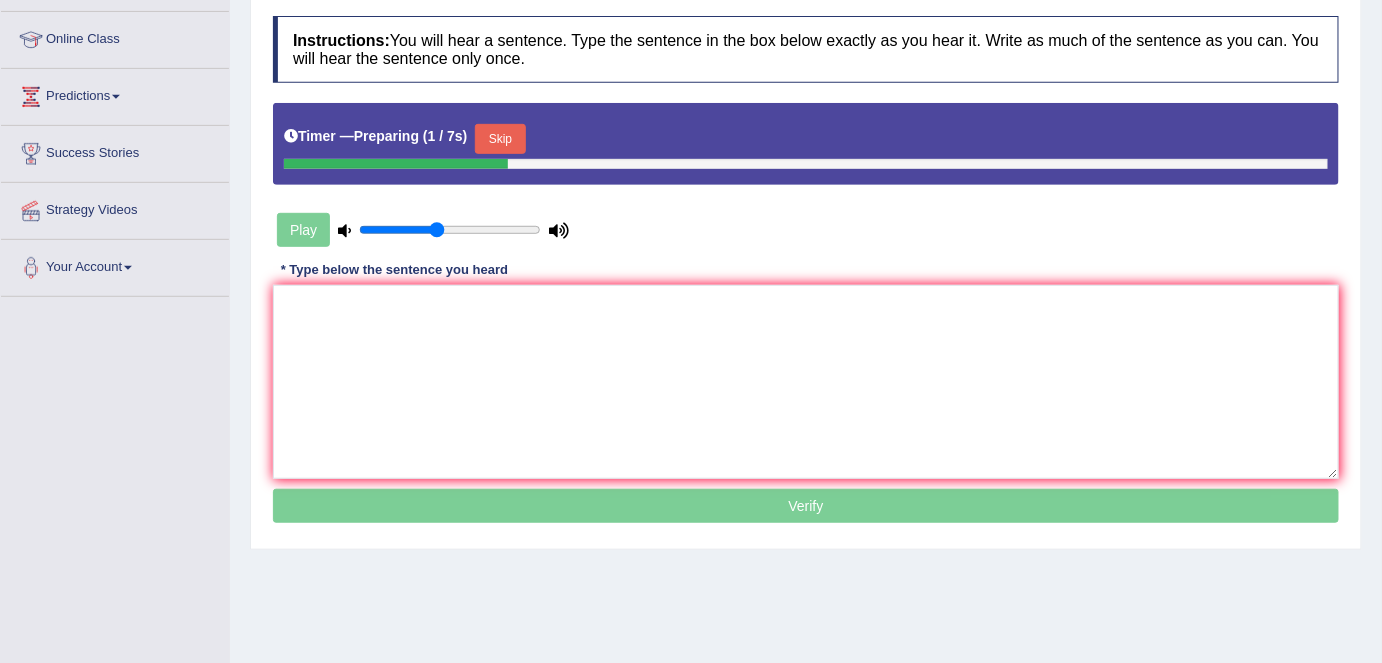 click on "Skip" at bounding box center [500, 139] 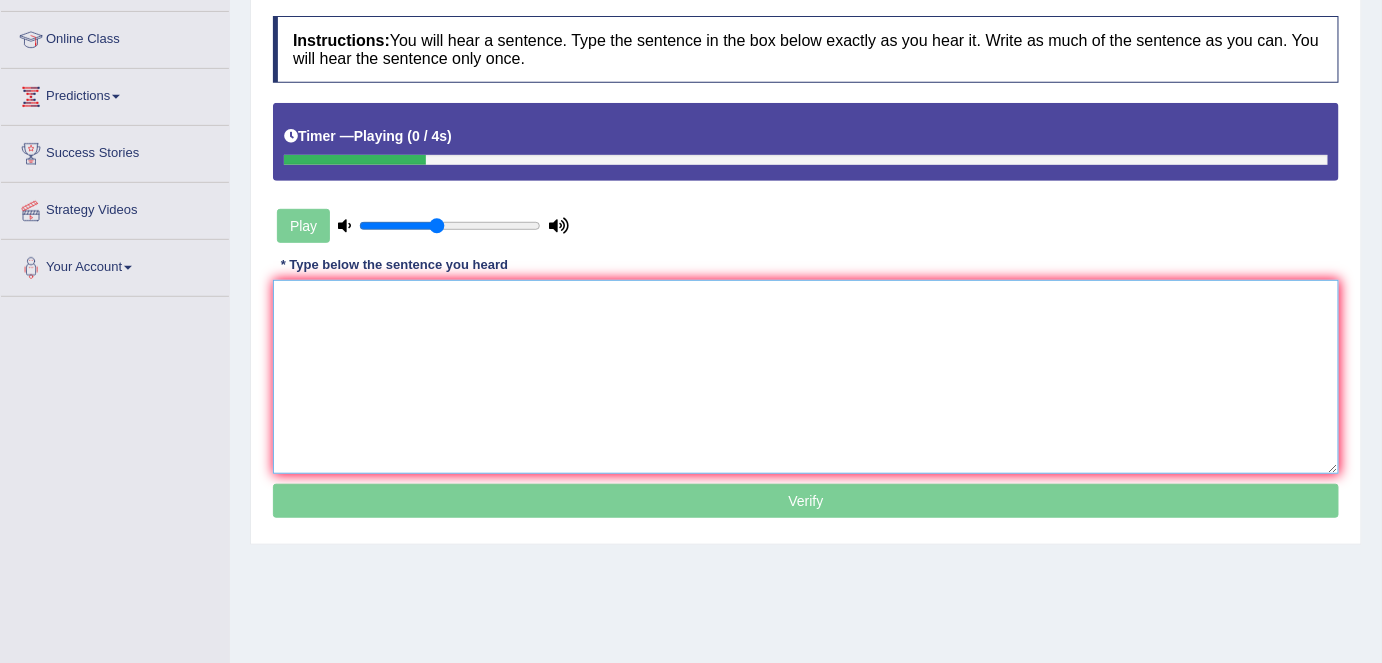 click at bounding box center [806, 377] 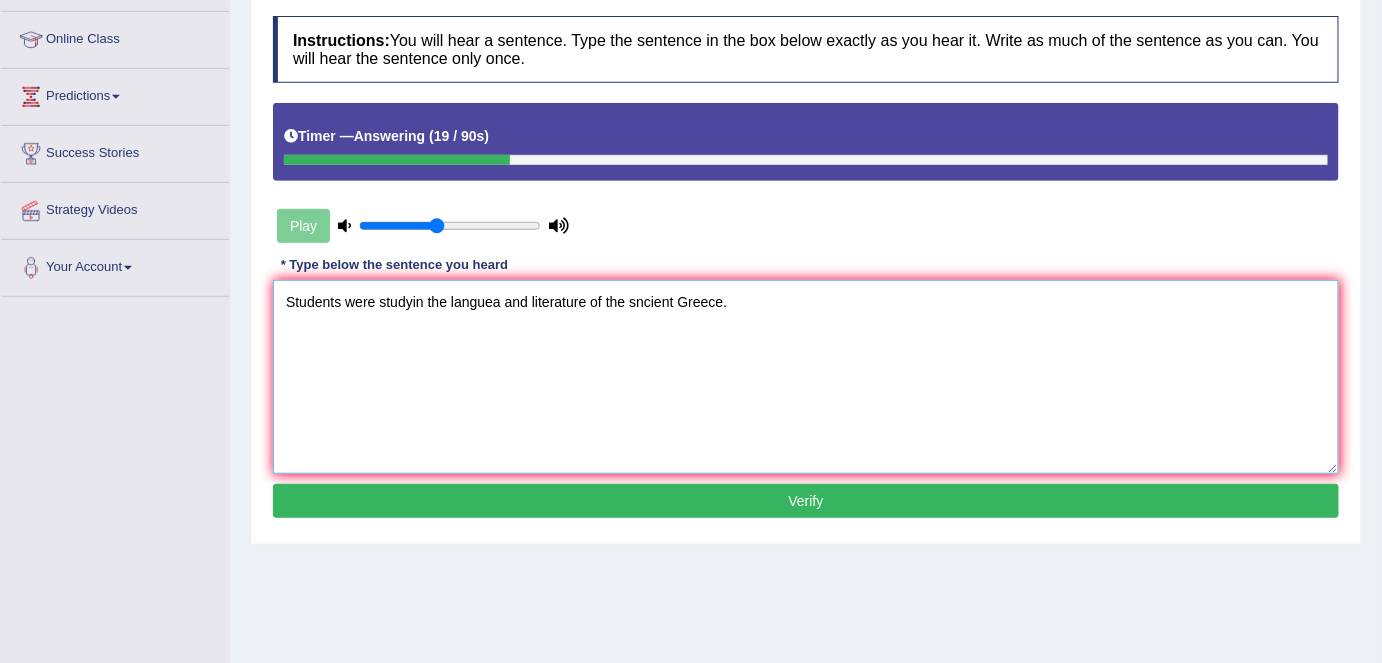 click on "Students were studyin the languea and literature of the sncient Greece." at bounding box center (806, 377) 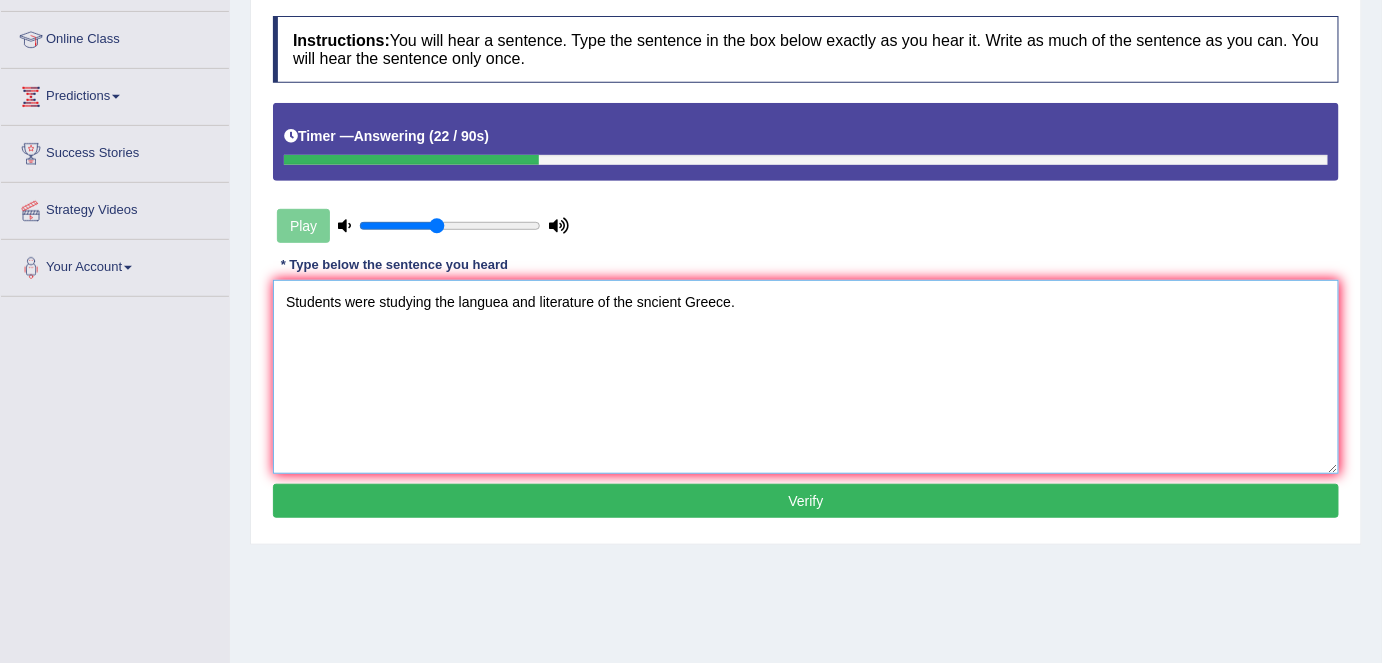 click on "Students were studying the languea and literature of the sncient Greece." at bounding box center (806, 377) 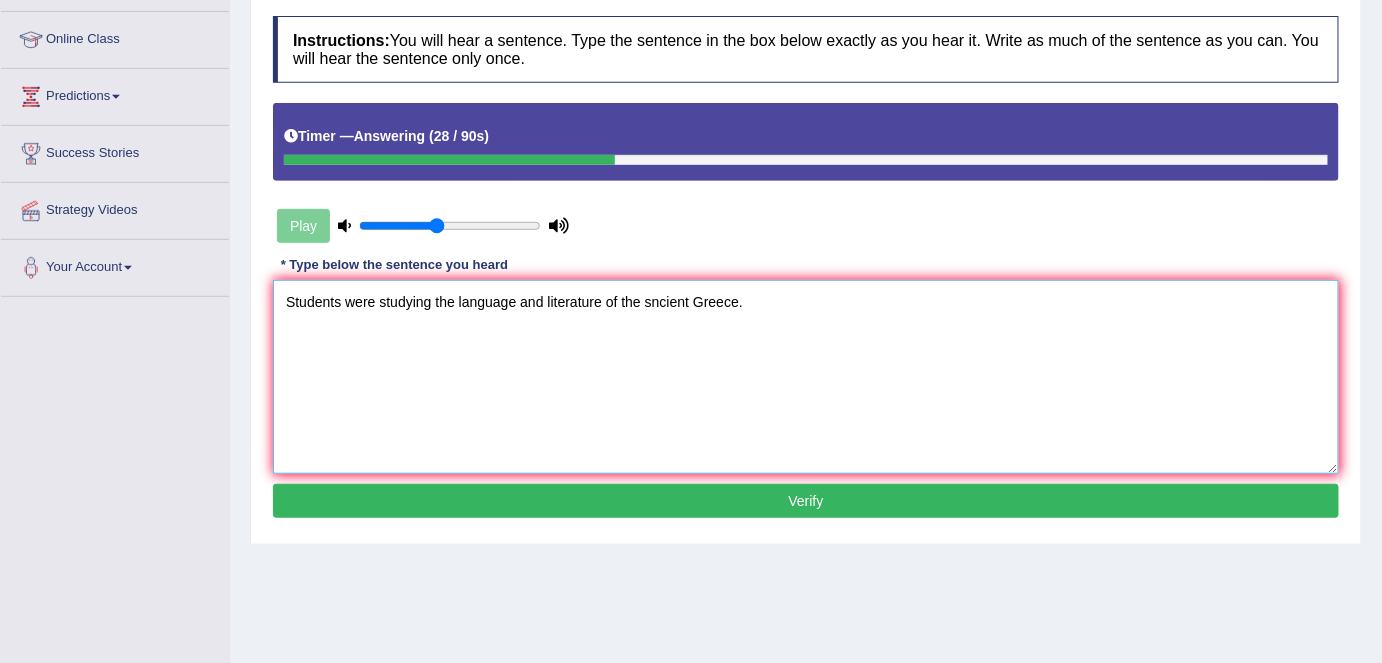 click on "Students were studying the language and literature of the sncient Greece." at bounding box center [806, 377] 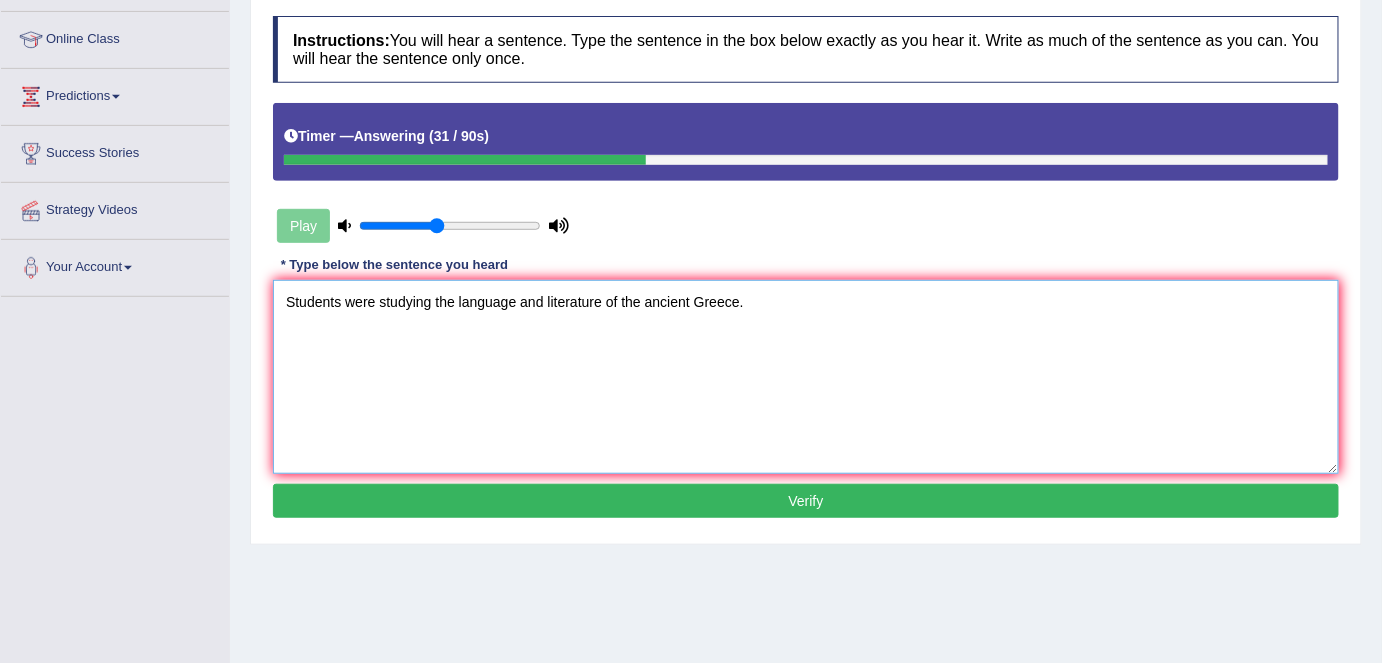 type on "Students were studying the language and literature of the ancient Greece." 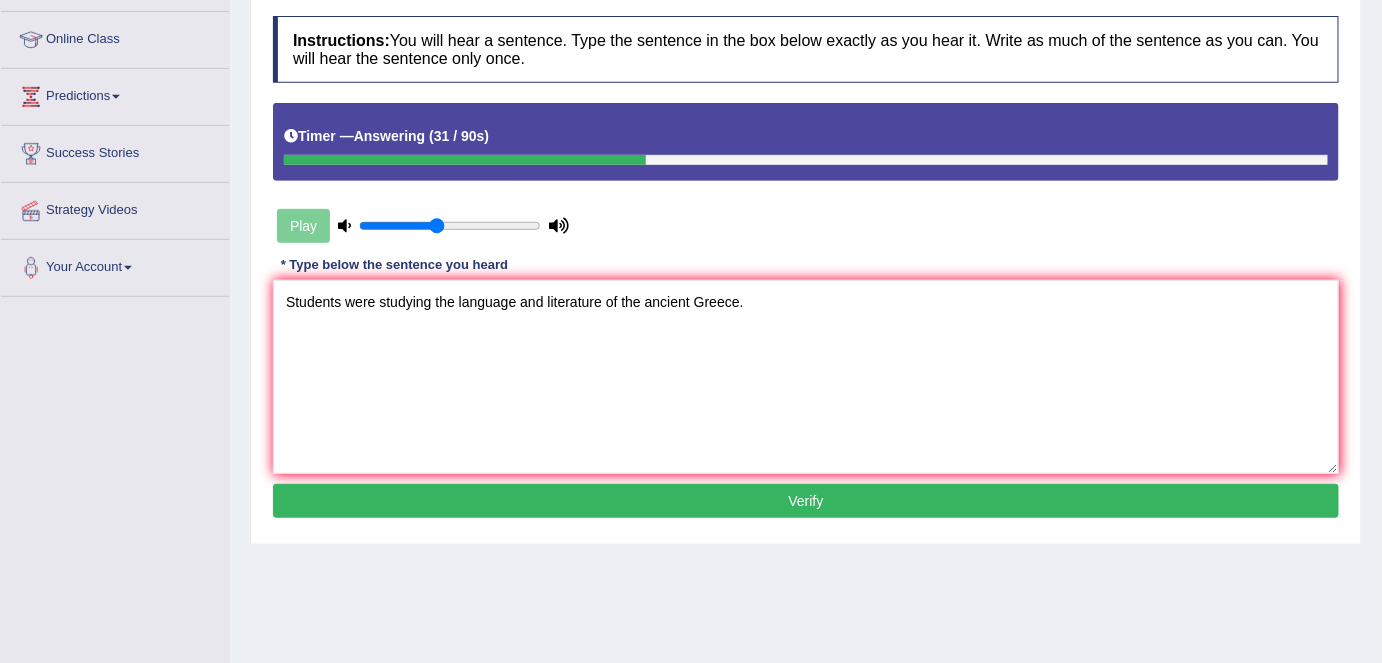 click on "Verify" at bounding box center (806, 501) 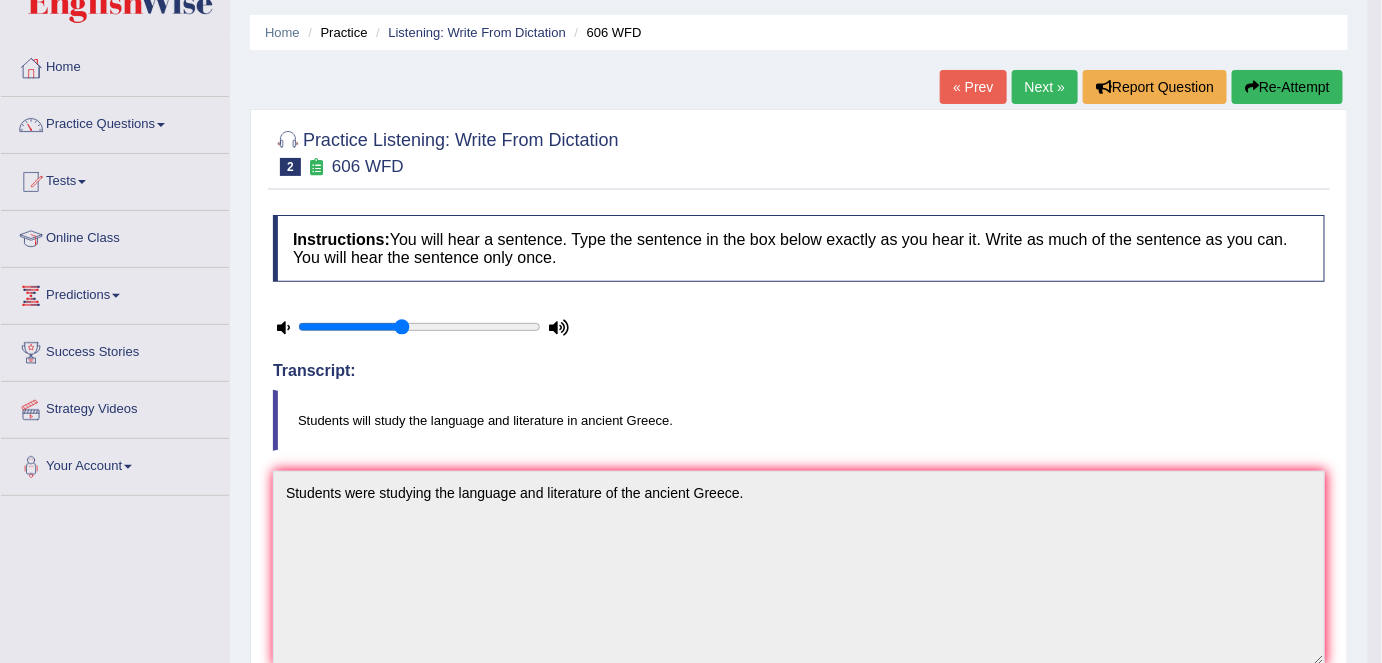 scroll, scrollTop: 0, scrollLeft: 0, axis: both 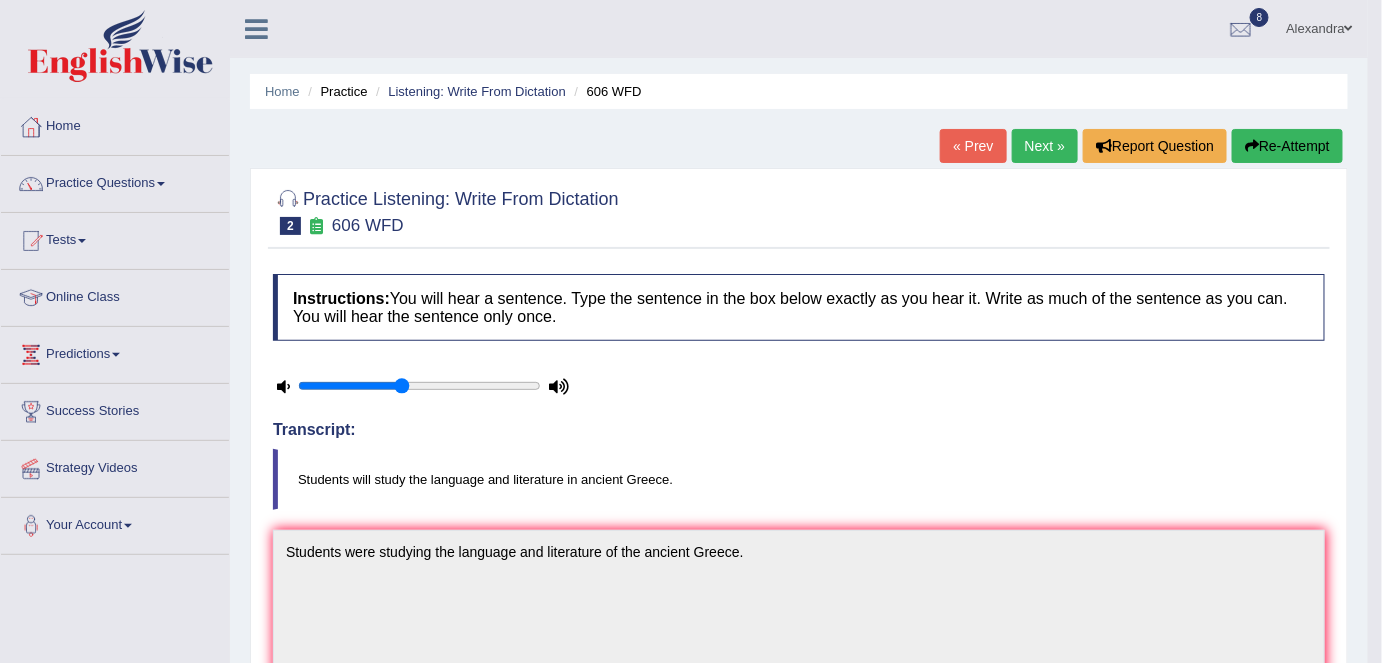 click on "Next »" at bounding box center [1045, 146] 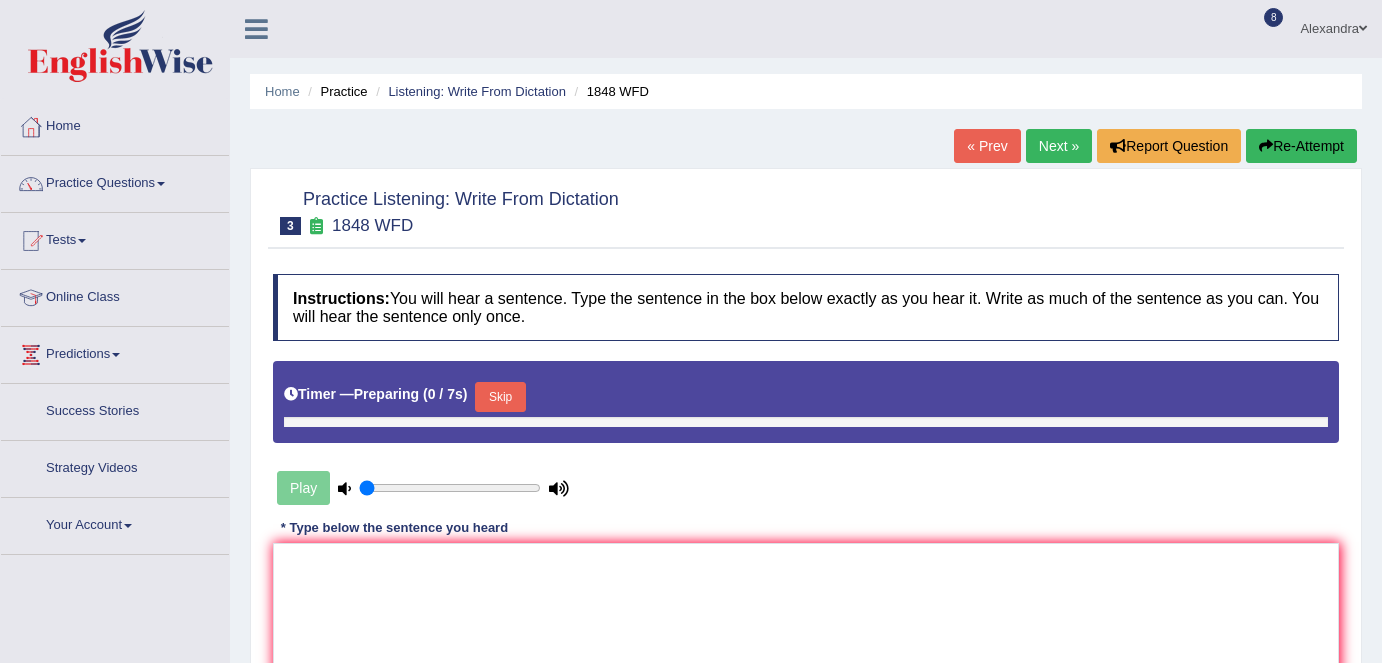 type on "0.45" 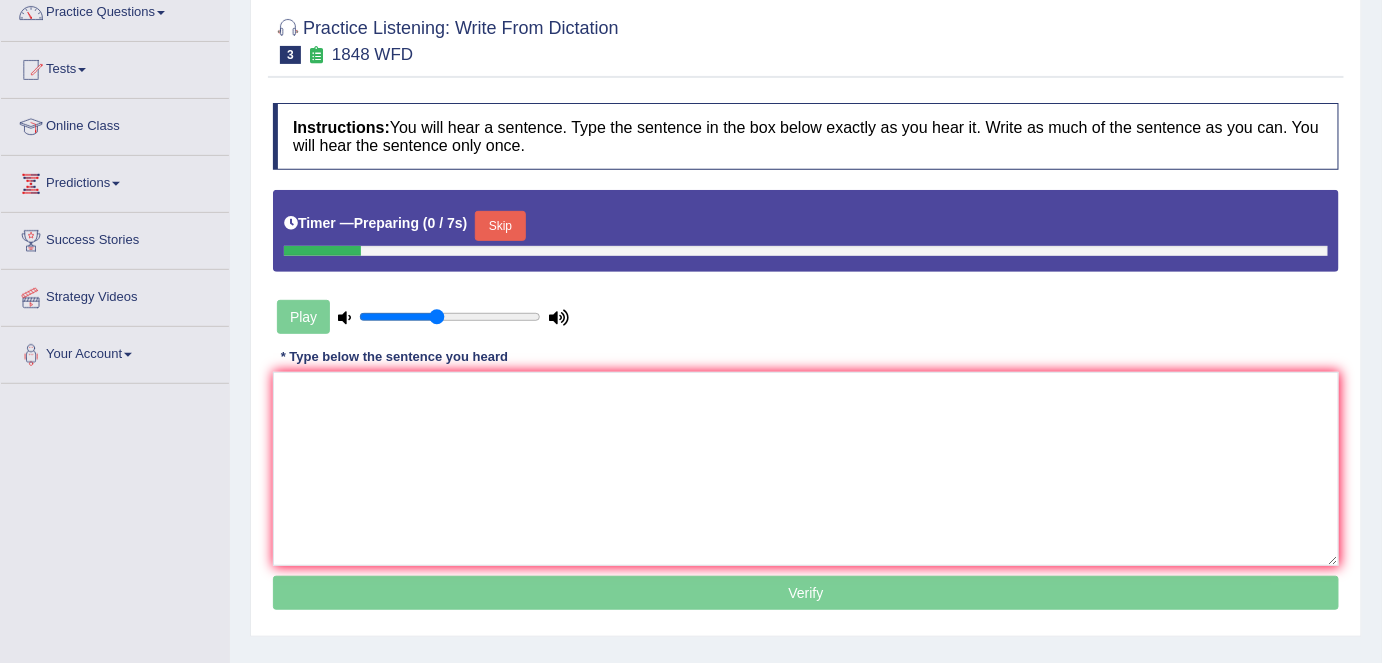 scroll, scrollTop: 171, scrollLeft: 0, axis: vertical 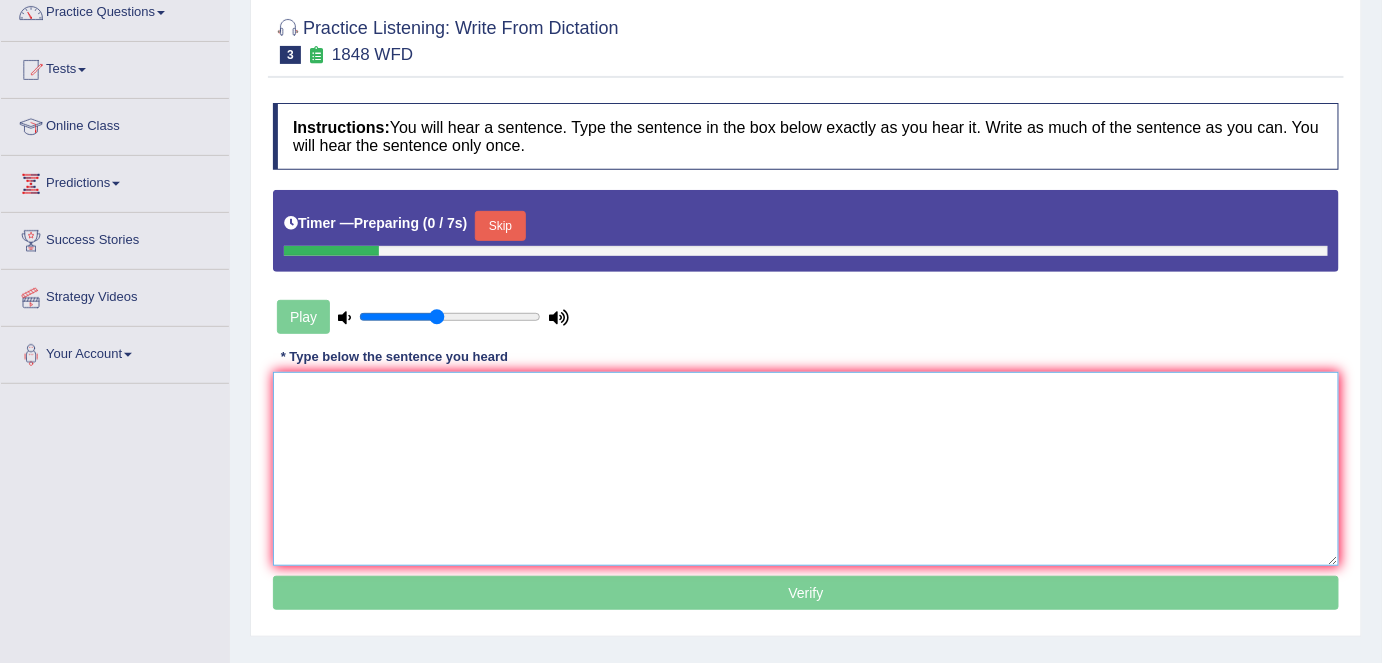 click at bounding box center (806, 469) 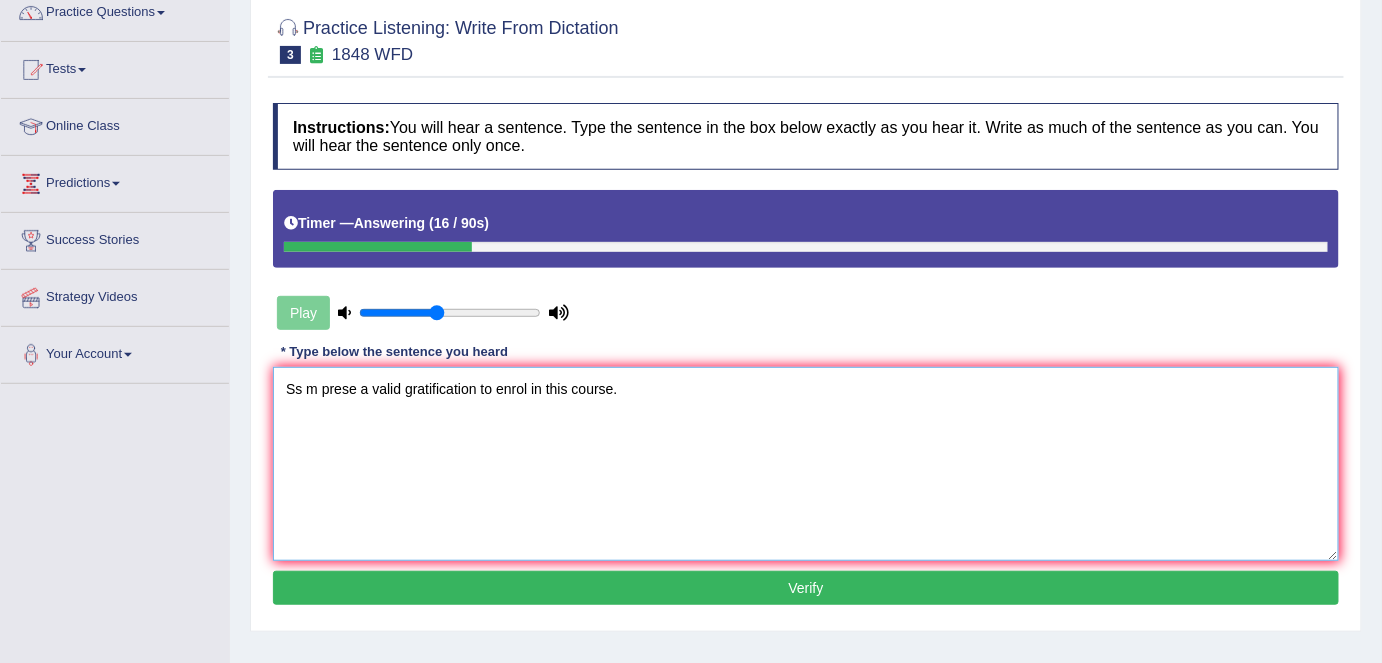 click on "Ss m prese a valid gratification to enrol in this course." at bounding box center [806, 464] 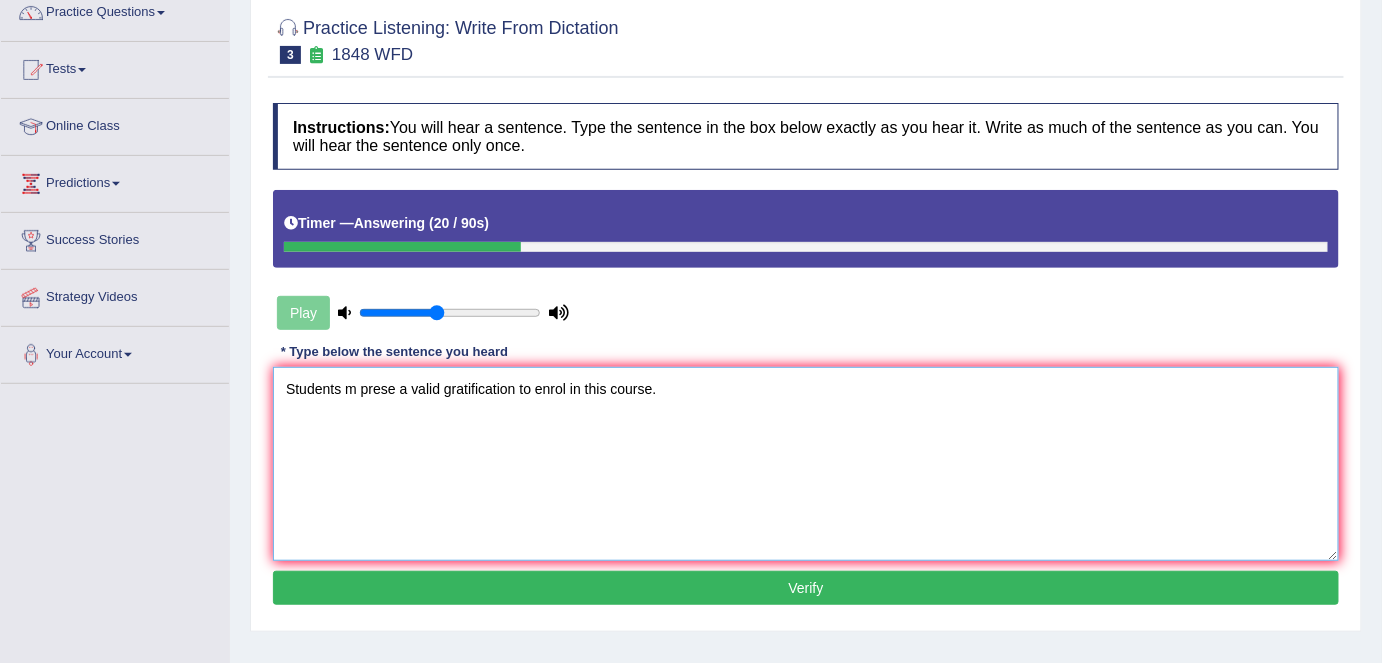 click on "Students m prese a valid gratification to enrol in this course." at bounding box center (806, 464) 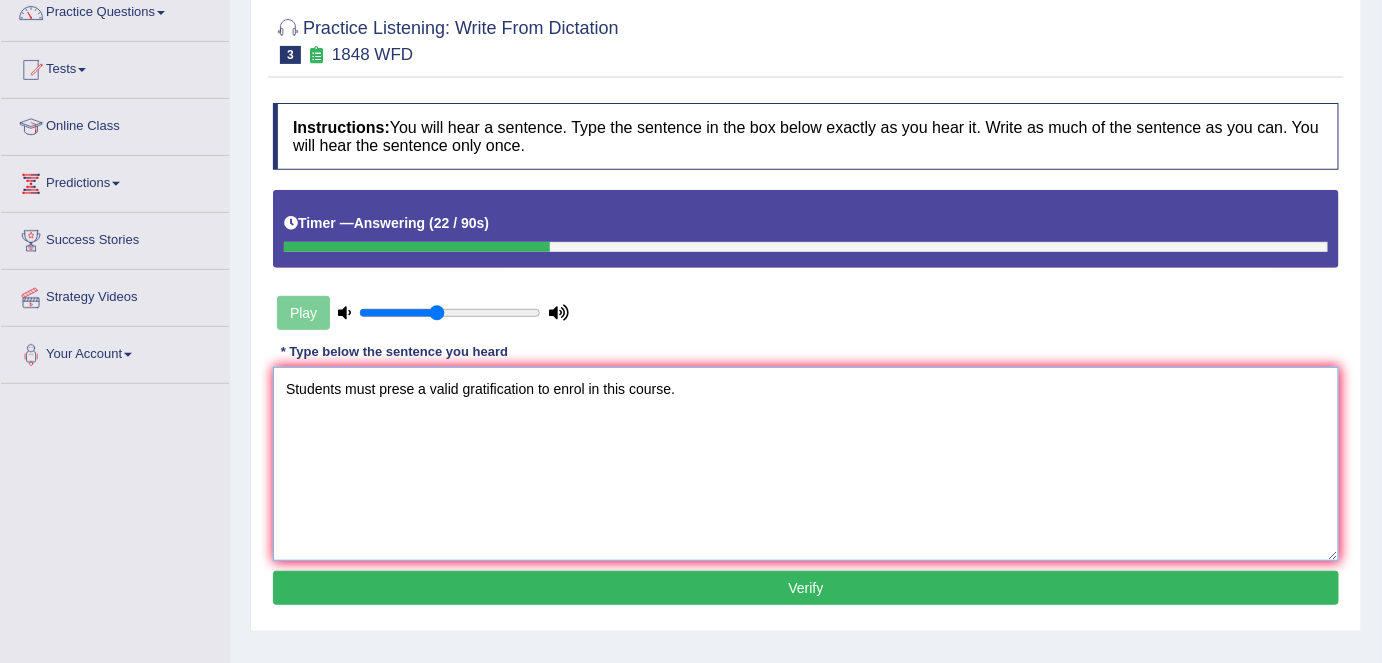 click on "Students must prese a valid gratification to enrol in this course." at bounding box center [806, 464] 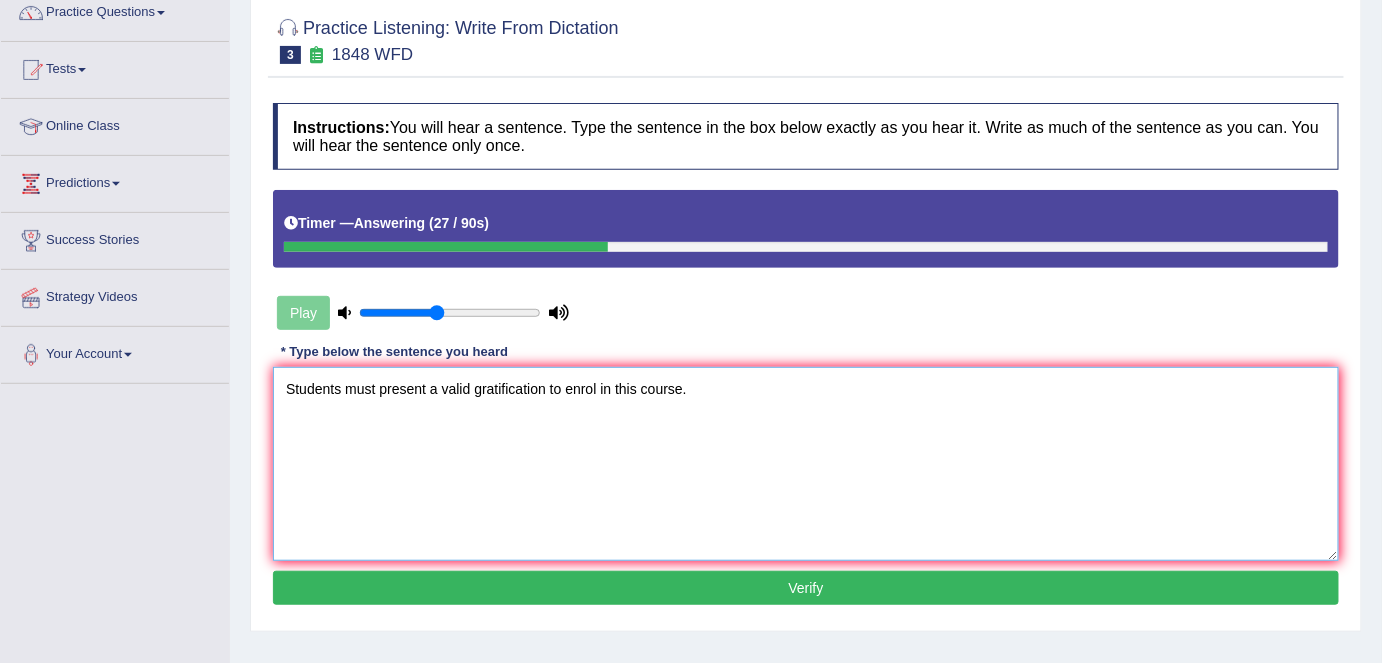 type on "Students must present a valid gratification to enrol in this course." 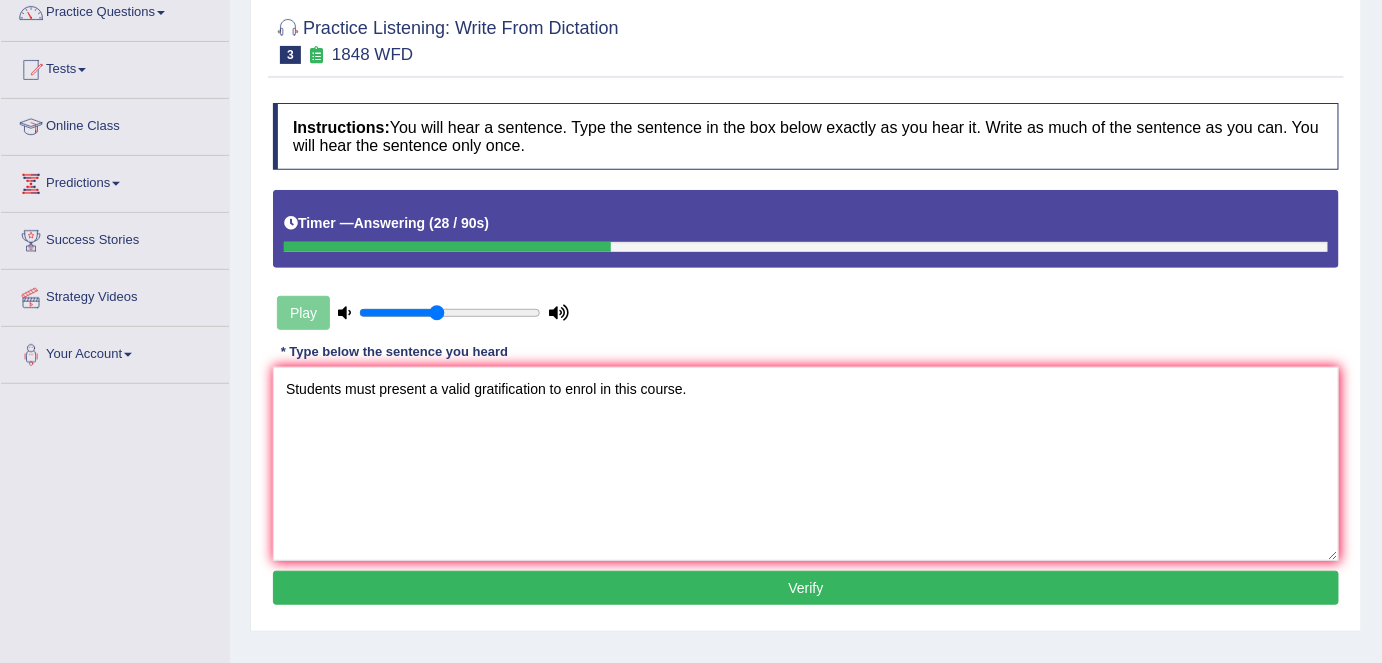 click on "Verify" at bounding box center (806, 588) 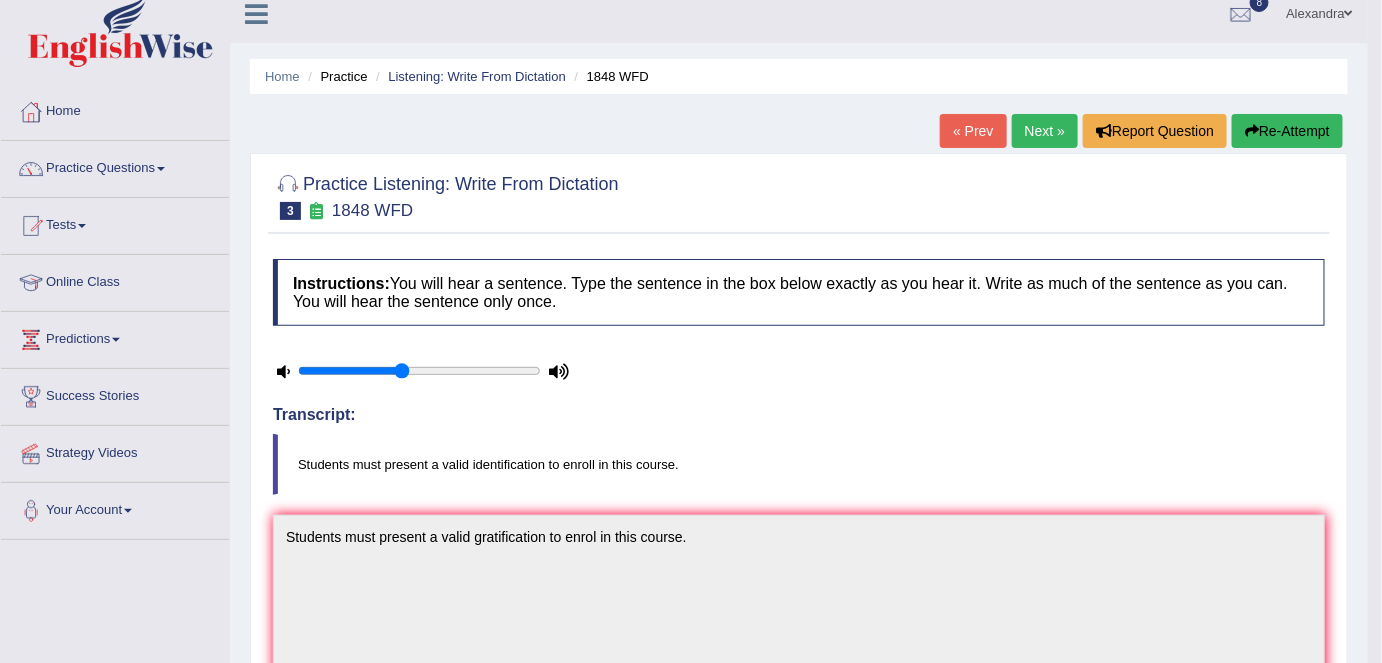 scroll, scrollTop: 0, scrollLeft: 0, axis: both 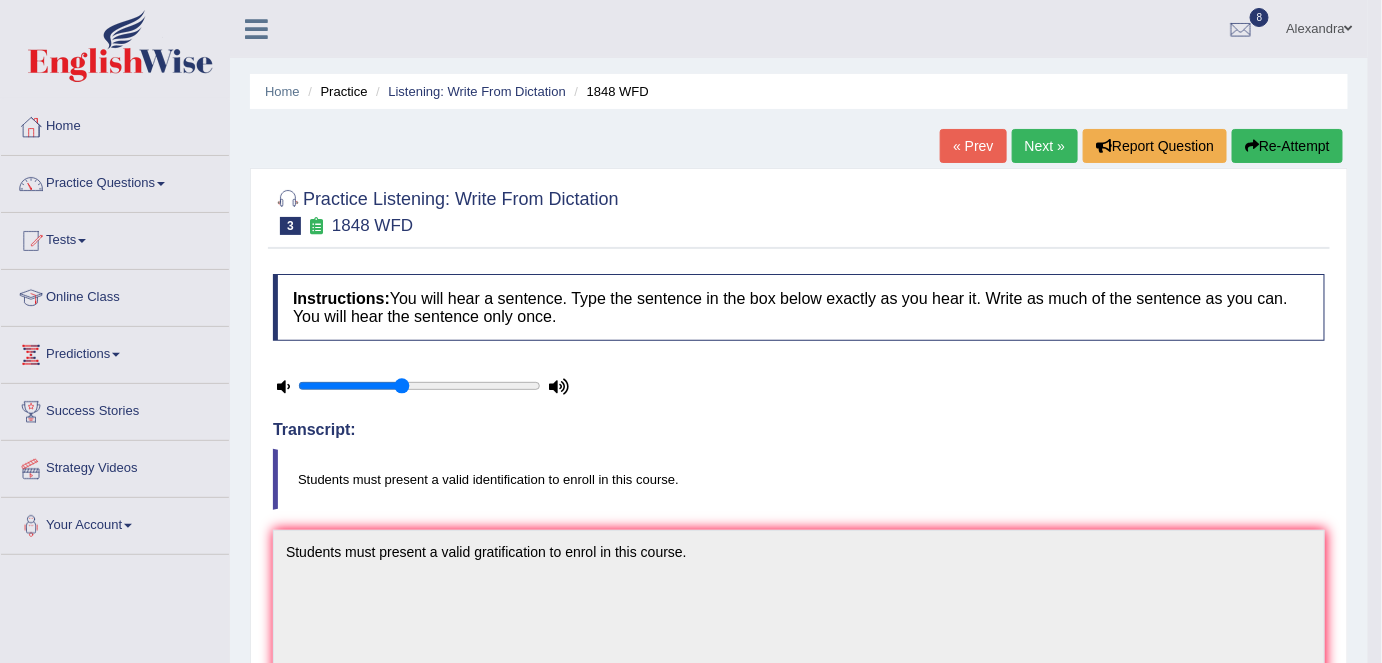 click on "Next »" at bounding box center [1045, 146] 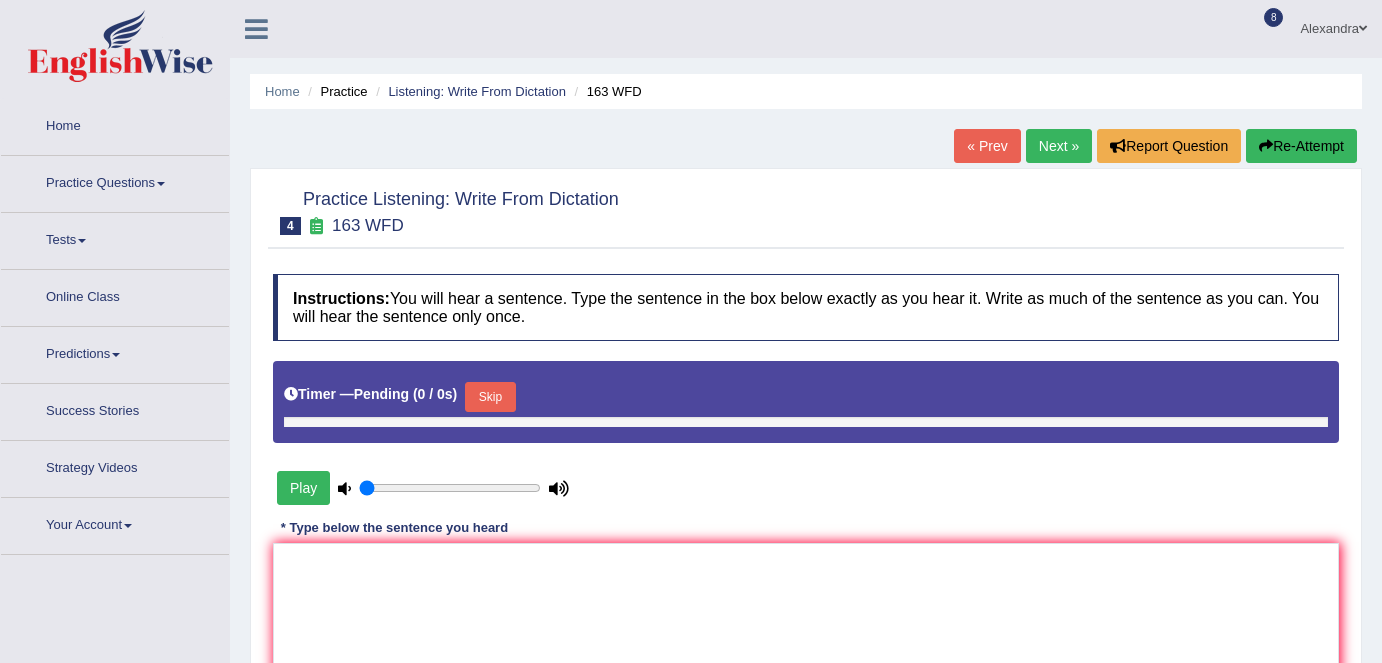 scroll, scrollTop: 0, scrollLeft: 0, axis: both 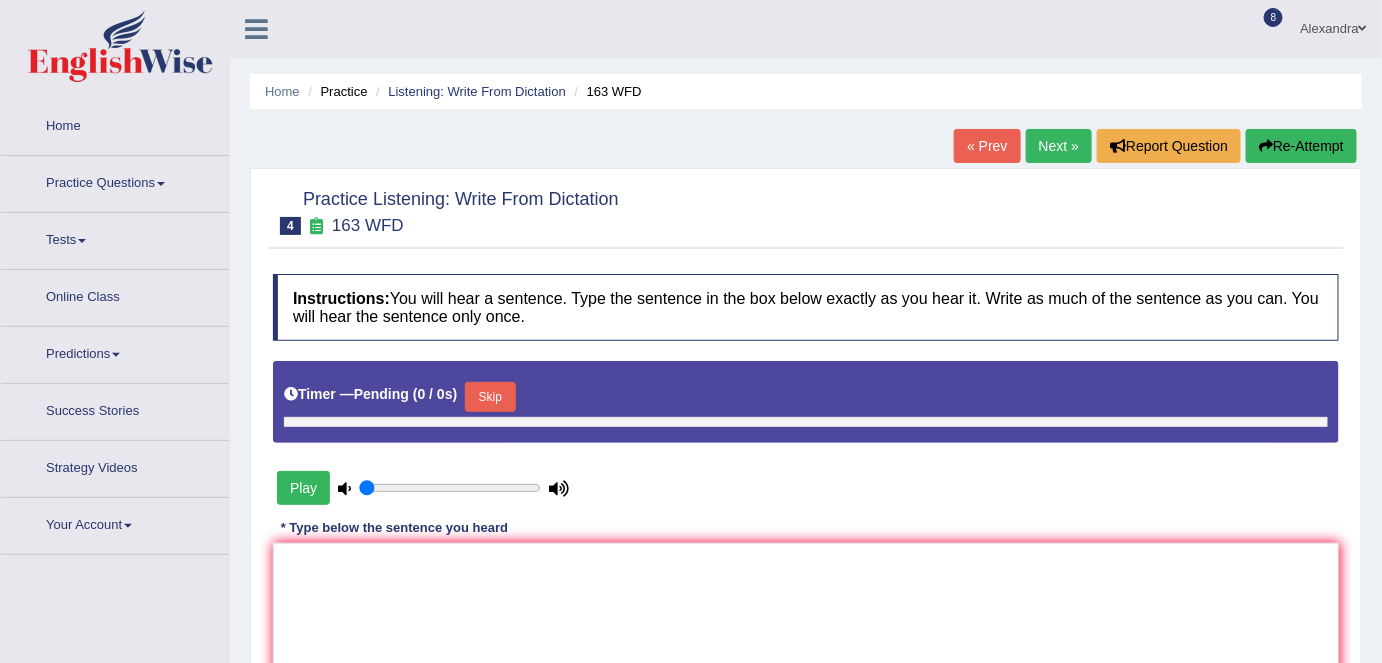 type on "0.45" 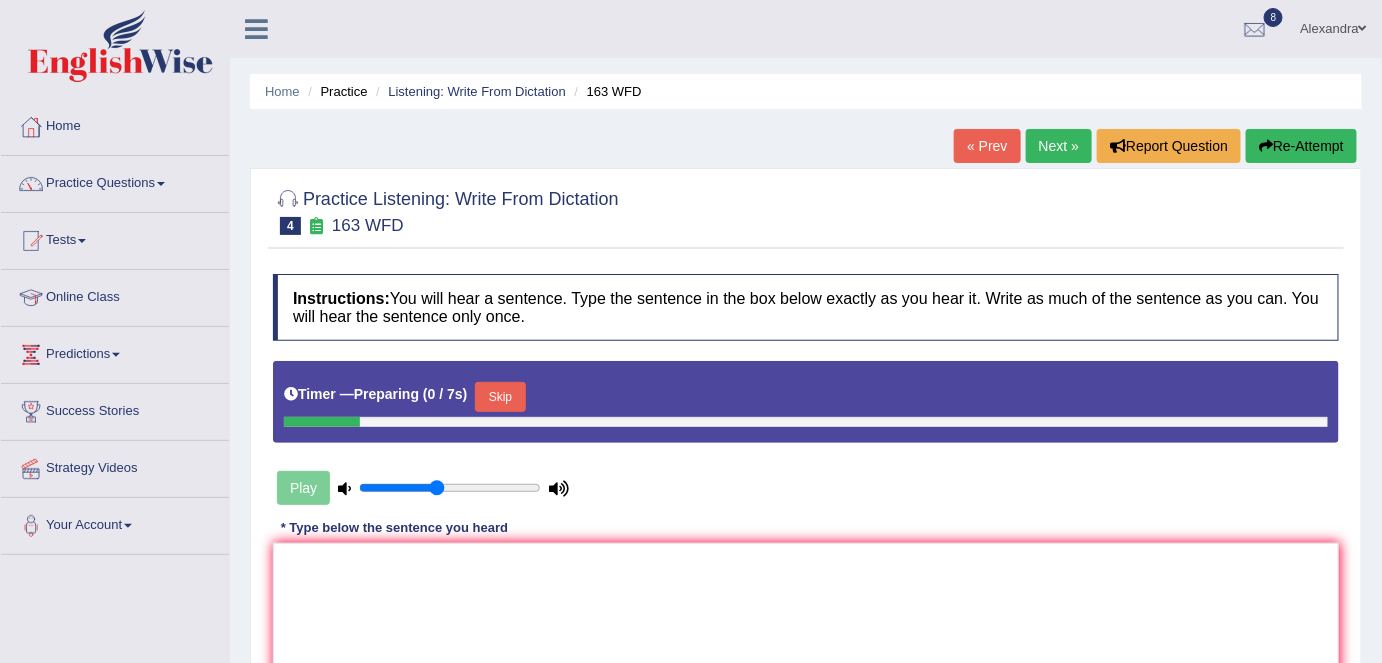 scroll, scrollTop: 0, scrollLeft: 0, axis: both 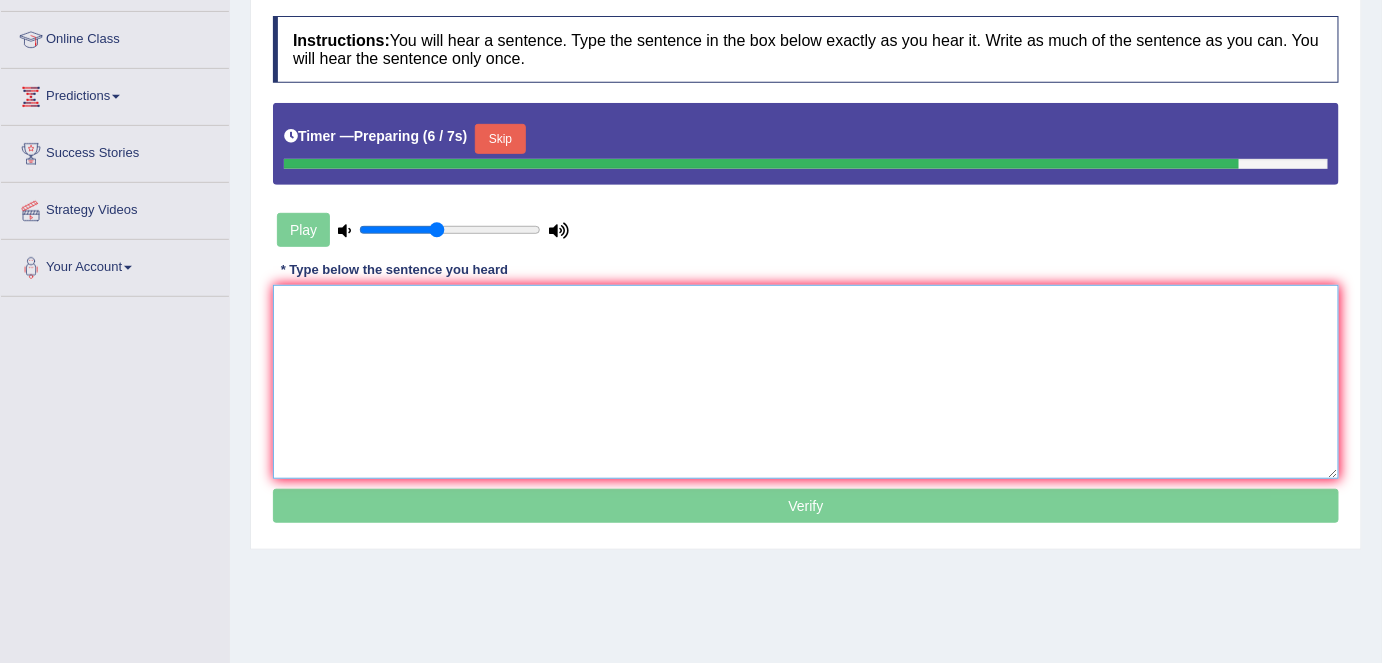 click at bounding box center [806, 382] 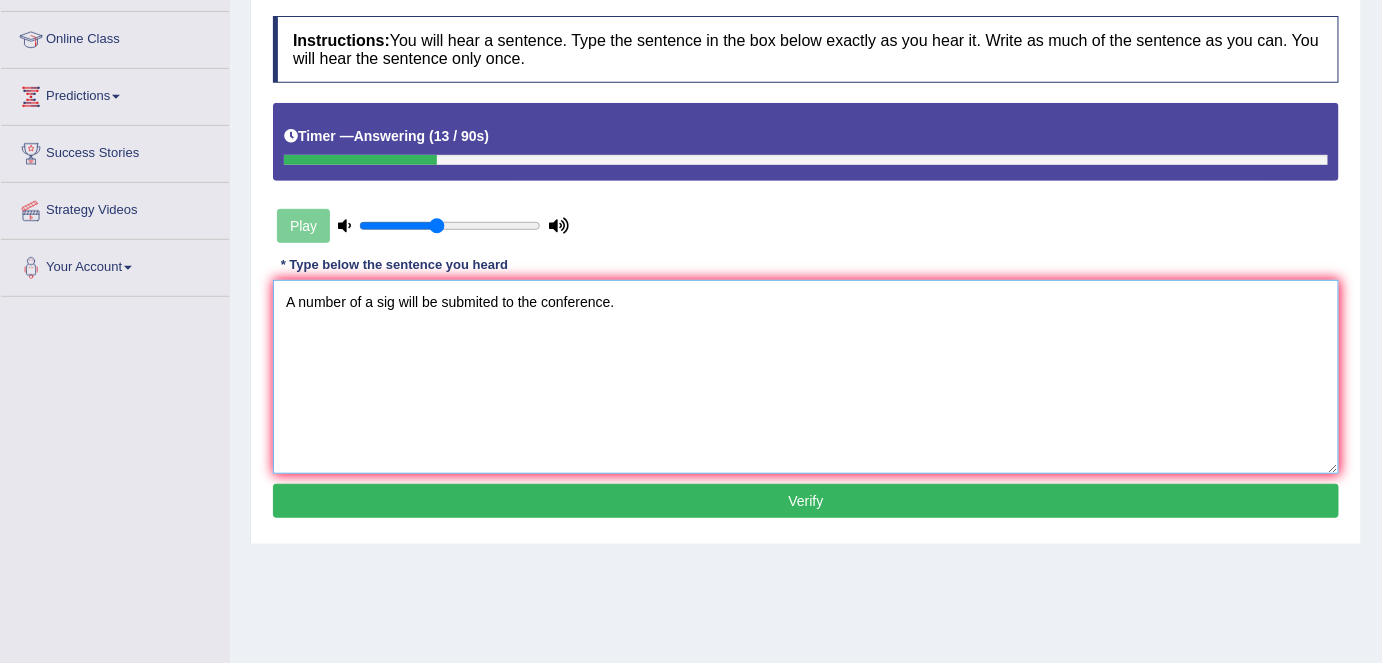 click on "A number of a sig will be submited to the conference." at bounding box center (806, 377) 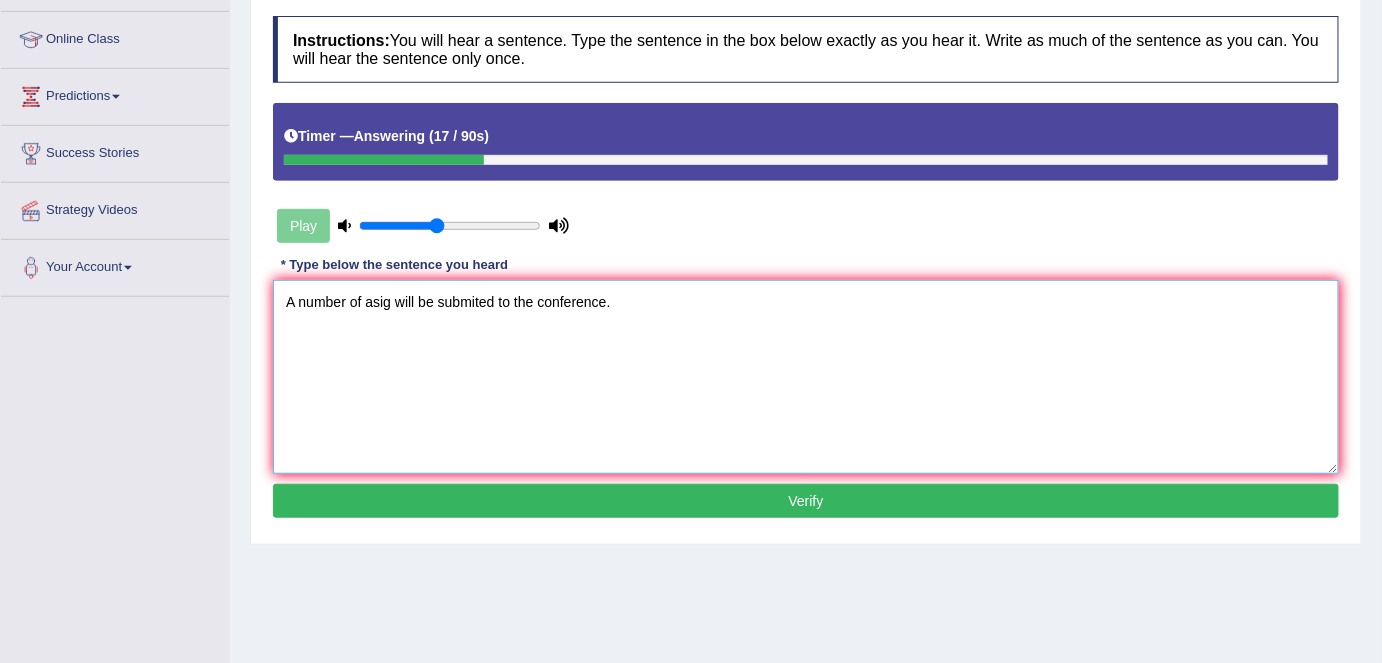 click on "A number of asig will be submited to the conference." at bounding box center [806, 377] 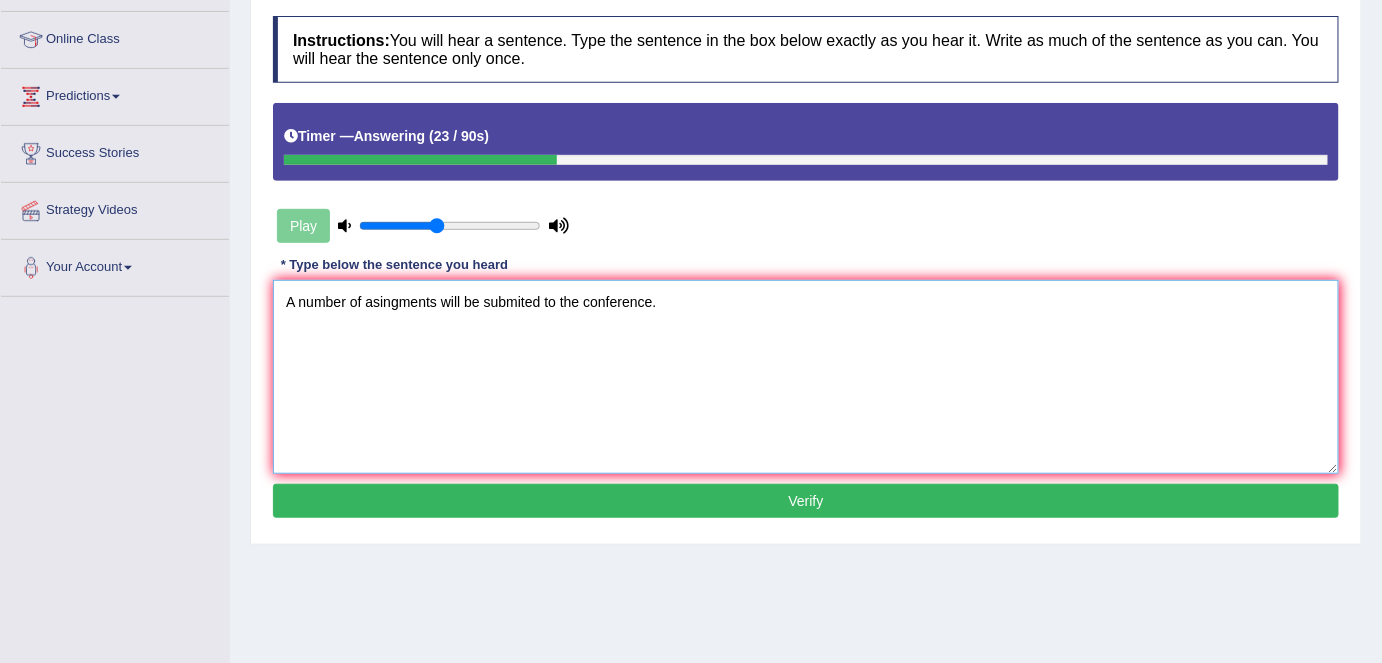 type on "A number of asingments will be submited to the conference." 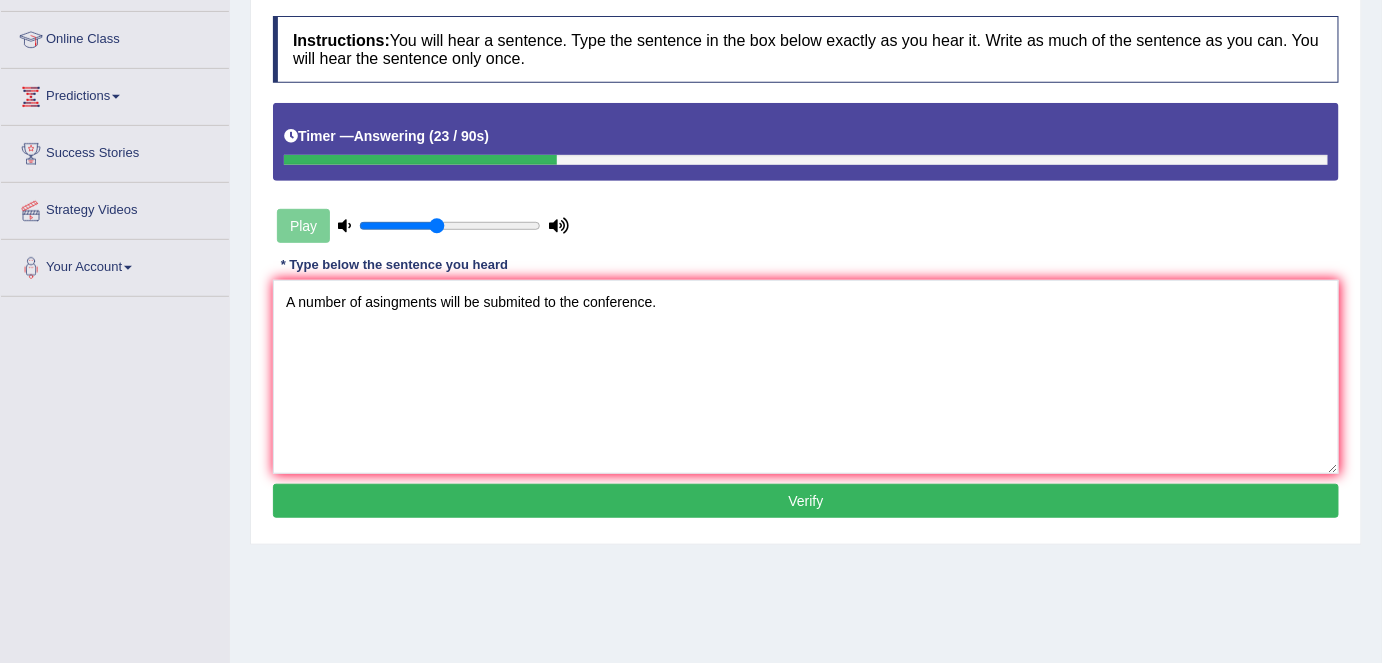 click on "Instructions:  You will hear a sentence. Type the sentence in the box below exactly as you hear it. Write as much of the sentence as you can. You will hear the sentence only once.
Timer —  Answering   ( 23 / 90s ) Play Transcript: A number of assignments will be submitted to the conference. * Type below the sentence you heard A number of asingments will be submited to the conference. Accuracy Comparison for Writing Scores:
Red:  Missed Words
Green:  Correct Words
Blue:  Added/Mistyped Words
Accuracy:   Punctuation at the end  You wrote first capital letter A.I. Engine Result:  Processing... Verify" at bounding box center (806, 270) 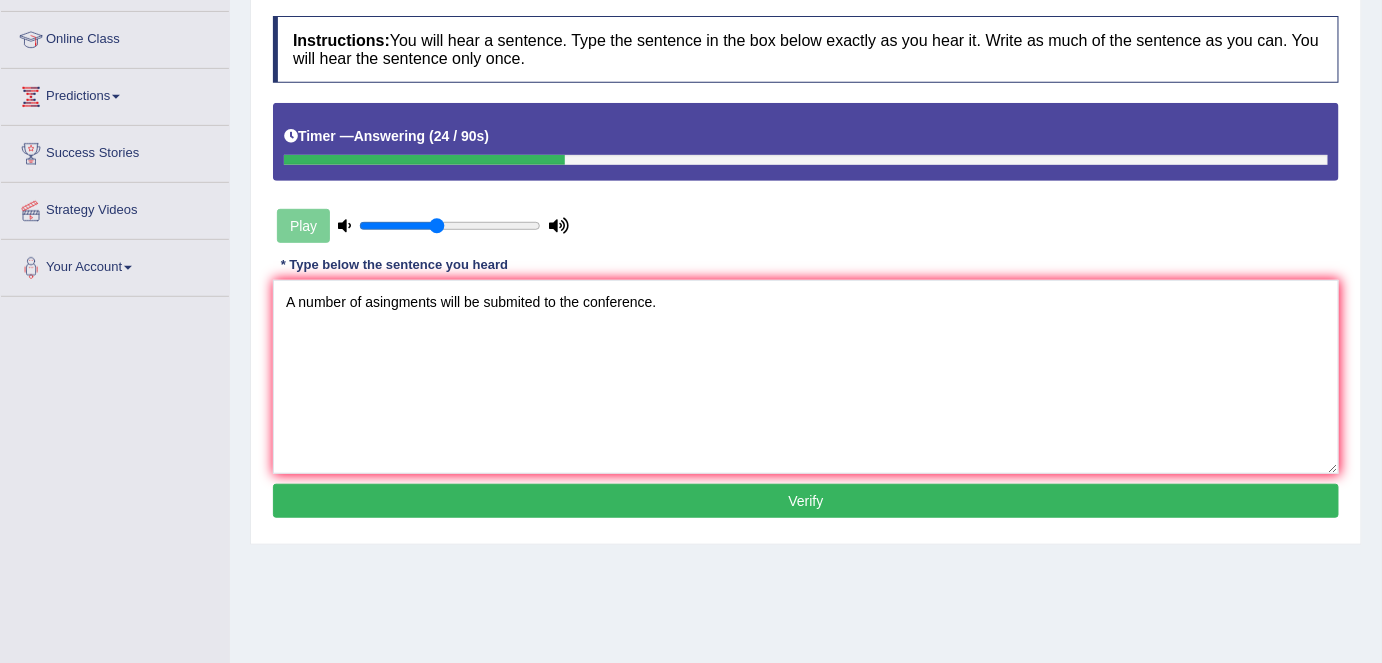 click on "Verify" at bounding box center (806, 501) 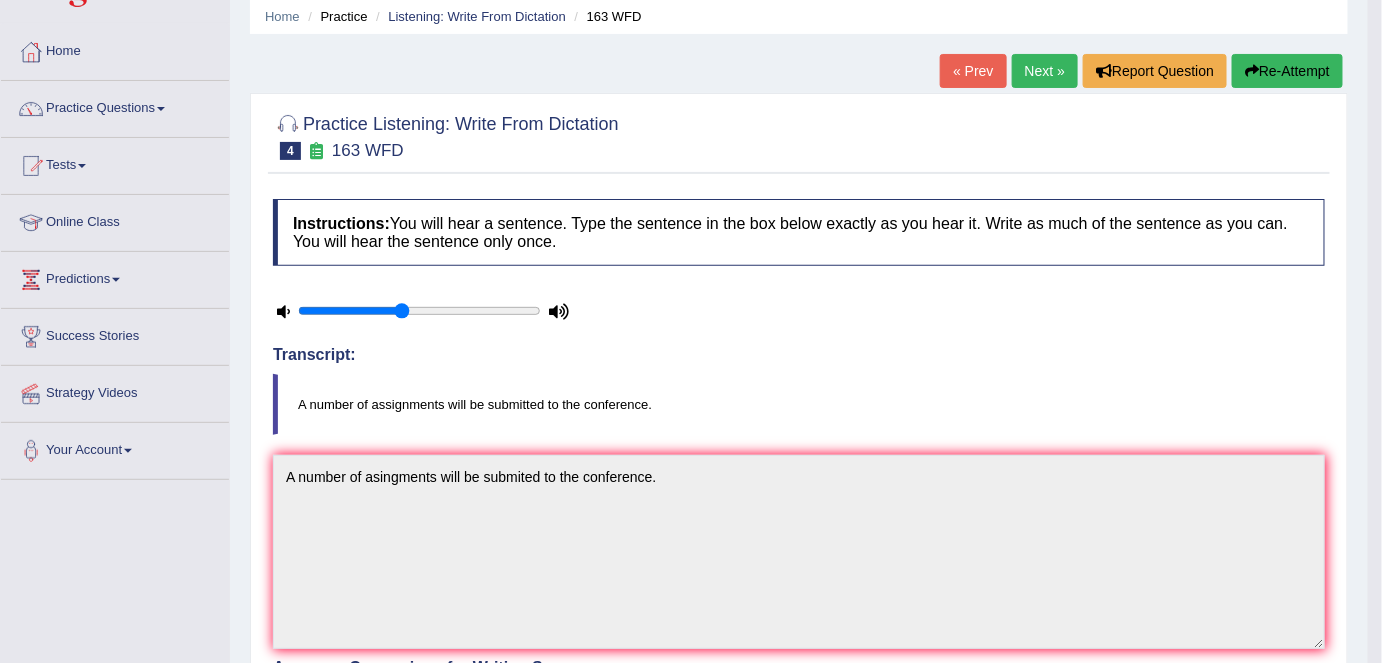 scroll, scrollTop: 72, scrollLeft: 0, axis: vertical 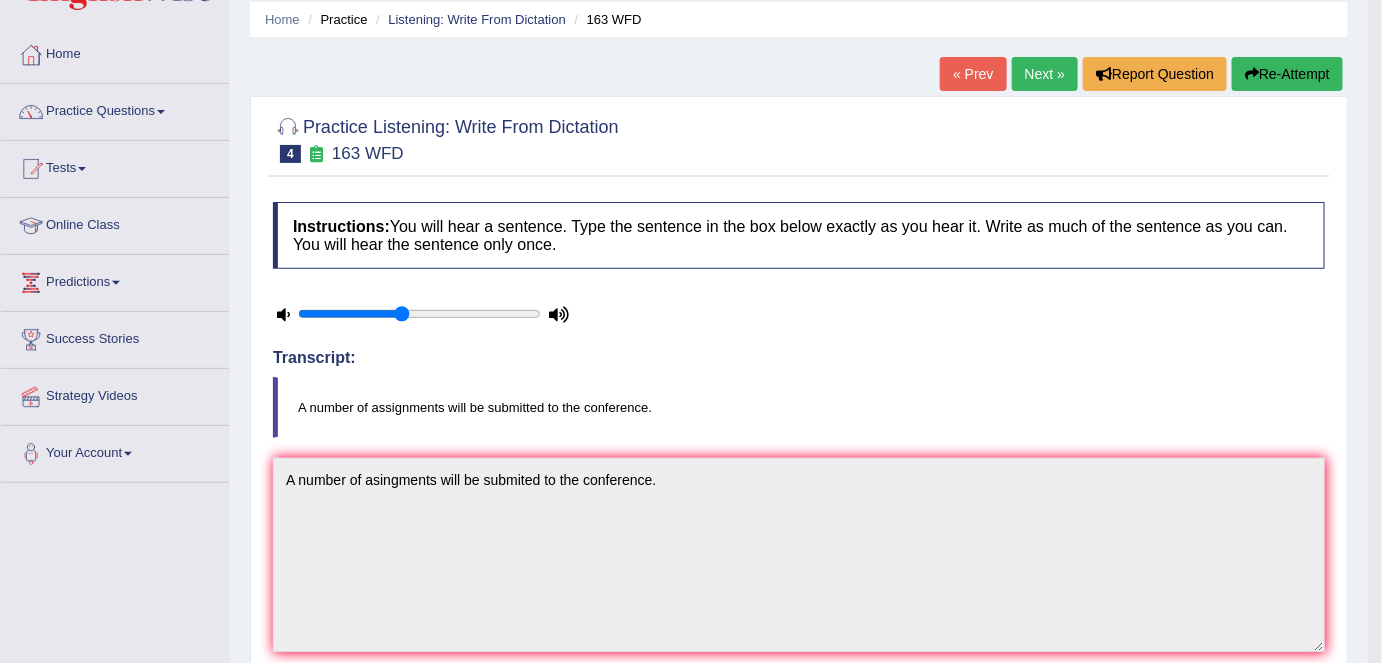 click on "Next »" at bounding box center [1045, 74] 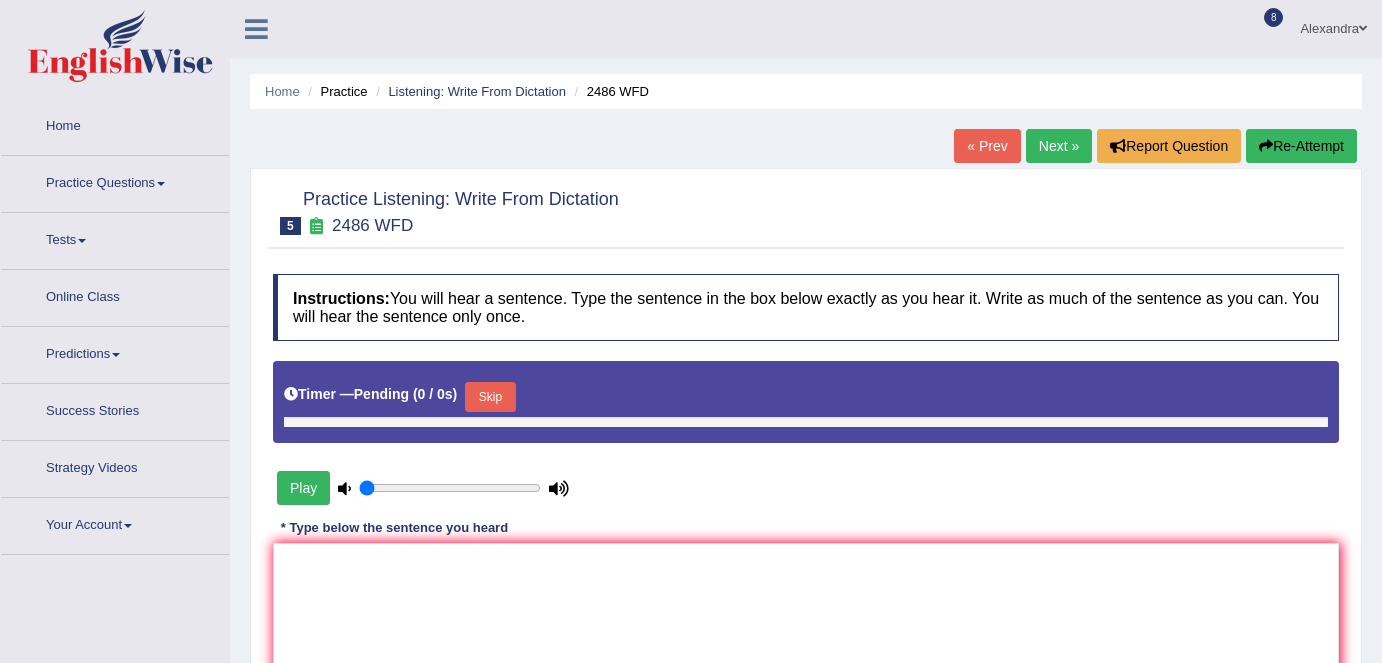 type on "0.45" 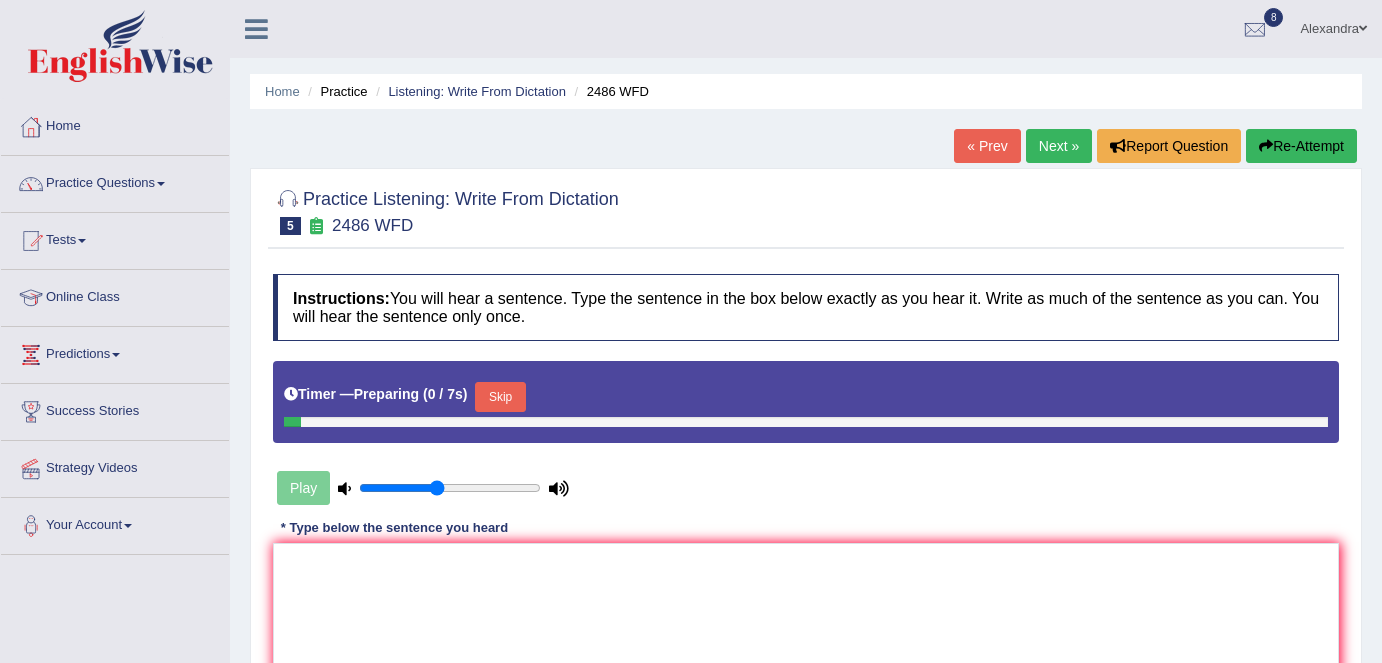 scroll, scrollTop: 0, scrollLeft: 0, axis: both 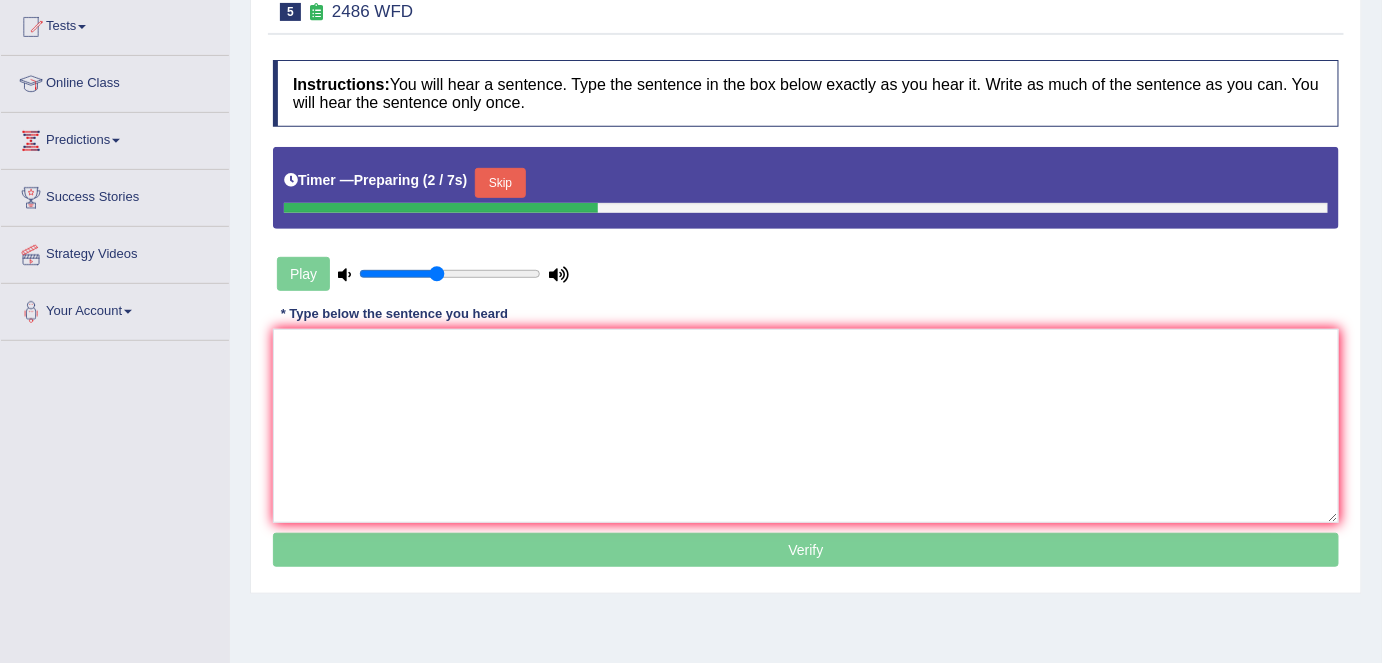 click on "Skip" at bounding box center [500, 183] 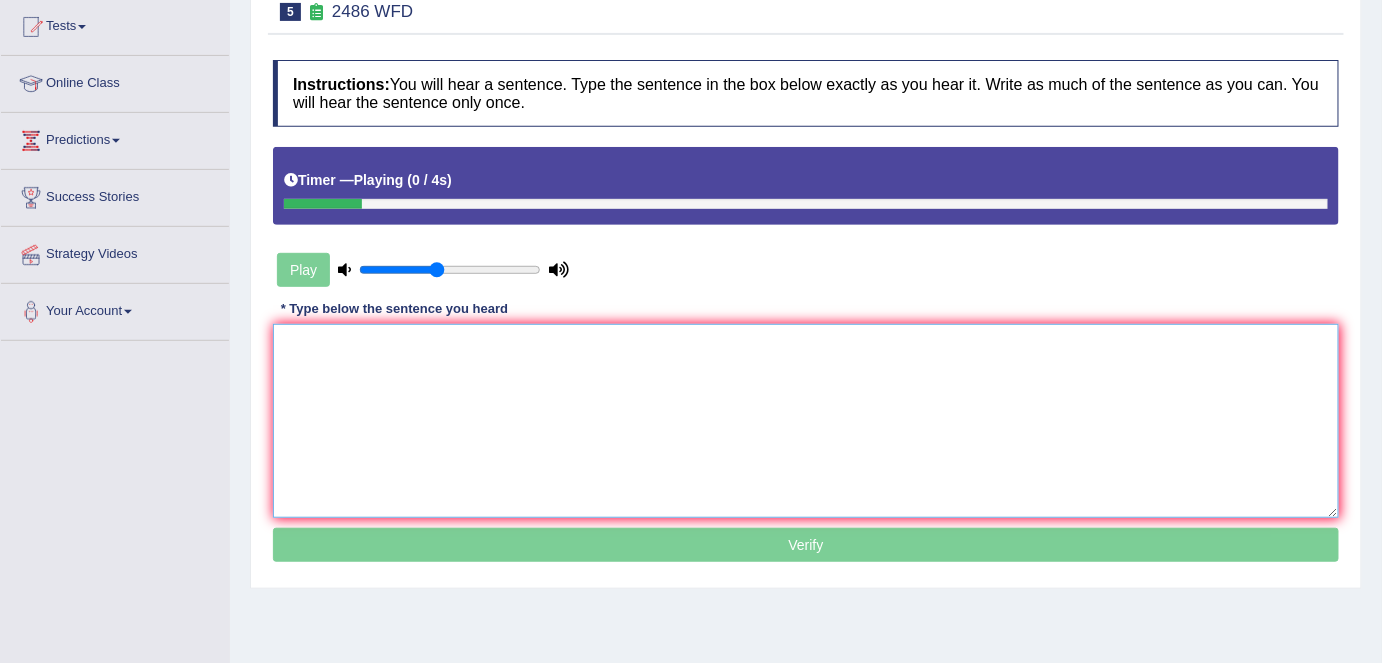 click at bounding box center [806, 421] 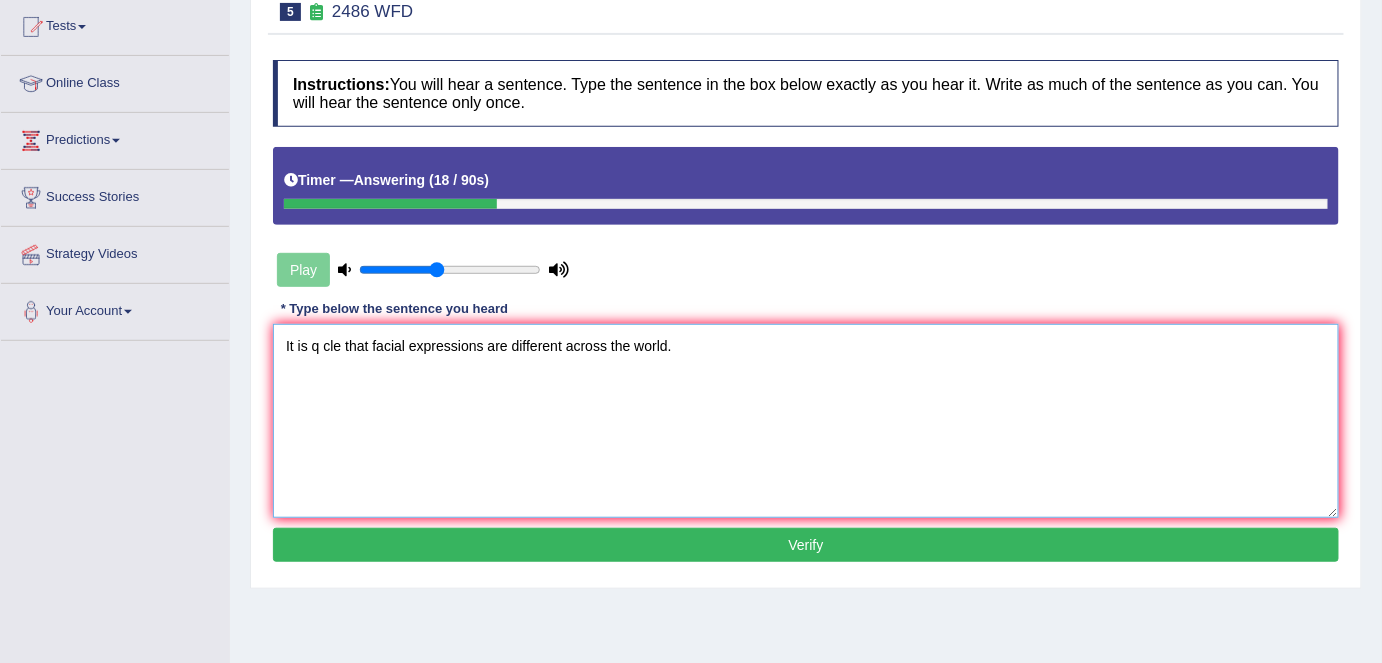 click on "It is q cle that facial expressions are different across the world." at bounding box center (806, 421) 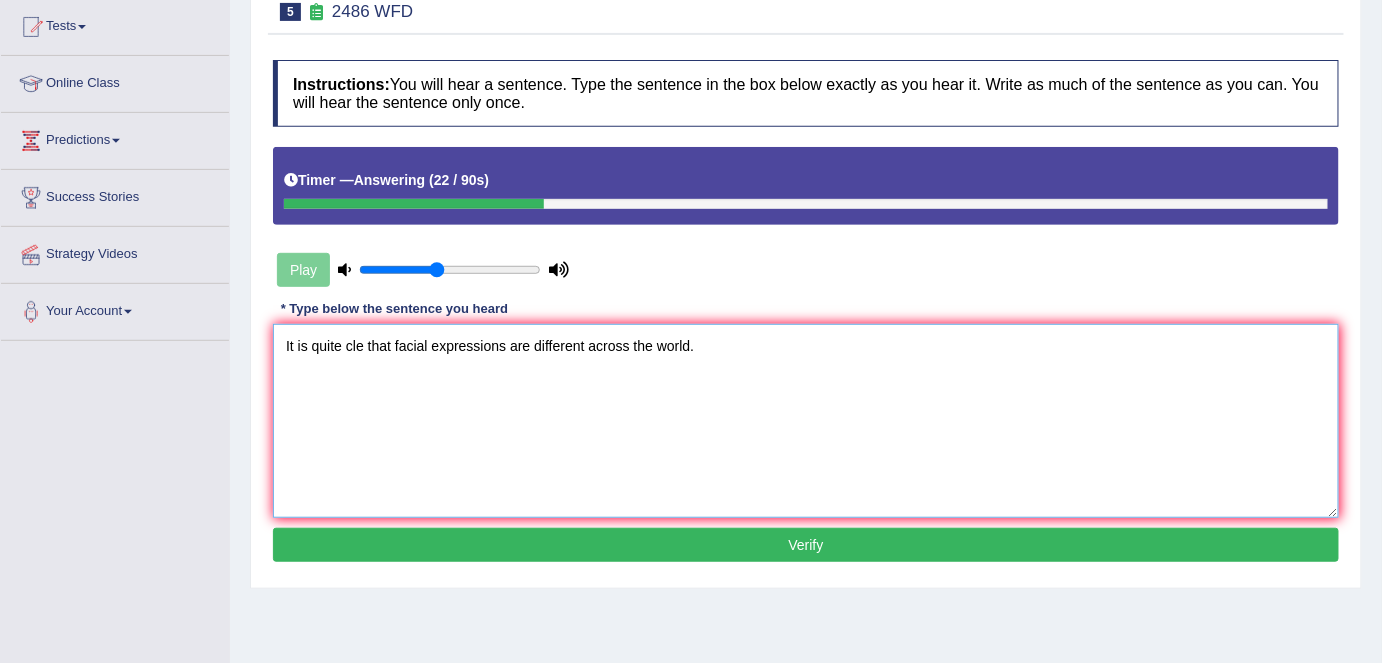 click on "It is quite cle that facial expressions are different across the world." at bounding box center [806, 421] 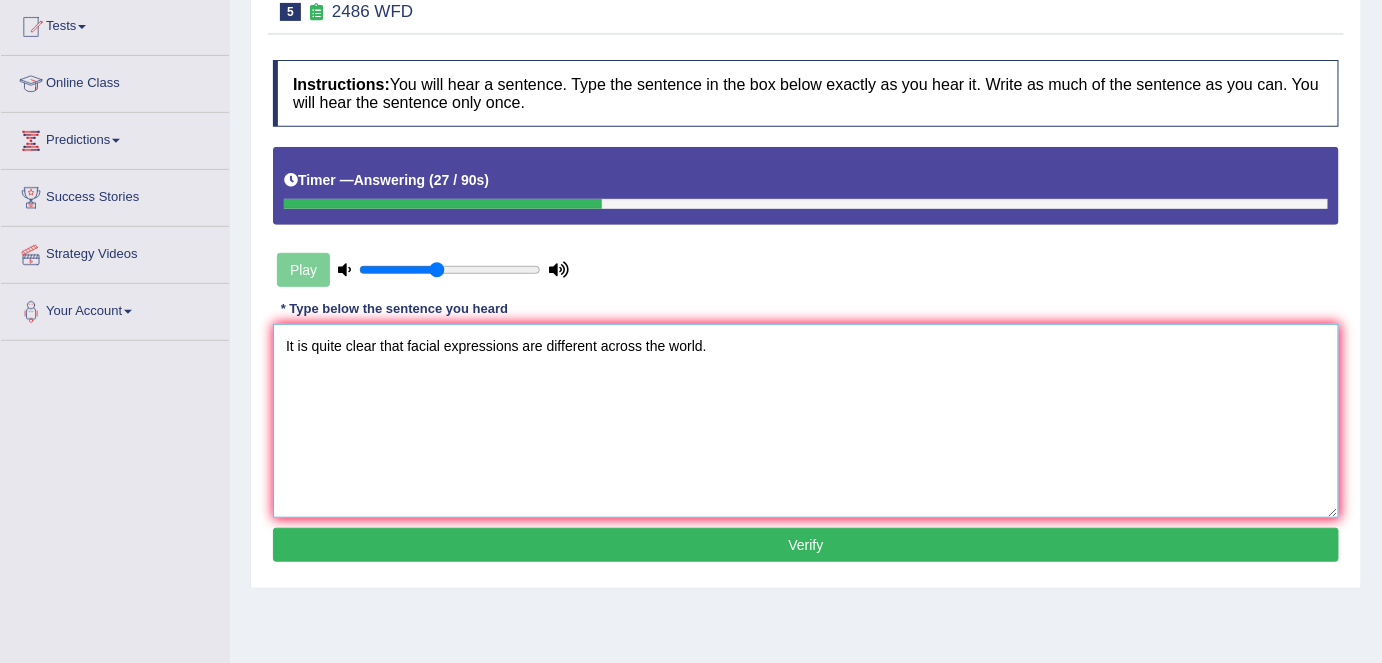 click on "It is quite clear that facial expressions are different across the world." at bounding box center (806, 421) 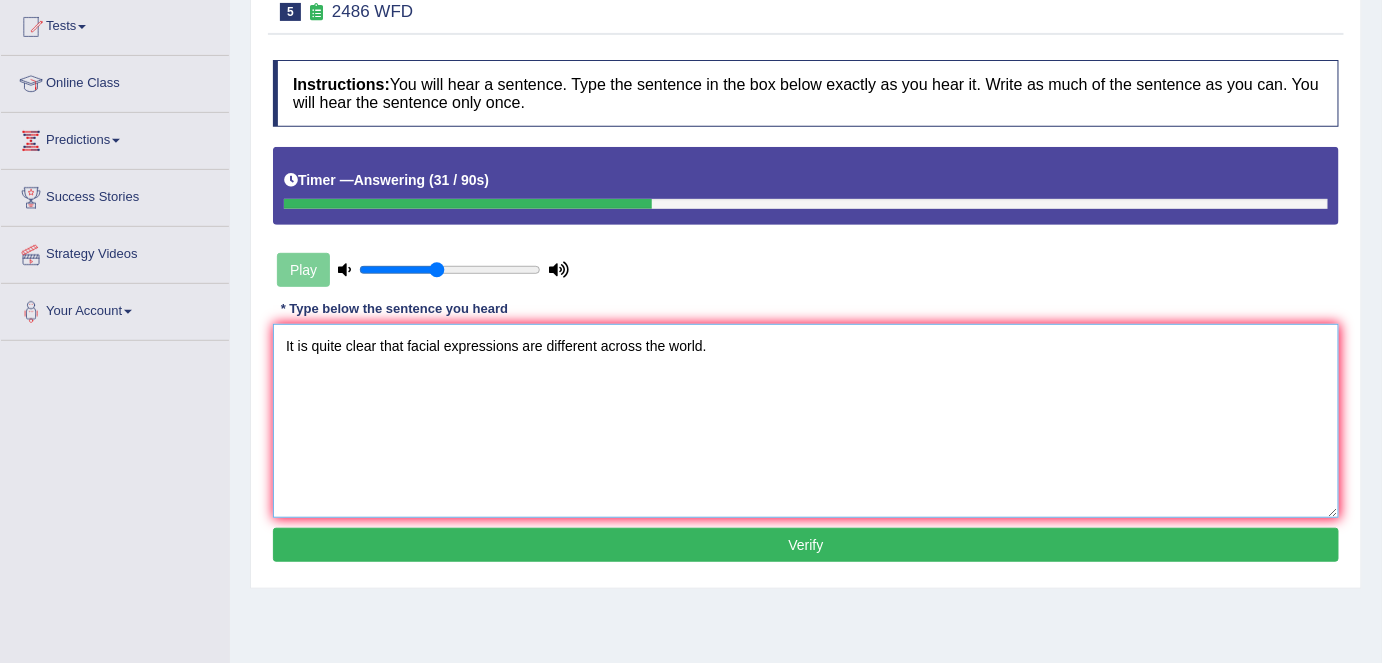 type on "It is quite clear that facial expressions are different across the world." 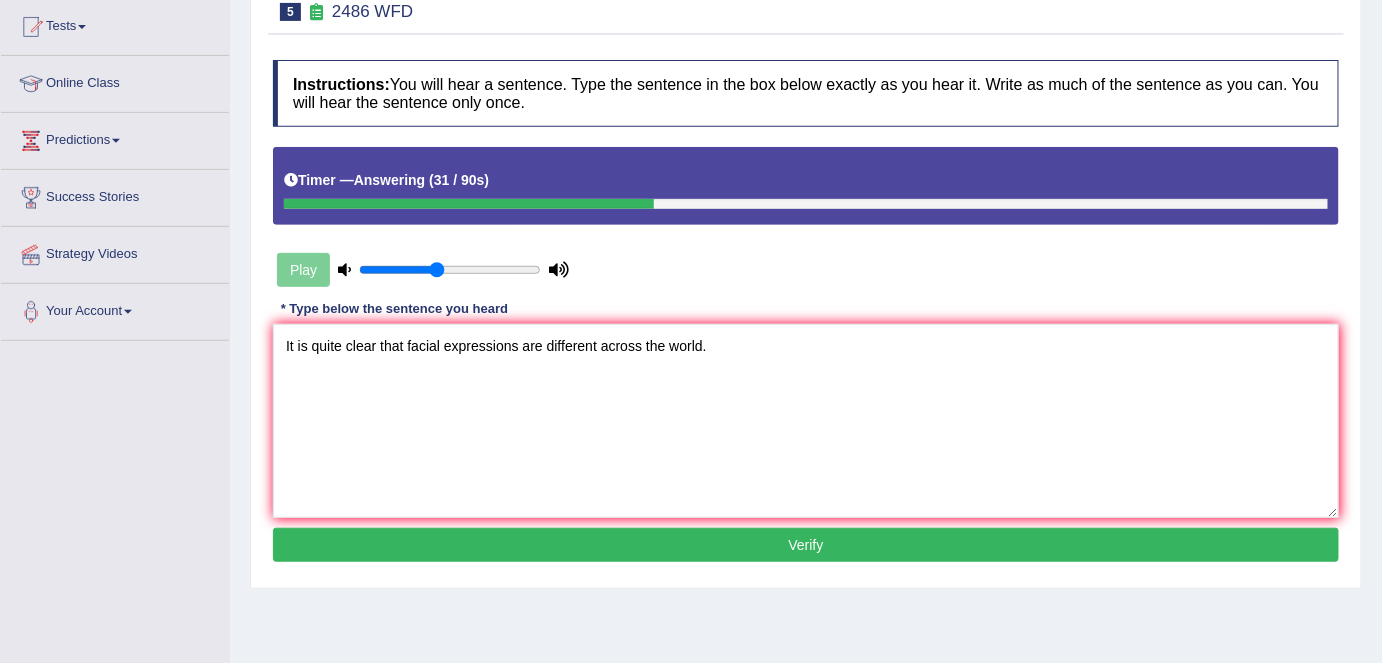 click on "Verify" at bounding box center (806, 545) 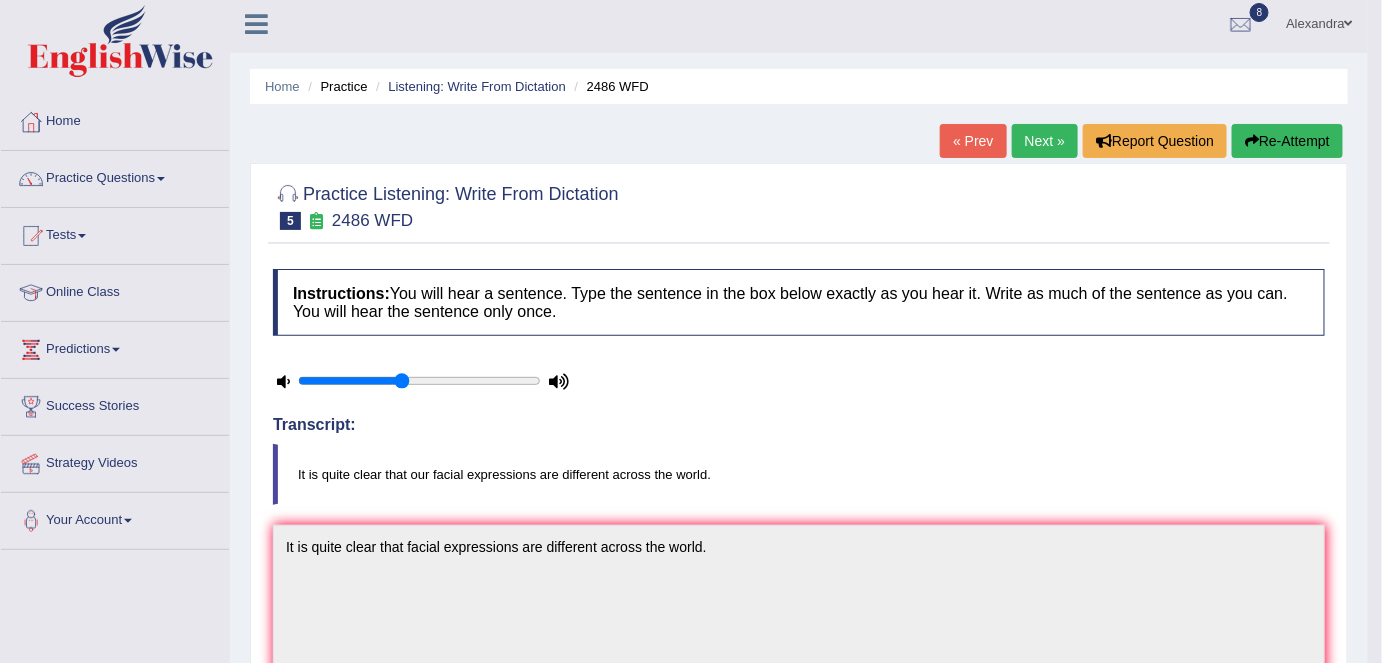scroll, scrollTop: 0, scrollLeft: 0, axis: both 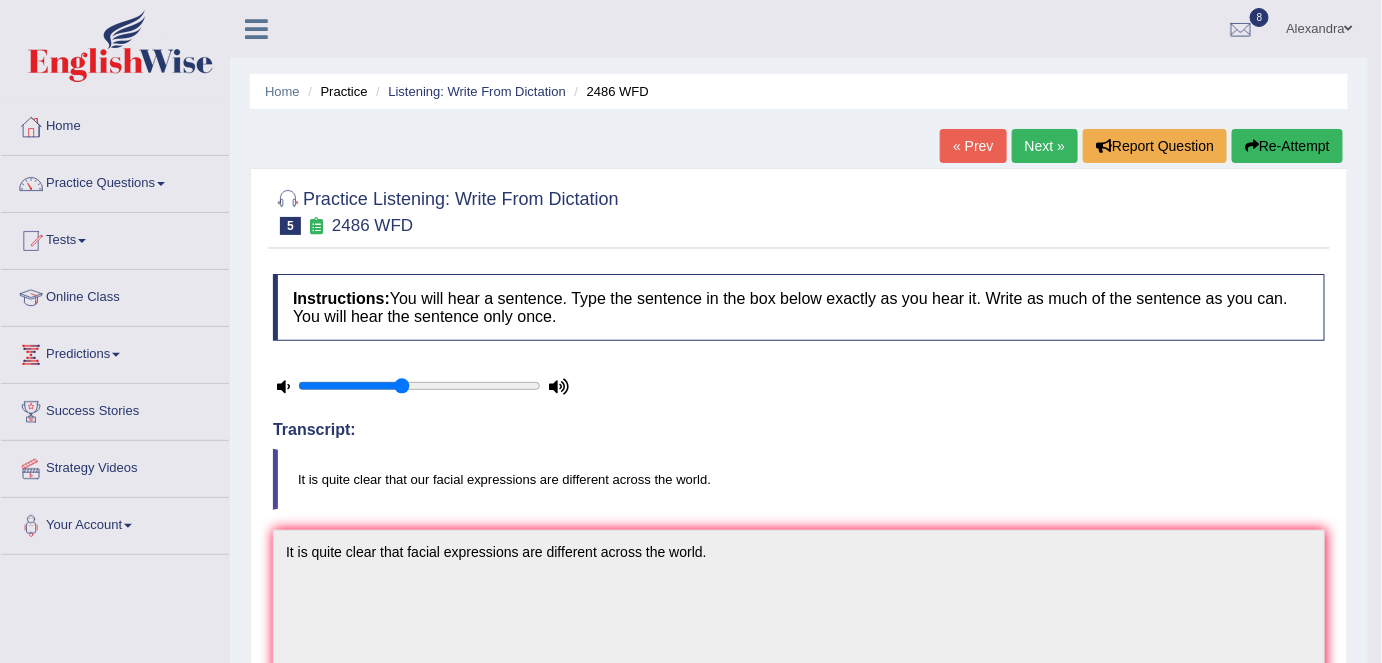 click on "Next »" at bounding box center [1045, 146] 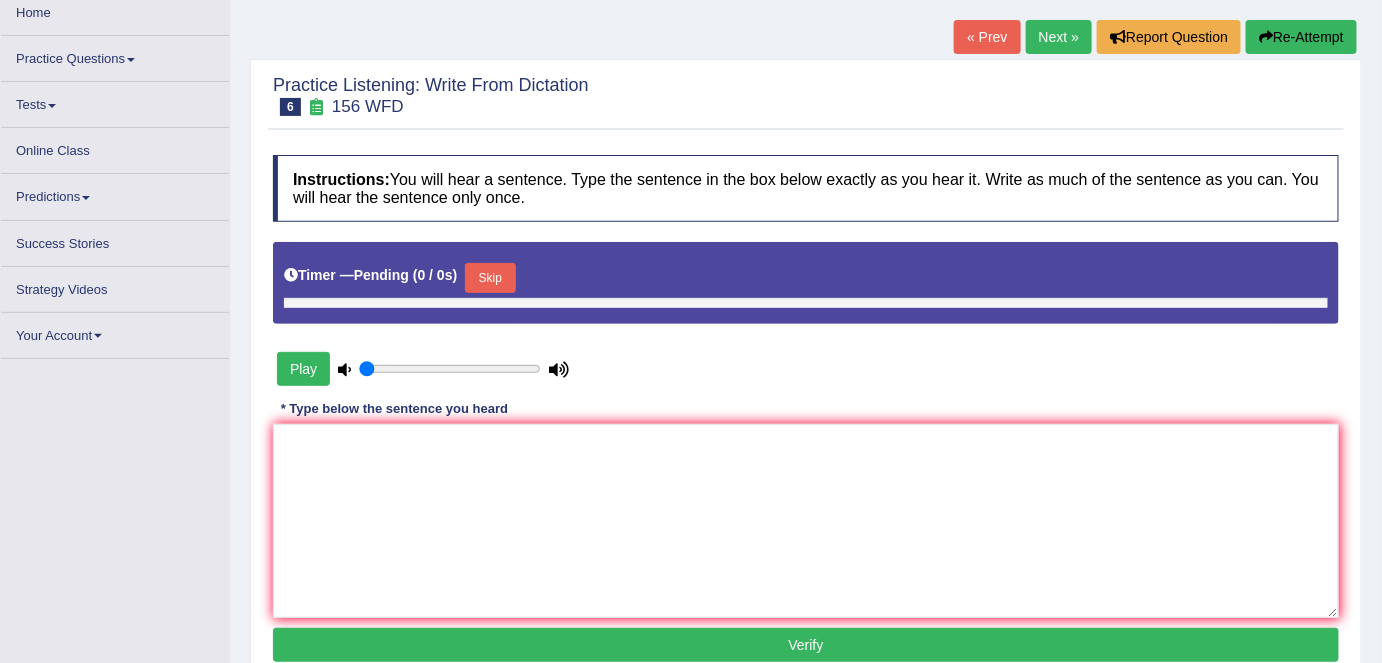 type on "0.45" 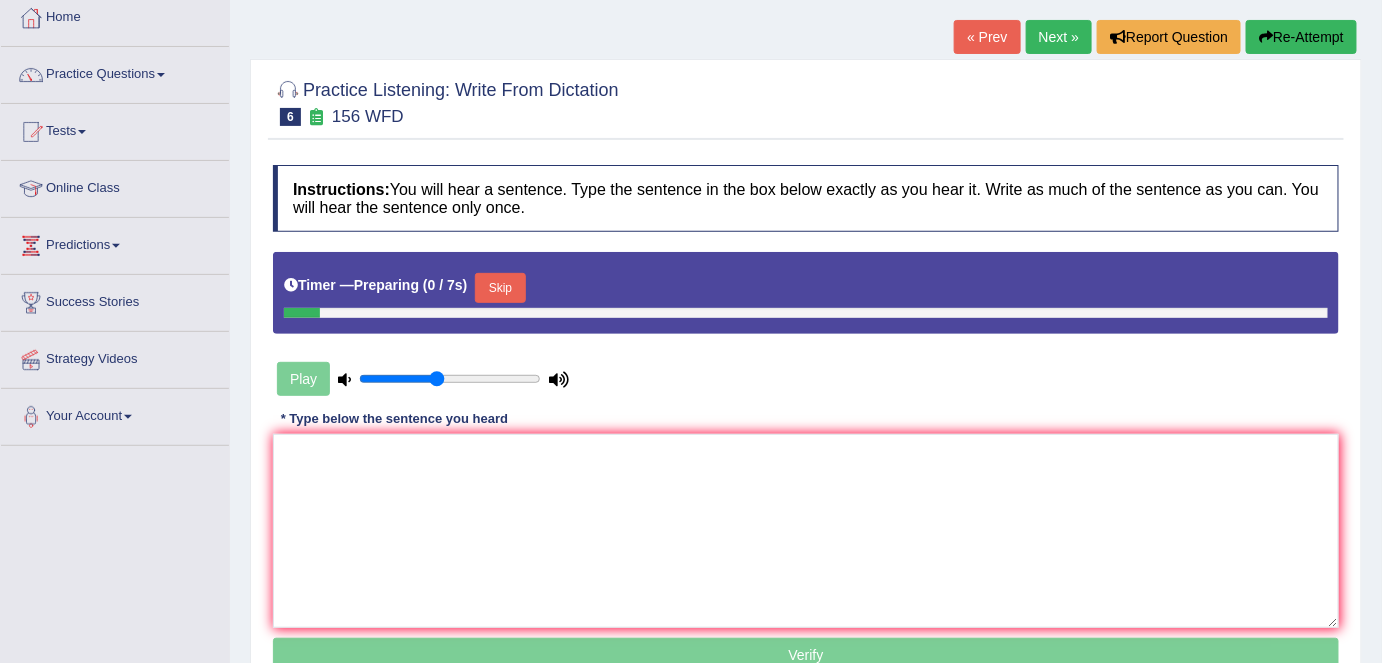 scroll, scrollTop: 130, scrollLeft: 0, axis: vertical 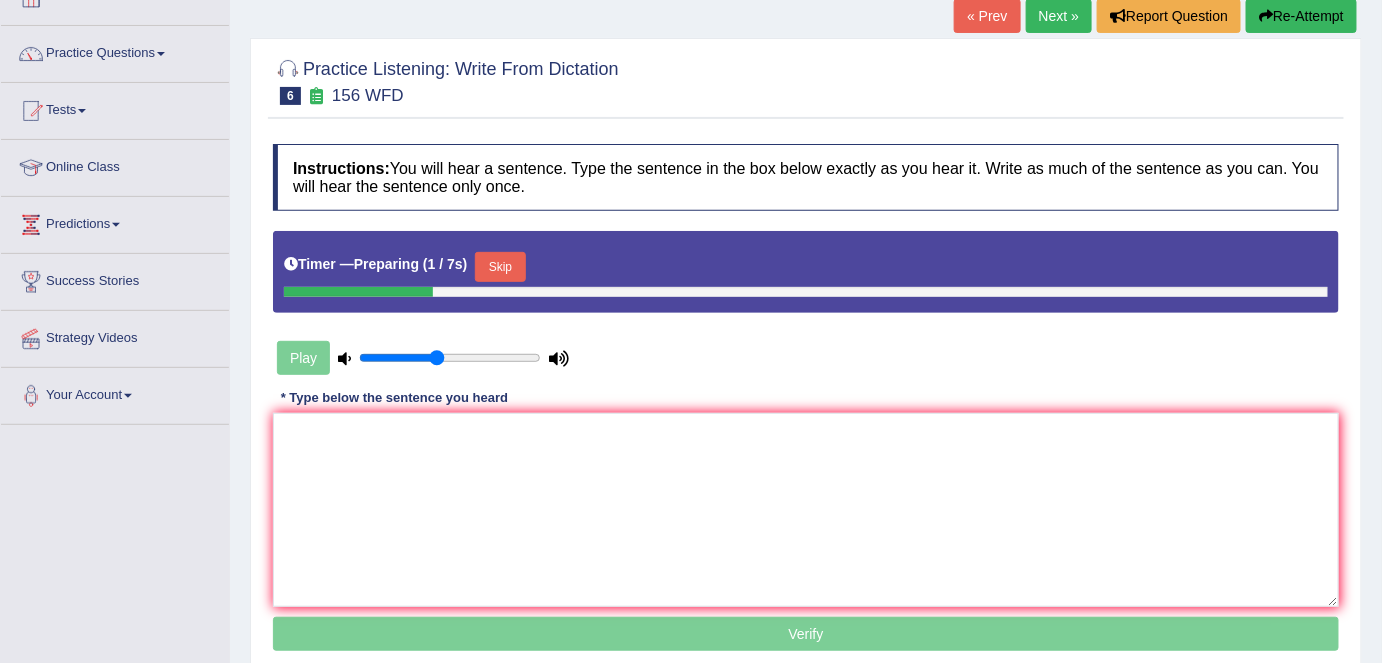 click on "Skip" at bounding box center (500, 267) 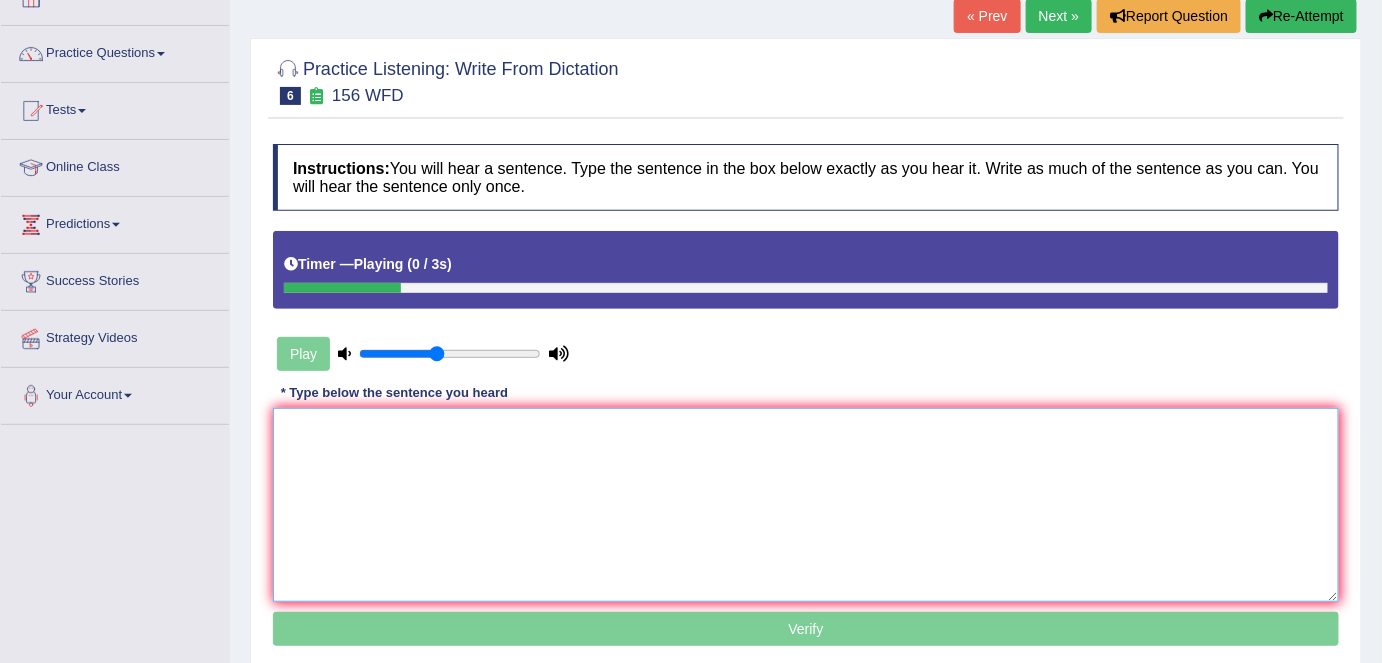 click at bounding box center (806, 505) 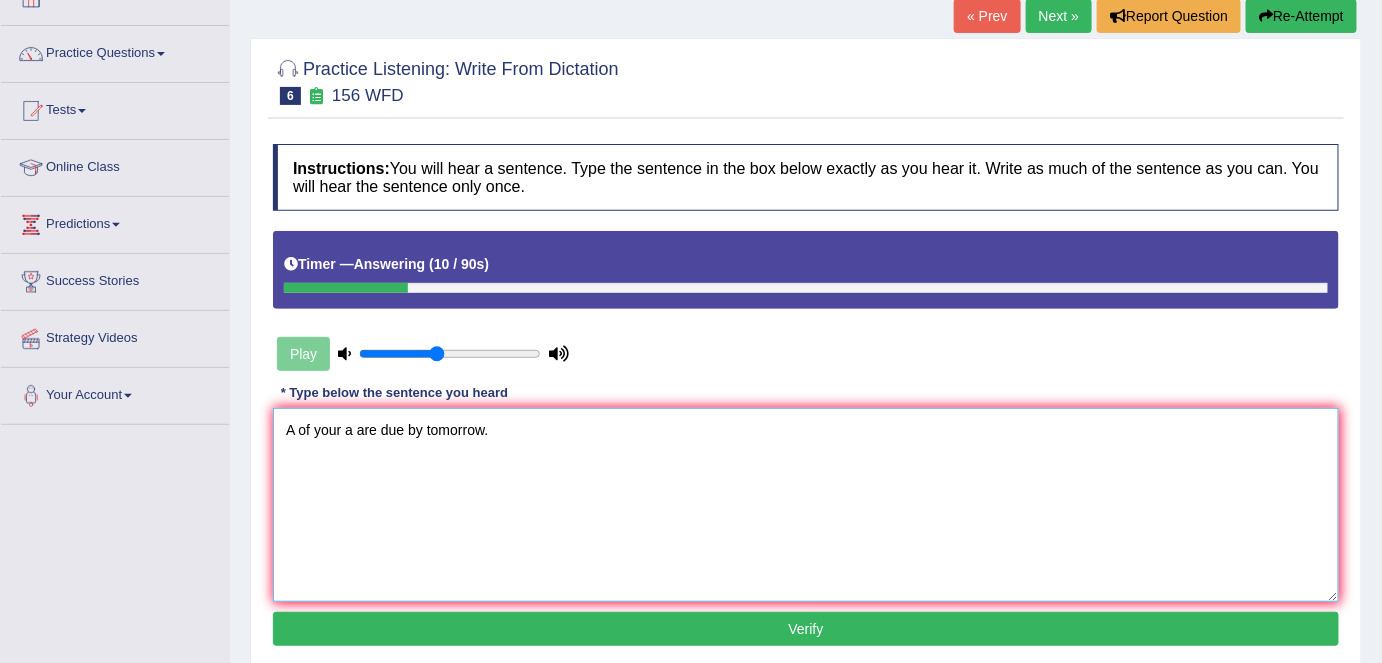 click on "A of your a are due by tomorrow." at bounding box center [806, 505] 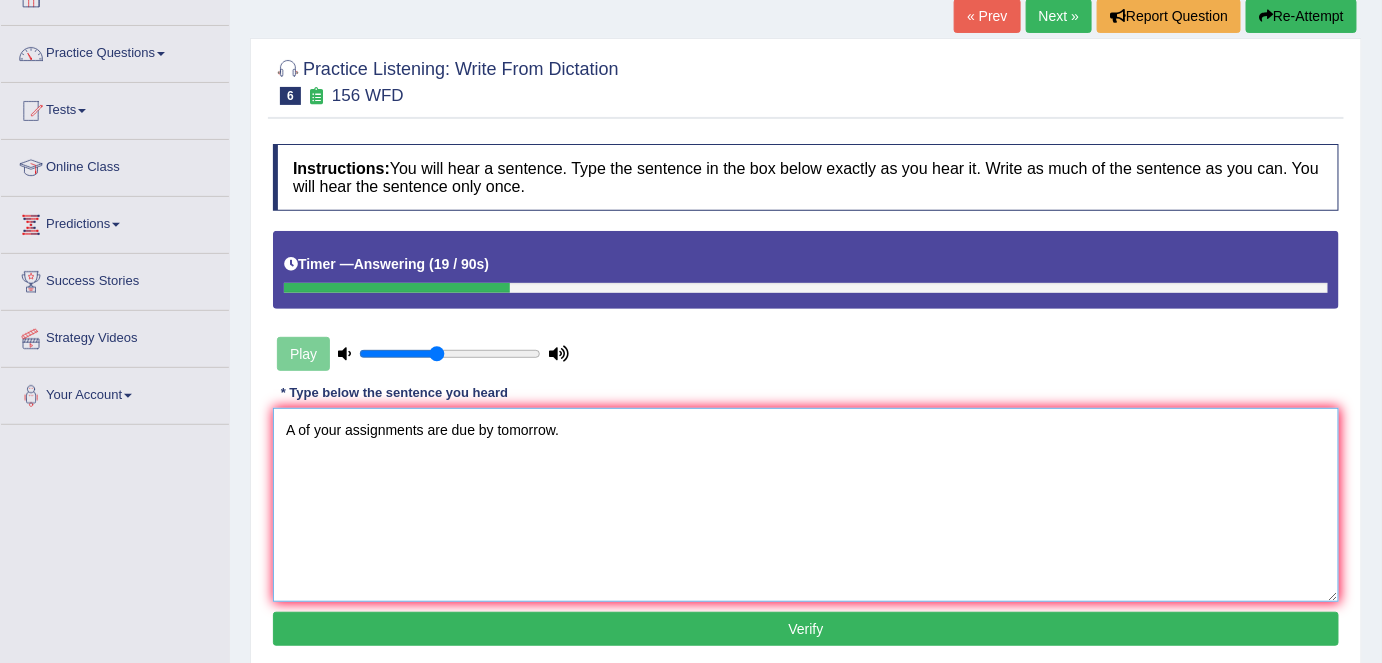 click on "A of your assignments are due by tomorrow." at bounding box center [806, 505] 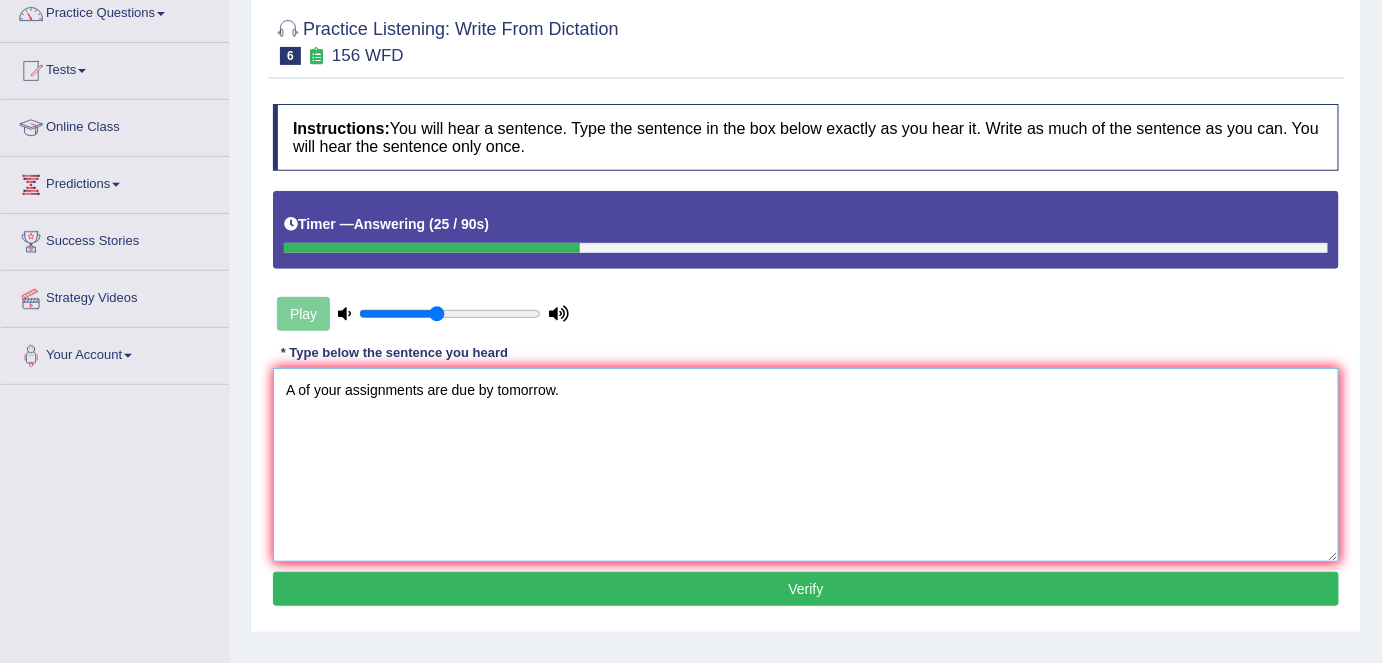 scroll, scrollTop: 178, scrollLeft: 0, axis: vertical 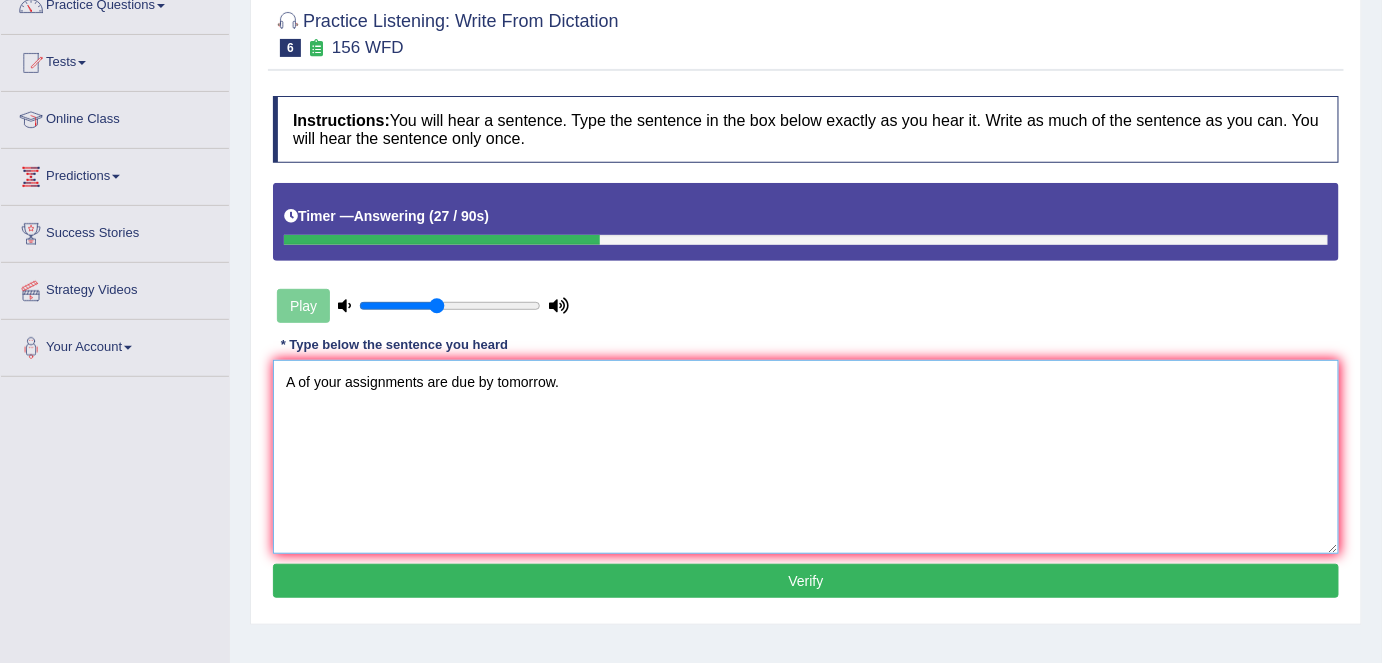click on "A of your assignments are due by tomorrow." at bounding box center (806, 457) 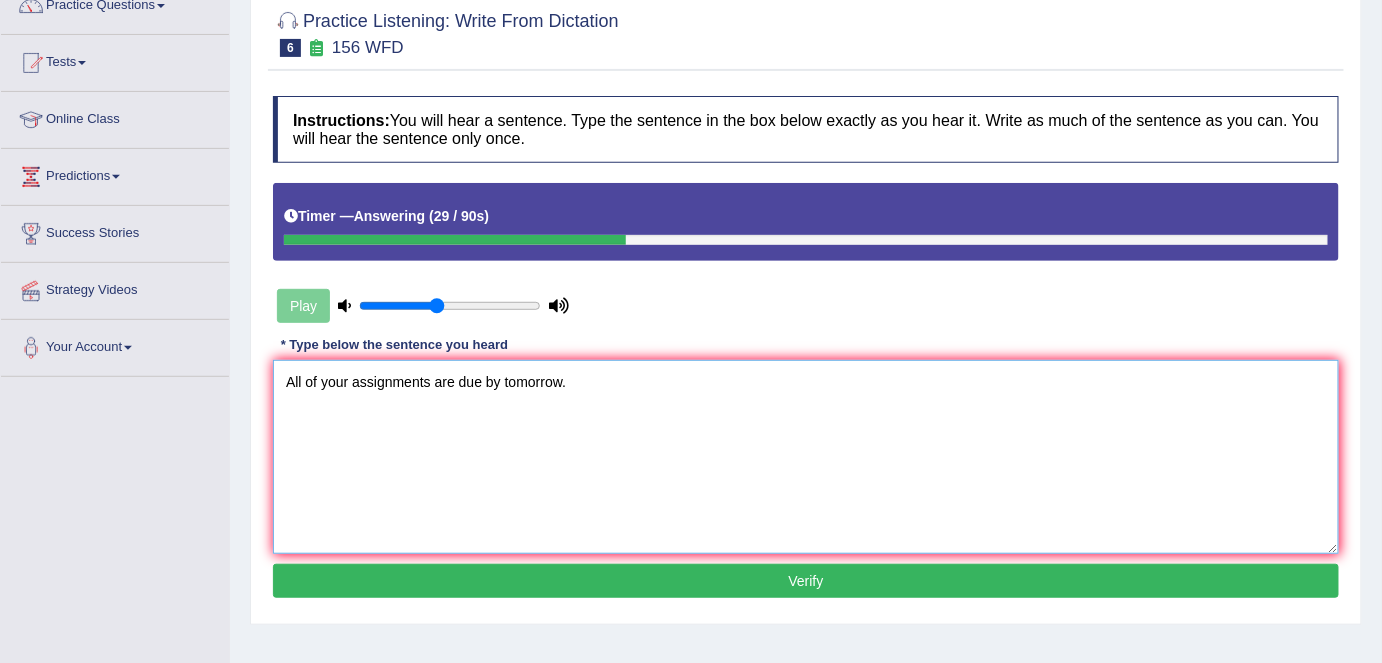 type on "All of your assignments are due by tomorrow." 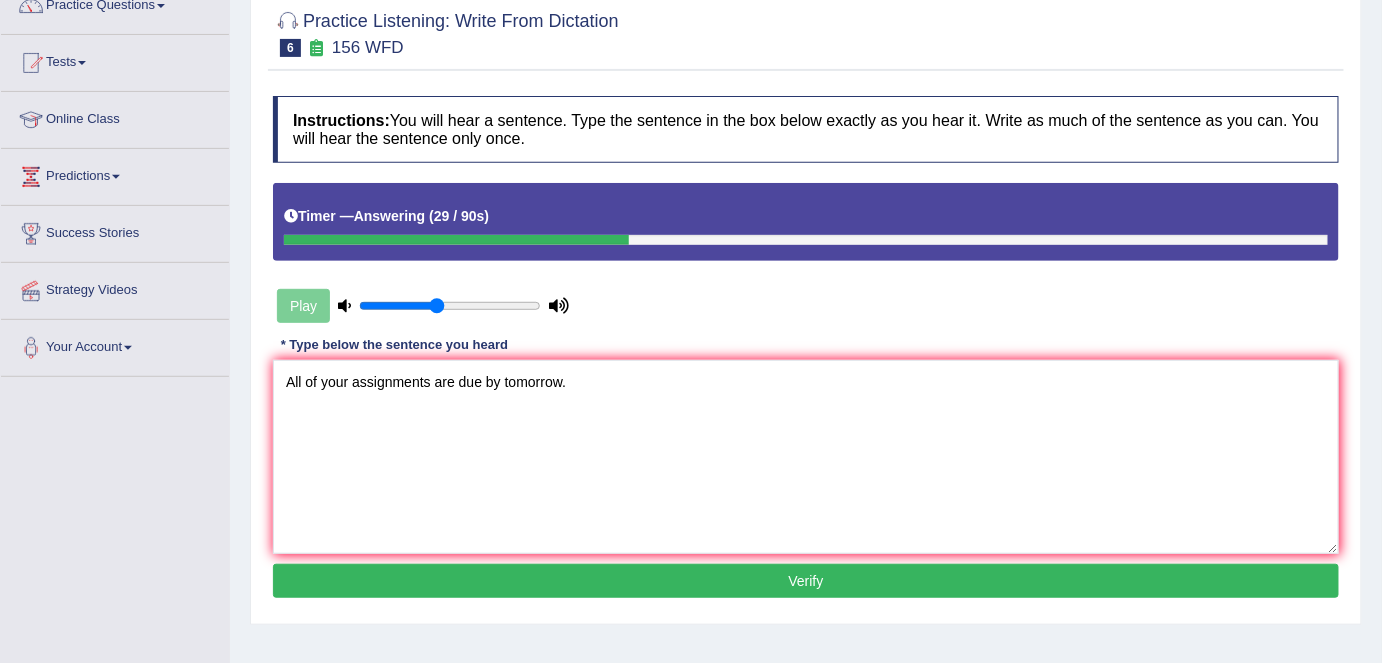 click on "Verify" at bounding box center [806, 581] 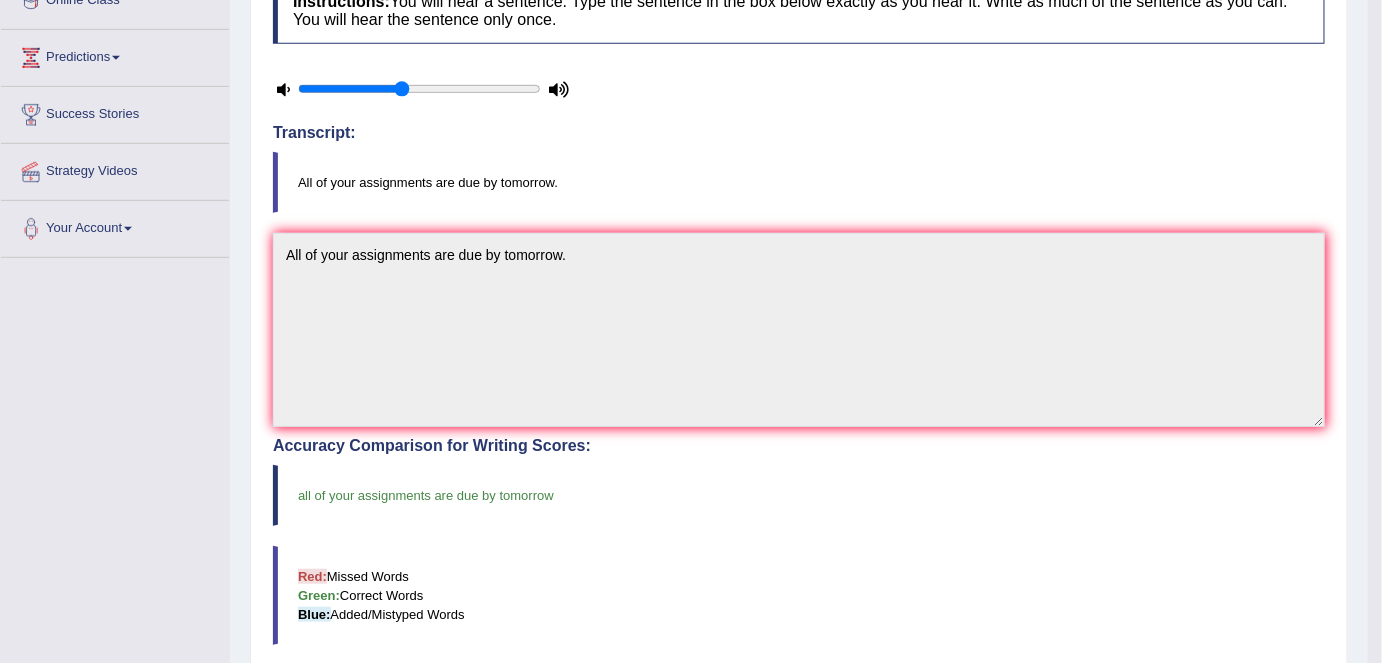scroll, scrollTop: 0, scrollLeft: 0, axis: both 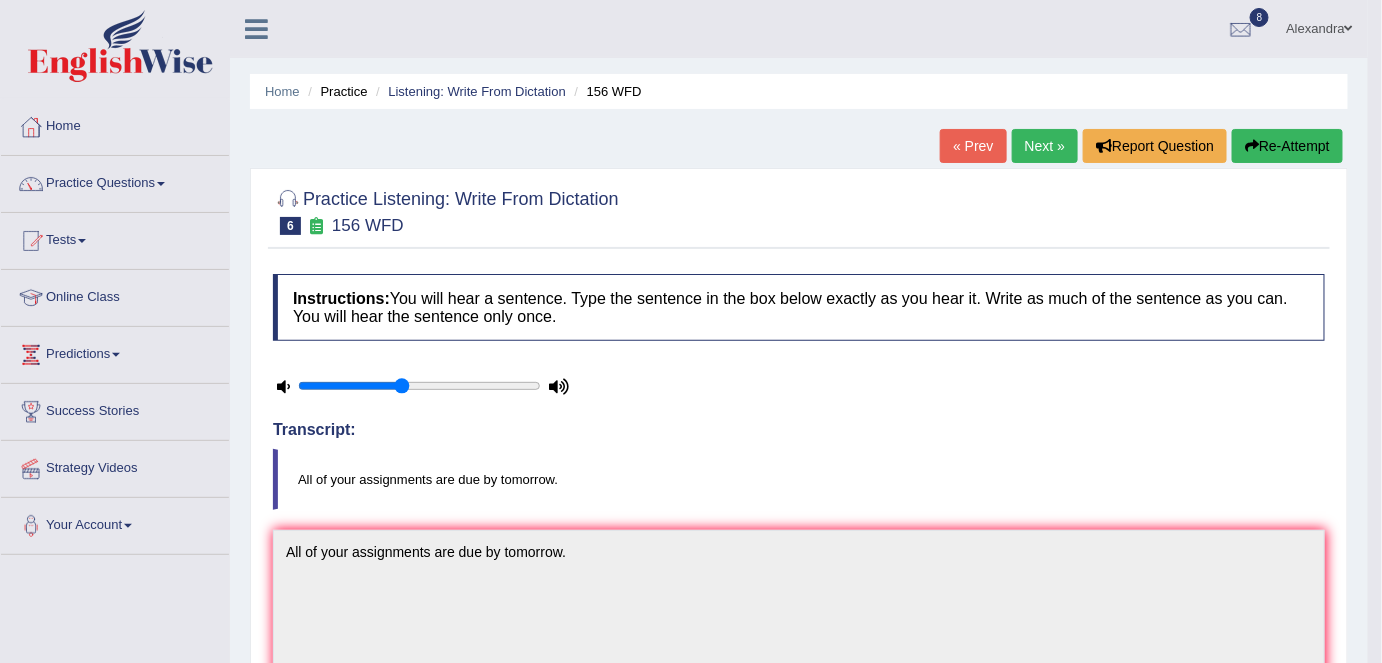 click on "Next »" at bounding box center [1045, 146] 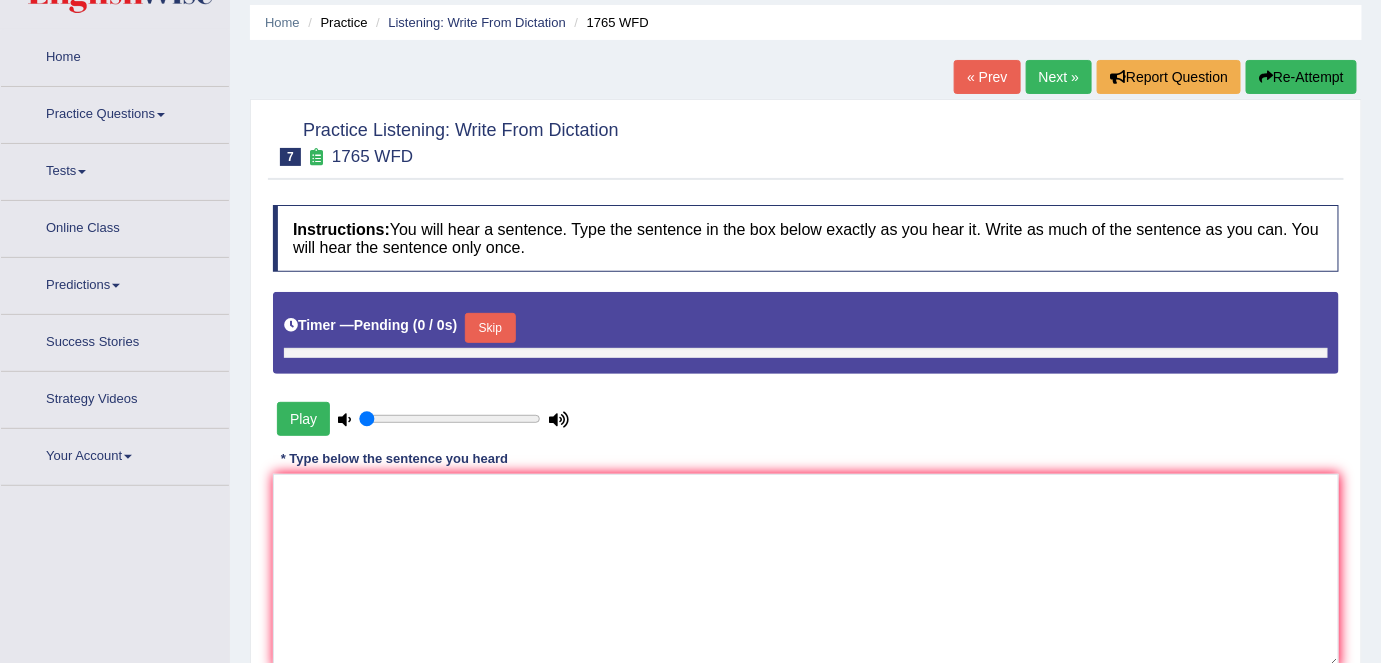 type on "0.45" 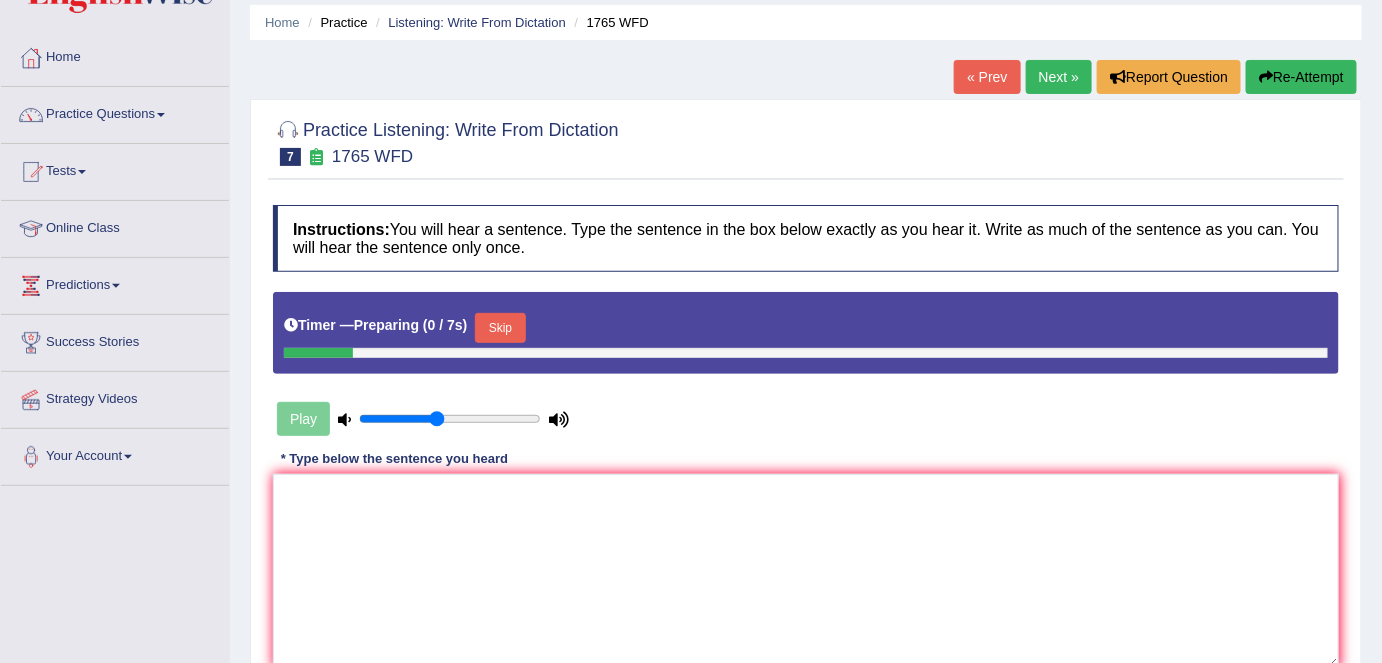 scroll, scrollTop: 155, scrollLeft: 0, axis: vertical 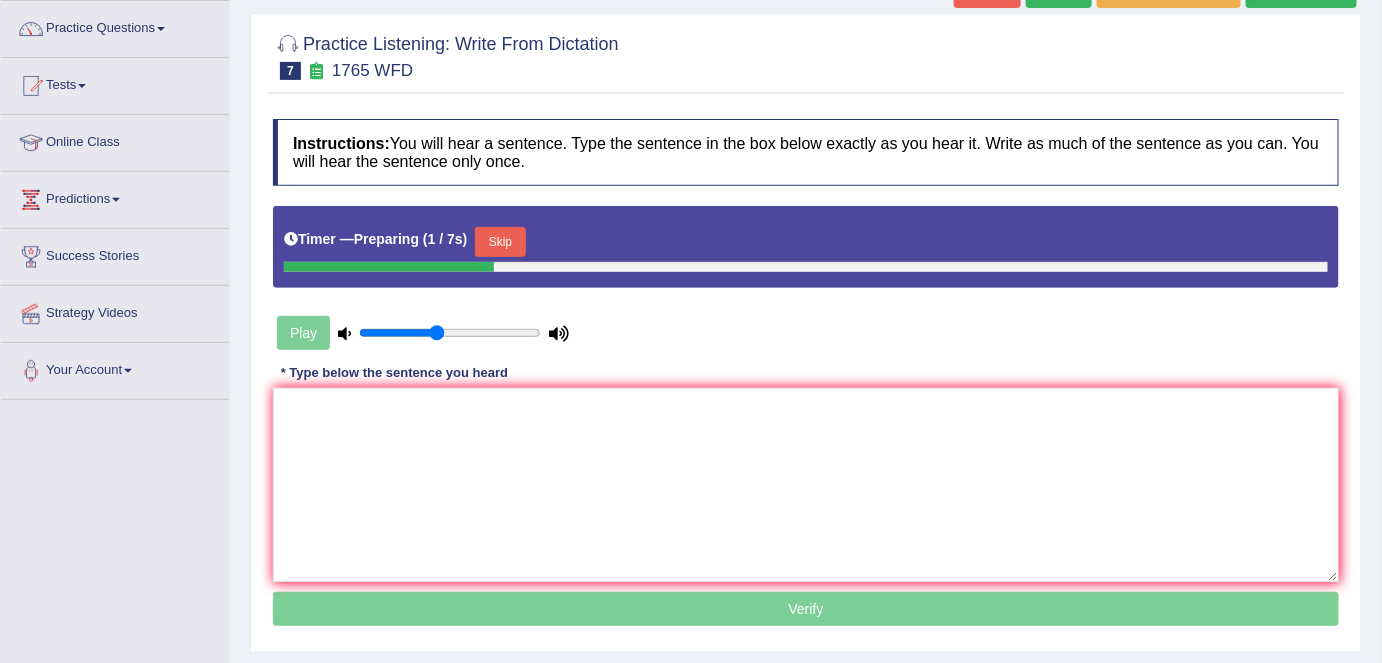 click on "Skip" at bounding box center [500, 242] 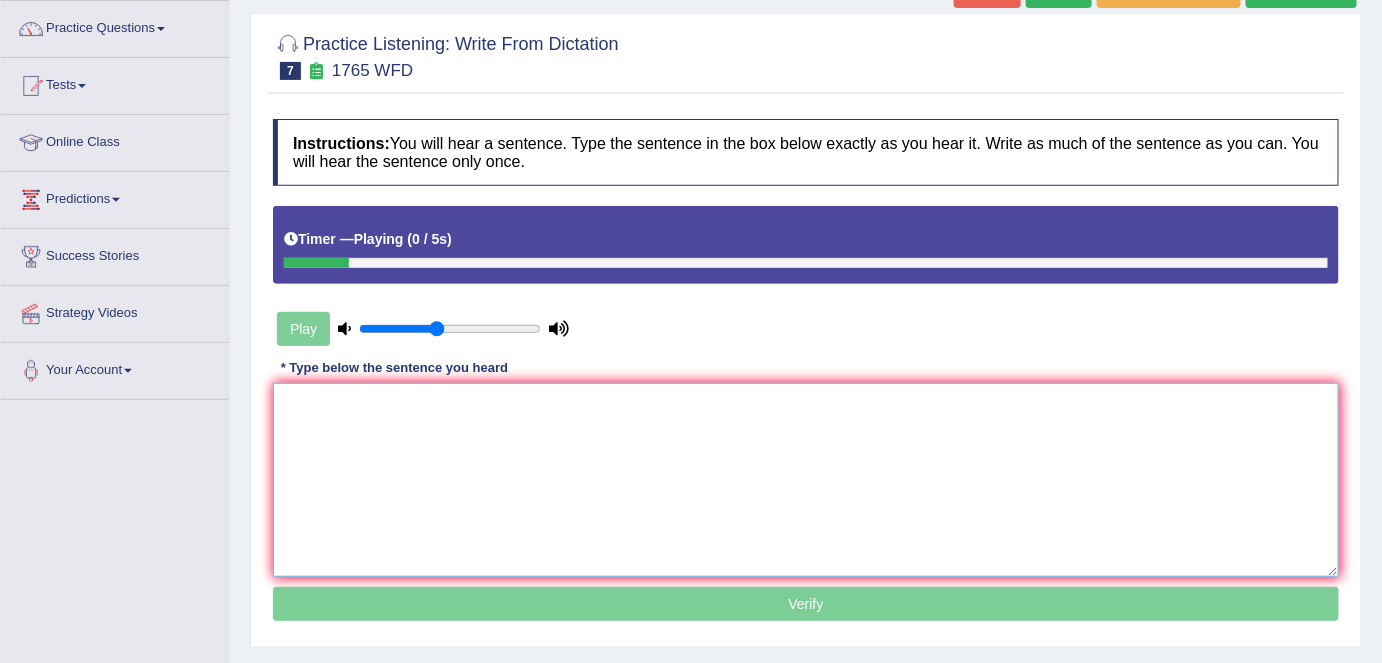 click at bounding box center (806, 480) 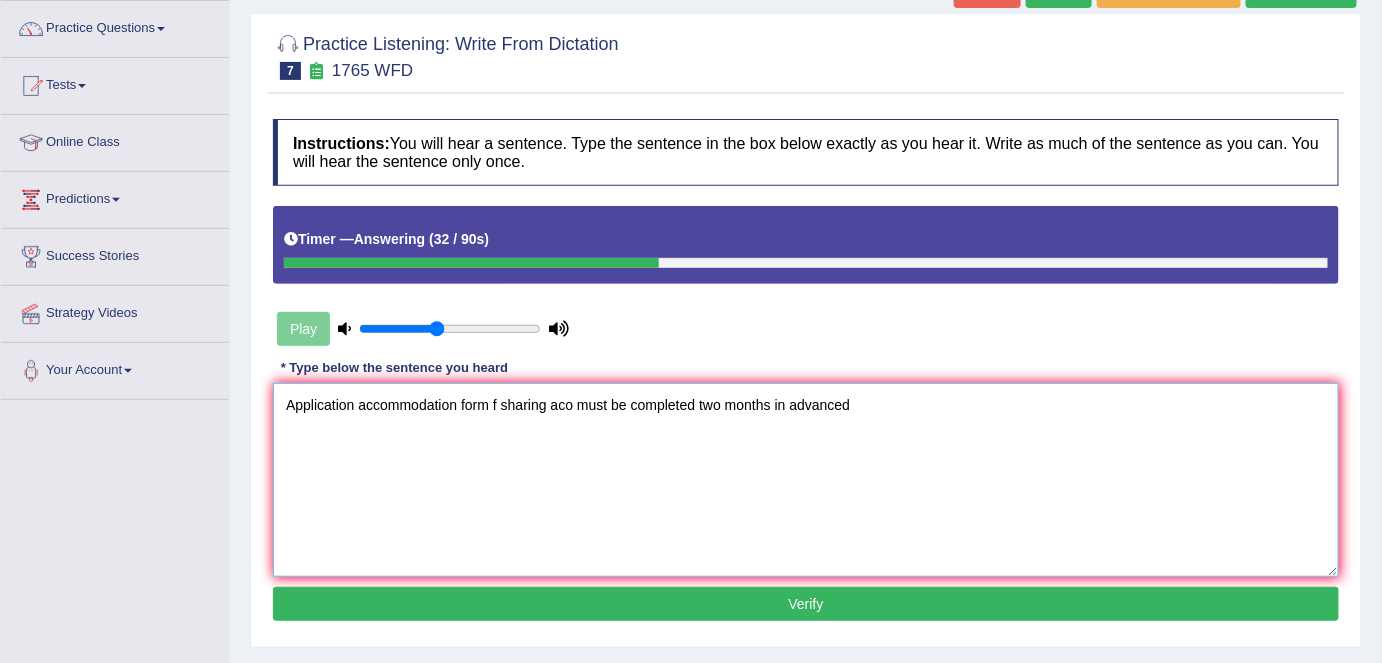 click on "Application accommodation form f sharing aco must be completed two months in advanced" at bounding box center (806, 480) 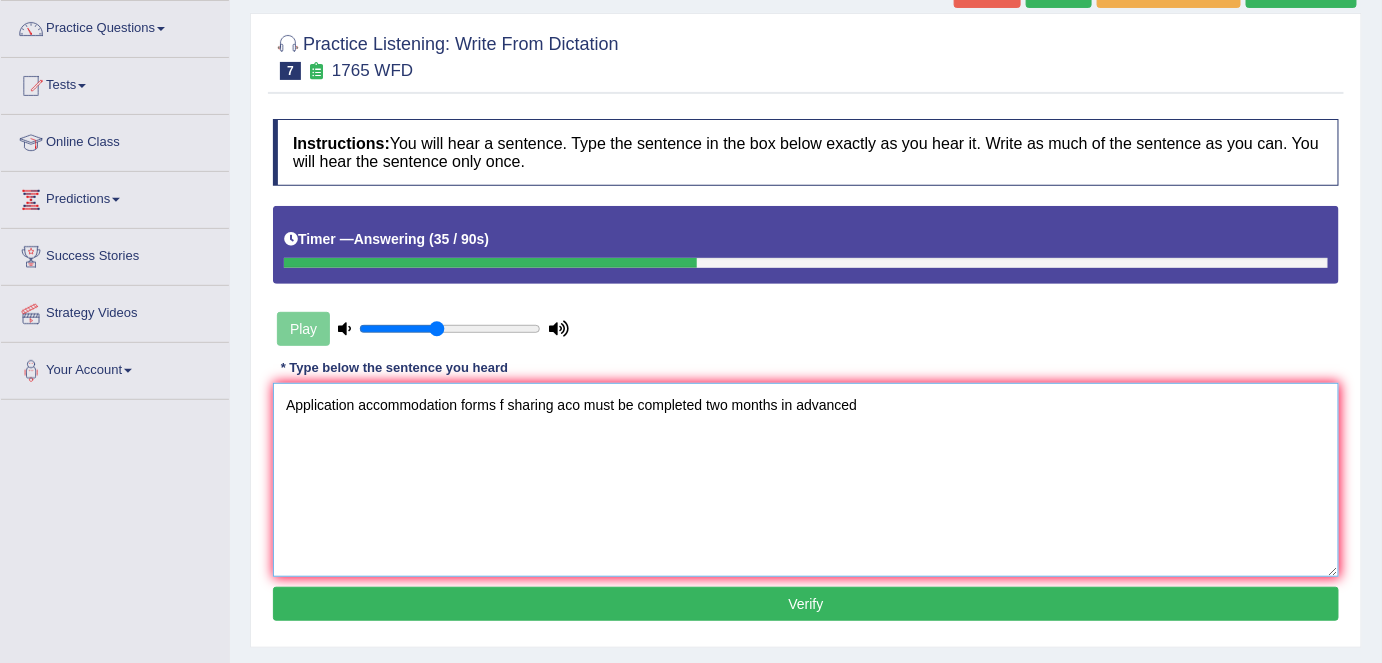 click on "Application accommodation forms f sharing aco must be completed two months in advanced" at bounding box center [806, 480] 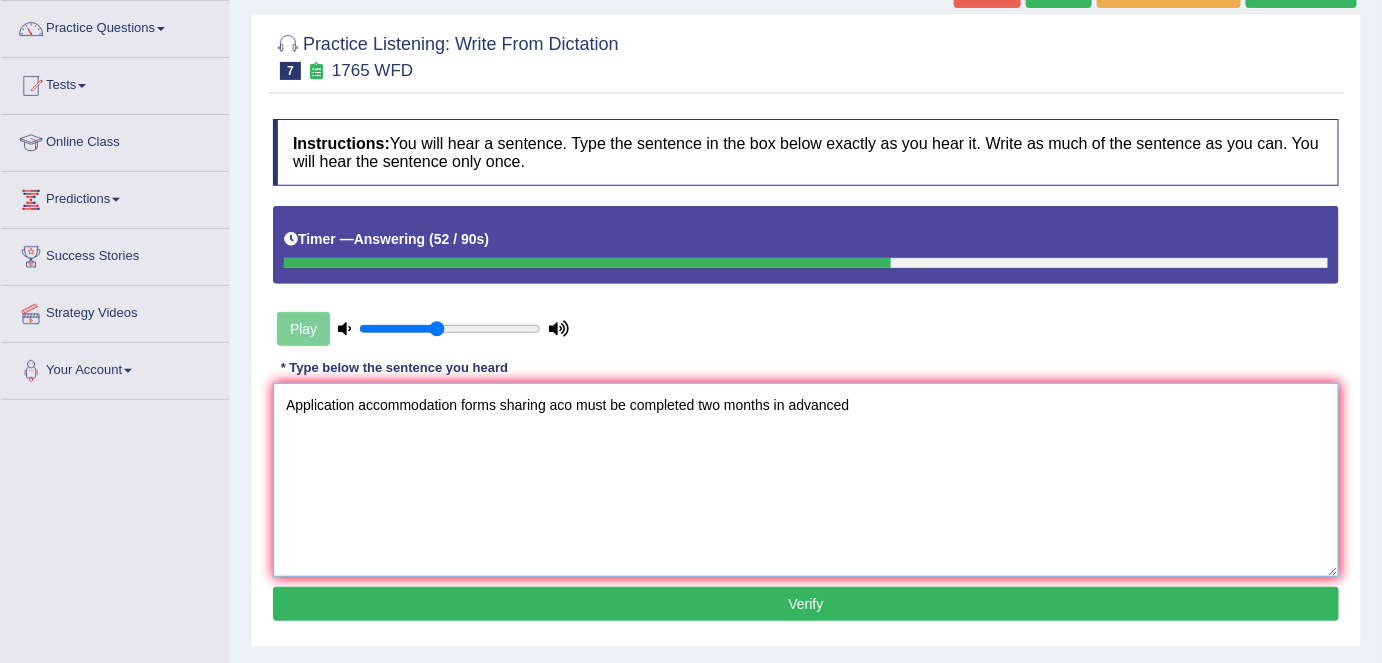 click on "Application accommodation forms sharing aco must be completed two months in advanced" at bounding box center (806, 480) 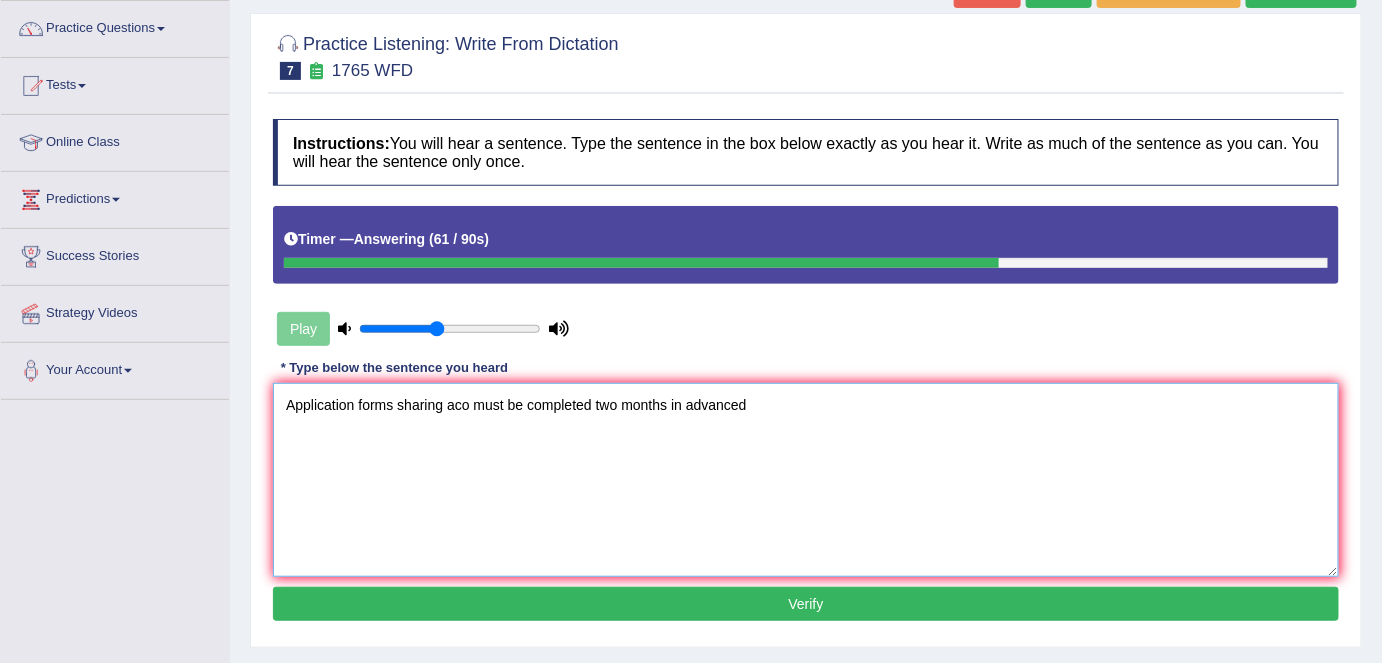click on "Application forms sharing aco must be completed two months in advanced" at bounding box center [806, 480] 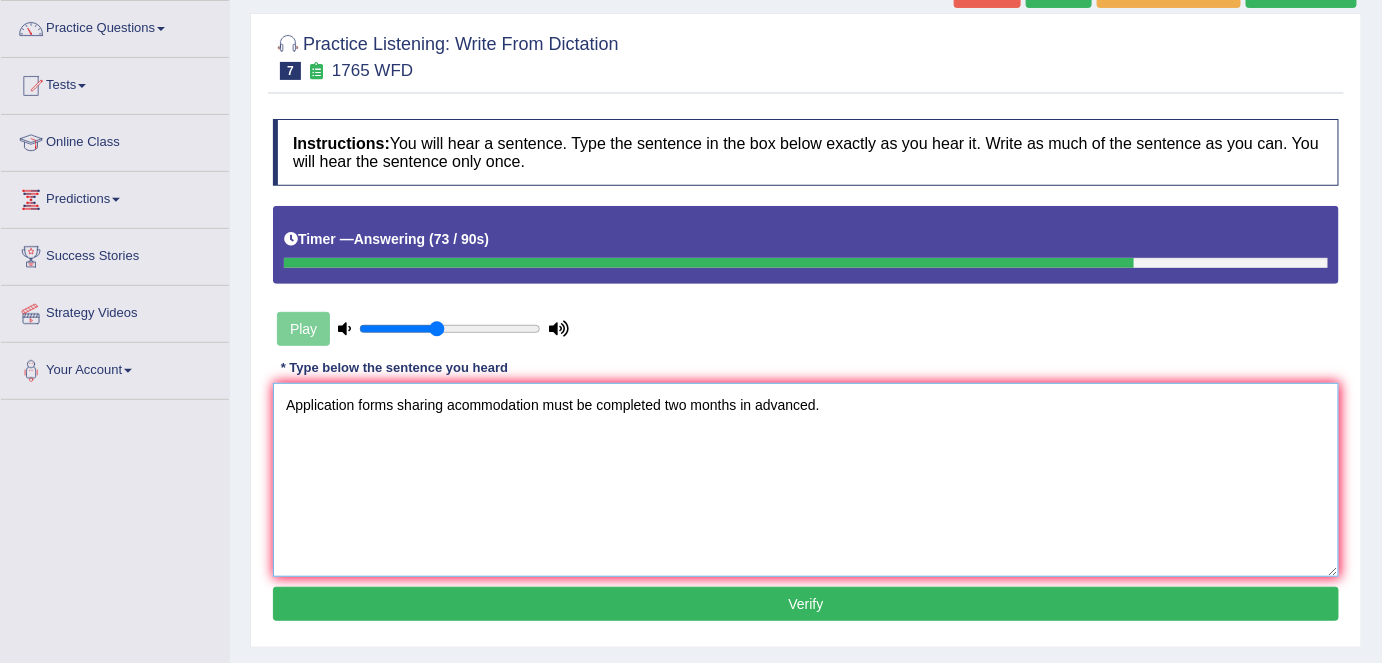 click on "Application forms sharing acommodation must be completed two months in advanced." at bounding box center [806, 480] 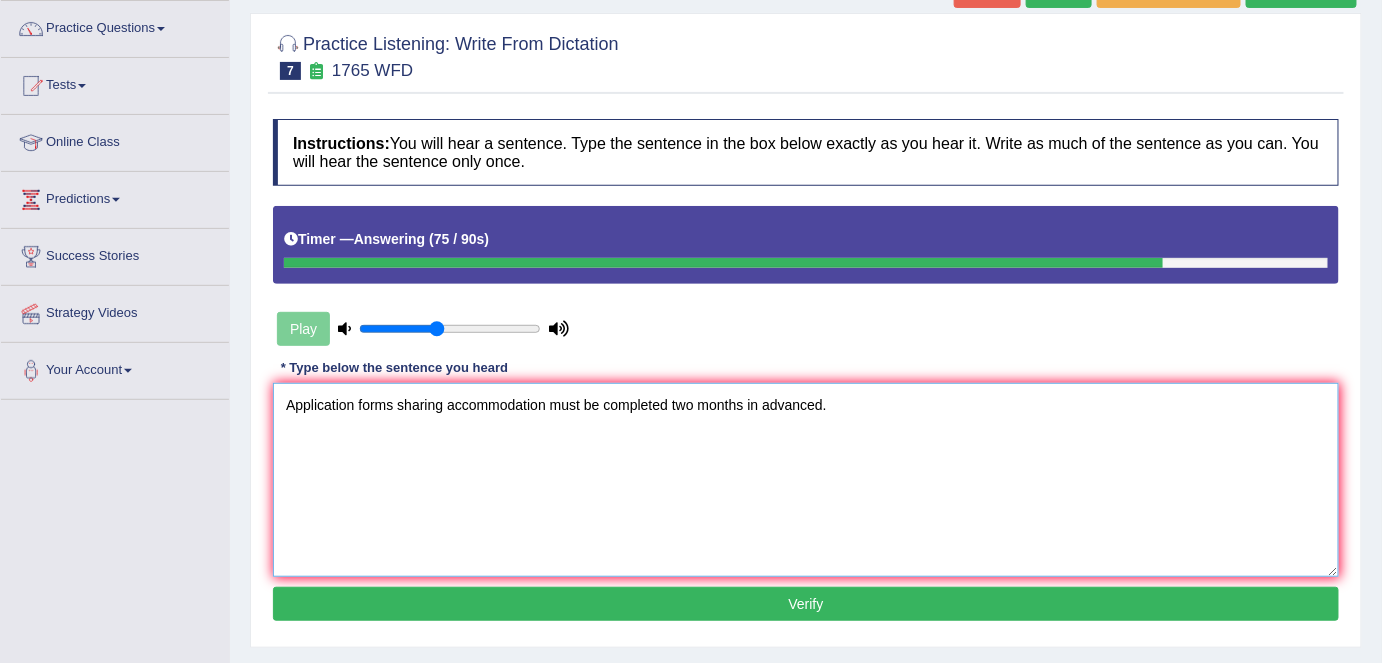 type on "Application forms sharing accommodation must be completed two months in advanced." 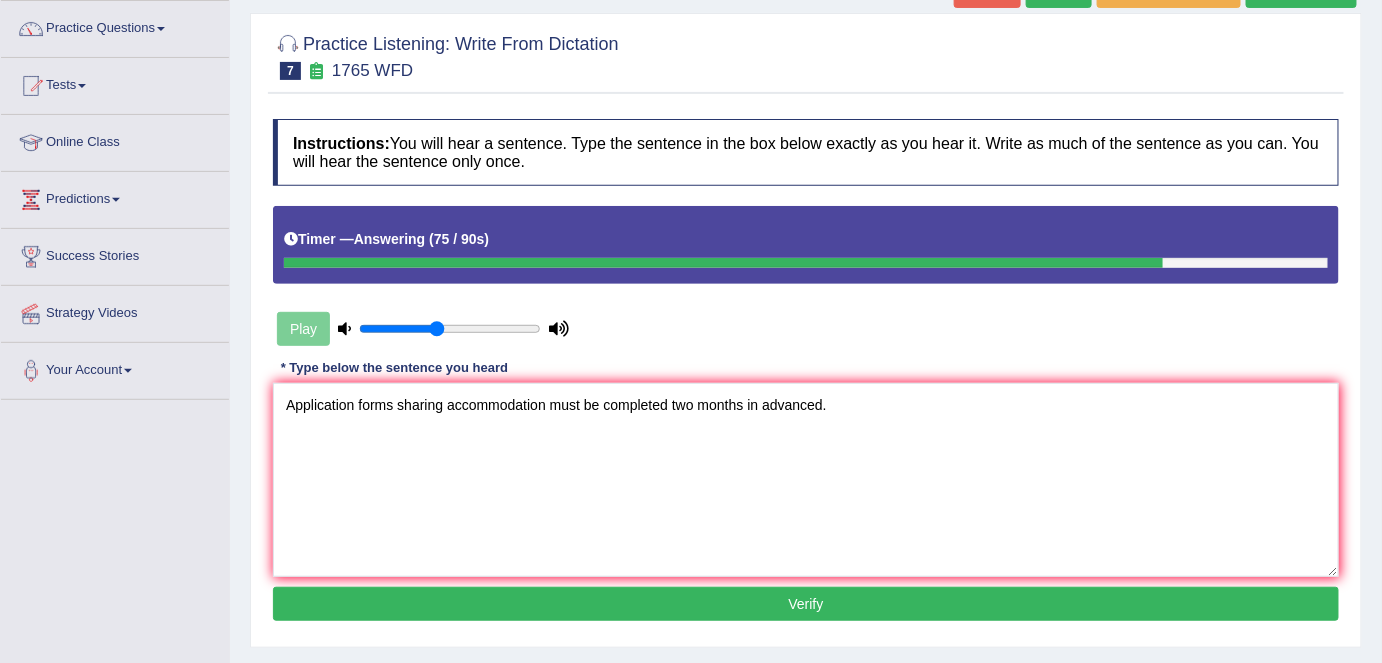 click on "Verify" at bounding box center [806, 604] 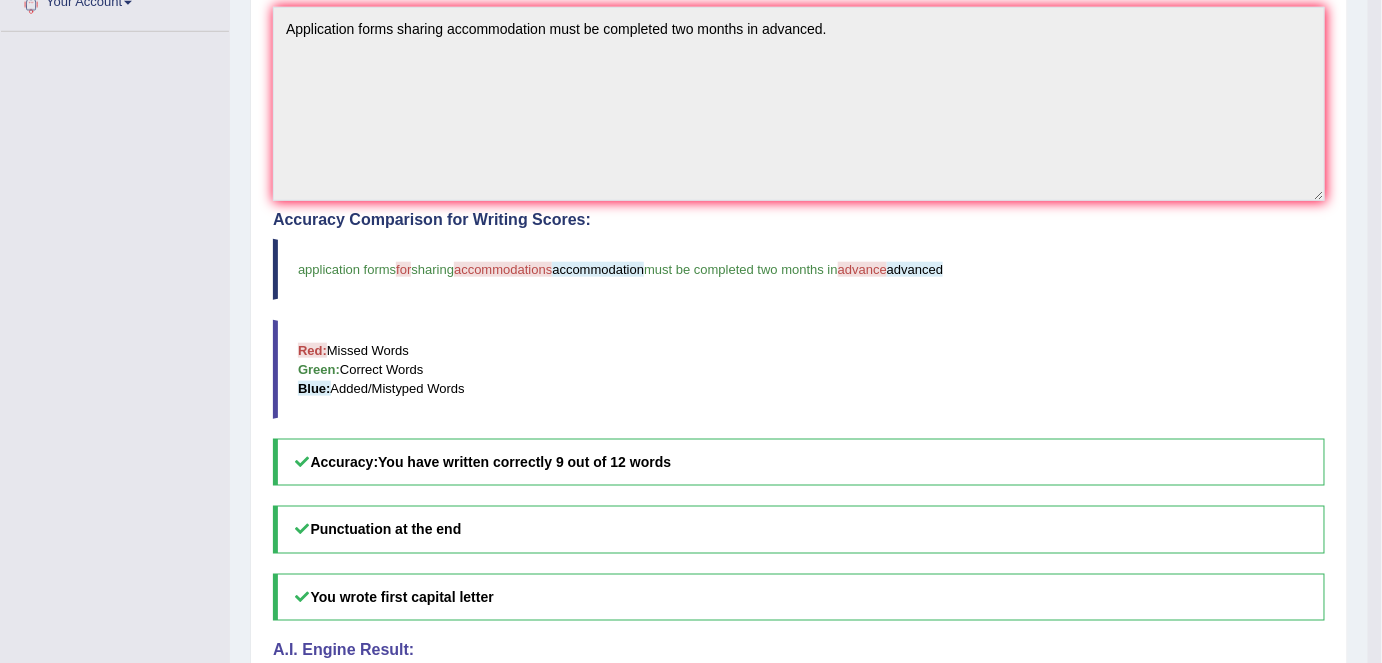 scroll, scrollTop: 0, scrollLeft: 0, axis: both 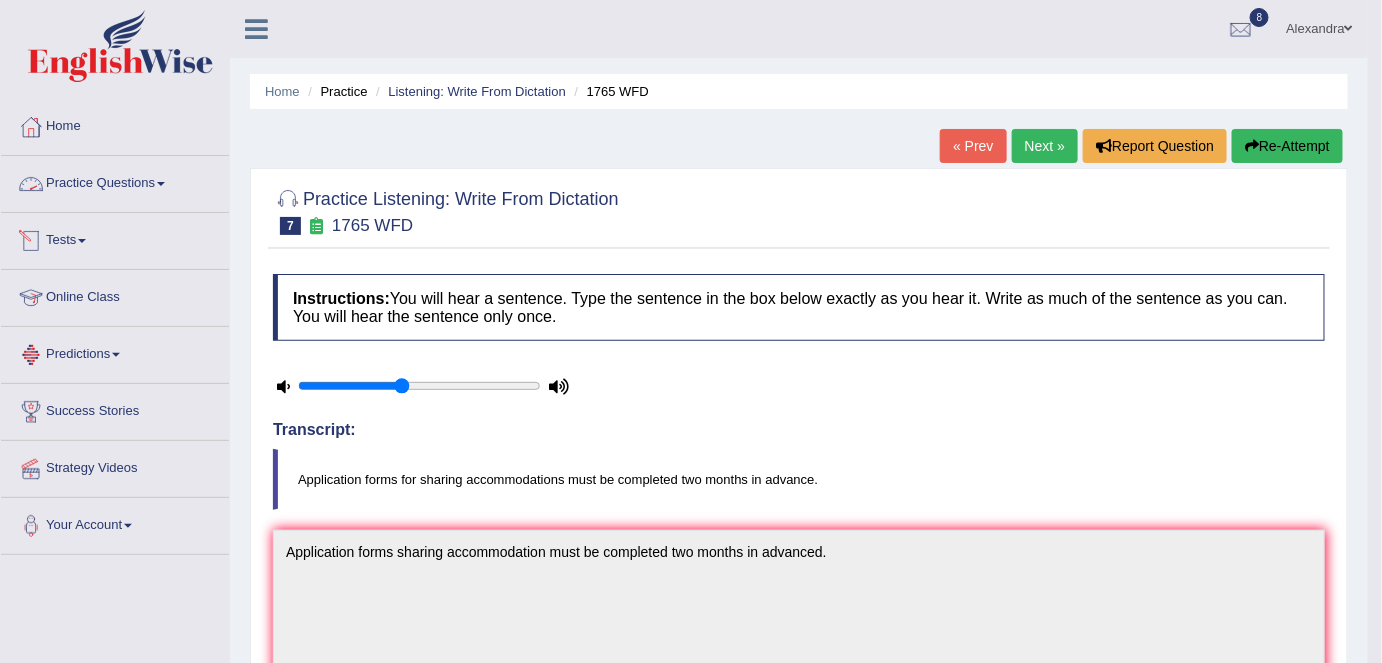 click on "Practice Questions" at bounding box center [115, 181] 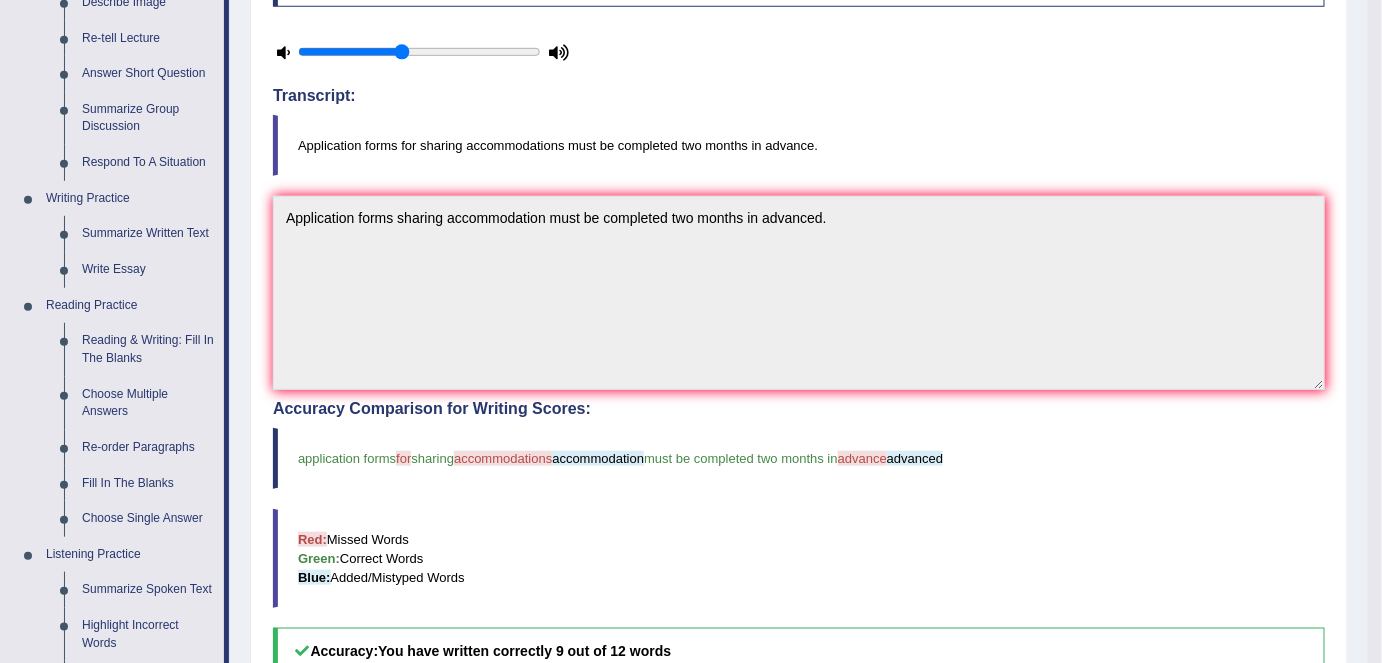 scroll, scrollTop: 335, scrollLeft: 0, axis: vertical 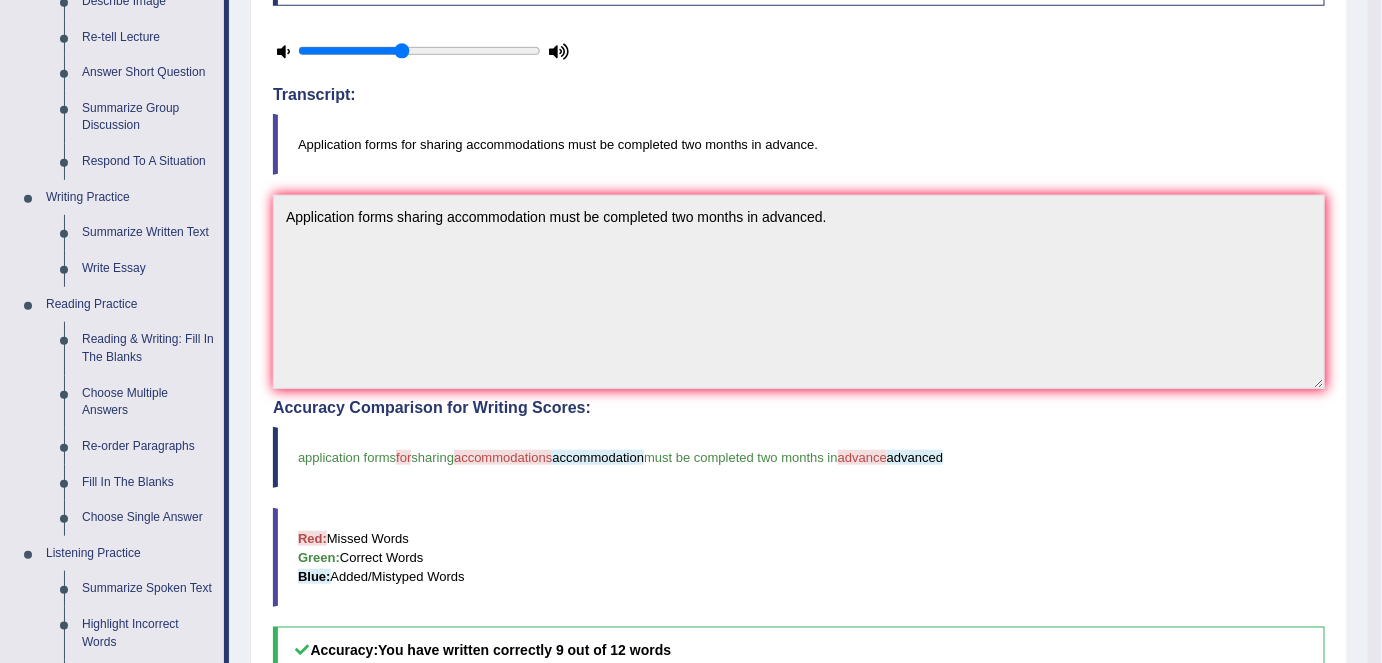 click on "Re-order Paragraphs" at bounding box center [148, 447] 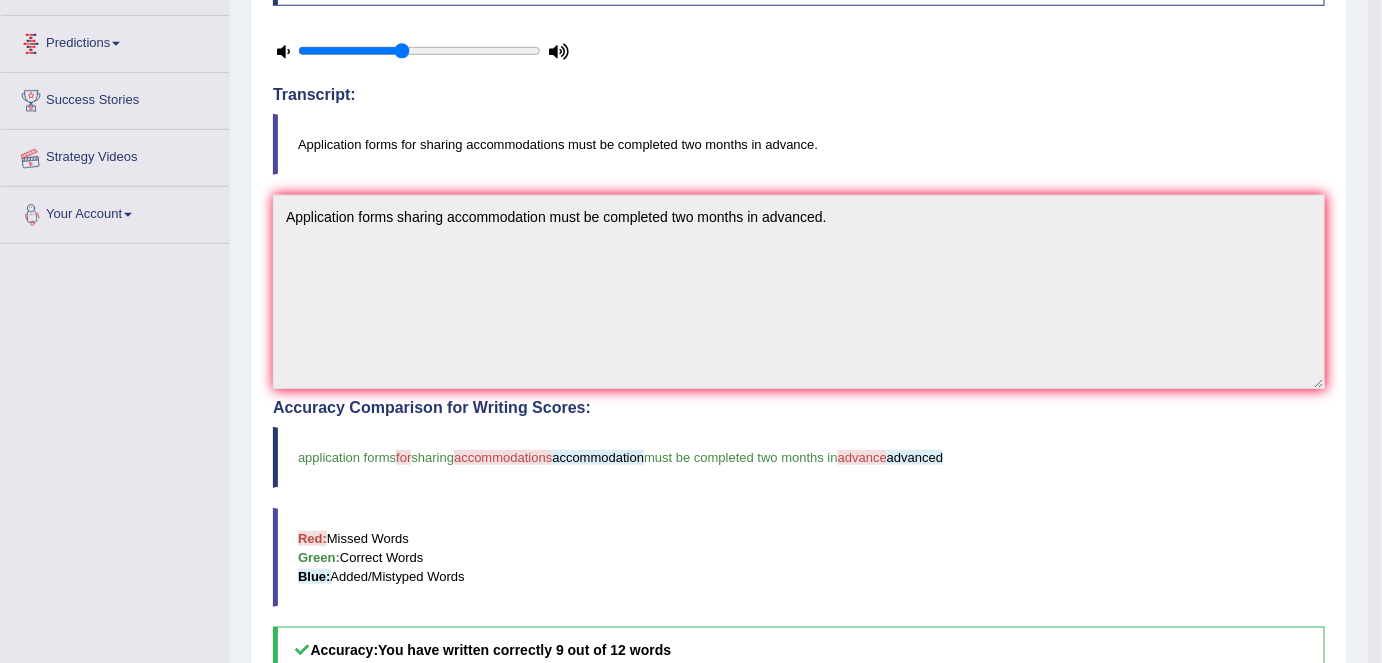 scroll, scrollTop: 561, scrollLeft: 0, axis: vertical 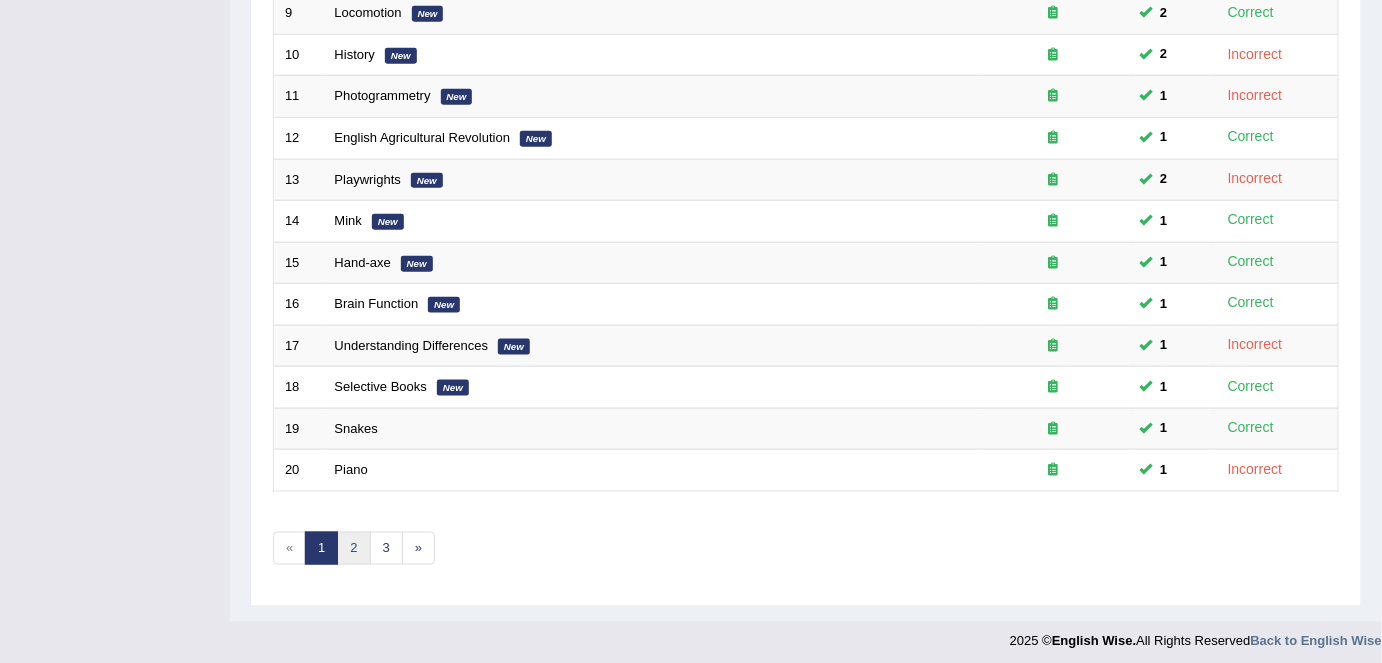click on "2" at bounding box center [353, 548] 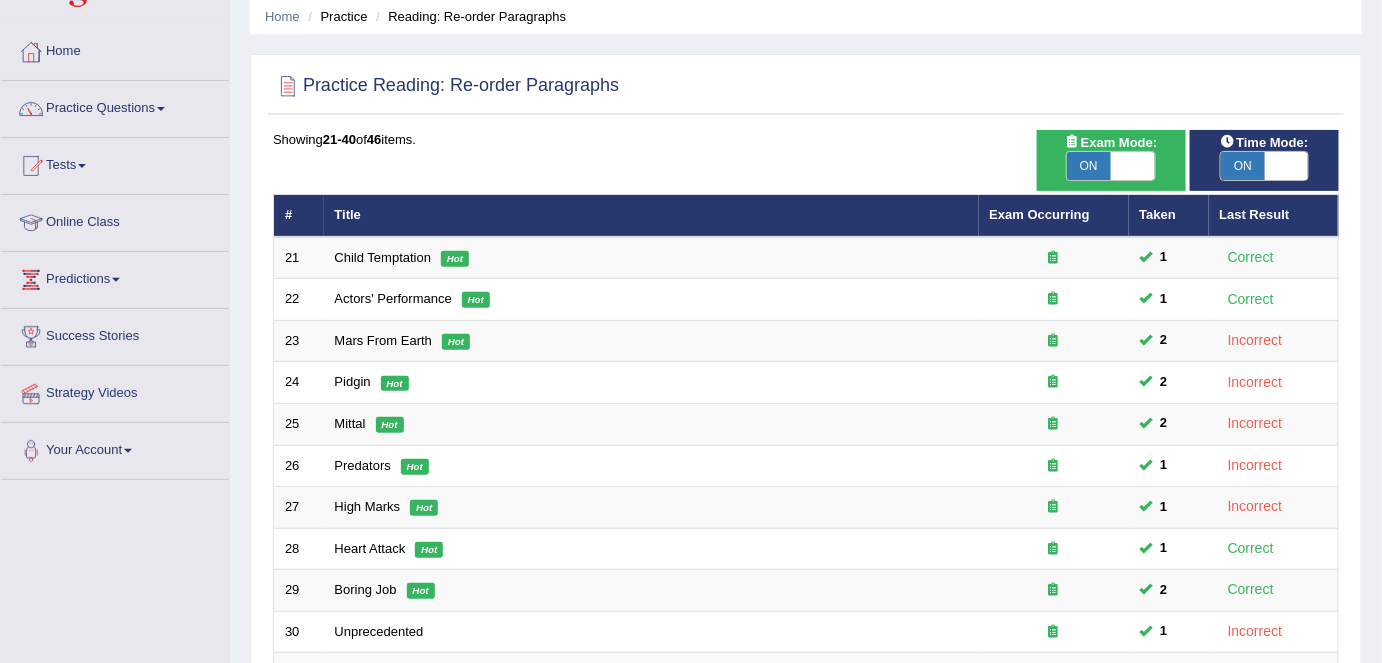 scroll, scrollTop: 0, scrollLeft: 0, axis: both 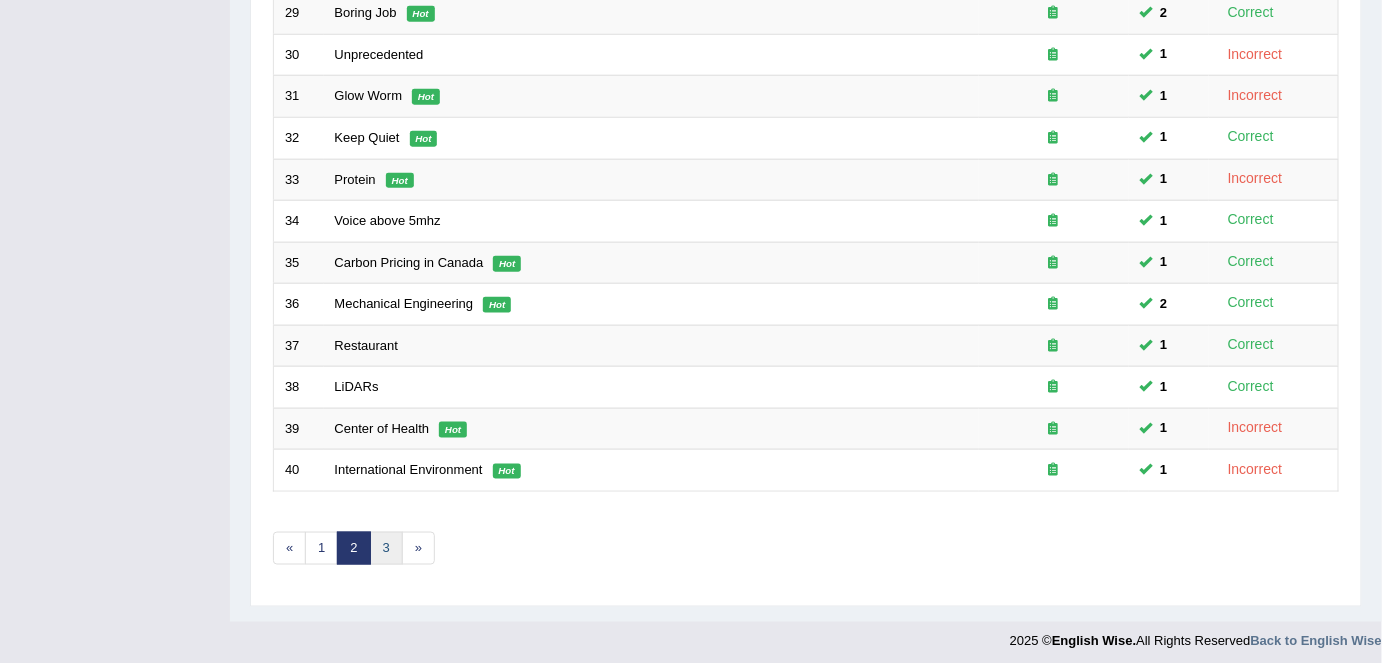 click on "3" at bounding box center (386, 548) 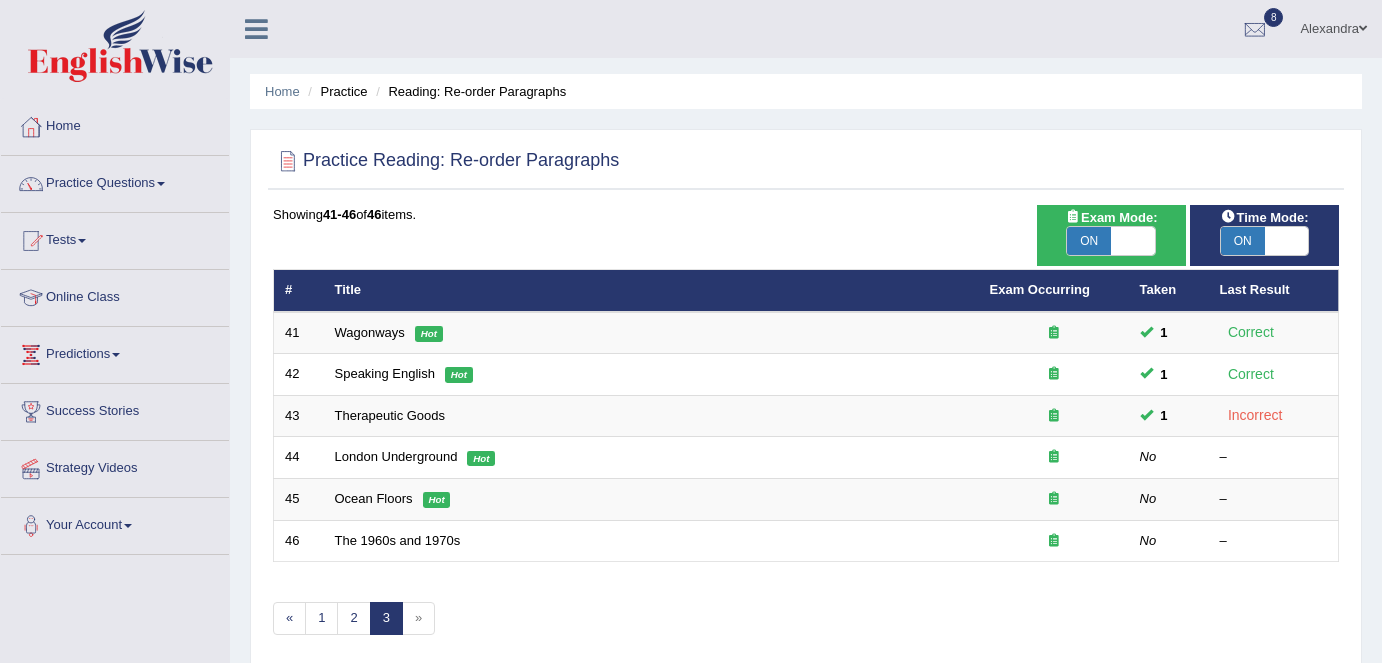 scroll, scrollTop: 25, scrollLeft: 0, axis: vertical 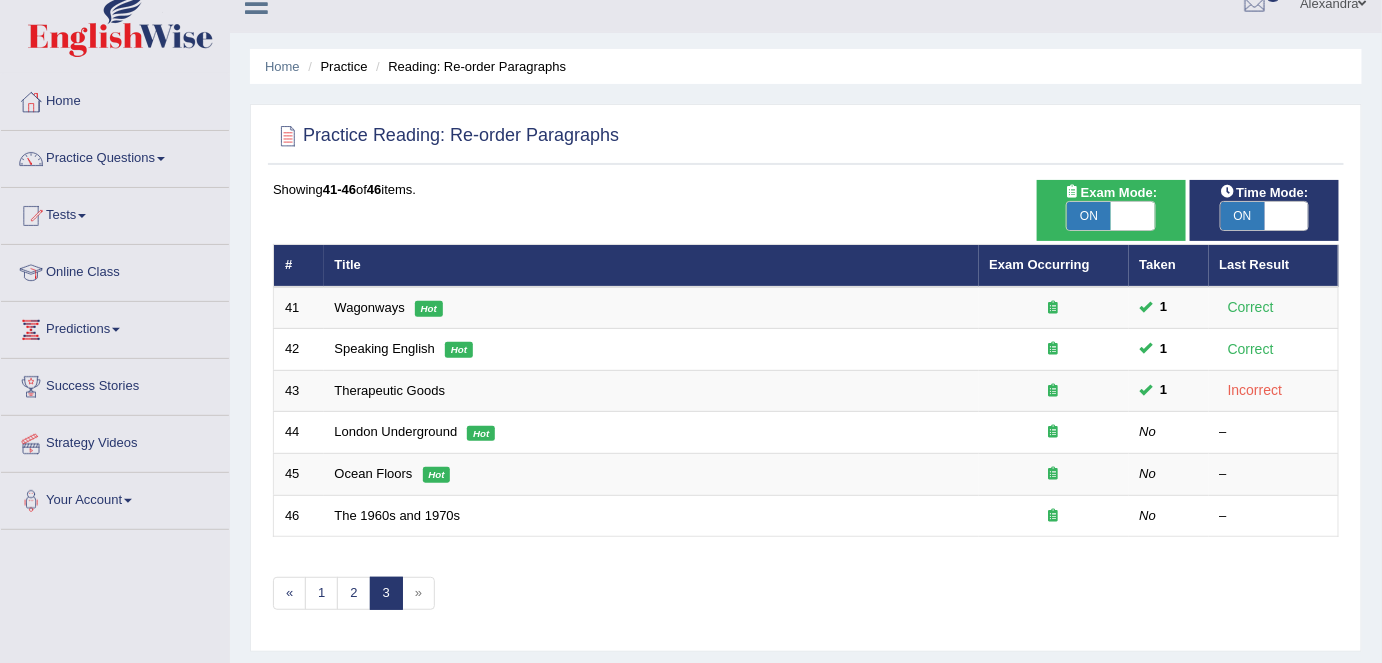 click on "London Underground" at bounding box center [396, 431] 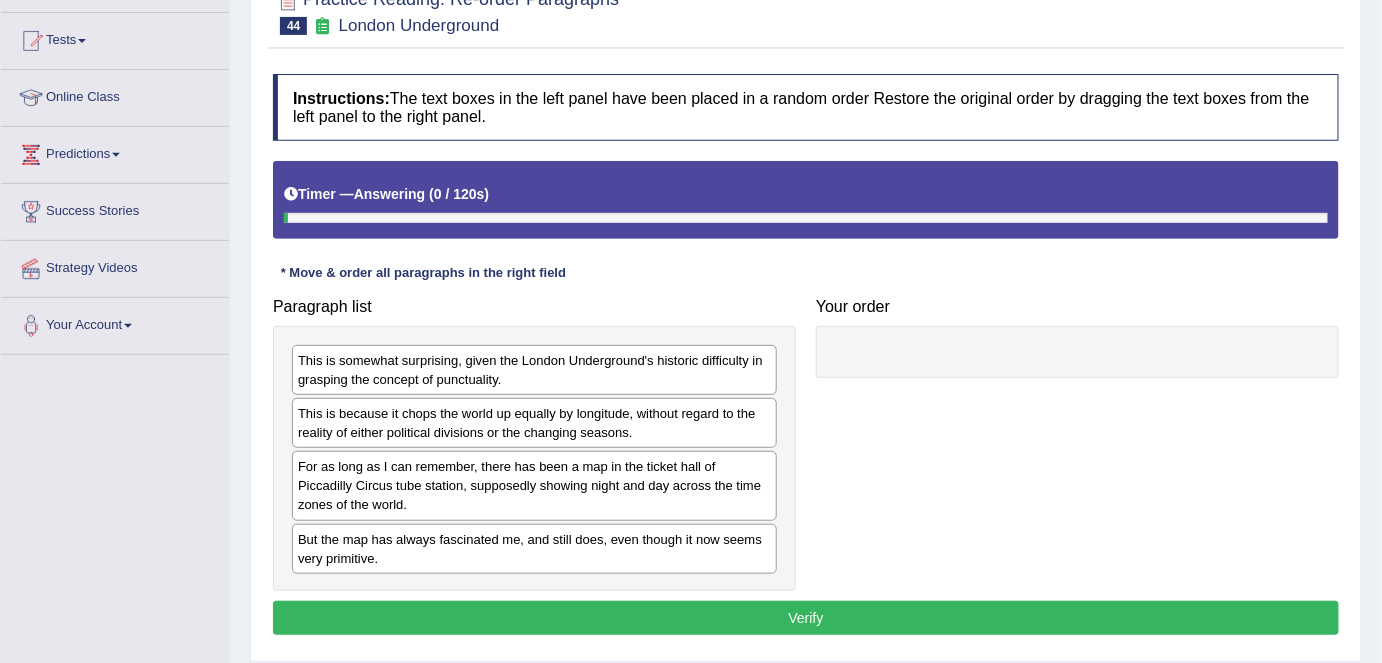 scroll, scrollTop: 200, scrollLeft: 0, axis: vertical 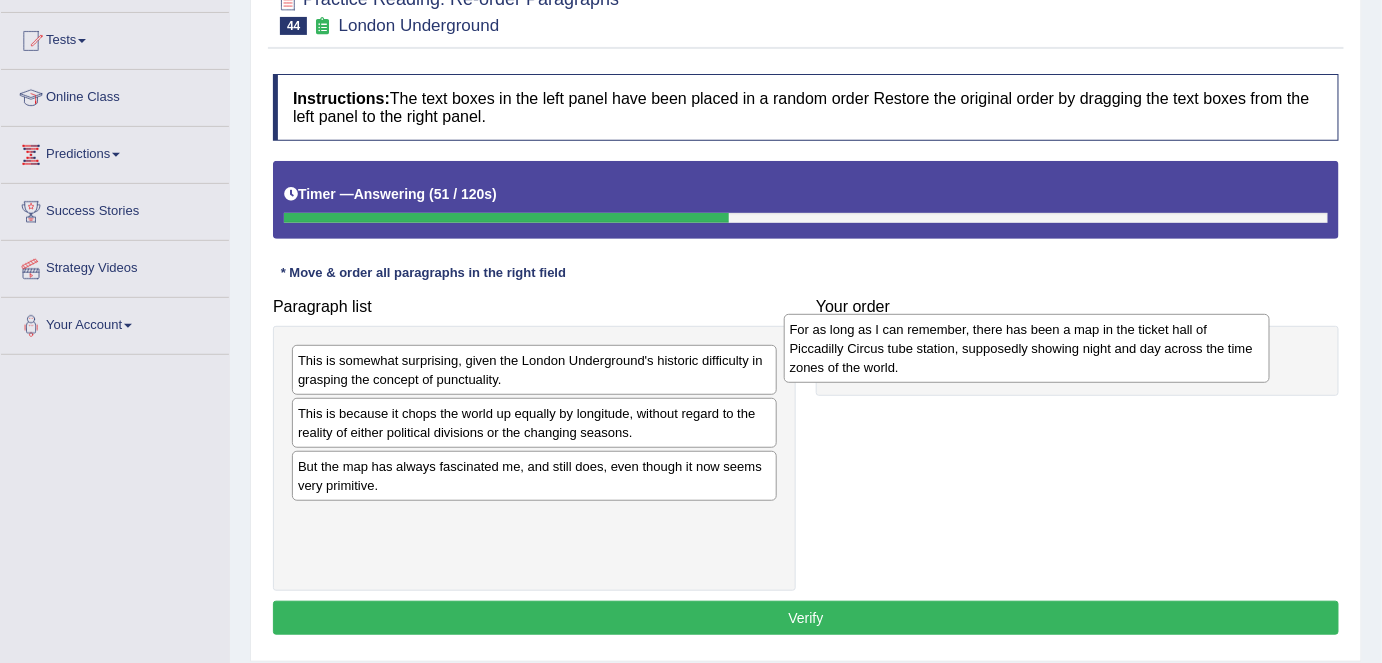 drag, startPoint x: 559, startPoint y: 491, endPoint x: 1051, endPoint y: 355, distance: 510.45078 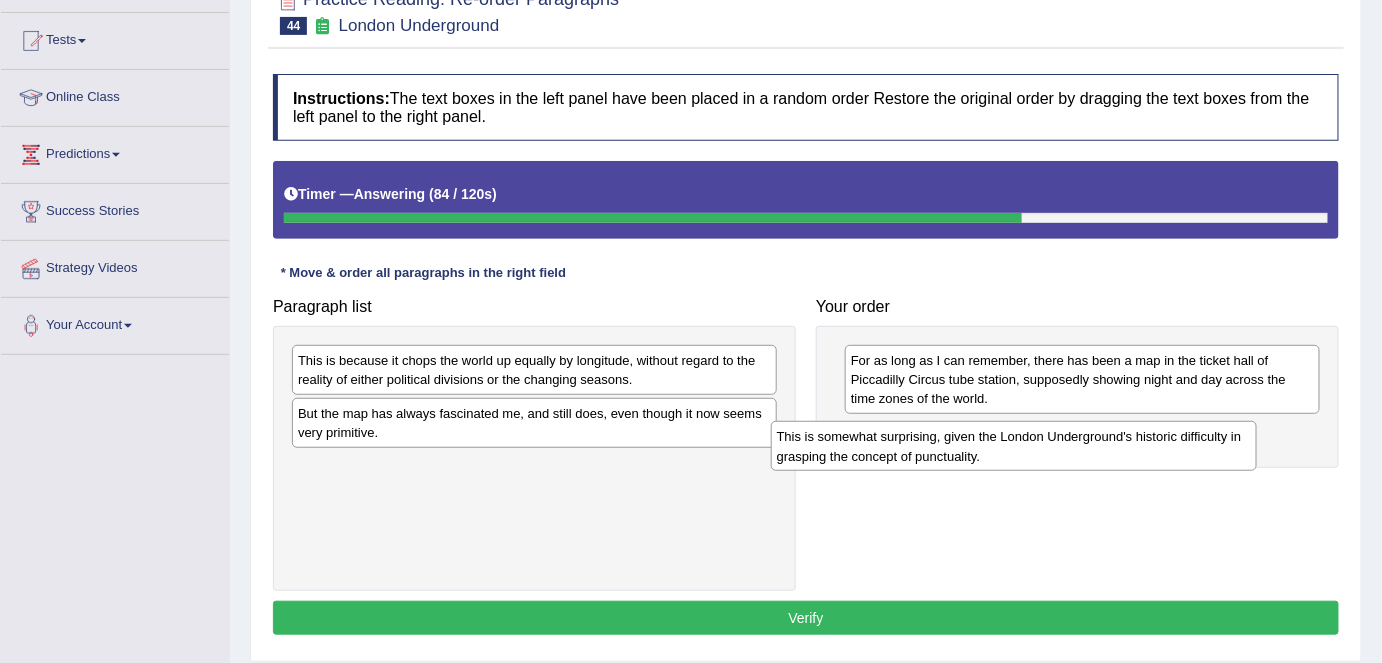 drag, startPoint x: 665, startPoint y: 352, endPoint x: 1144, endPoint y: 428, distance: 484.99176 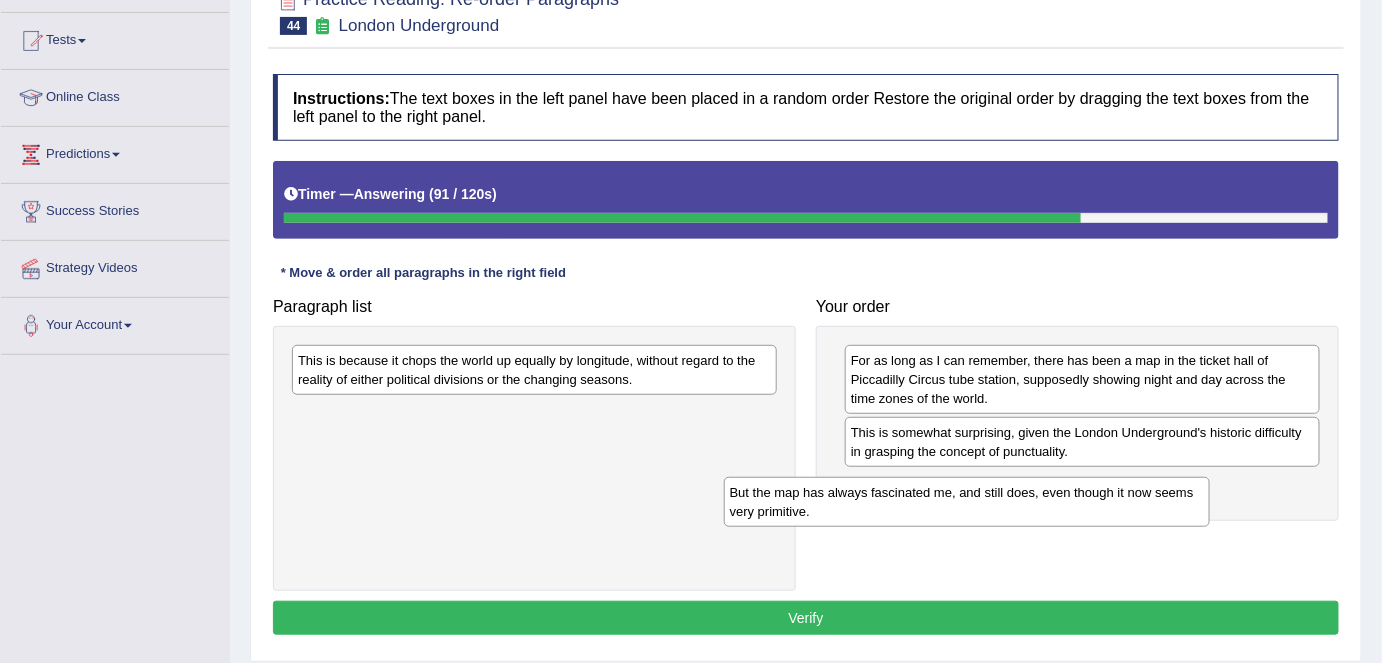 drag, startPoint x: 688, startPoint y: 411, endPoint x: 1122, endPoint y: 491, distance: 441.31168 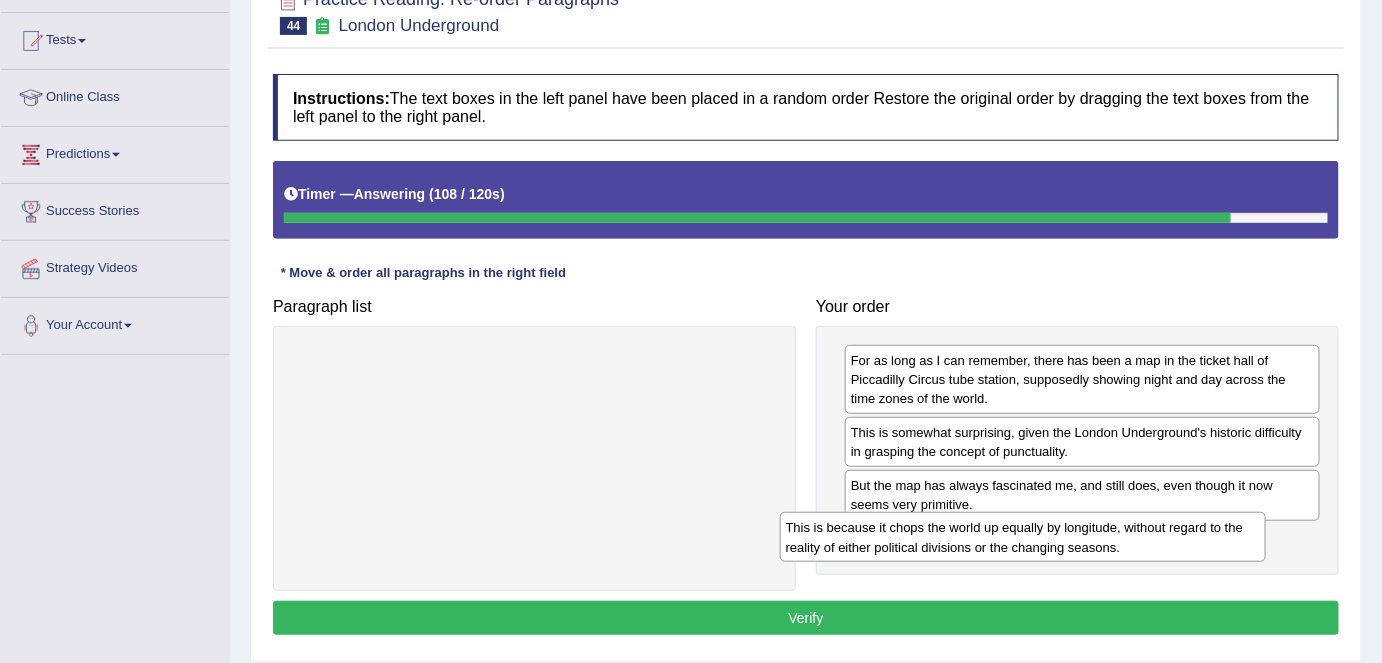 drag, startPoint x: 746, startPoint y: 368, endPoint x: 1235, endPoint y: 536, distance: 517.05414 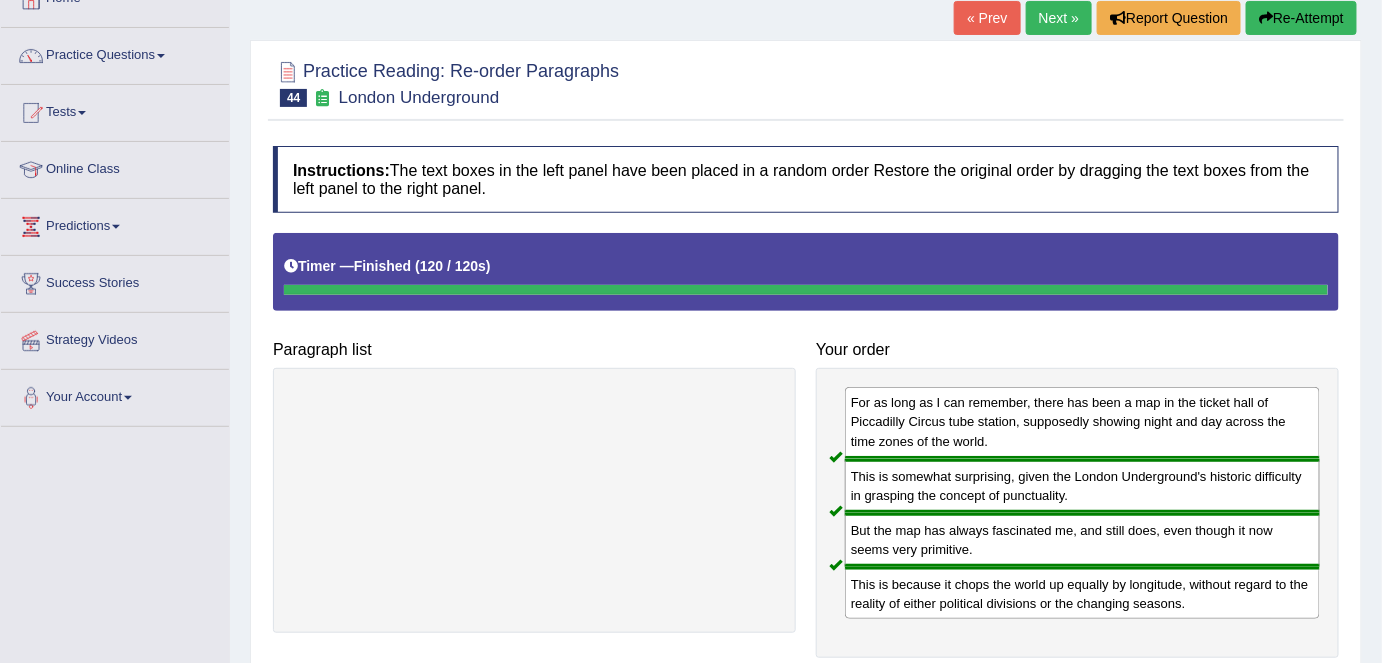 scroll, scrollTop: 125, scrollLeft: 0, axis: vertical 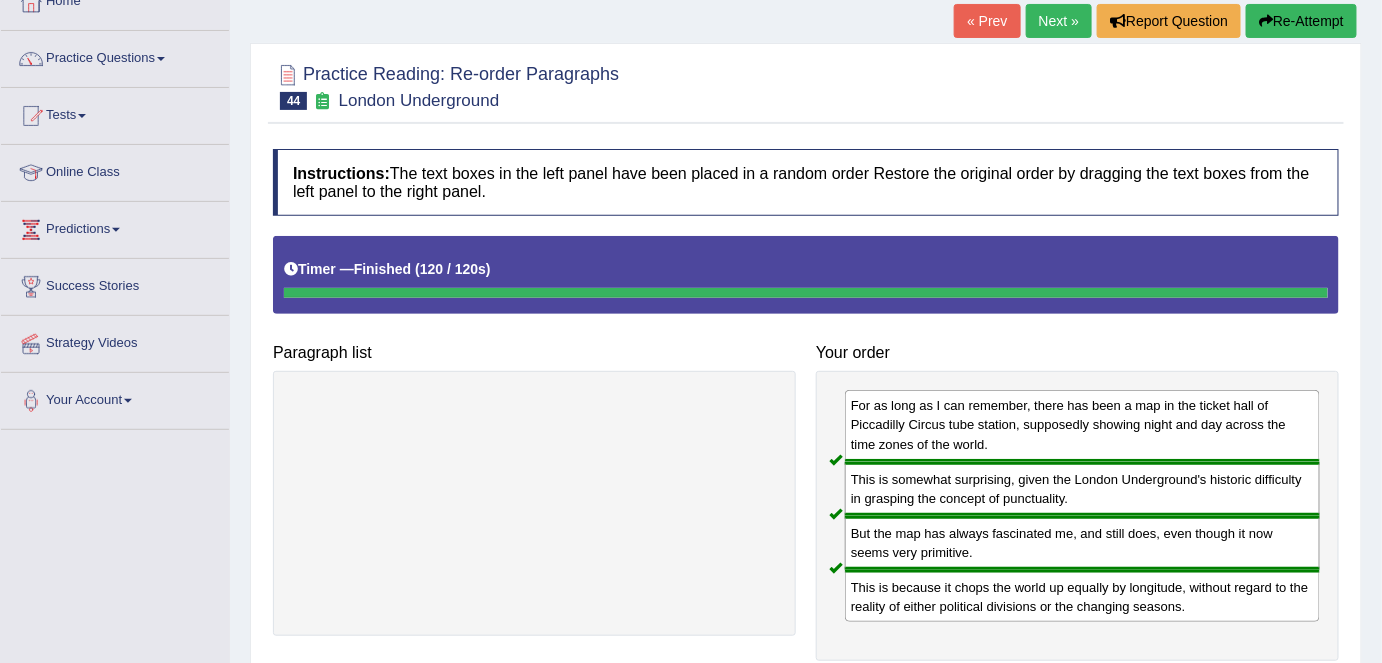 click on "Next »" at bounding box center (1059, 21) 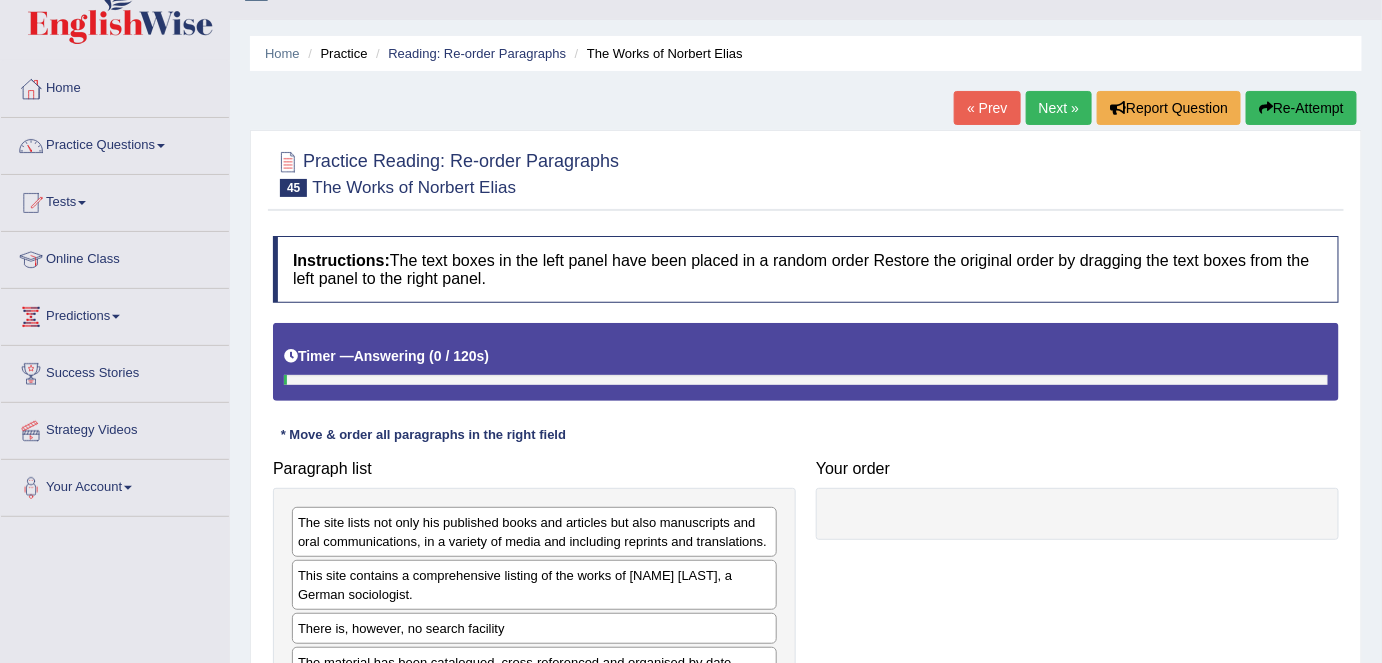 scroll, scrollTop: 0, scrollLeft: 0, axis: both 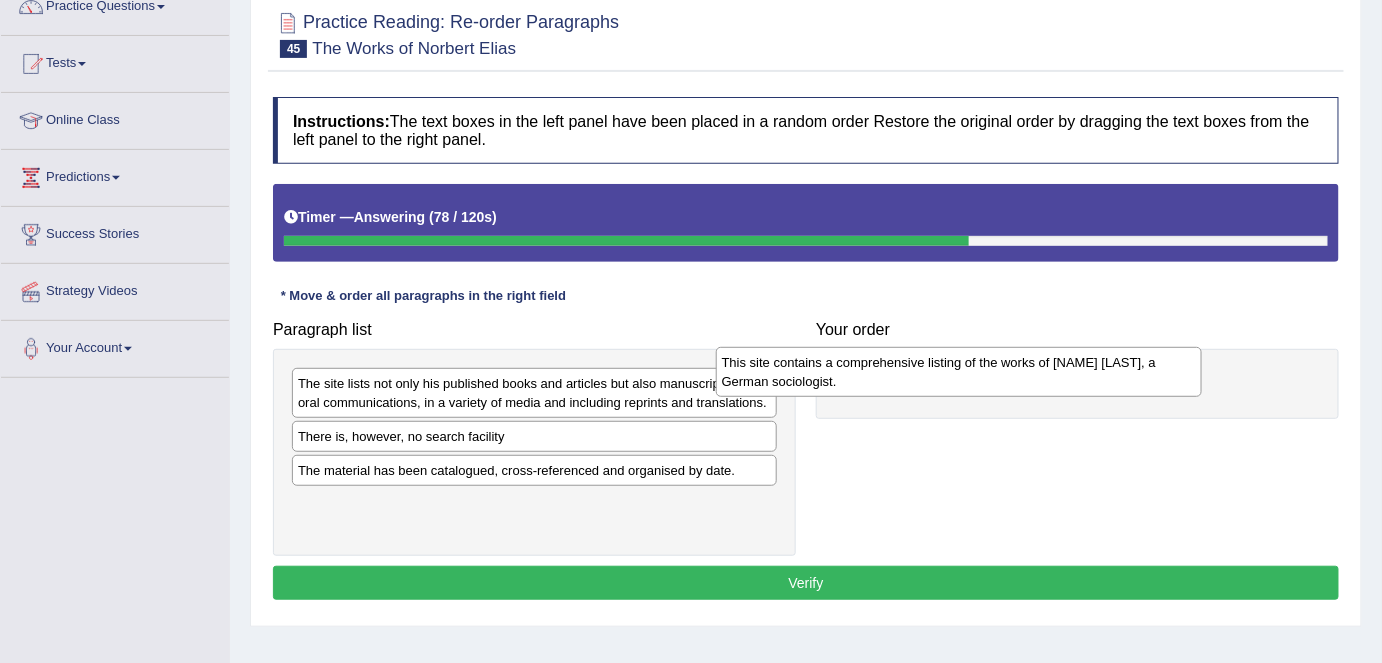 drag, startPoint x: 577, startPoint y: 433, endPoint x: 1001, endPoint y: 360, distance: 430.2383 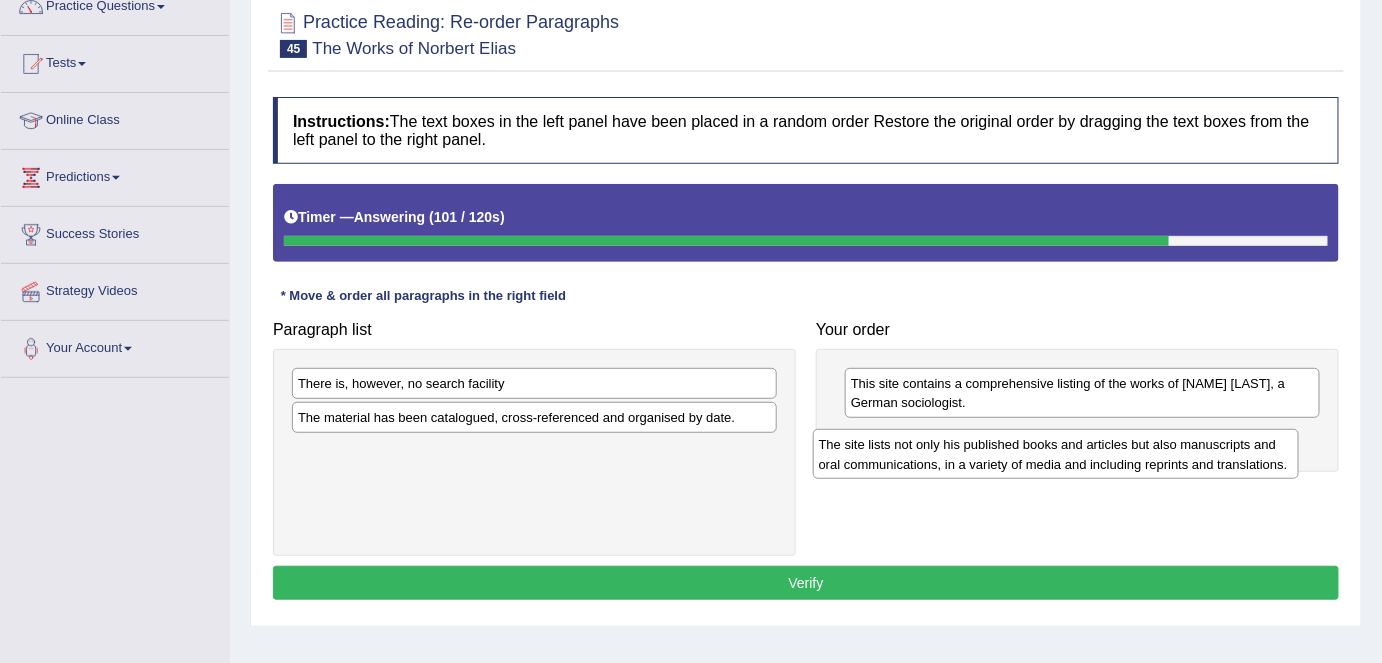 drag, startPoint x: 684, startPoint y: 383, endPoint x: 1205, endPoint y: 444, distance: 524.55884 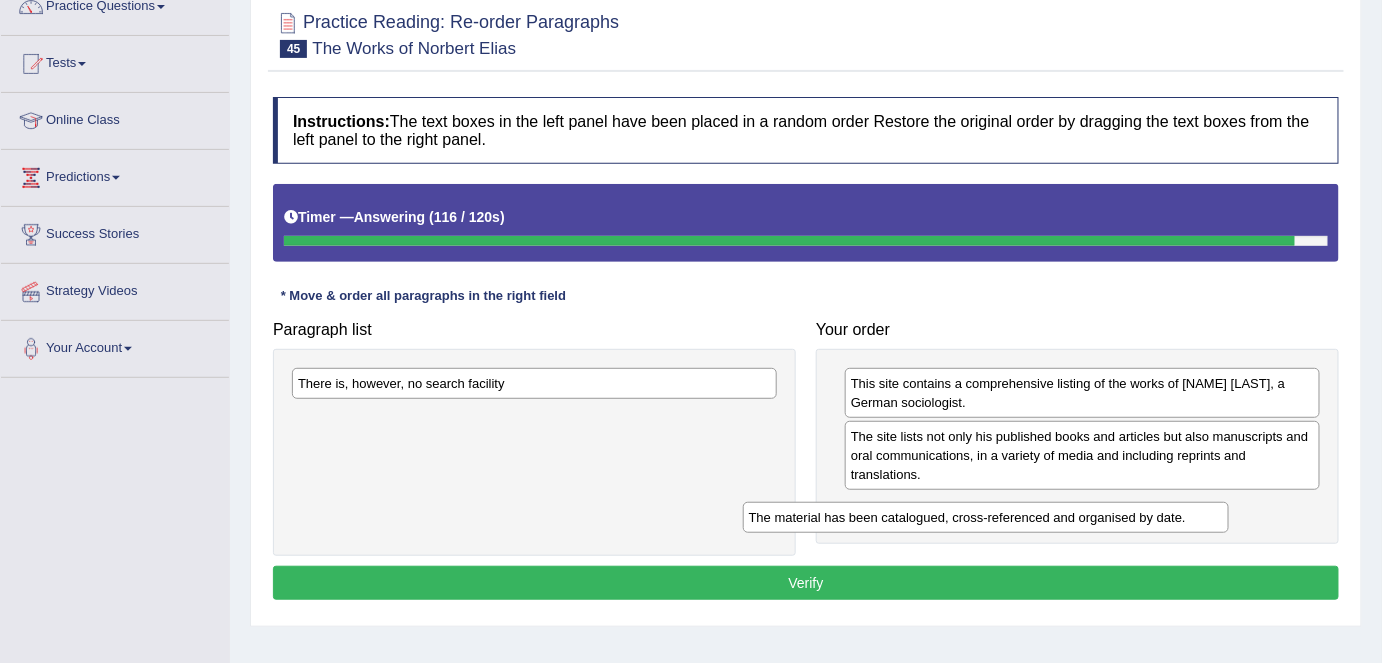 drag, startPoint x: 722, startPoint y: 404, endPoint x: 1173, endPoint y: 504, distance: 461.95346 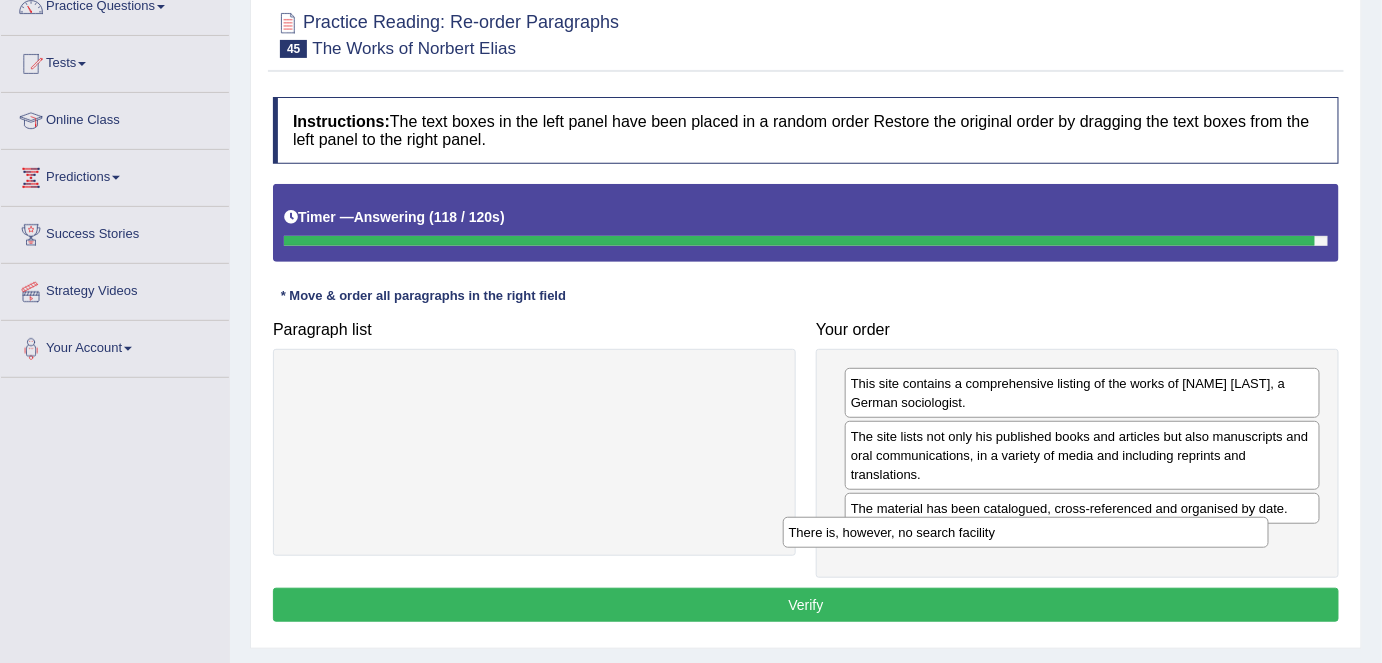 drag, startPoint x: 678, startPoint y: 379, endPoint x: 1170, endPoint y: 530, distance: 514.6504 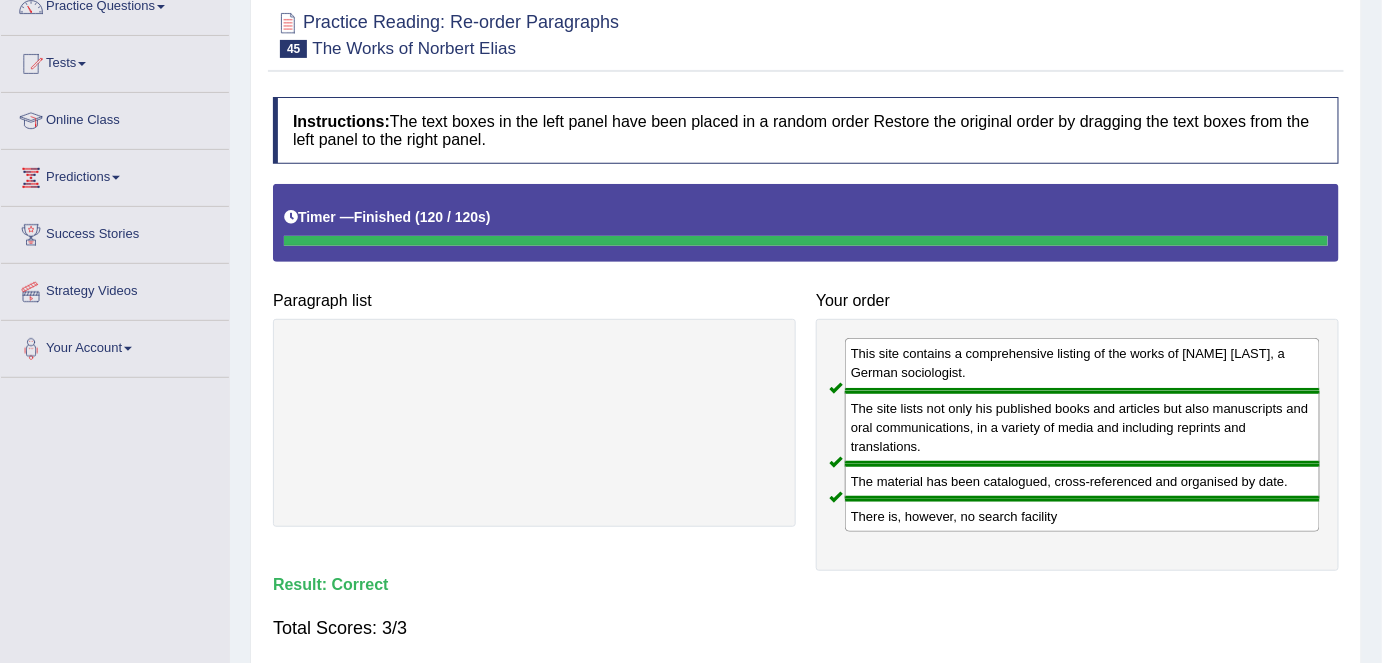 scroll, scrollTop: 0, scrollLeft: 0, axis: both 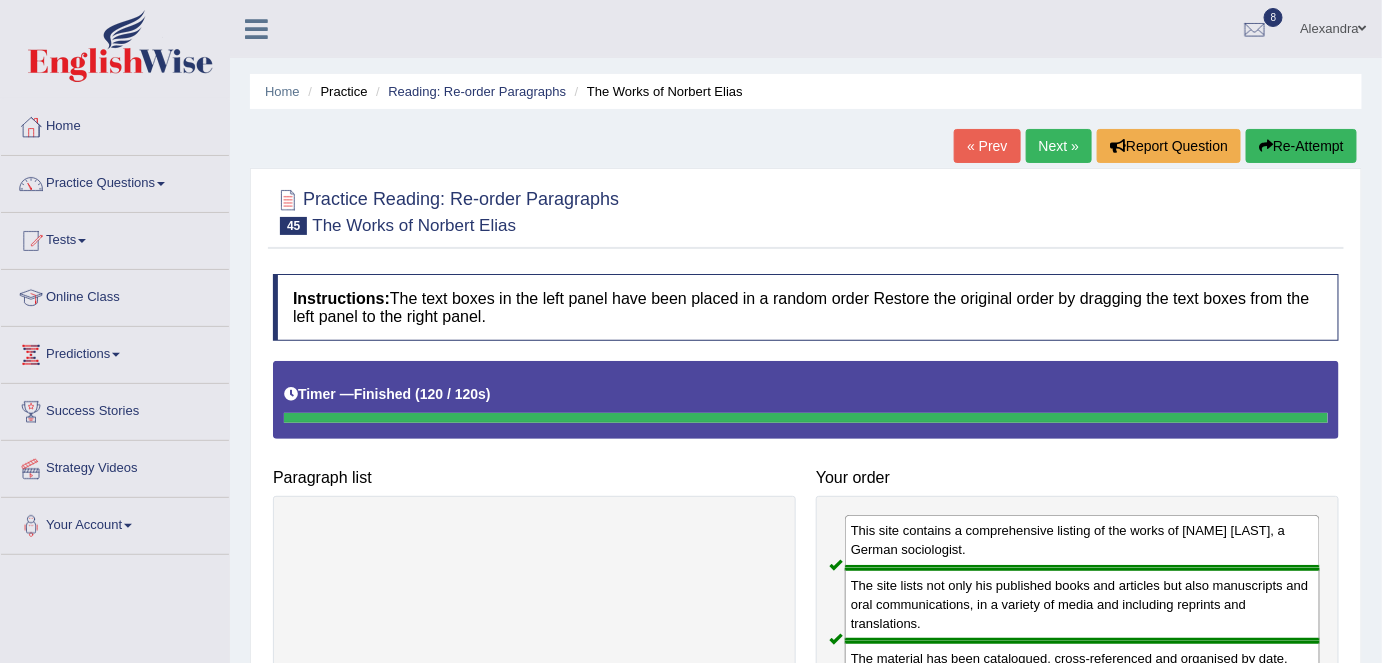 click on "Next »" at bounding box center [1059, 146] 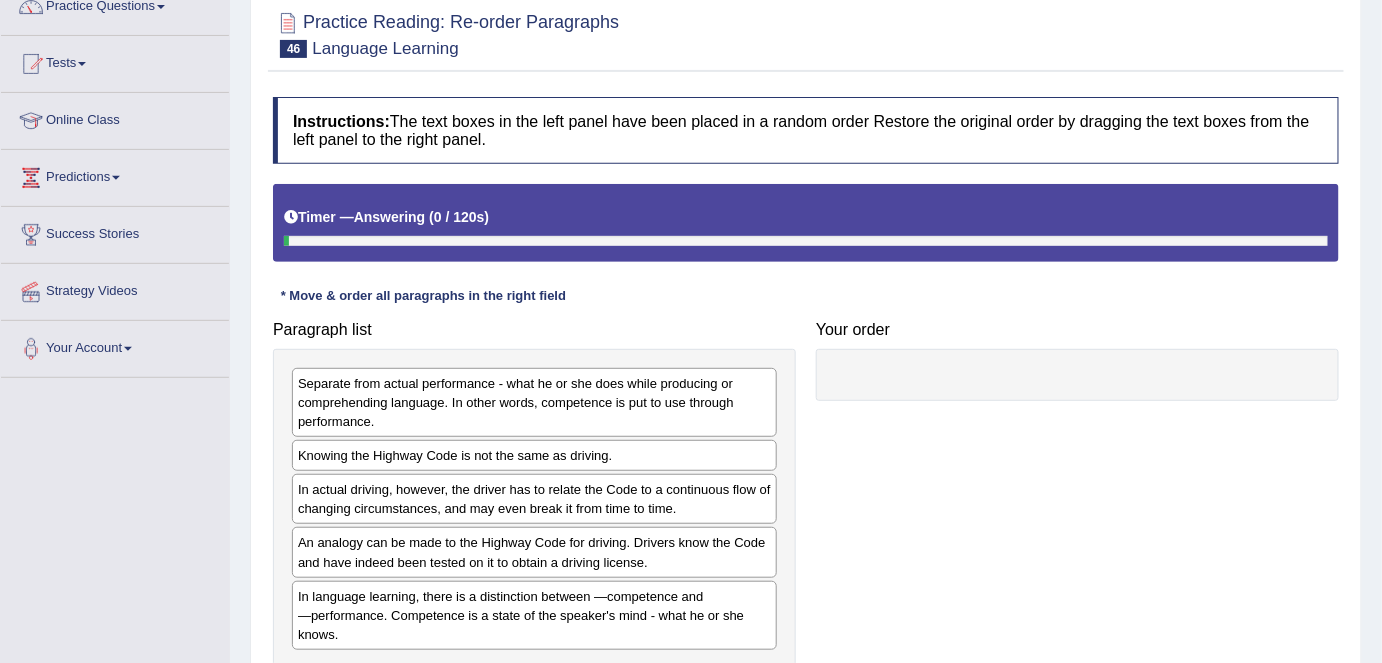 scroll, scrollTop: 178, scrollLeft: 0, axis: vertical 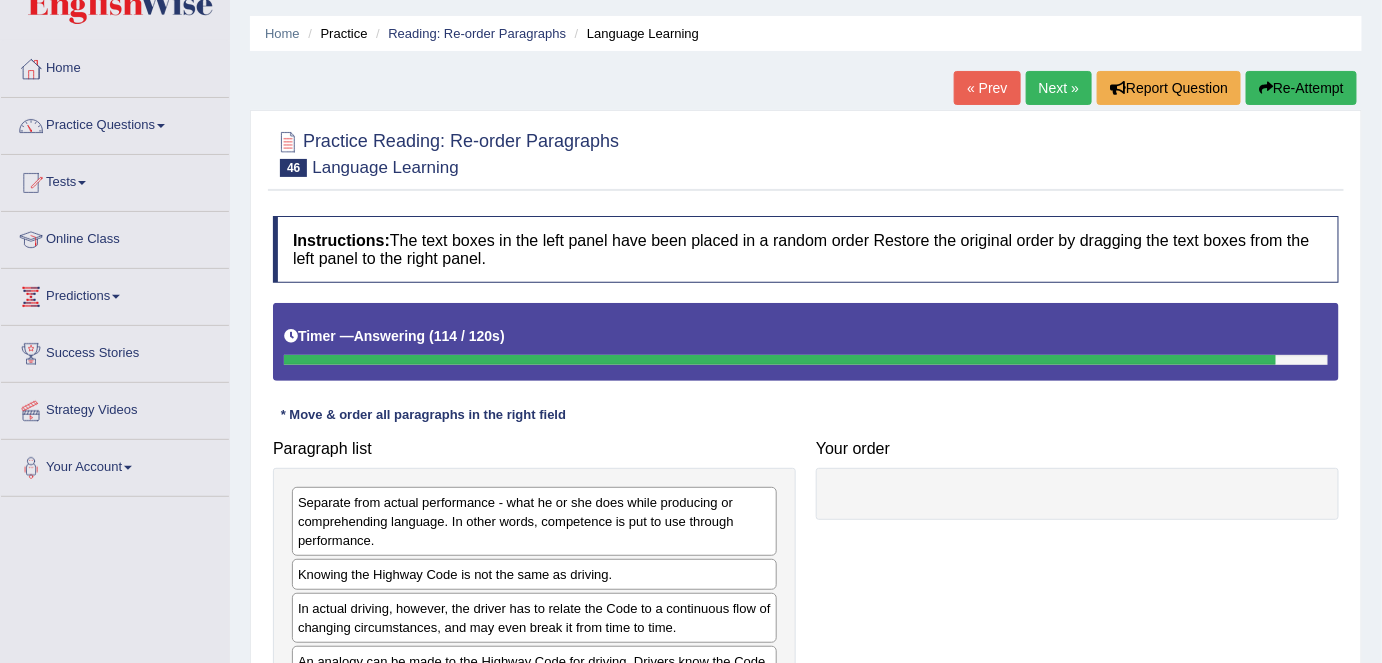 click on "Re-Attempt" at bounding box center (1301, 88) 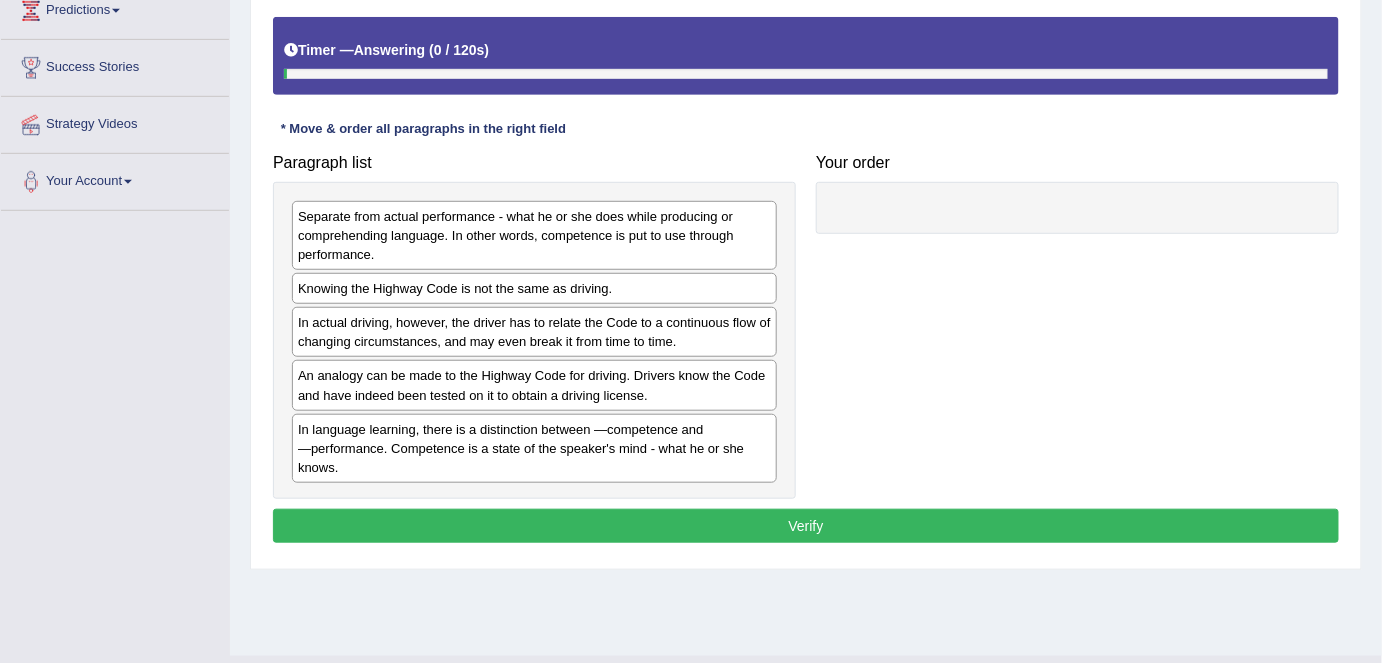 scroll, scrollTop: 344, scrollLeft: 0, axis: vertical 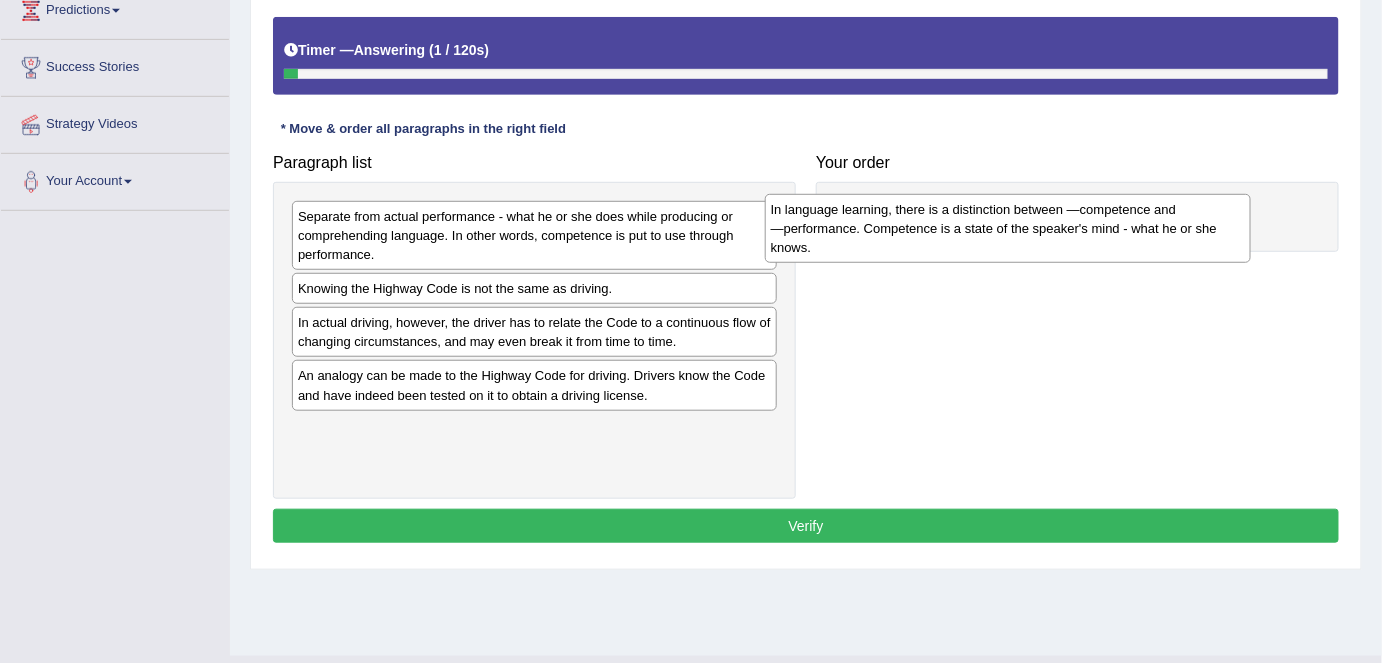 drag, startPoint x: 662, startPoint y: 438, endPoint x: 1136, endPoint y: 219, distance: 522.14655 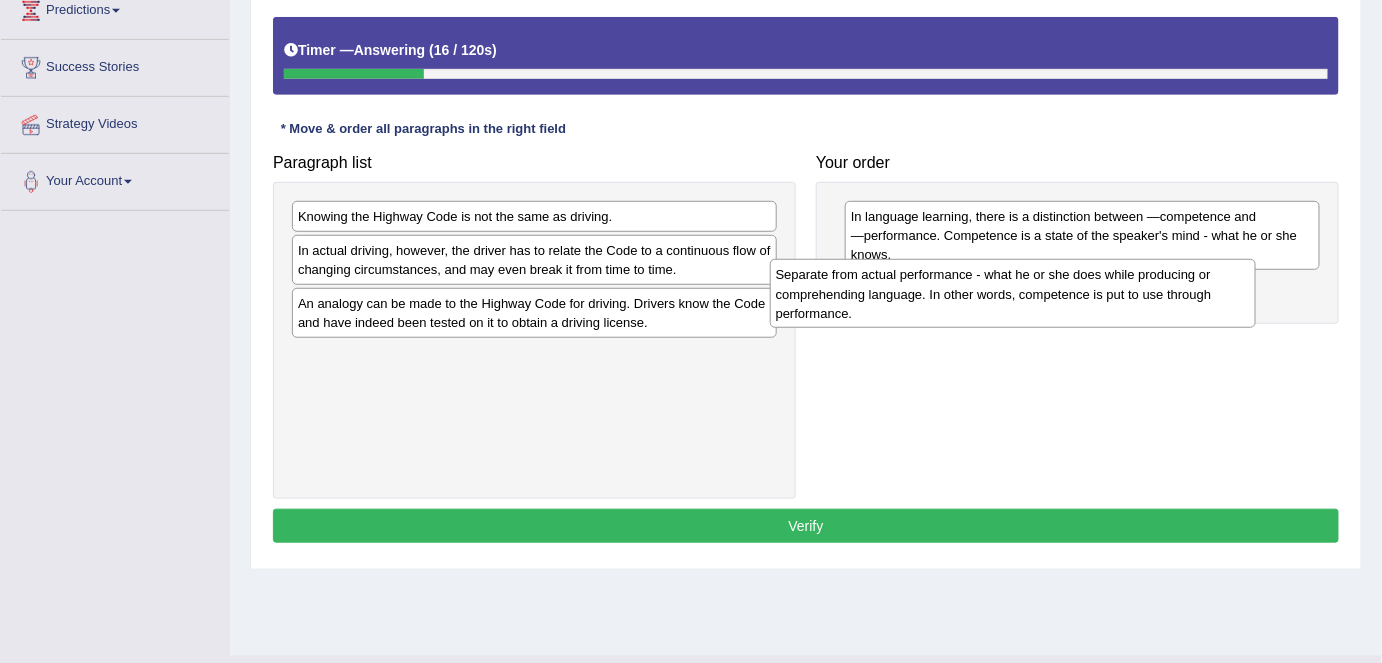 drag, startPoint x: 692, startPoint y: 222, endPoint x: 1170, endPoint y: 281, distance: 481.62744 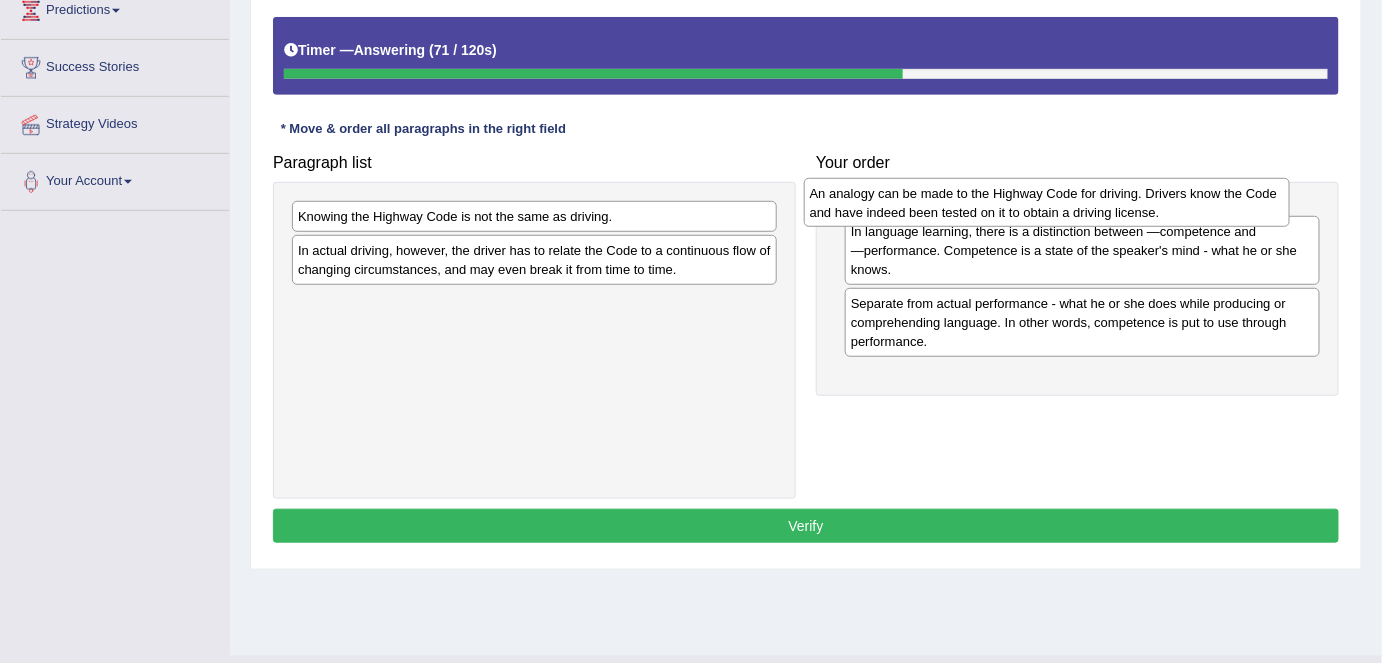 drag, startPoint x: 548, startPoint y: 312, endPoint x: 1060, endPoint y: 203, distance: 523.474 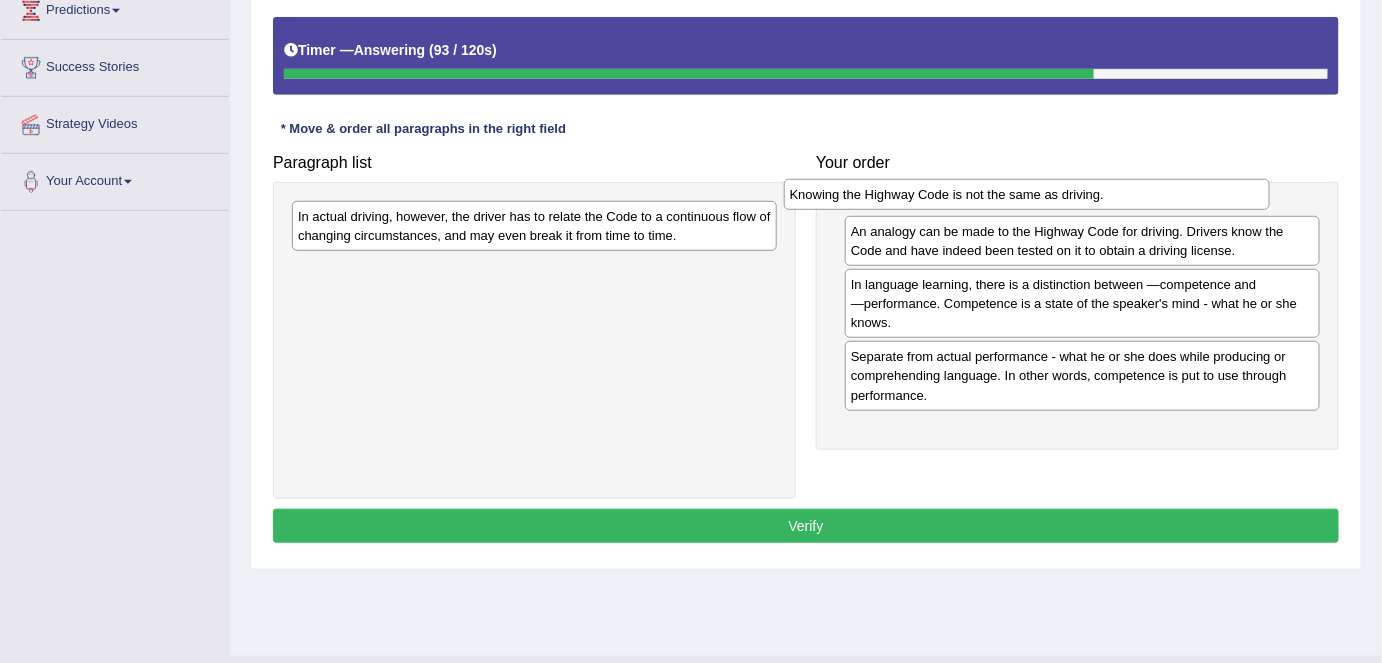 drag, startPoint x: 634, startPoint y: 216, endPoint x: 1126, endPoint y: 194, distance: 492.49164 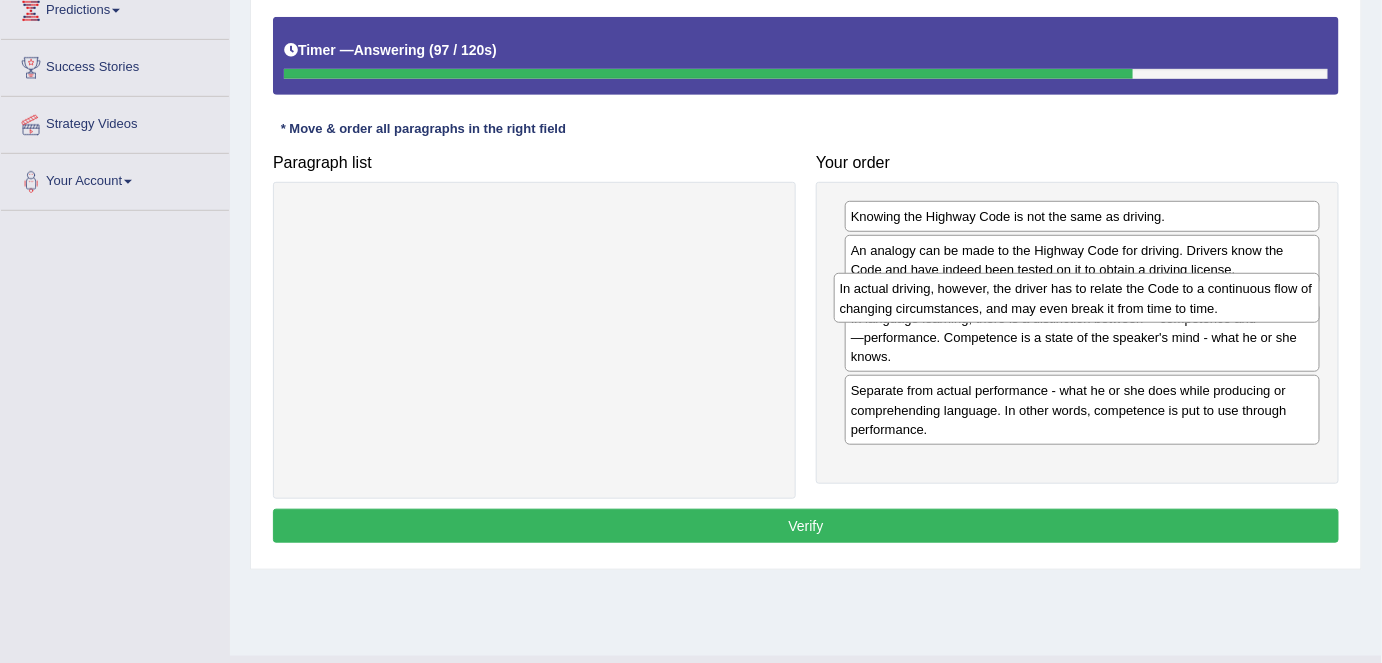 drag, startPoint x: 637, startPoint y: 234, endPoint x: 1179, endPoint y: 307, distance: 546.894 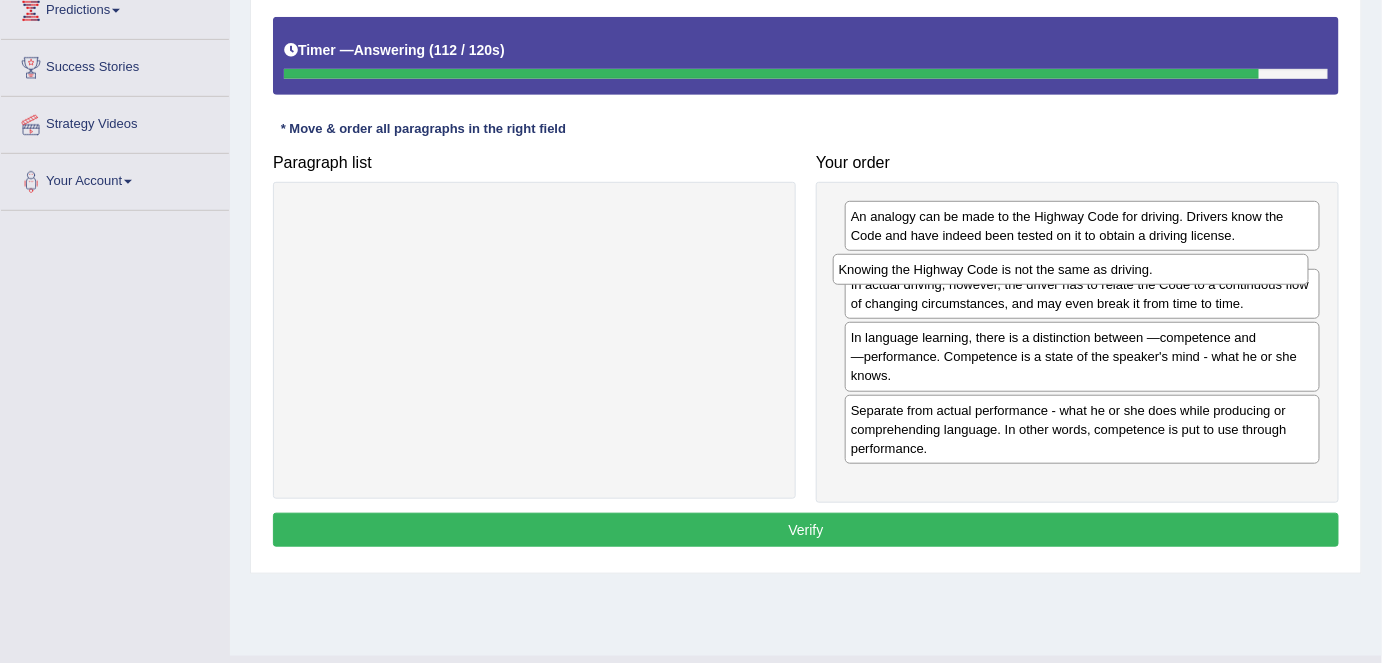 drag, startPoint x: 1025, startPoint y: 210, endPoint x: 1014, endPoint y: 263, distance: 54.129475 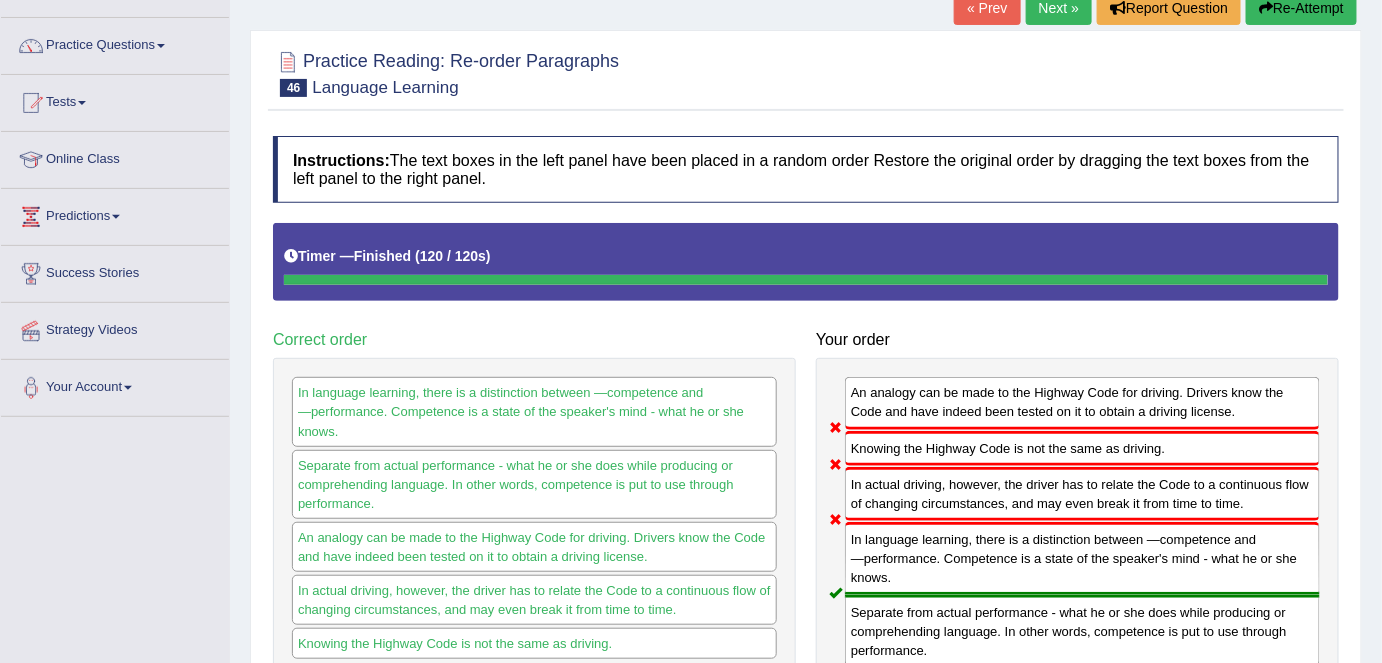 scroll, scrollTop: 138, scrollLeft: 0, axis: vertical 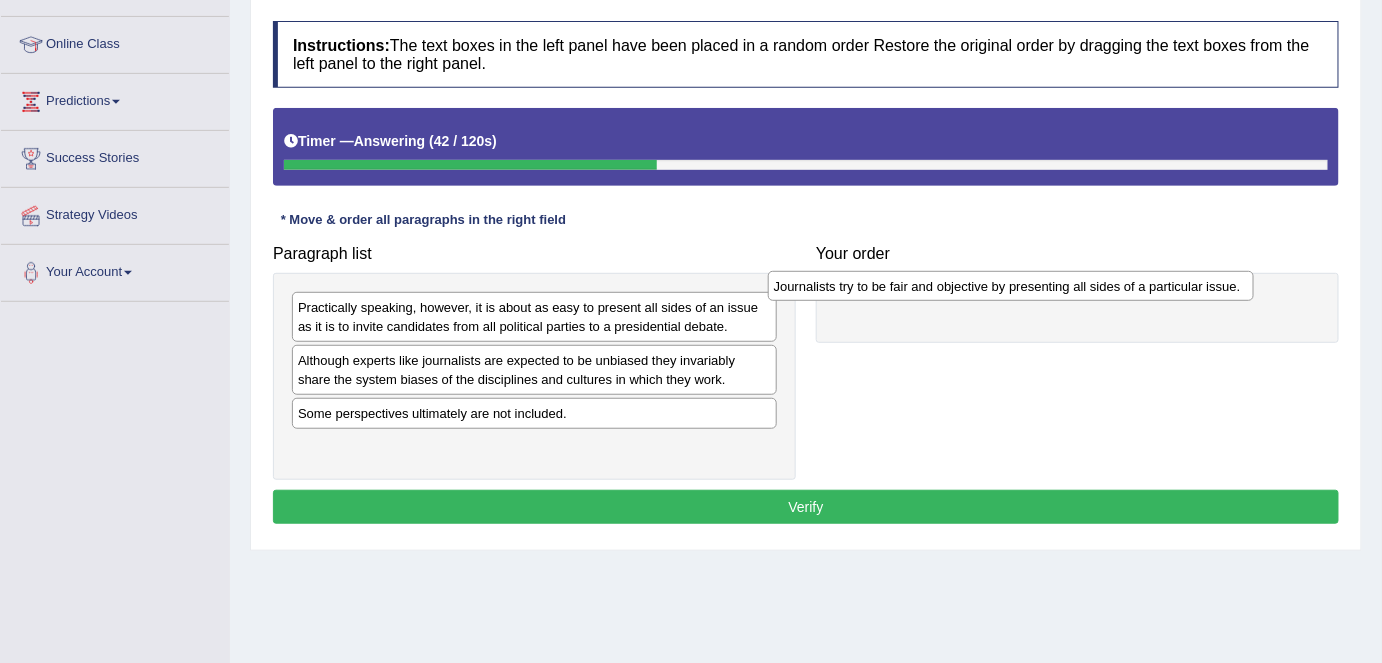 drag, startPoint x: 653, startPoint y: 414, endPoint x: 1161, endPoint y: 288, distance: 523.39276 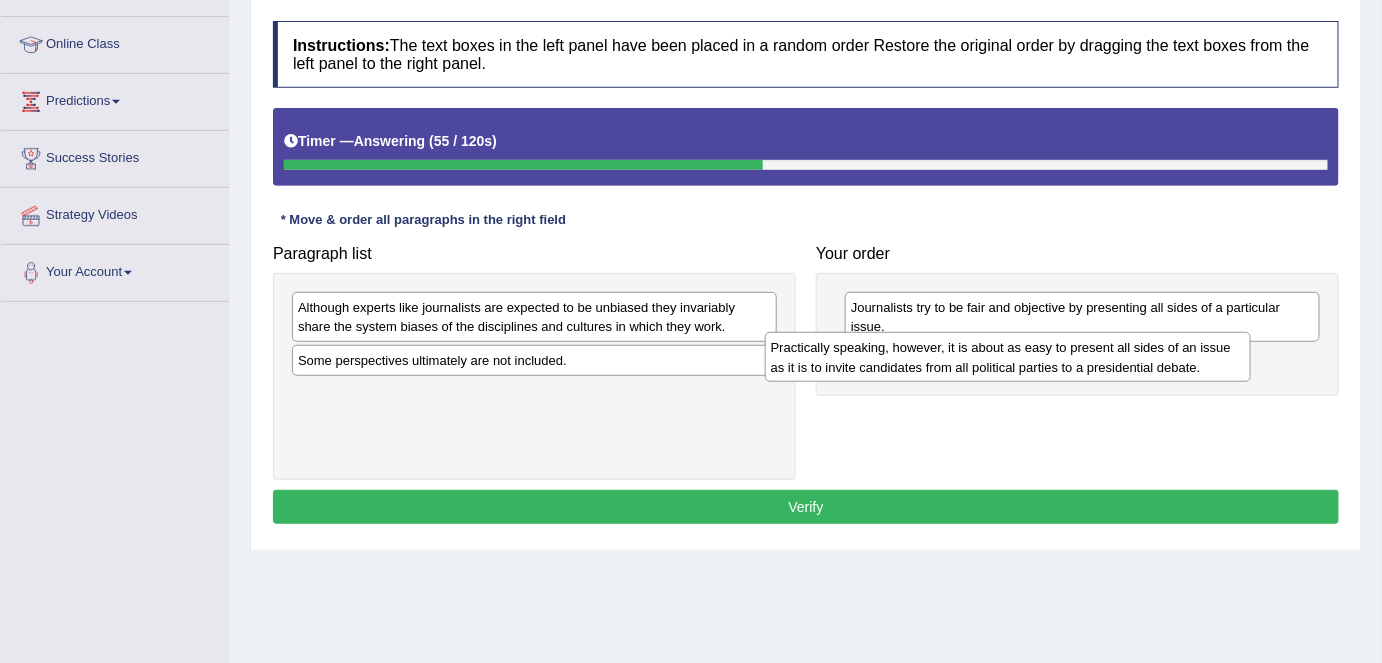 drag, startPoint x: 690, startPoint y: 310, endPoint x: 1163, endPoint y: 351, distance: 474.77362 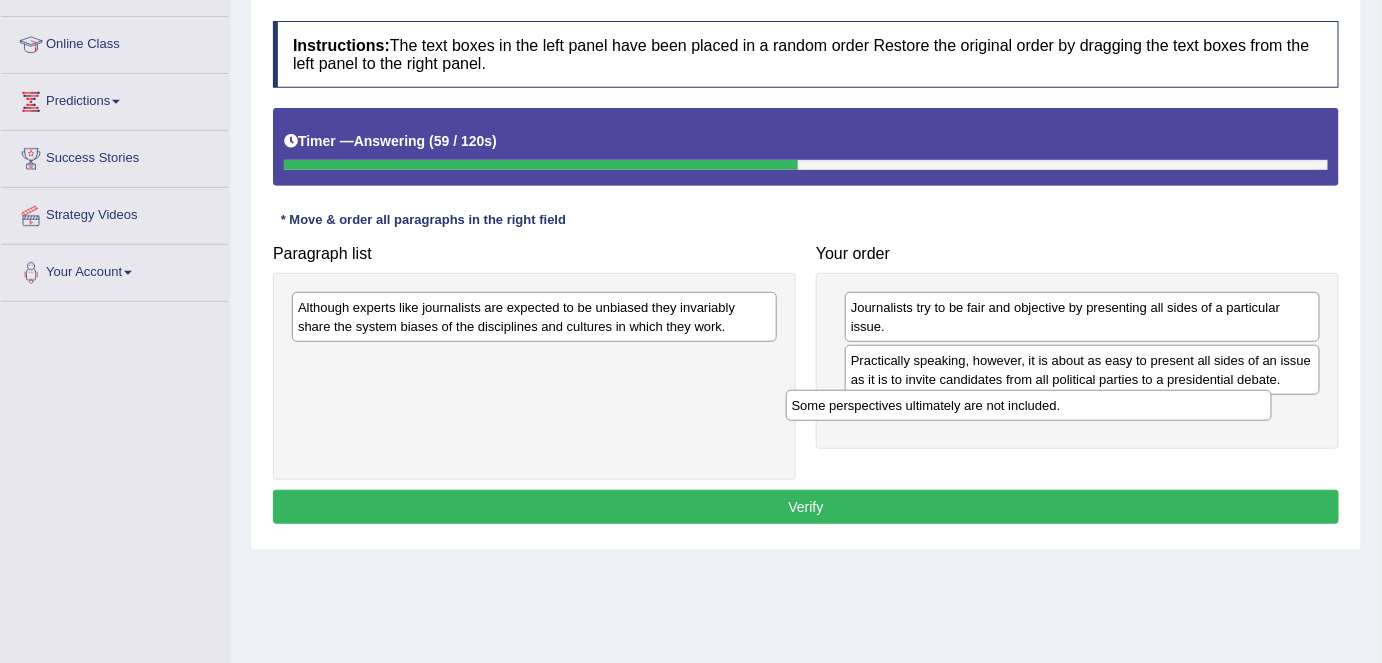 drag, startPoint x: 722, startPoint y: 355, endPoint x: 1220, endPoint y: 398, distance: 499.85297 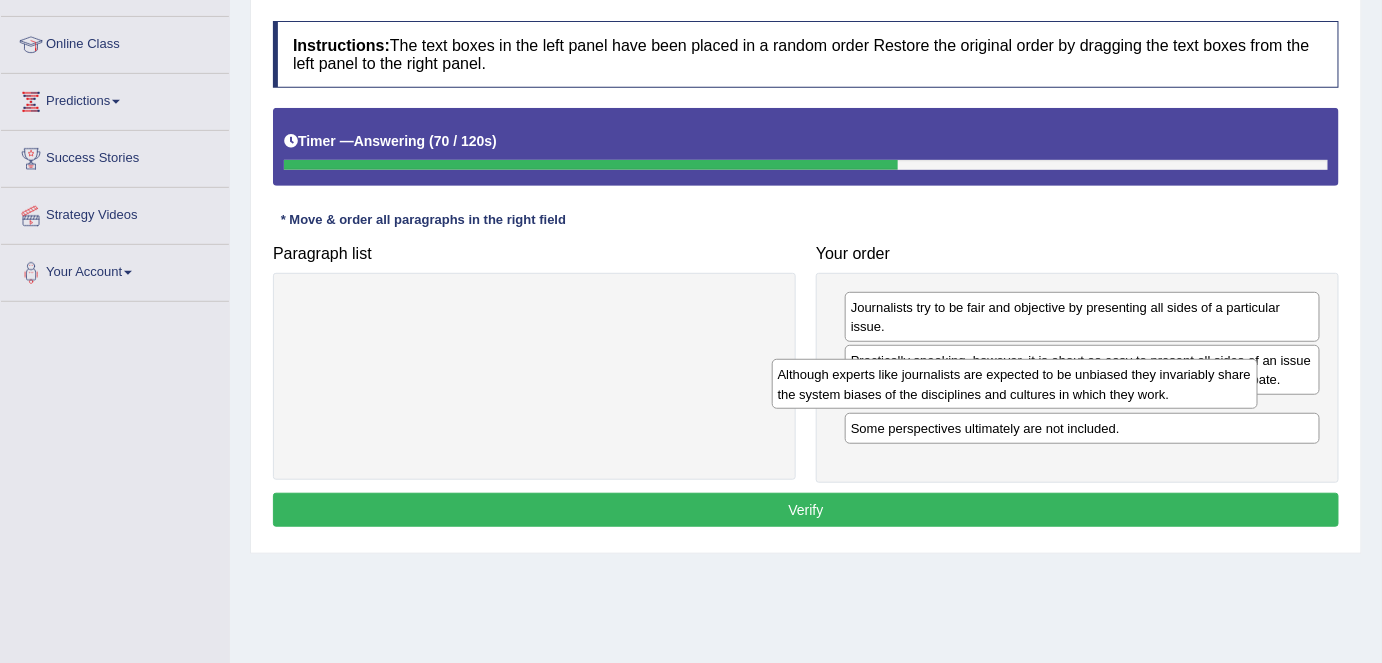 drag, startPoint x: 697, startPoint y: 315, endPoint x: 1178, endPoint y: 382, distance: 485.6439 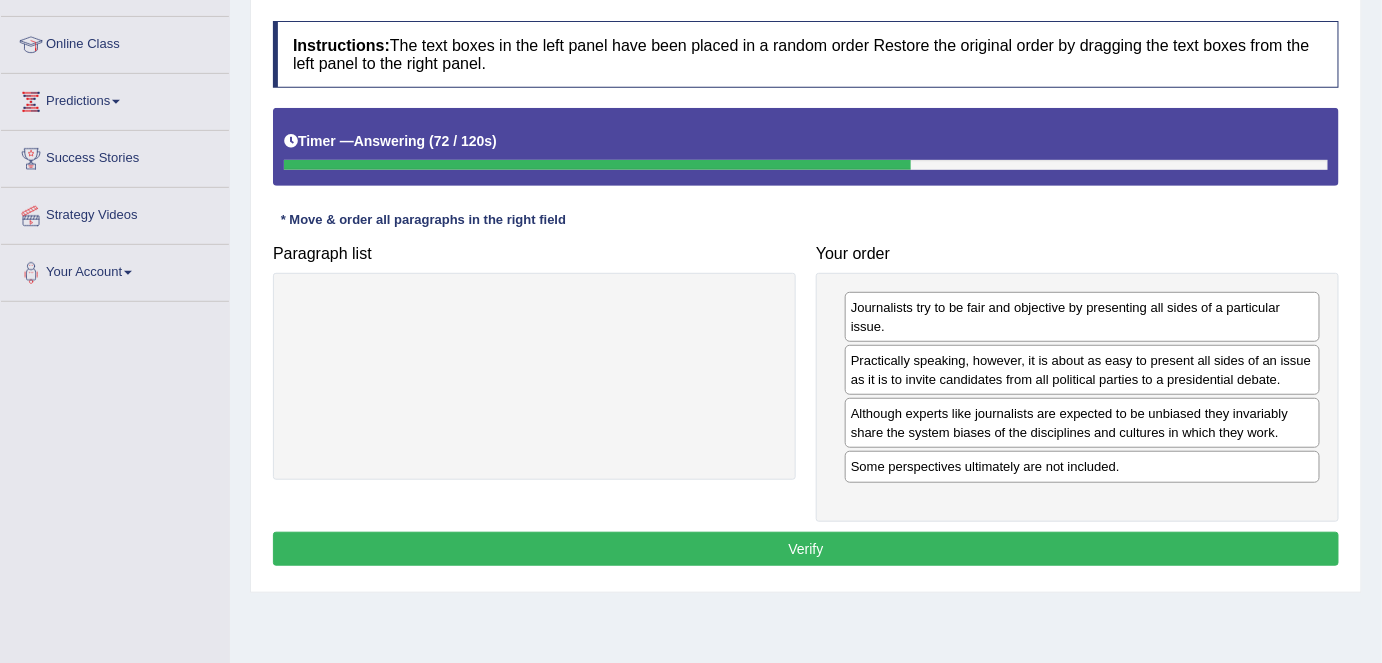 click on "Verify" at bounding box center [806, 549] 